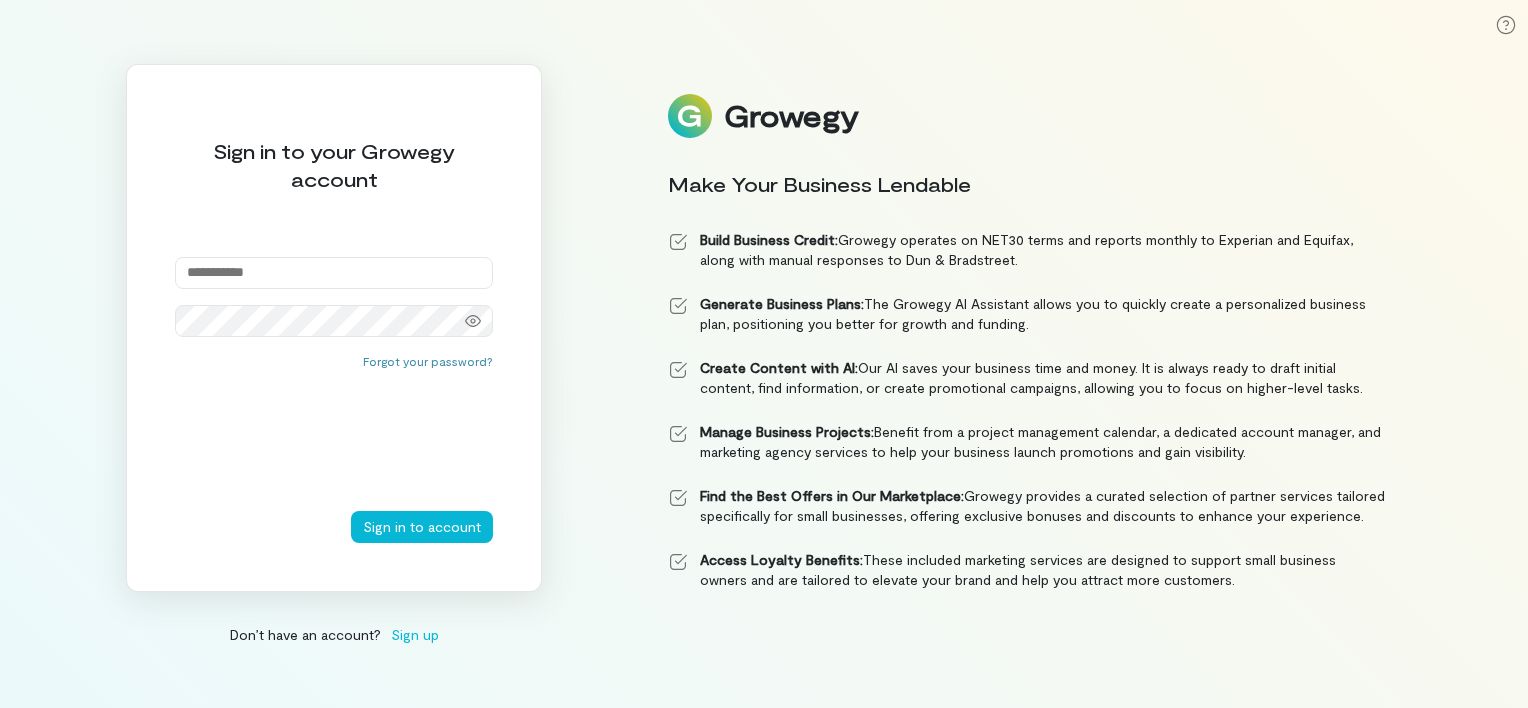 scroll, scrollTop: 0, scrollLeft: 0, axis: both 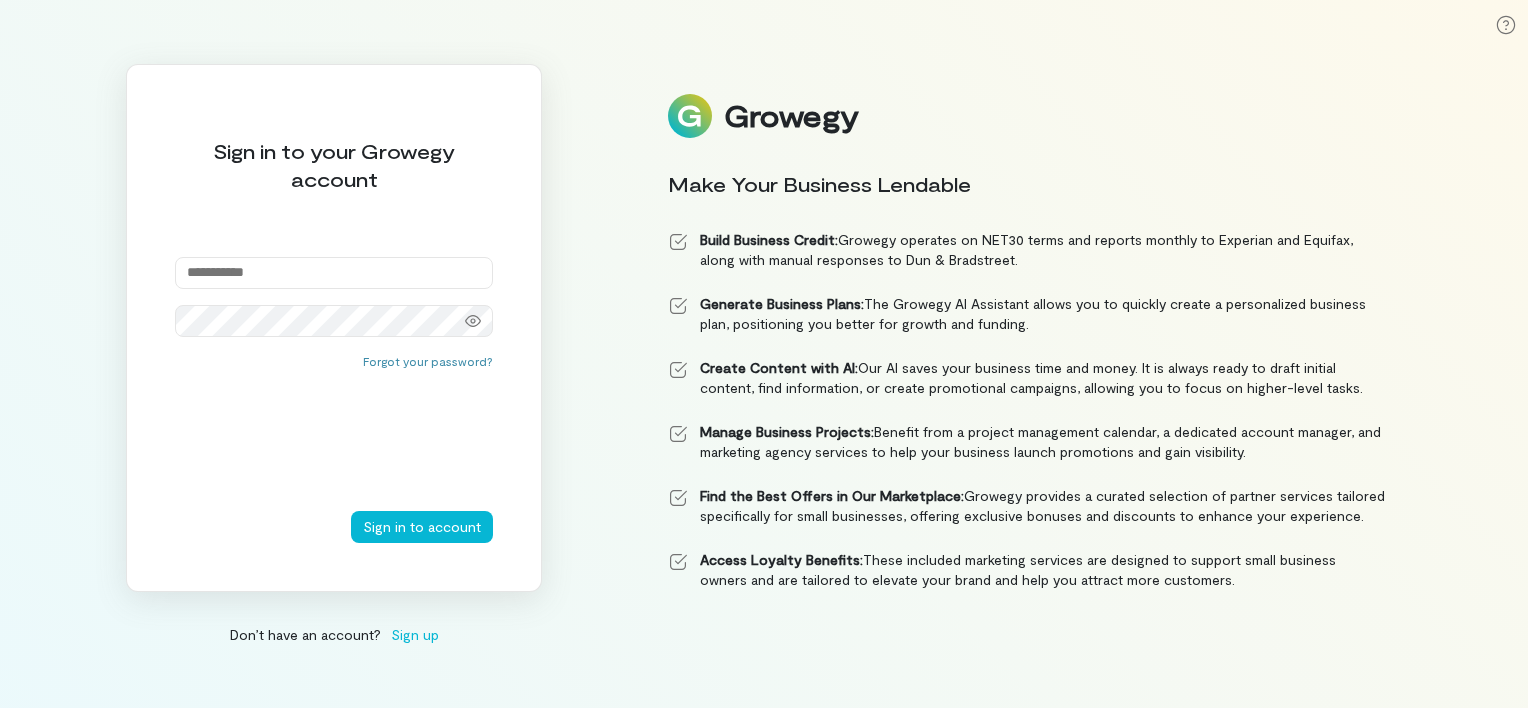 click at bounding box center [334, 273] 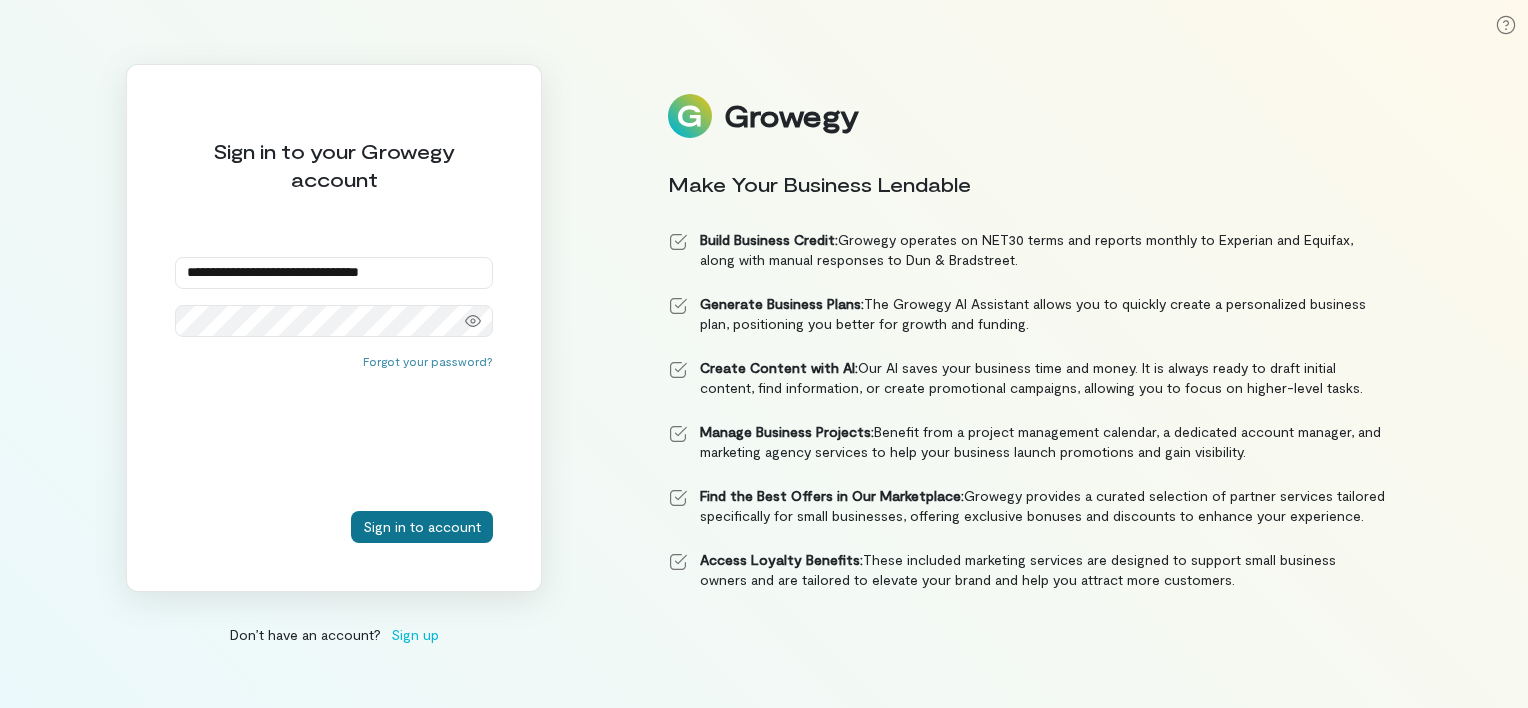 drag, startPoint x: 426, startPoint y: 519, endPoint x: 684, endPoint y: 344, distance: 311.7515 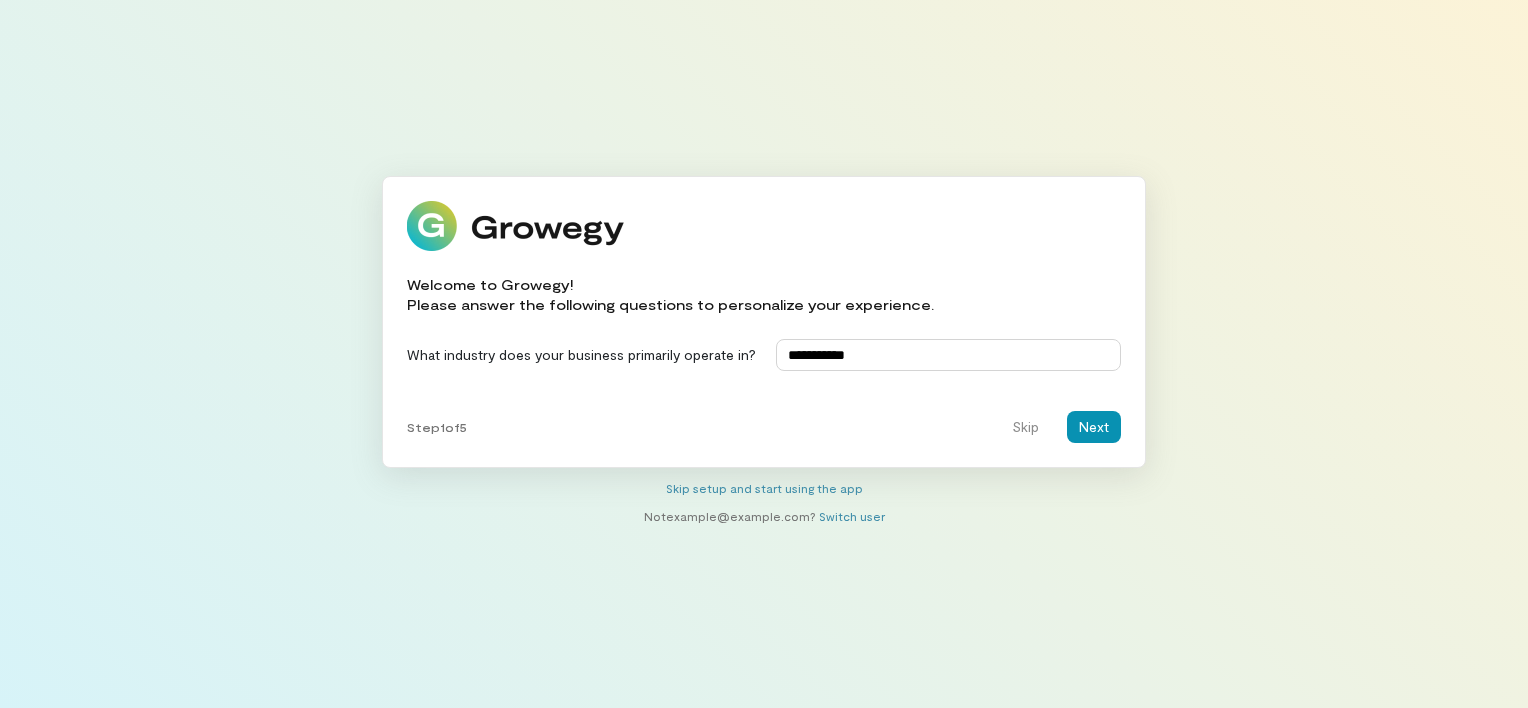 type on "**********" 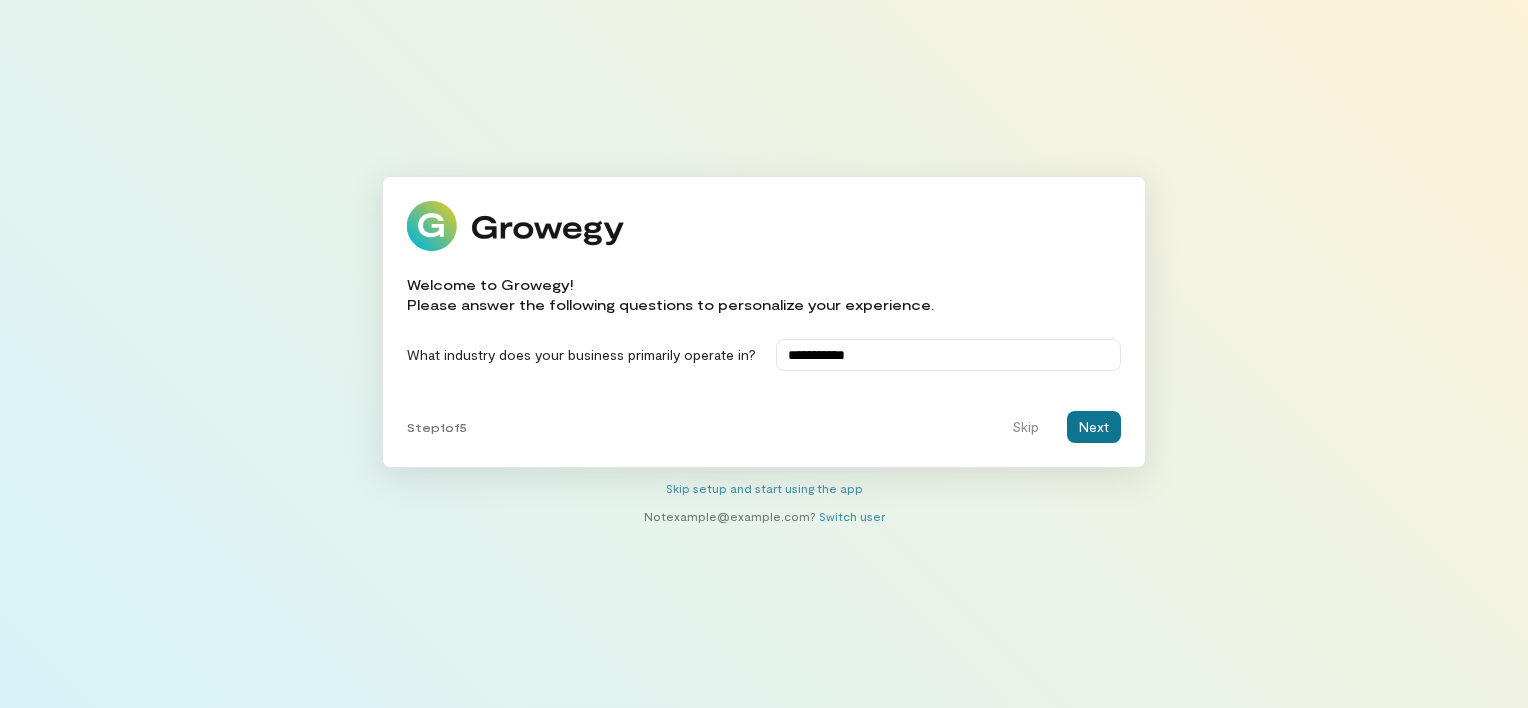 click on "Next" at bounding box center (1094, 427) 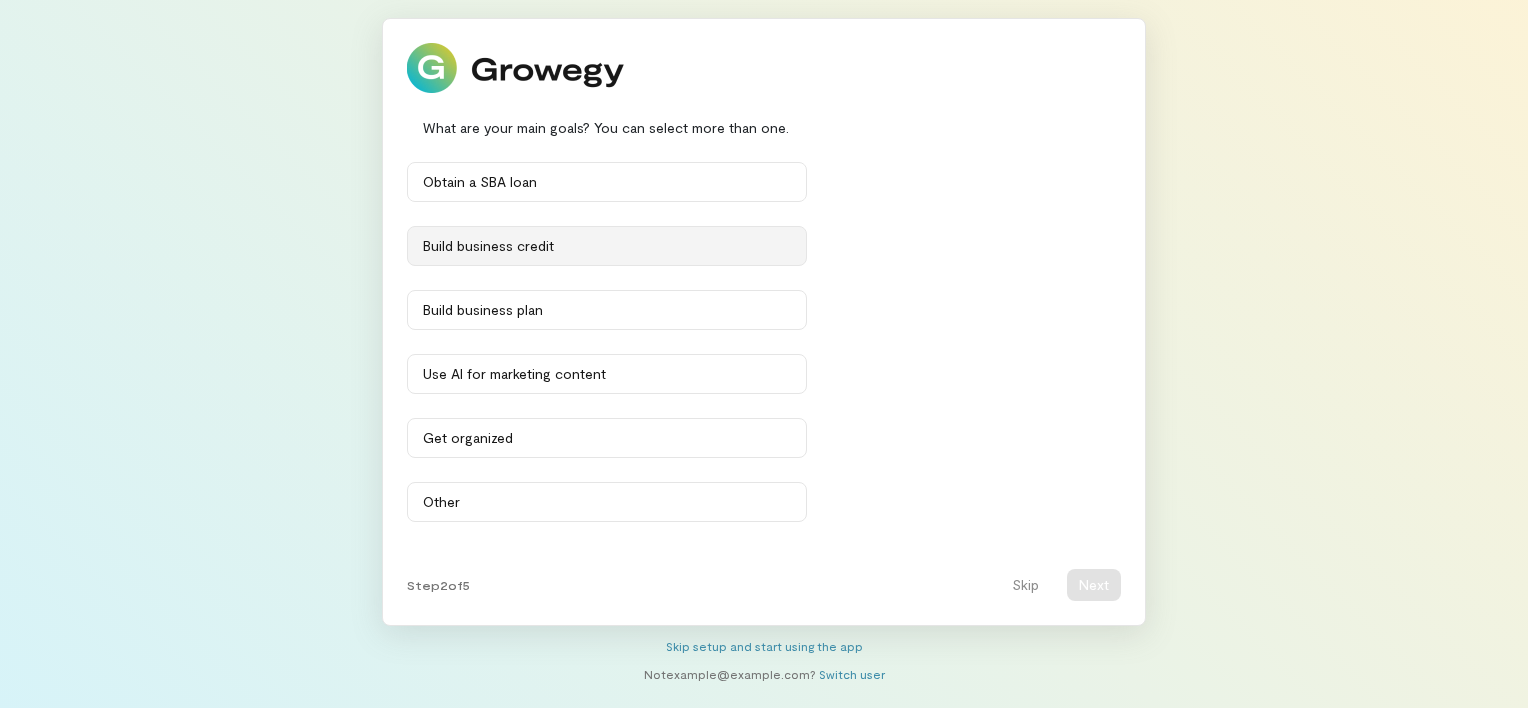 click on "Build business credit" at bounding box center (607, 182) 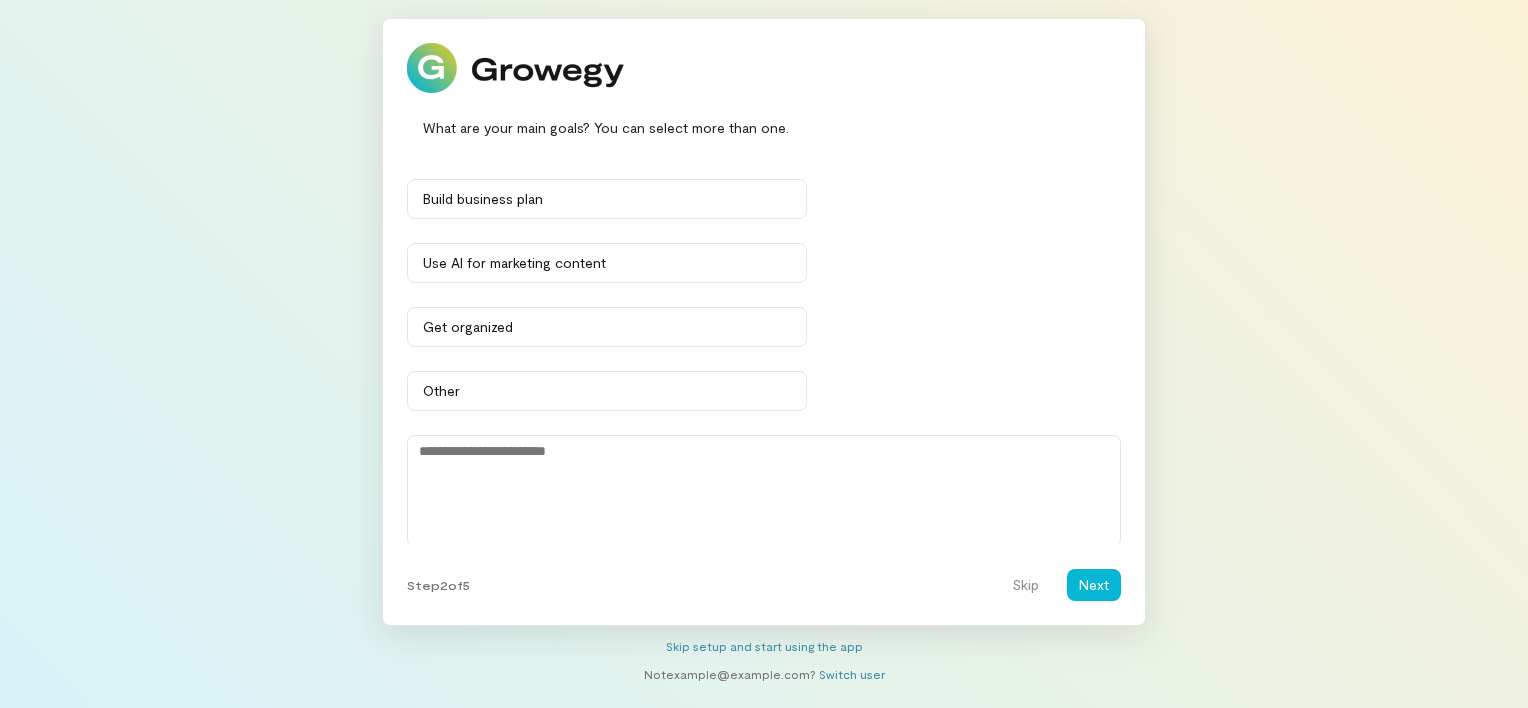 scroll, scrollTop: 114, scrollLeft: 0, axis: vertical 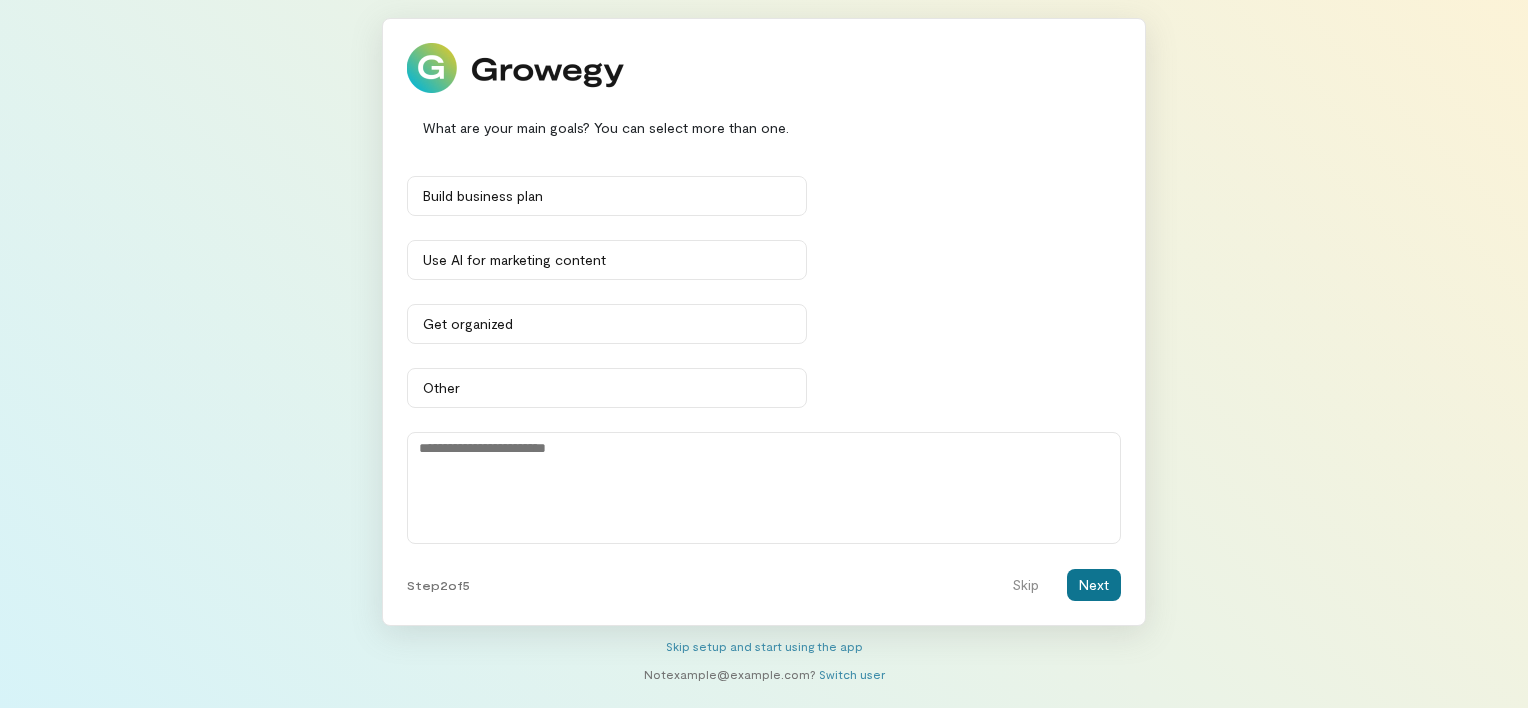 click on "Next" at bounding box center (1094, 585) 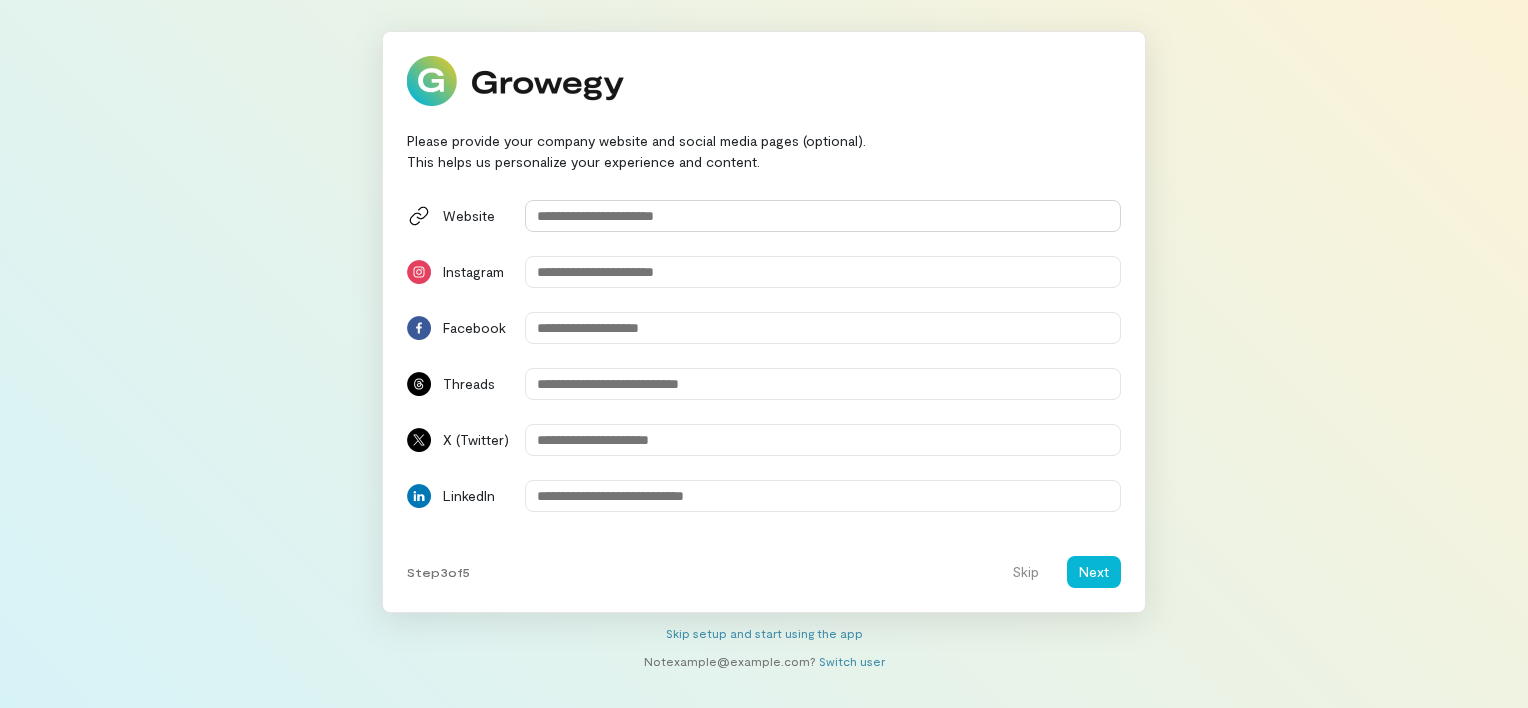paste on "**********" 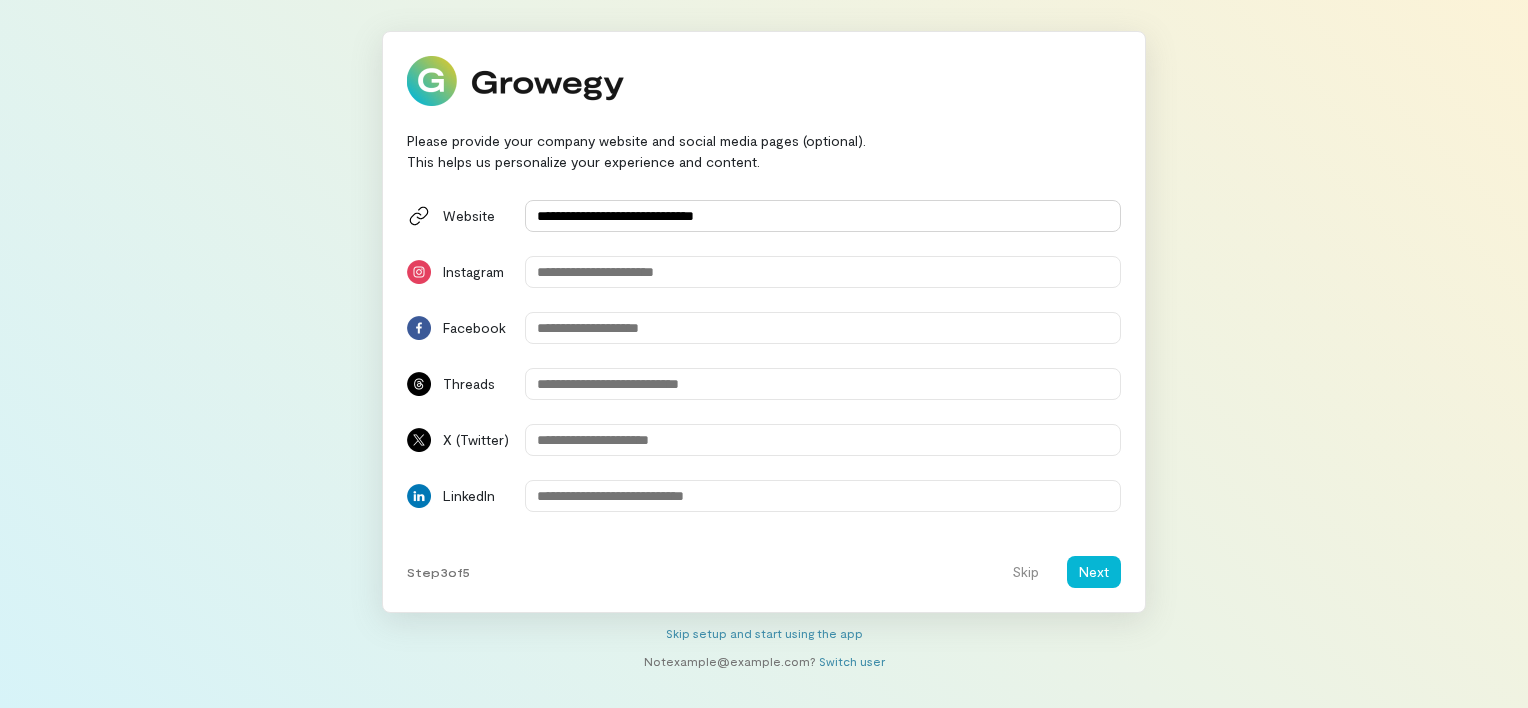 type on "**********" 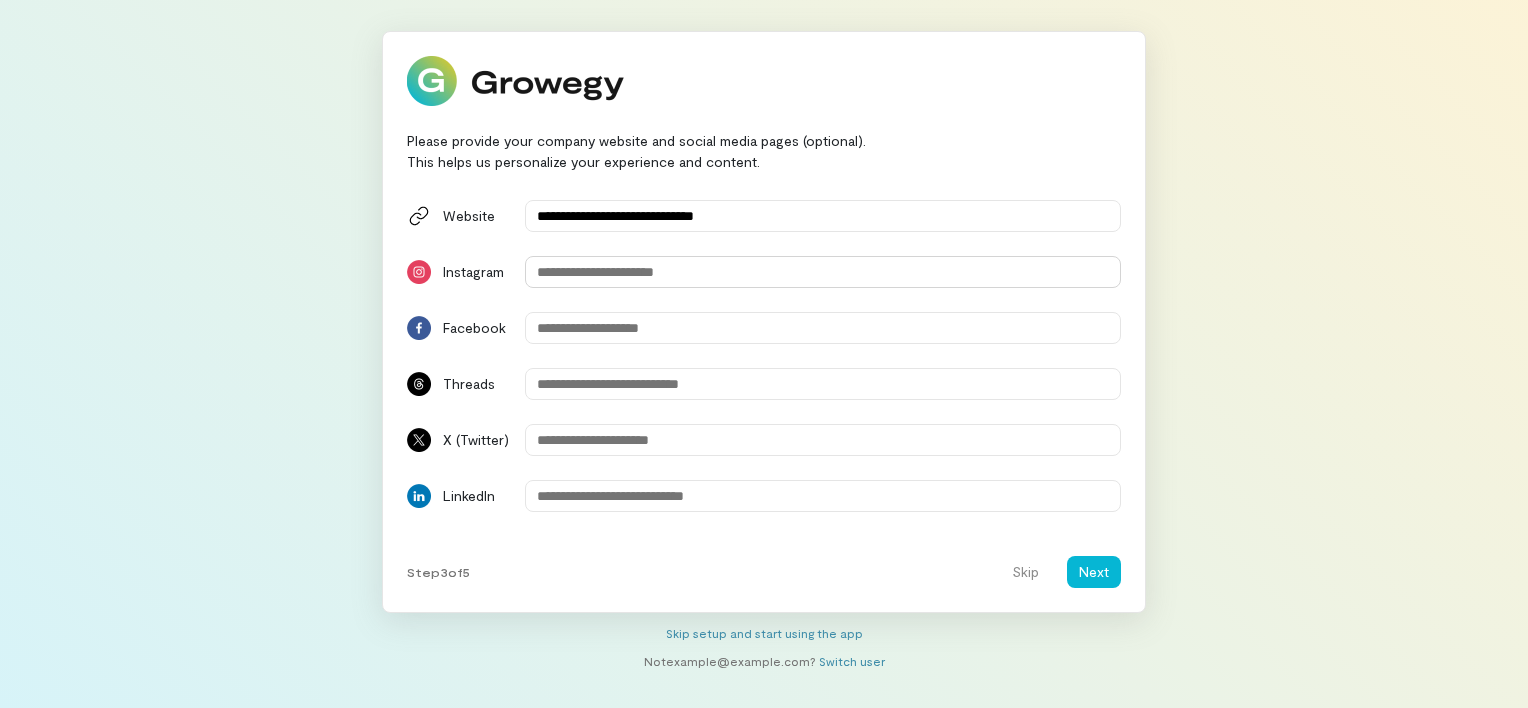 click at bounding box center (823, 272) 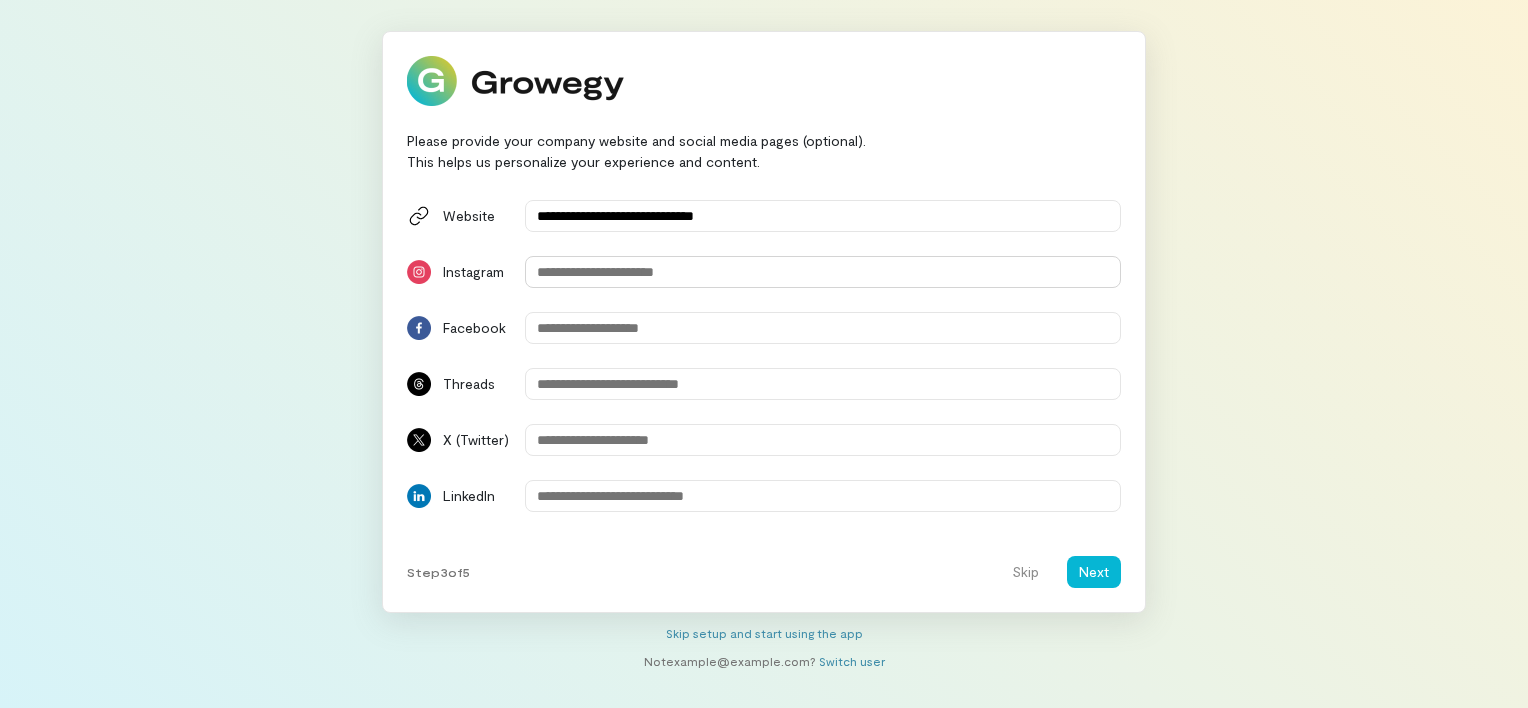 paste on "**********" 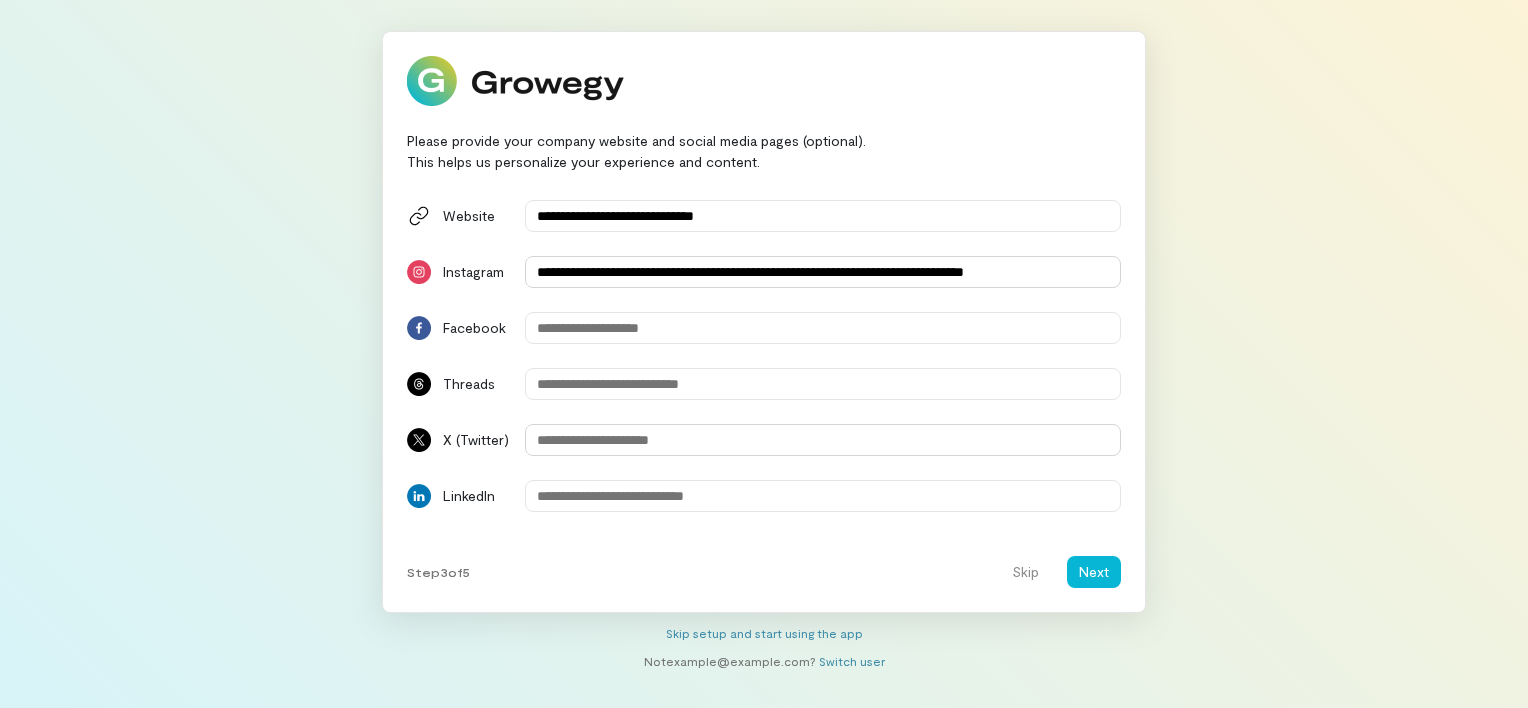 scroll, scrollTop: 0, scrollLeft: 58, axis: horizontal 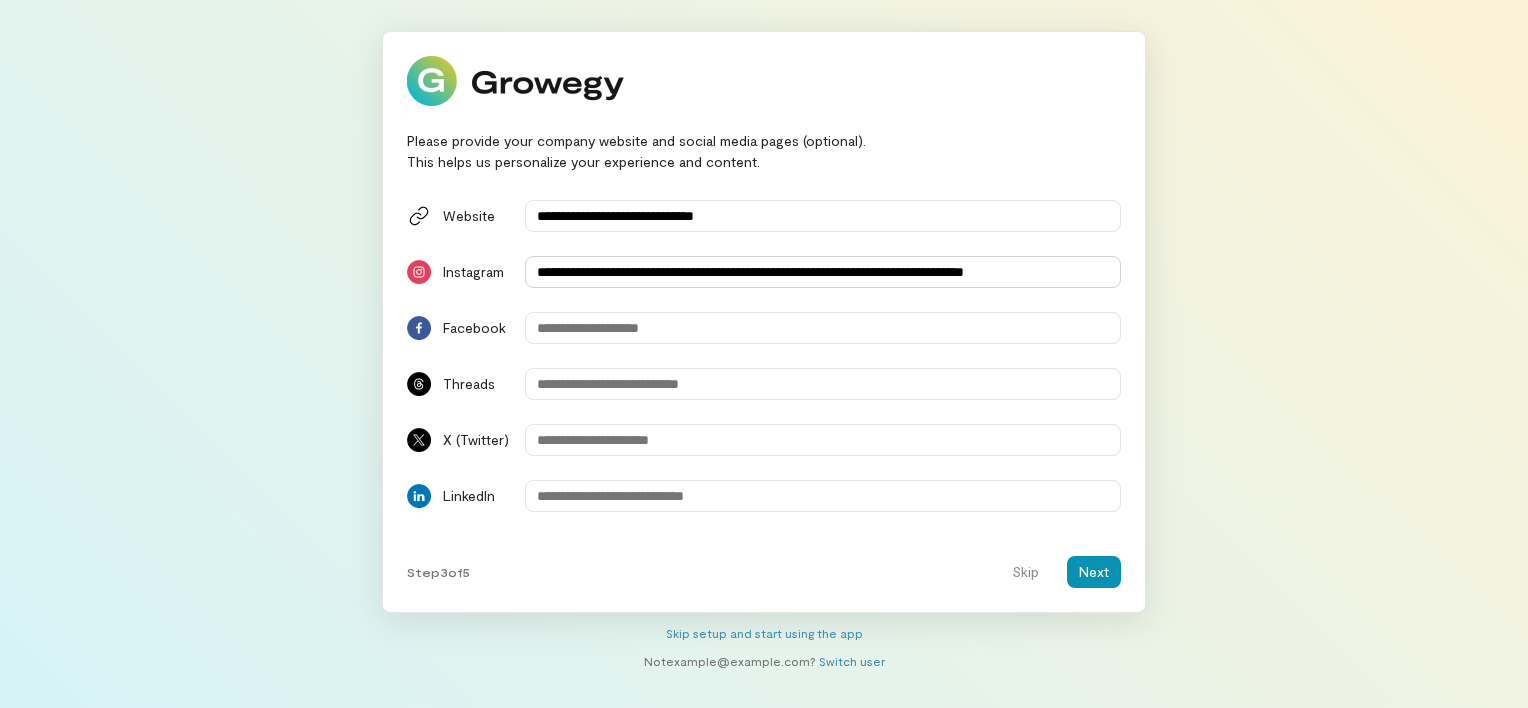 type on "**********" 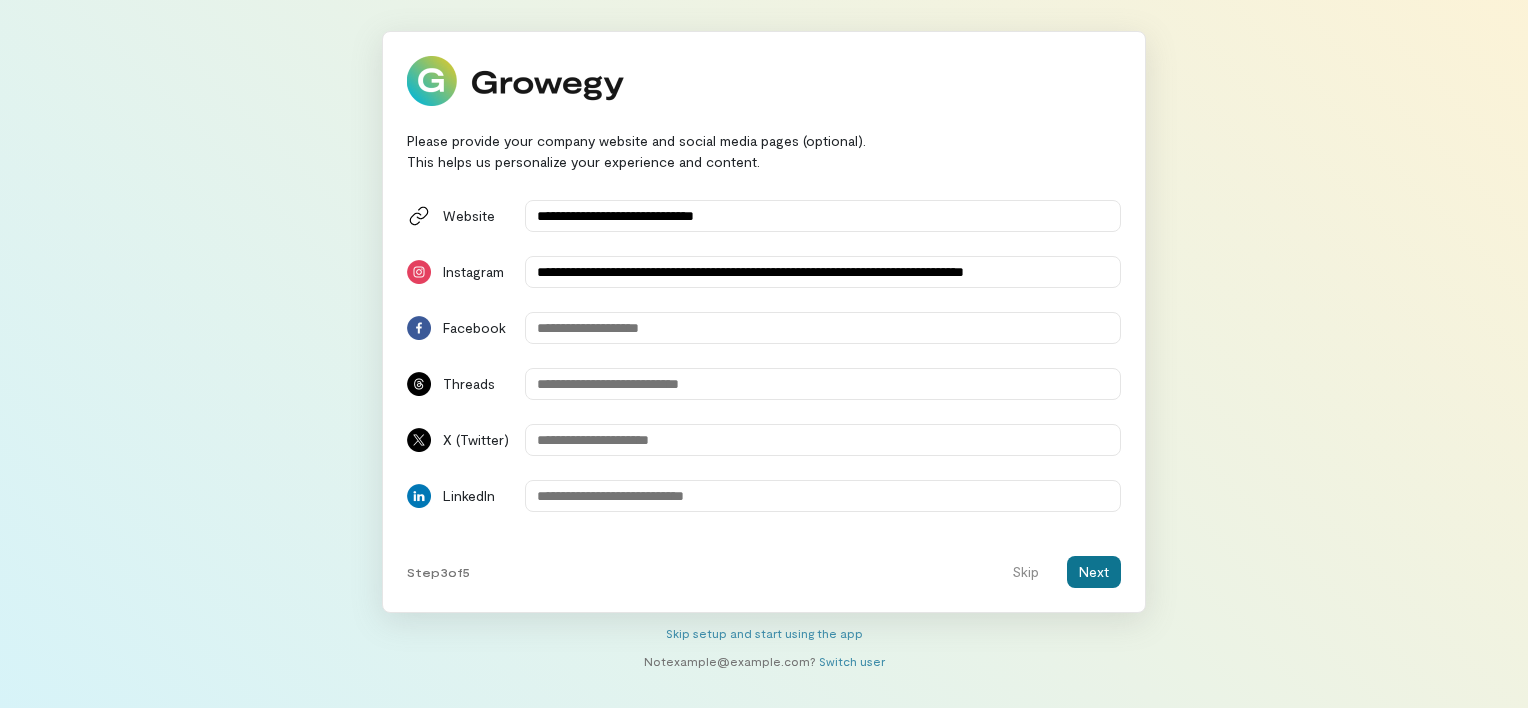 click on "Next" at bounding box center (1094, 572) 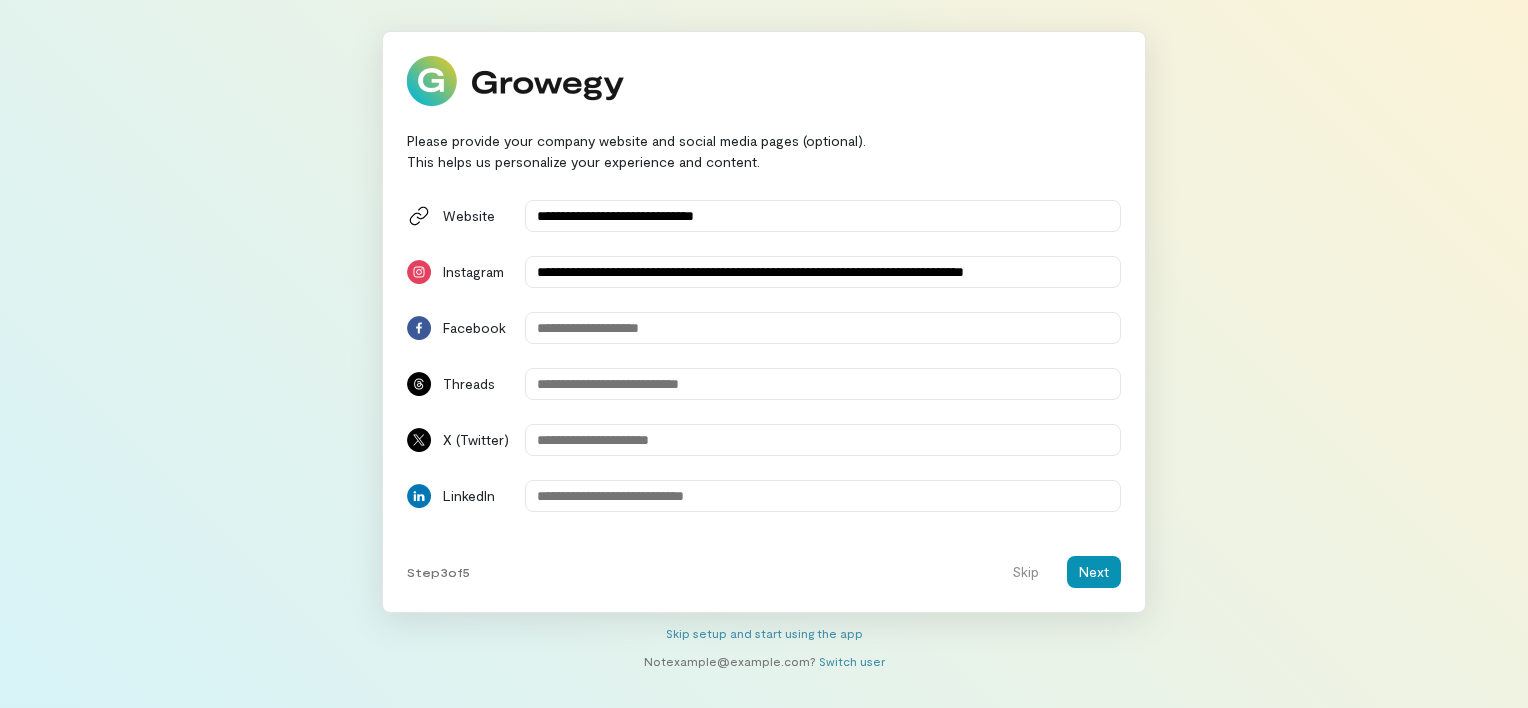 scroll, scrollTop: 0, scrollLeft: 0, axis: both 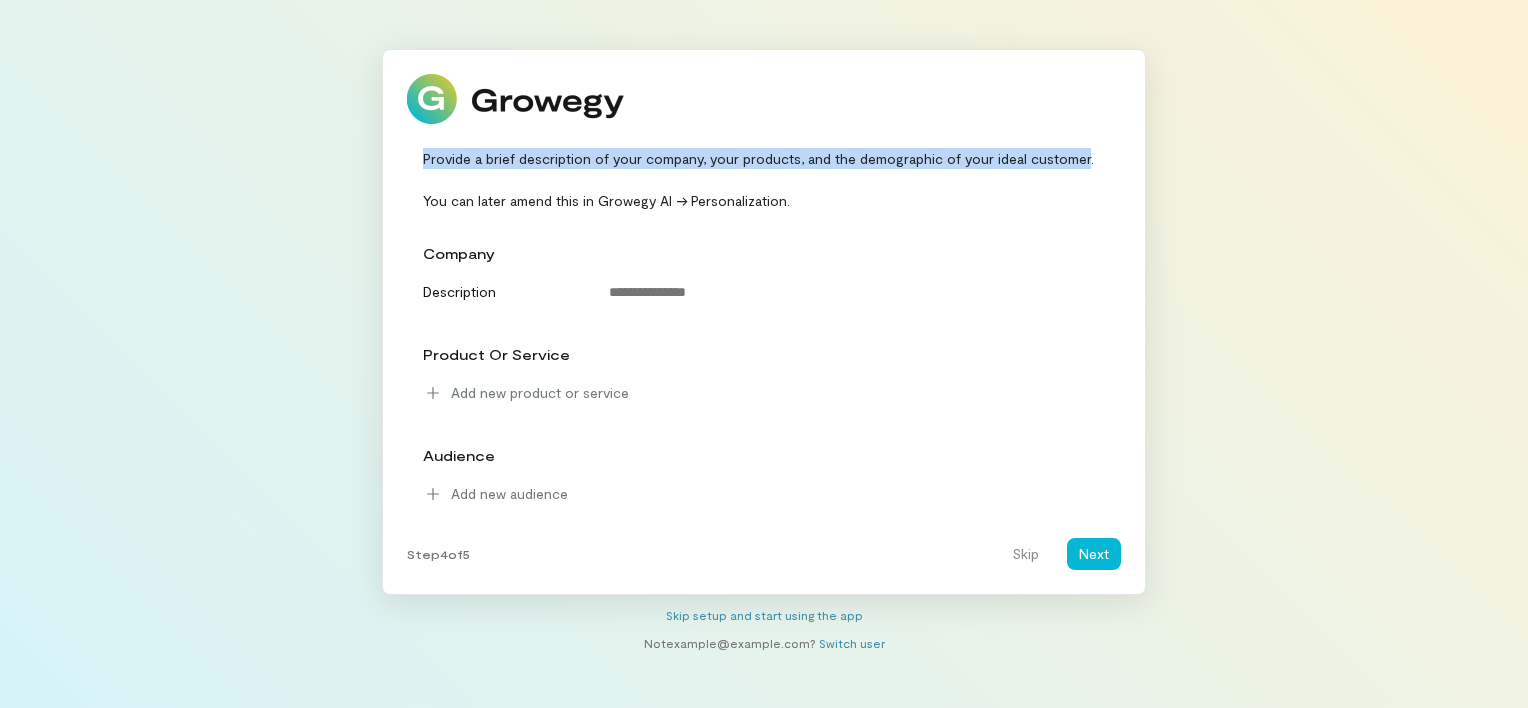 drag, startPoint x: 424, startPoint y: 157, endPoint x: 1080, endPoint y: 164, distance: 656.03735 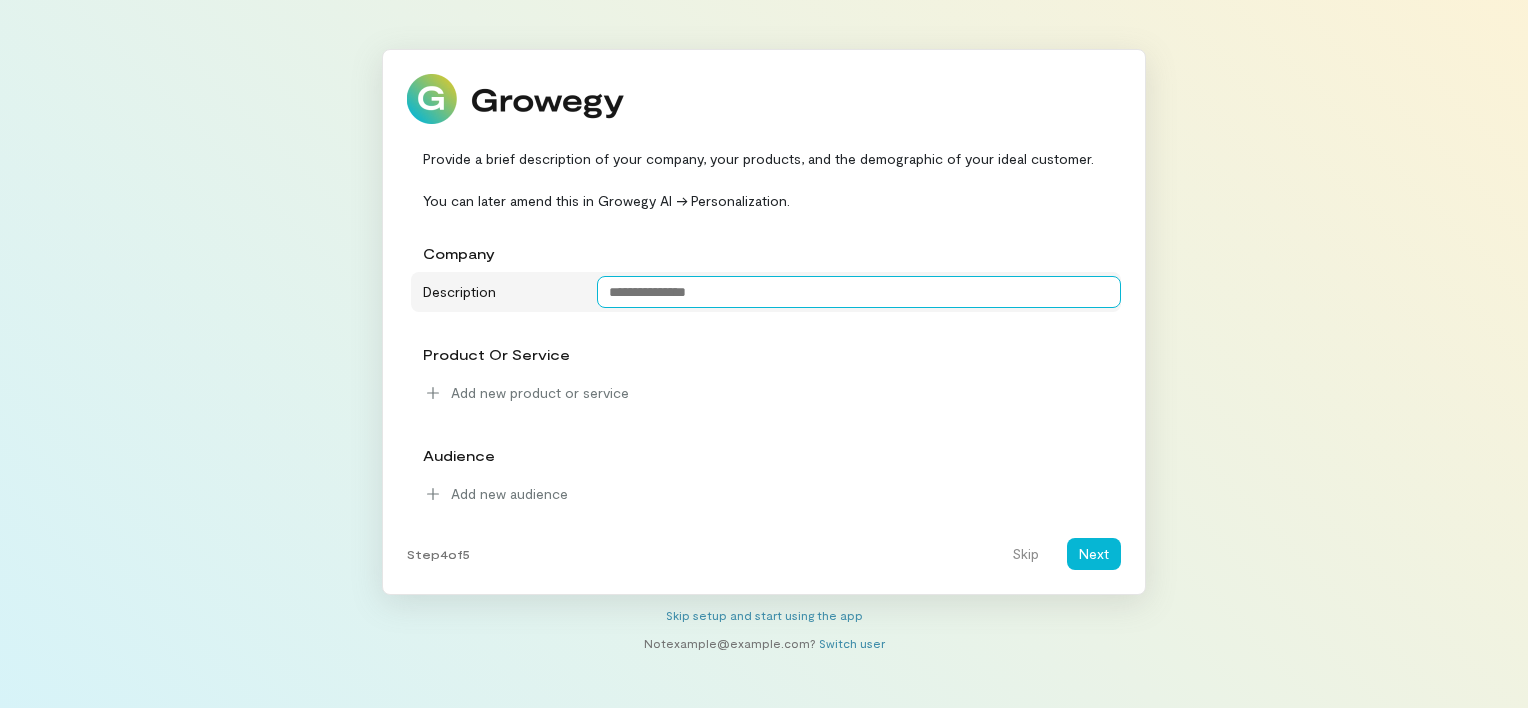 click at bounding box center (859, 292) 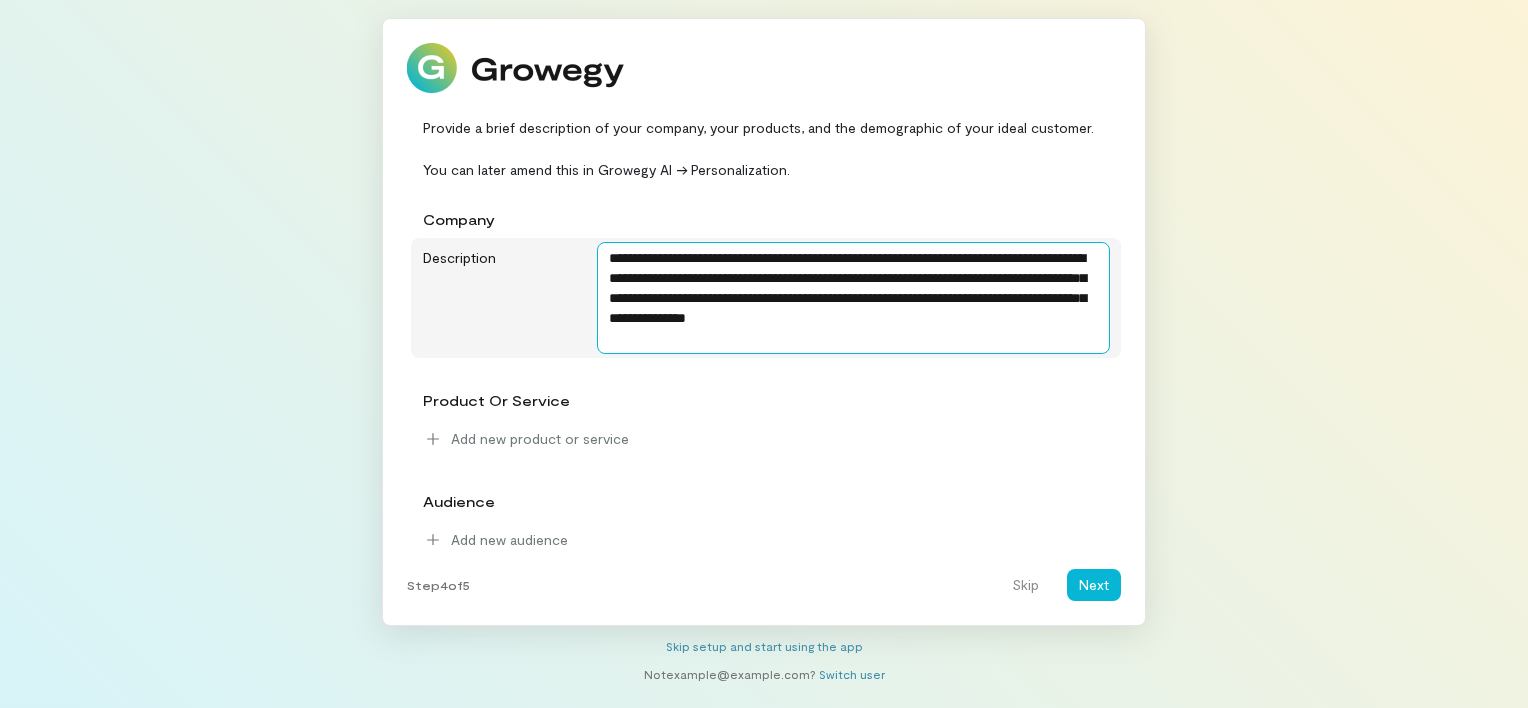 scroll, scrollTop: 0, scrollLeft: 0, axis: both 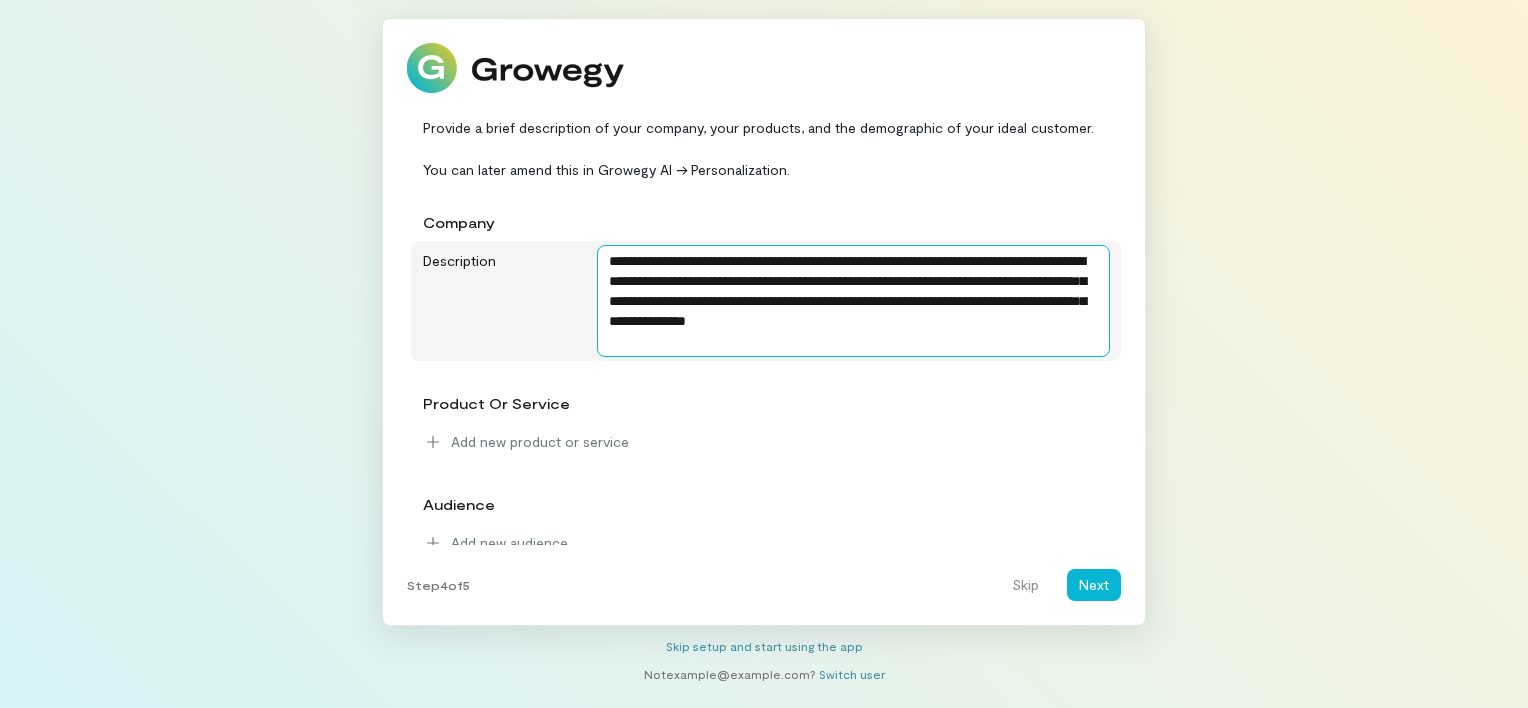 click on "**********" at bounding box center [853, 301] 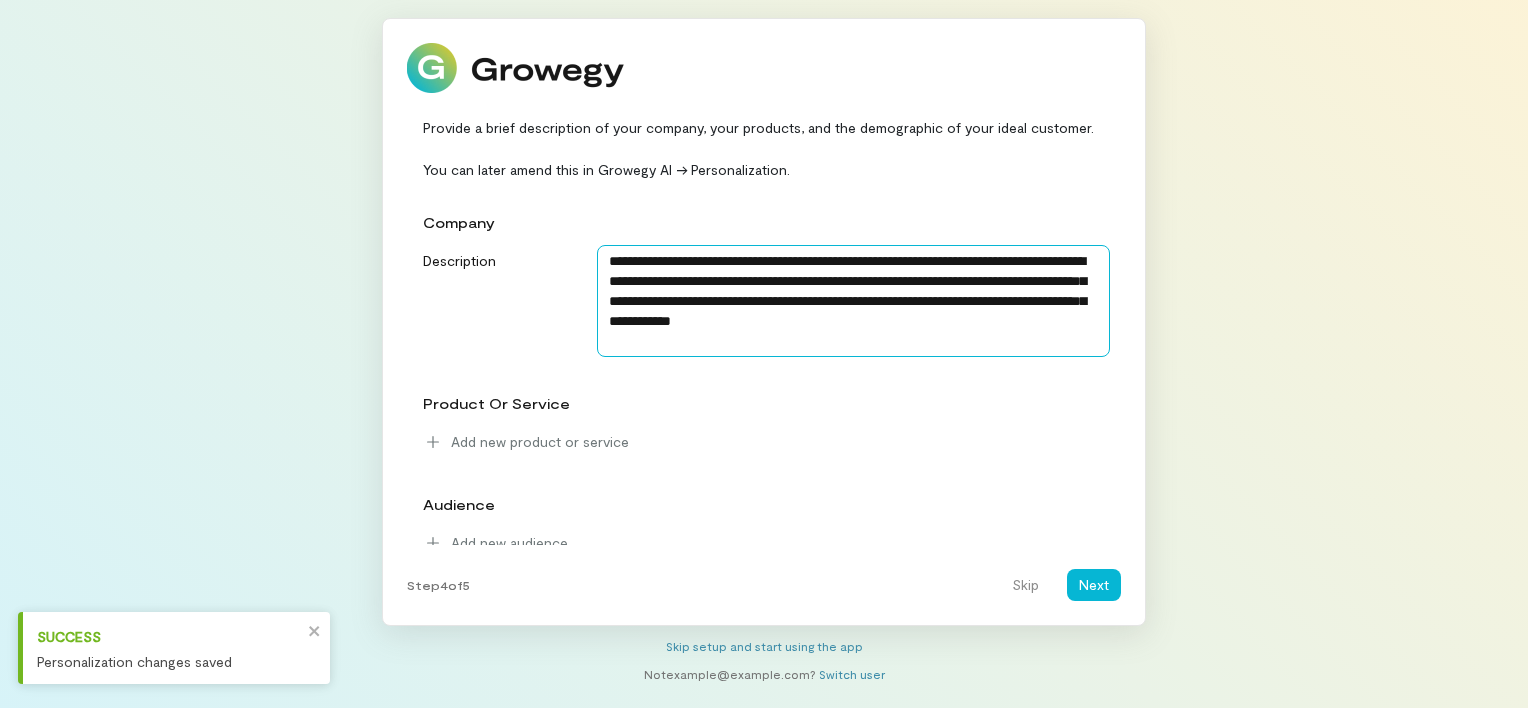 drag, startPoint x: 730, startPoint y: 340, endPoint x: 592, endPoint y: 213, distance: 187.54466 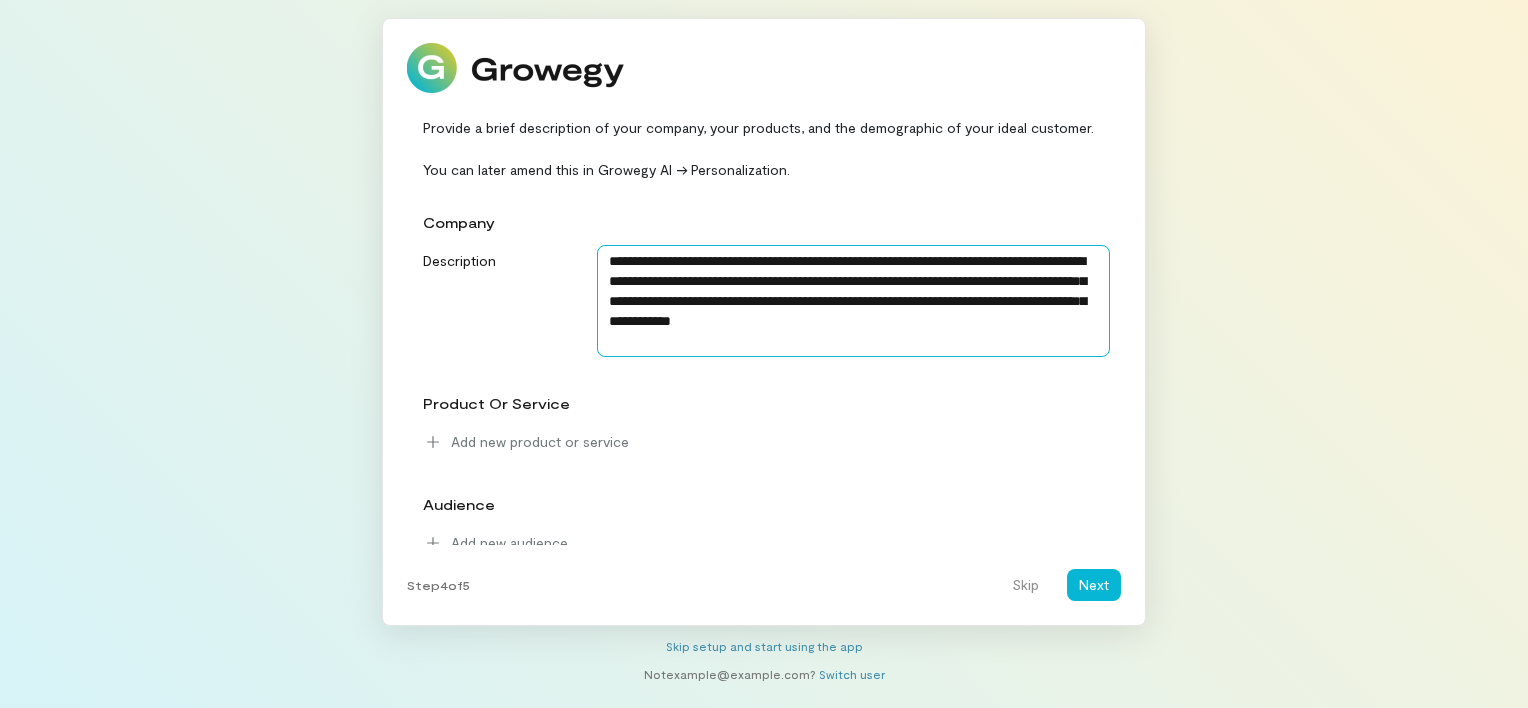 paste 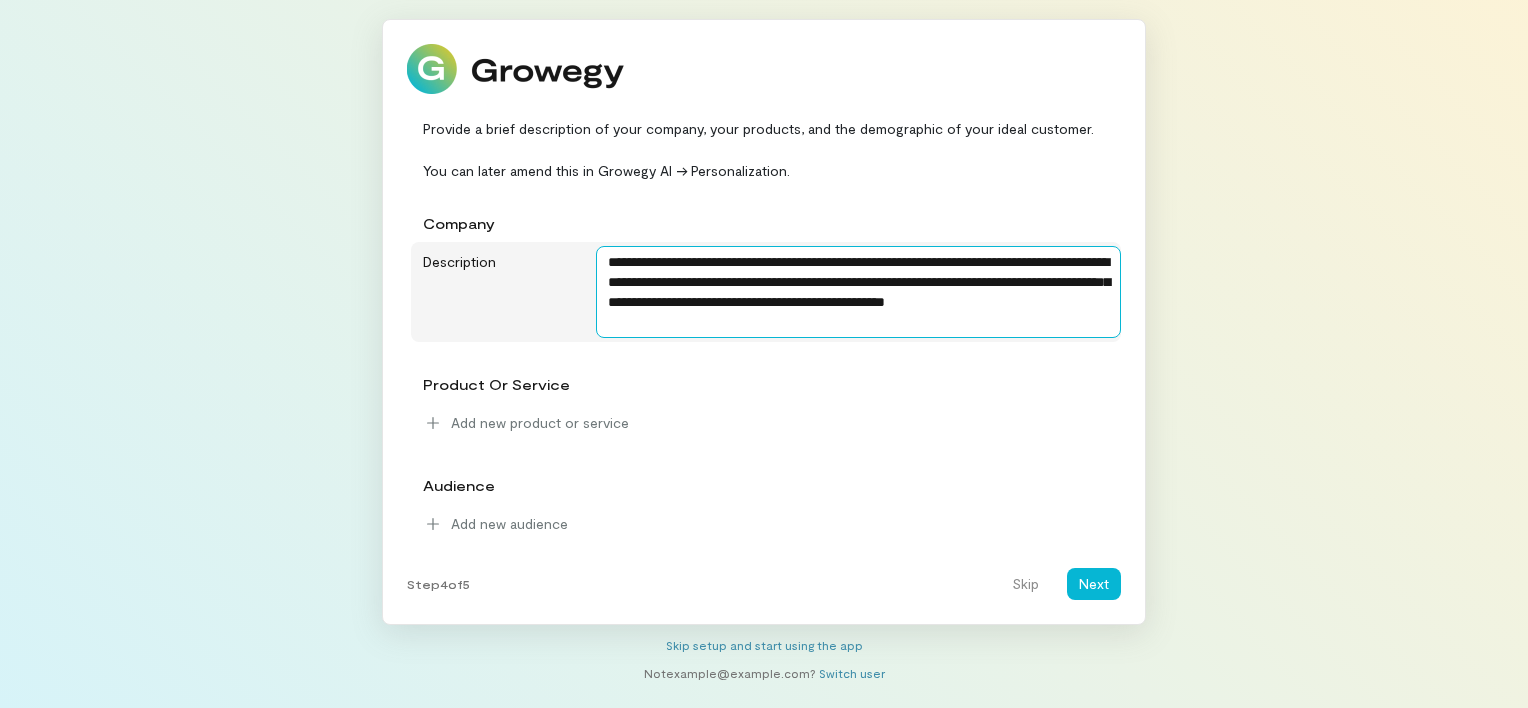 click on "**********" at bounding box center [858, 292] 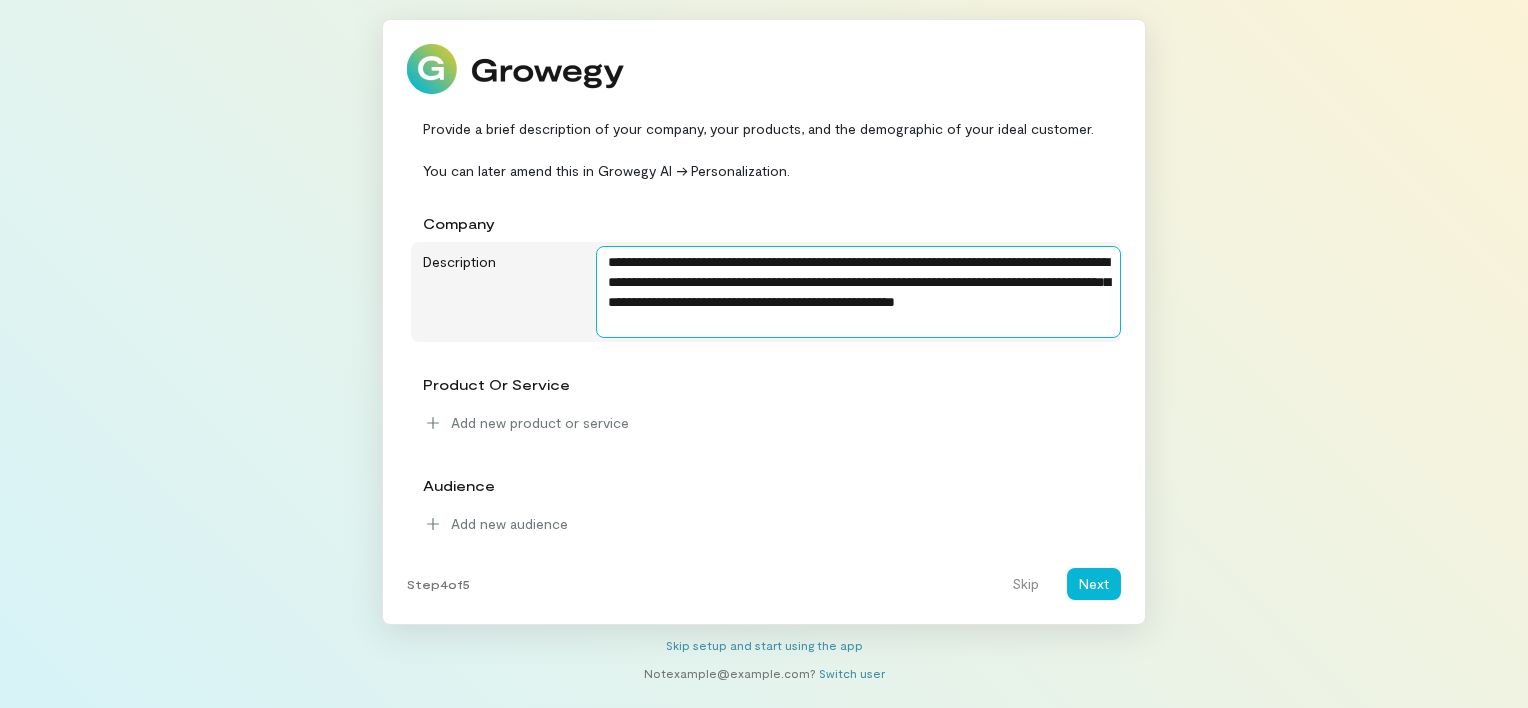 click on "**********" at bounding box center (858, 292) 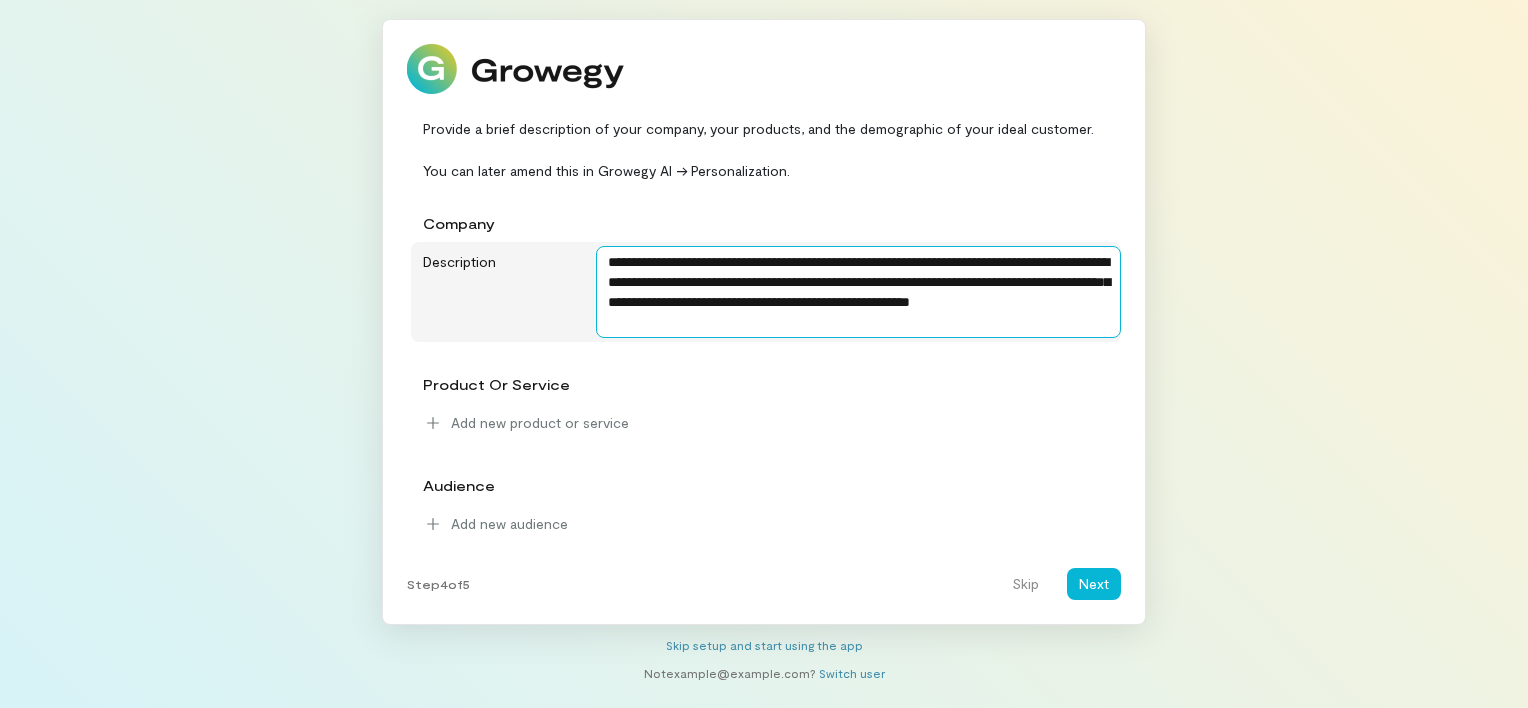 click on "**********" at bounding box center [858, 292] 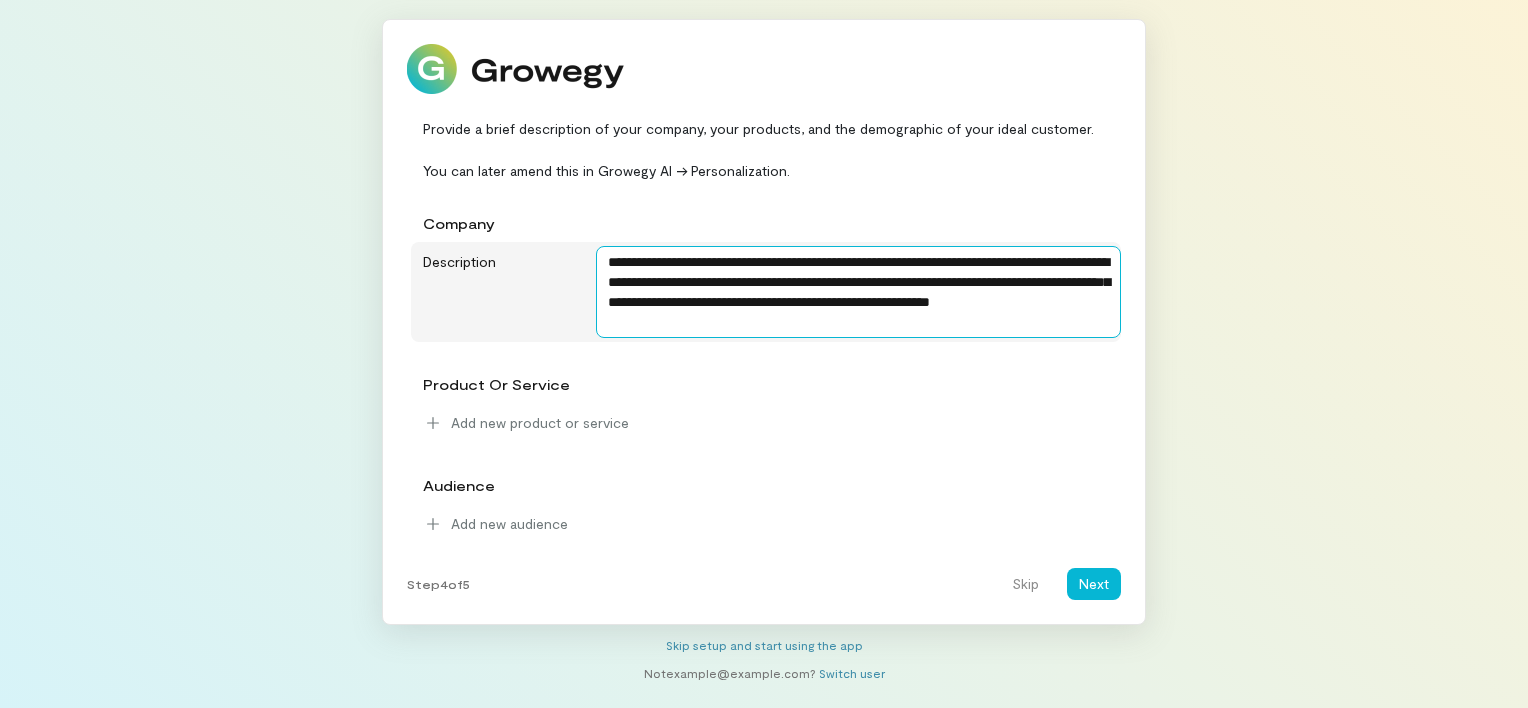 click on "**********" at bounding box center (858, 292) 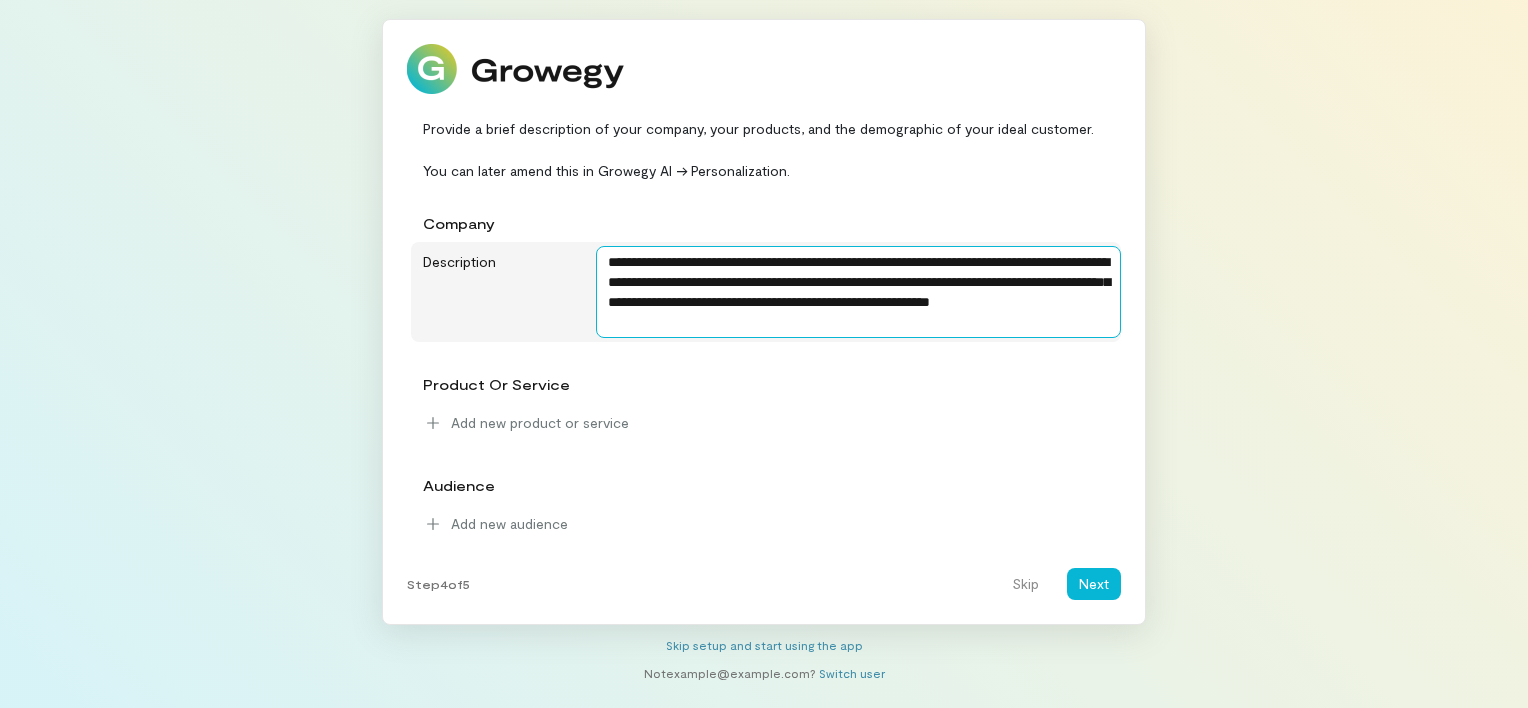 click on "**********" at bounding box center (858, 292) 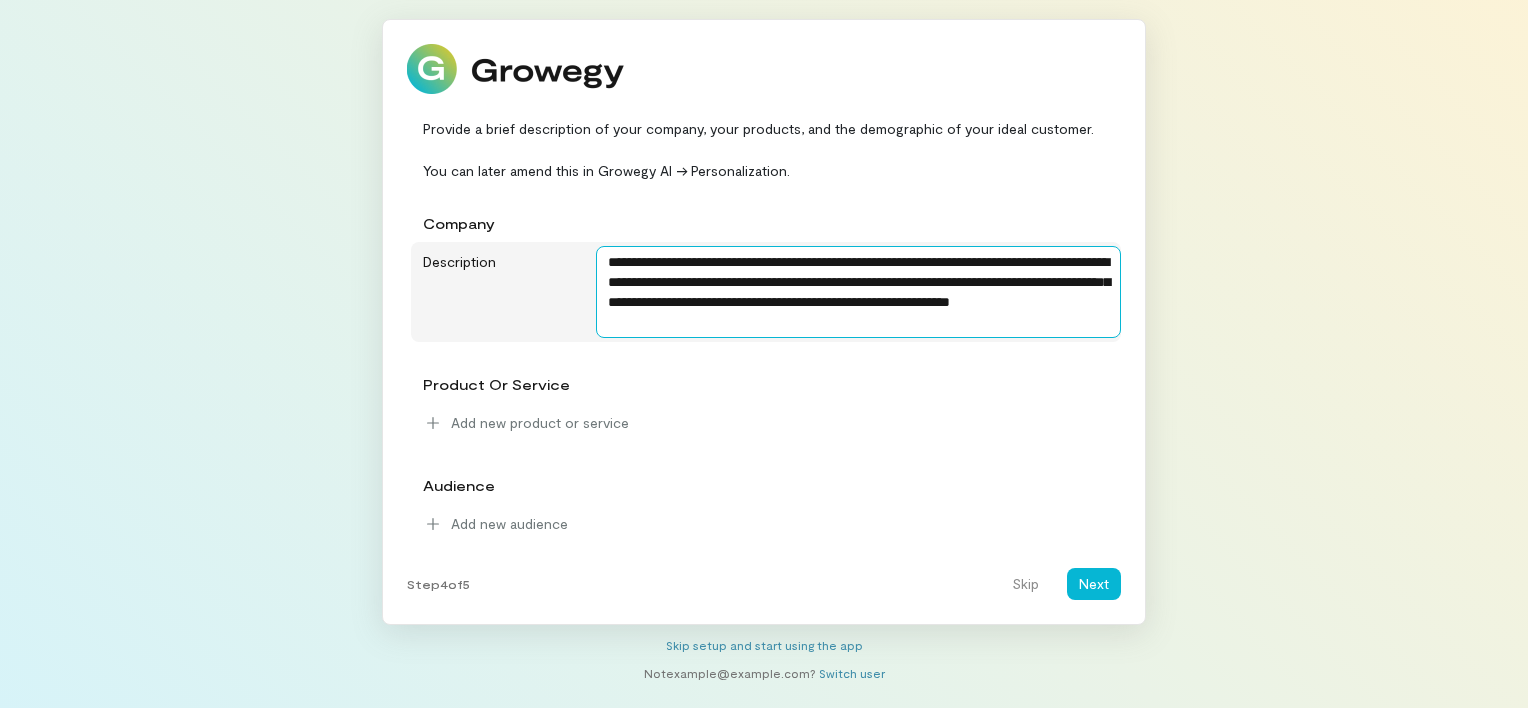 click on "**********" at bounding box center (858, 292) 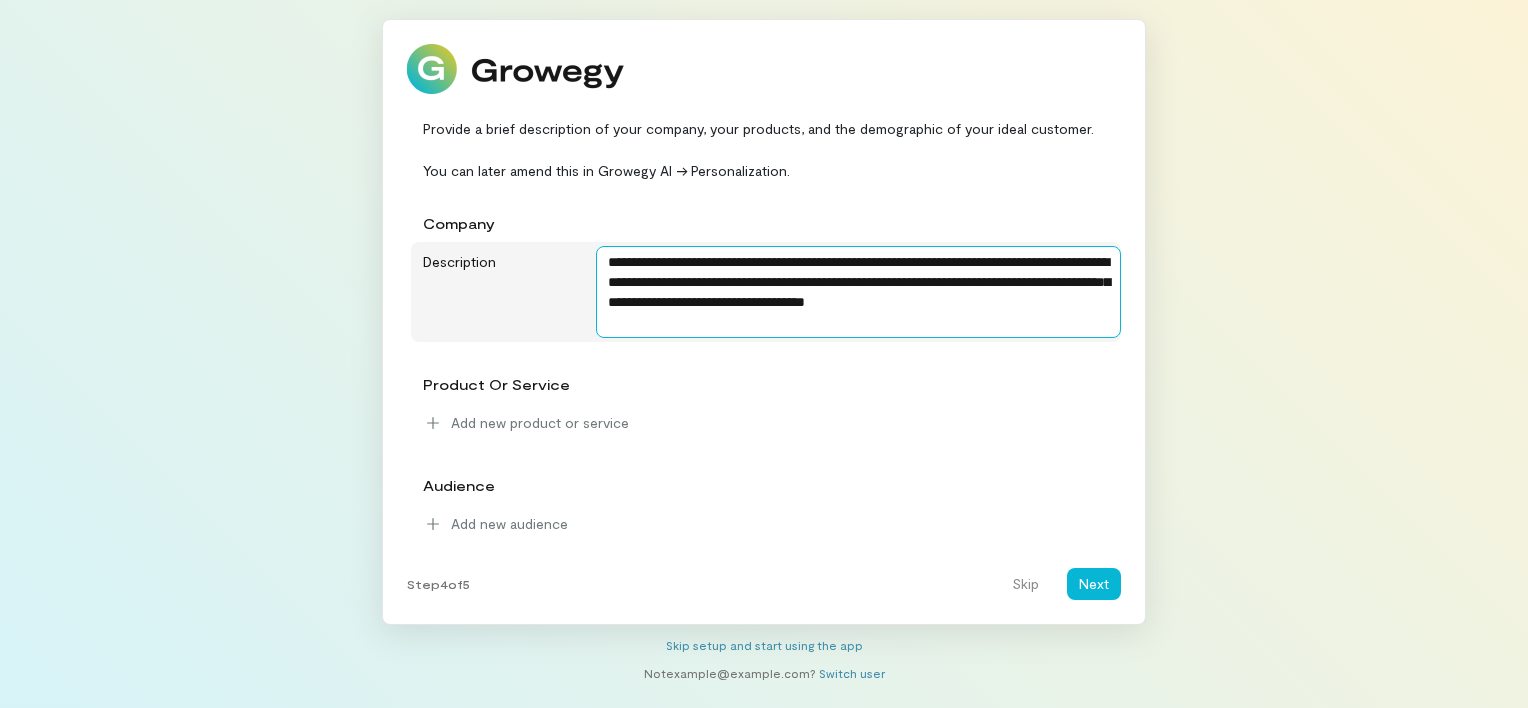 click on "**********" at bounding box center [858, 292] 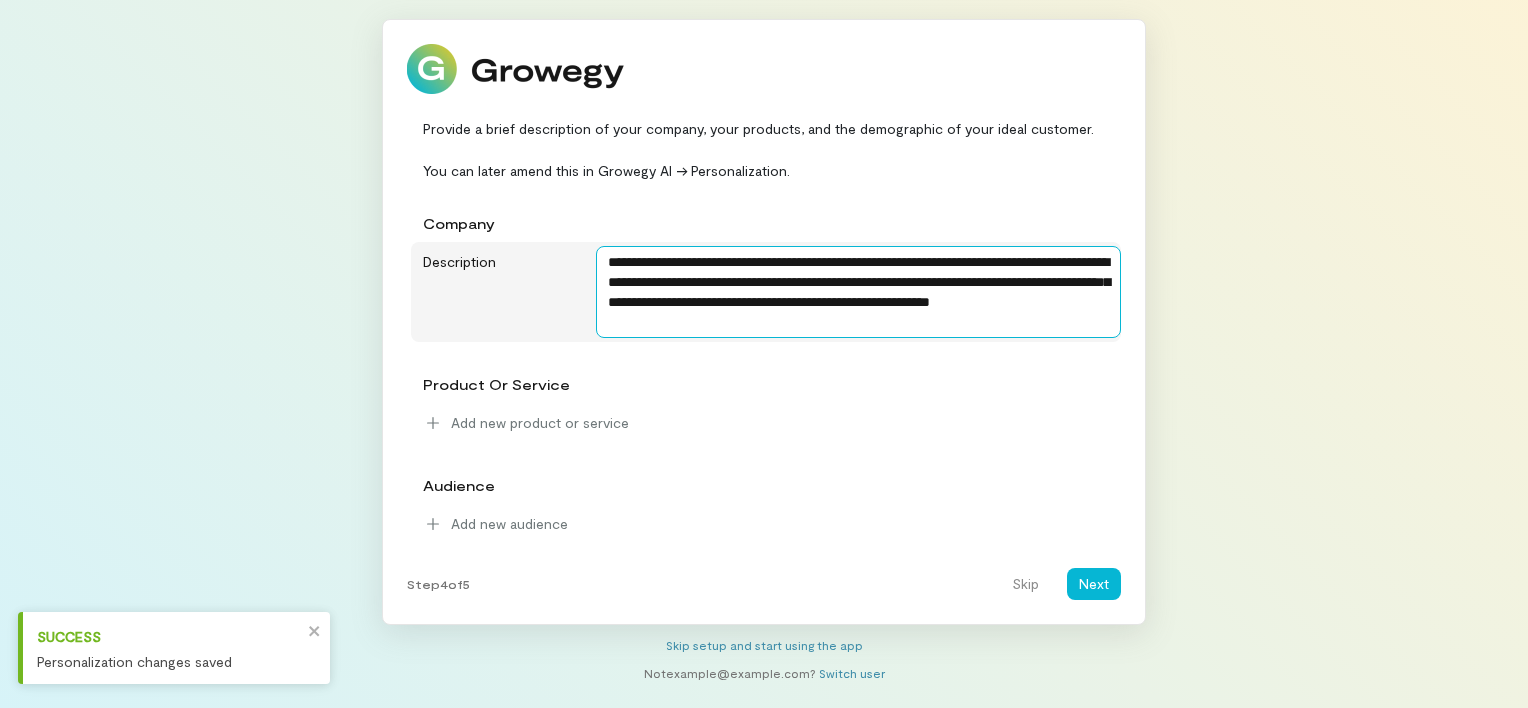 click on "**********" at bounding box center (858, 292) 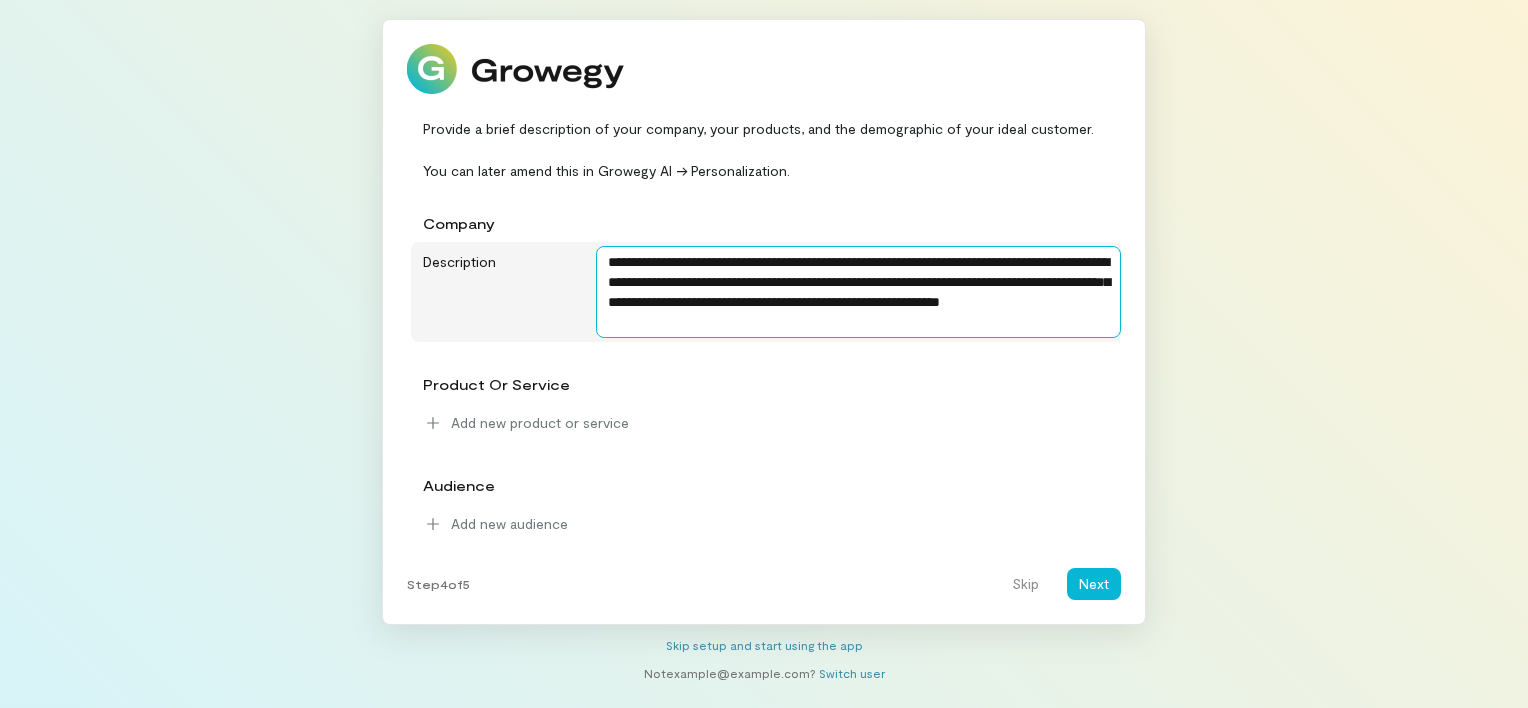 click on "**********" at bounding box center [858, 292] 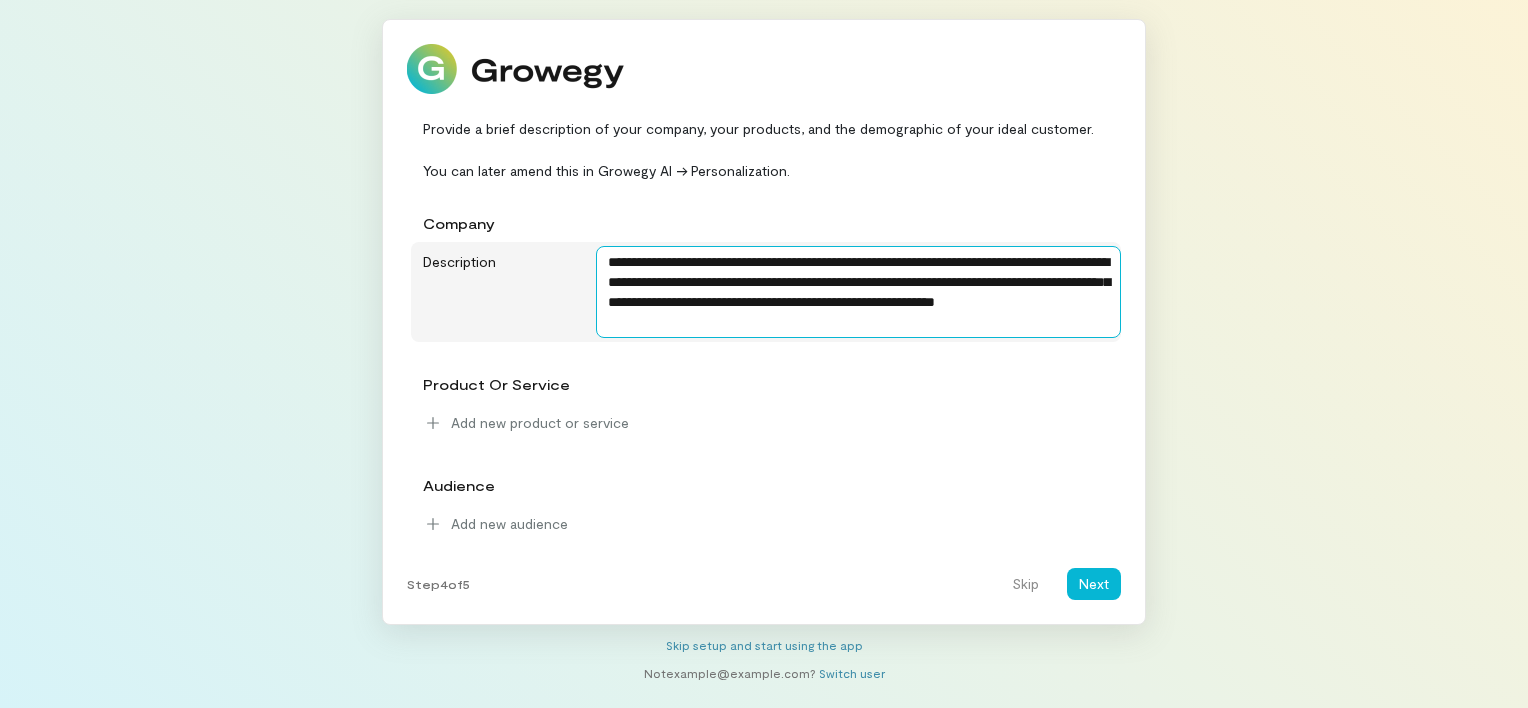 click on "**********" at bounding box center [858, 292] 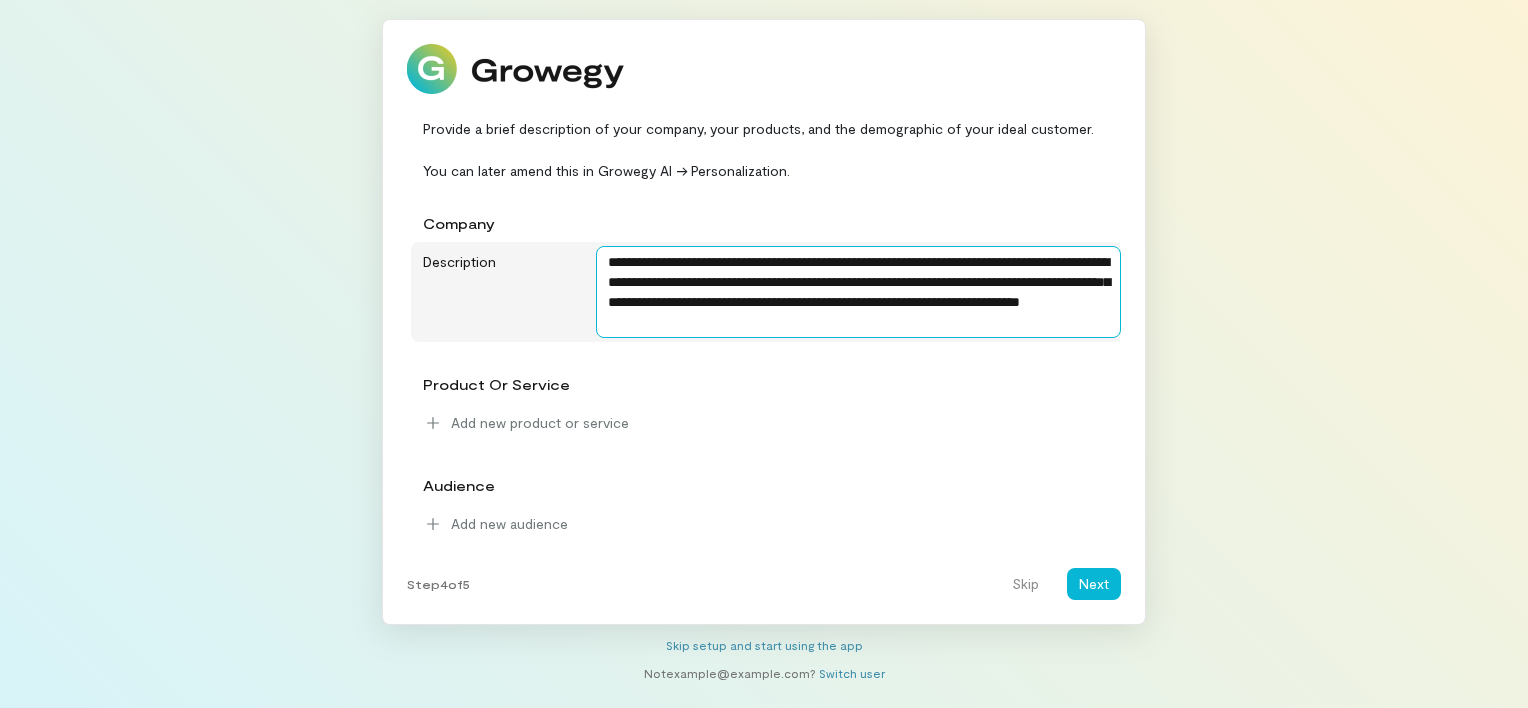 click on "**********" at bounding box center [858, 292] 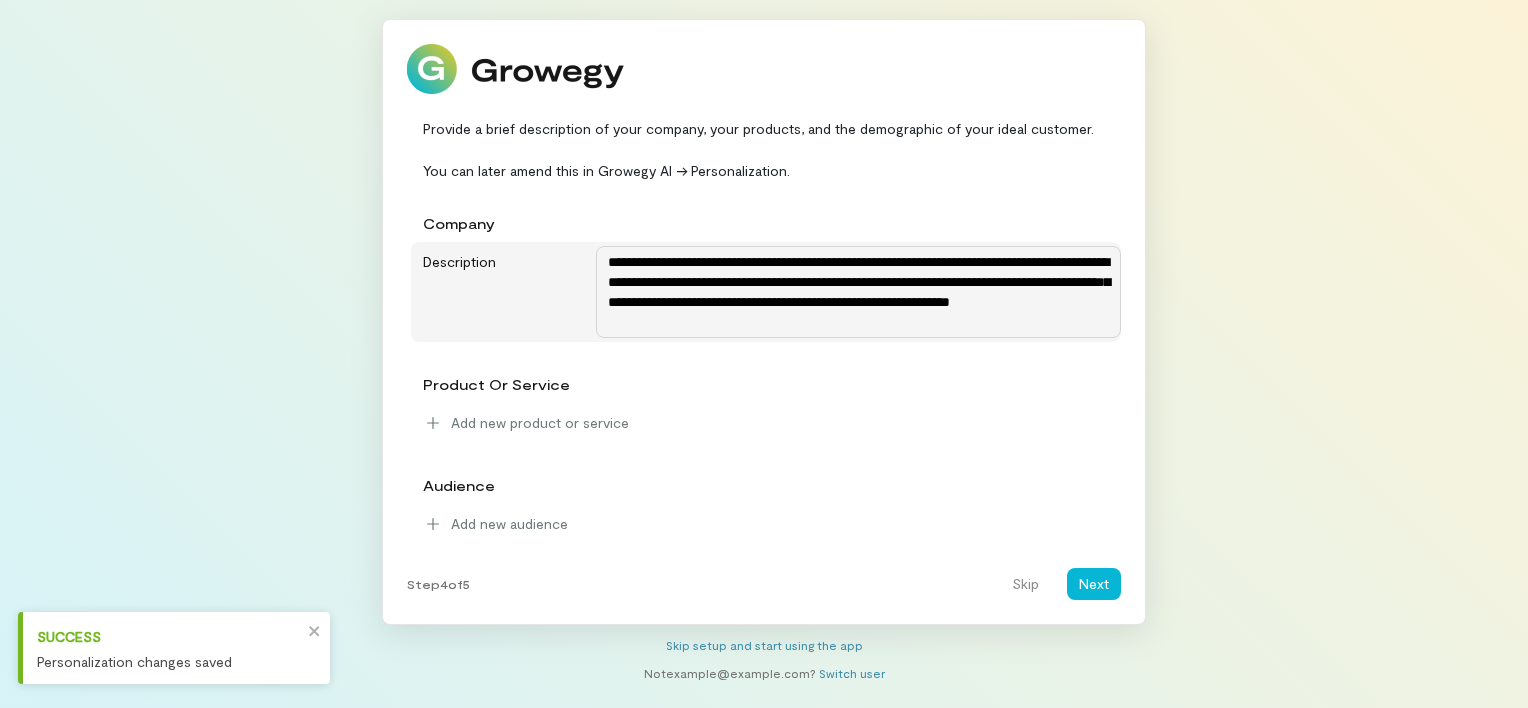 type on "**********" 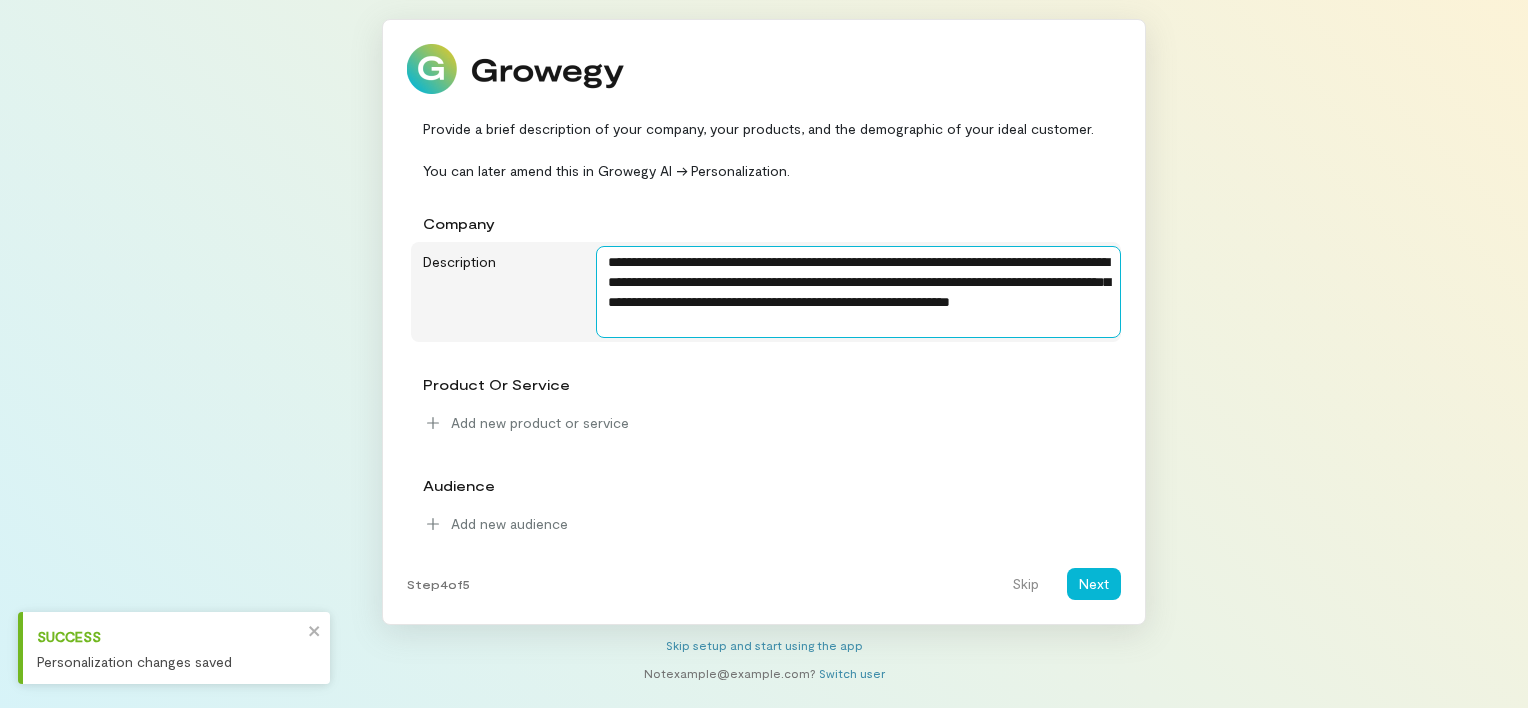 click on "**********" at bounding box center (858, 292) 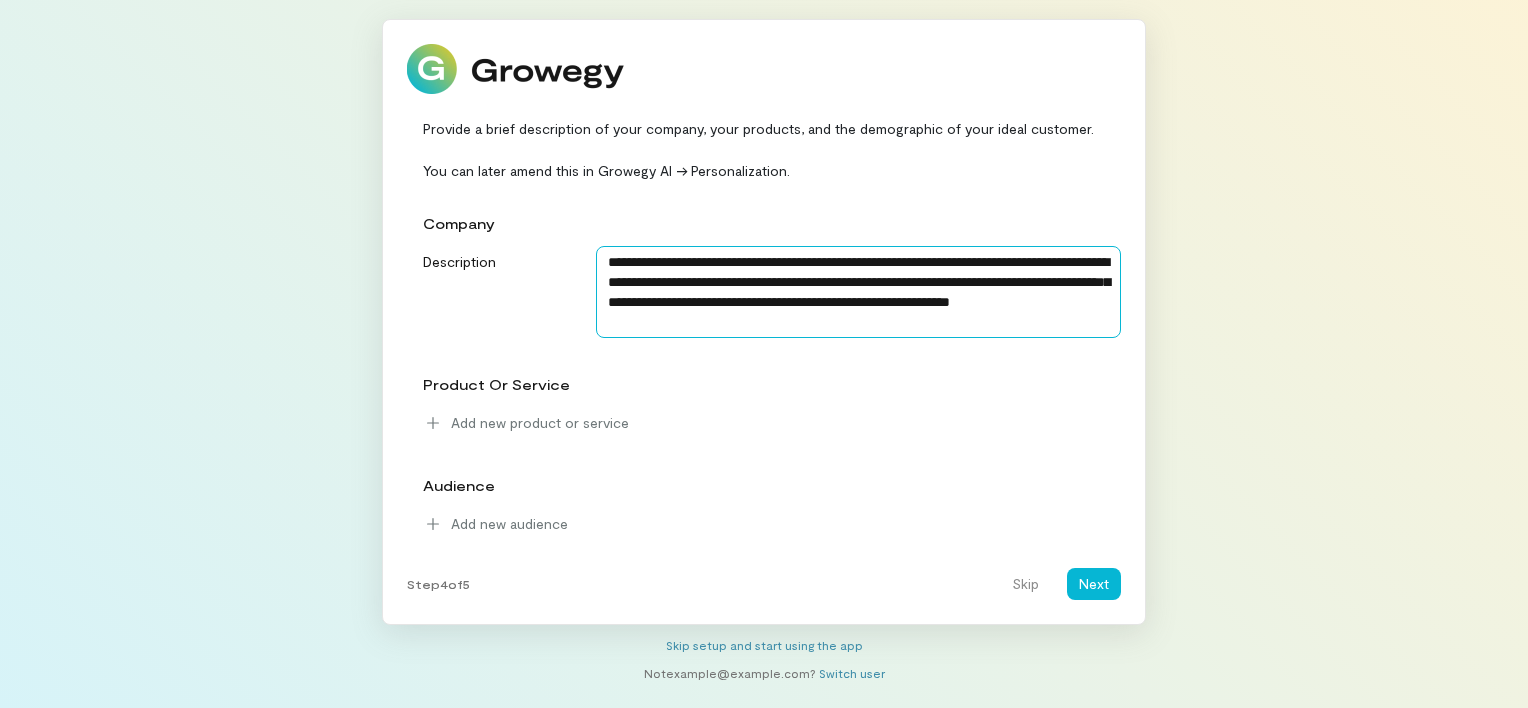 drag, startPoint x: 927, startPoint y: 325, endPoint x: 584, endPoint y: 239, distance: 353.61703 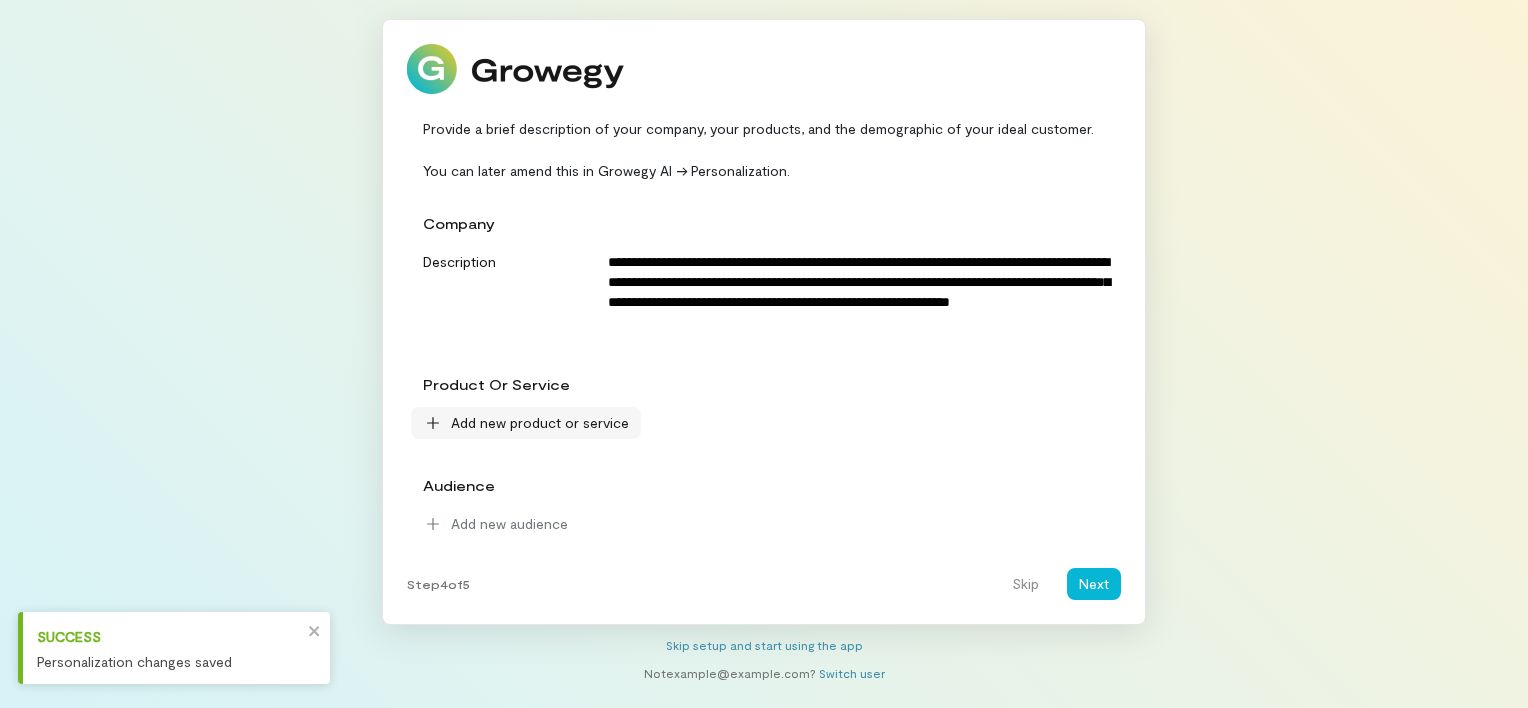 click on "Add new product or service" at bounding box center [526, 423] 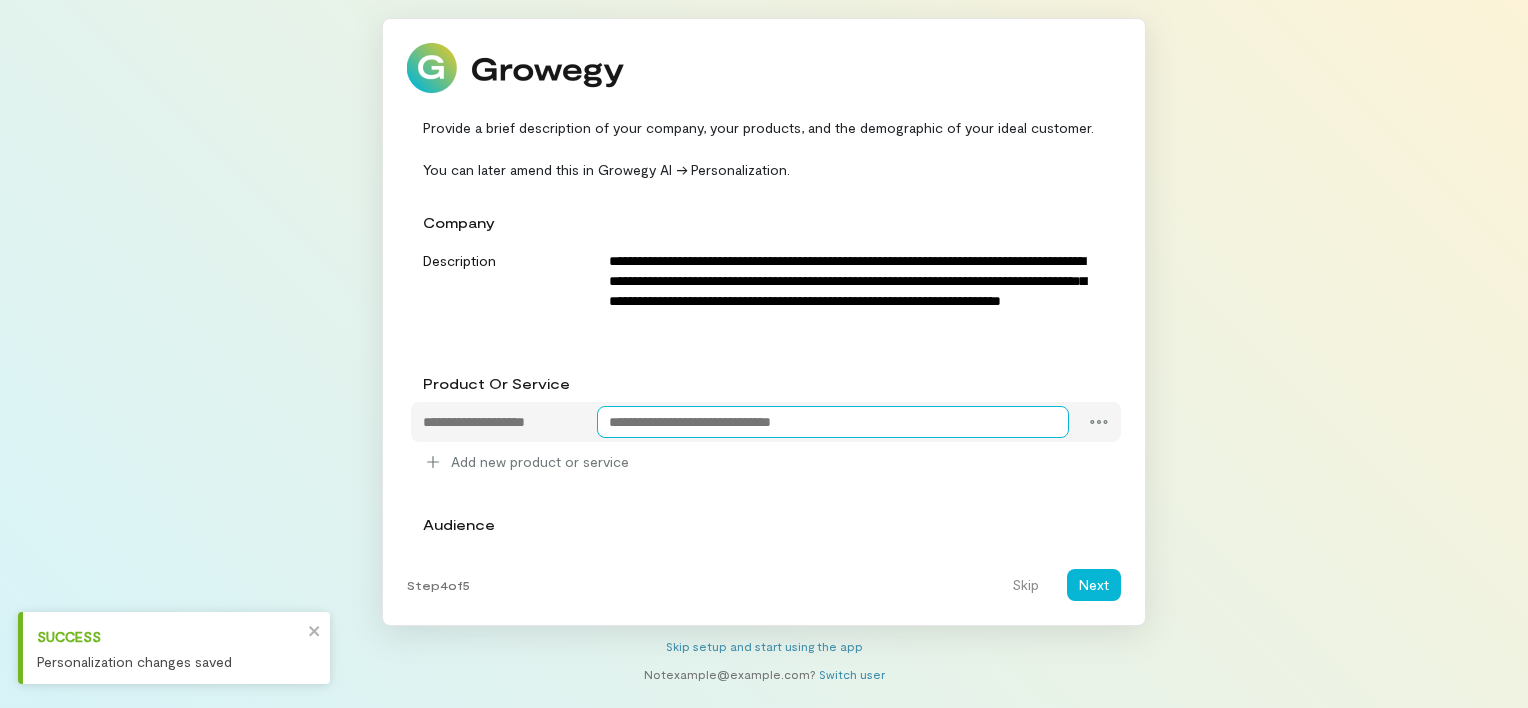 click at bounding box center (500, 422) 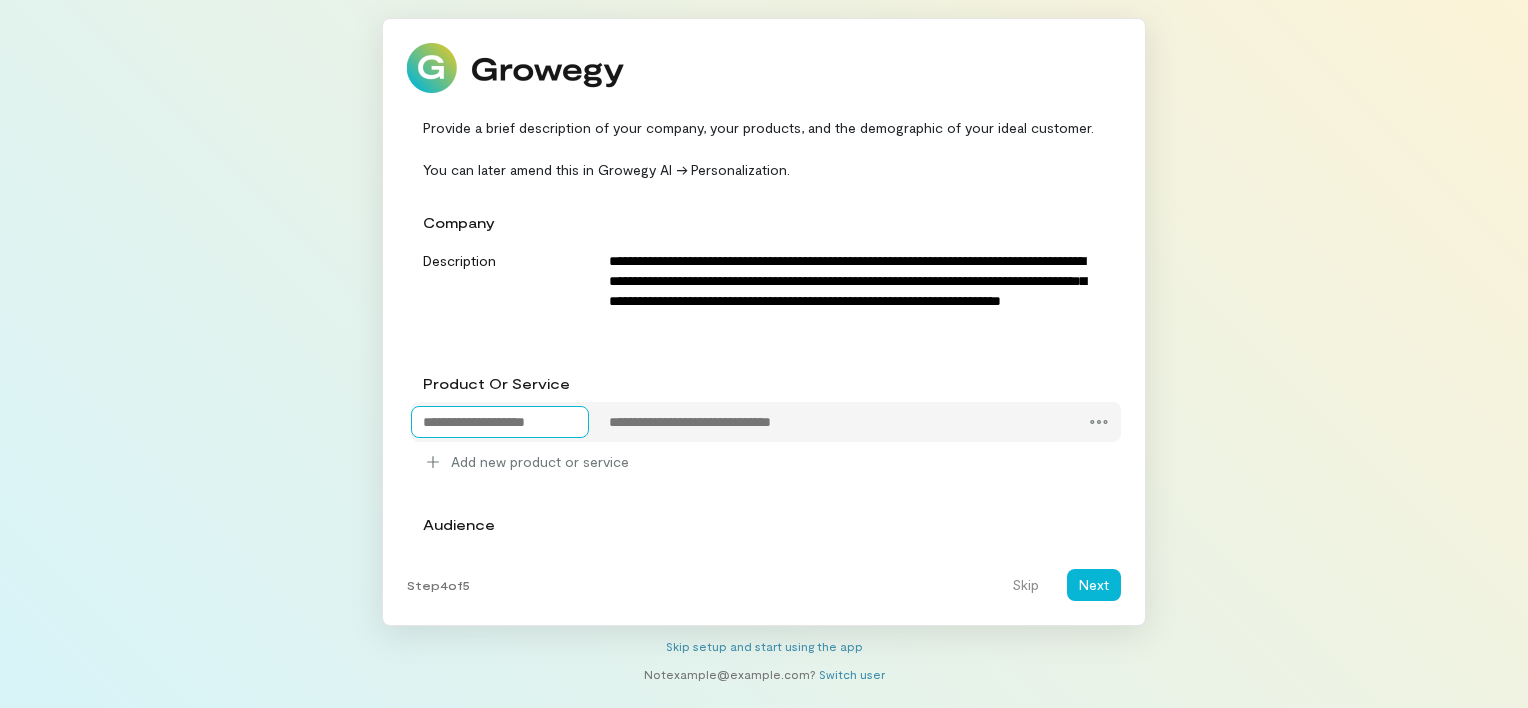 click at bounding box center (500, 422) 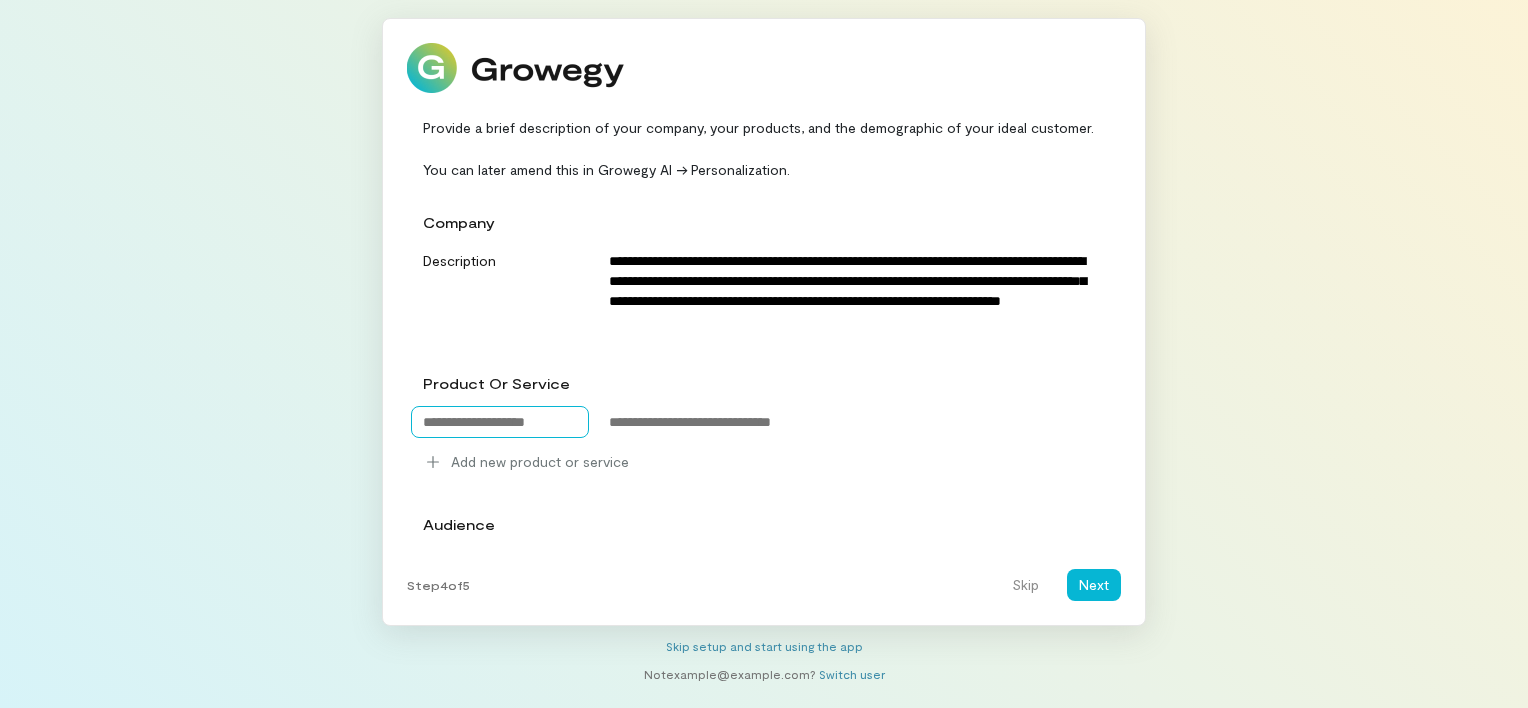 scroll, scrollTop: 36, scrollLeft: 0, axis: vertical 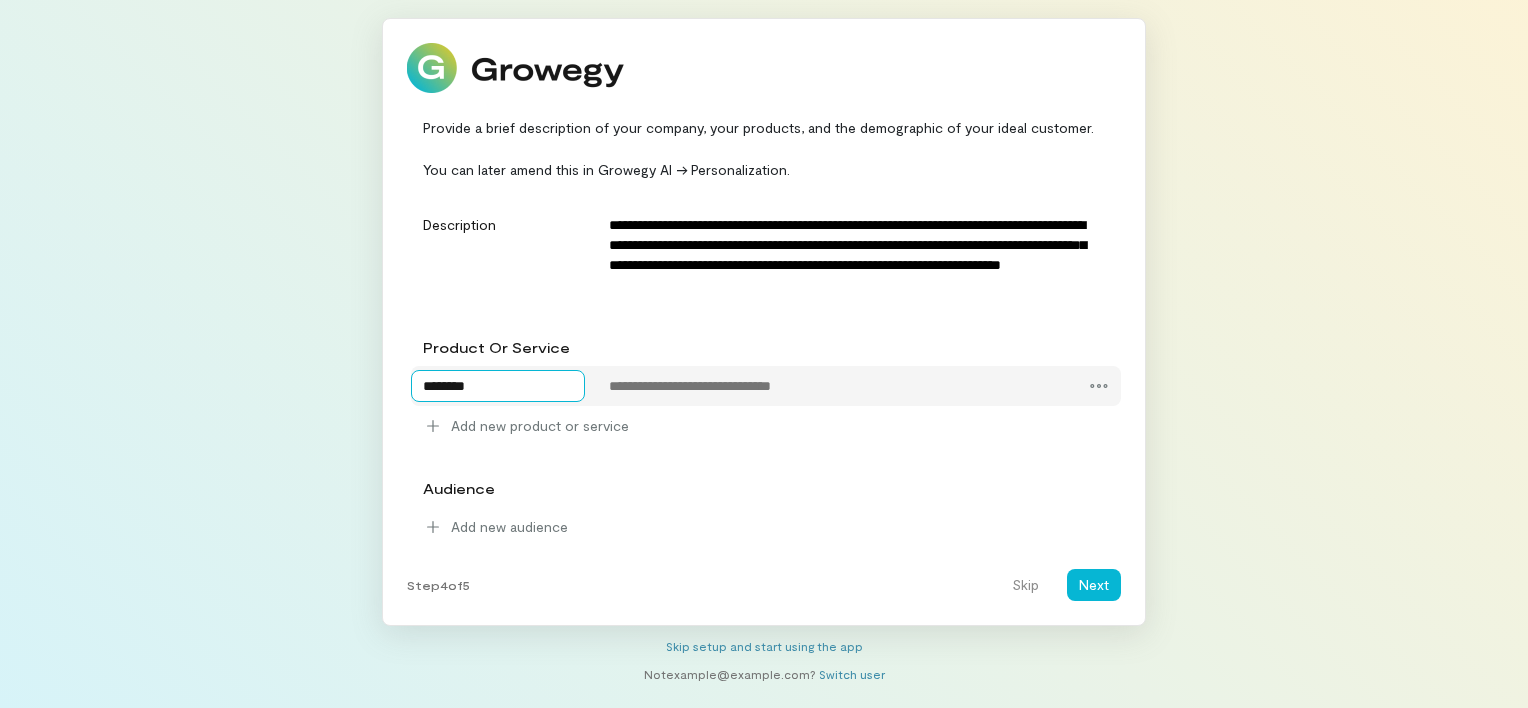 type on "********" 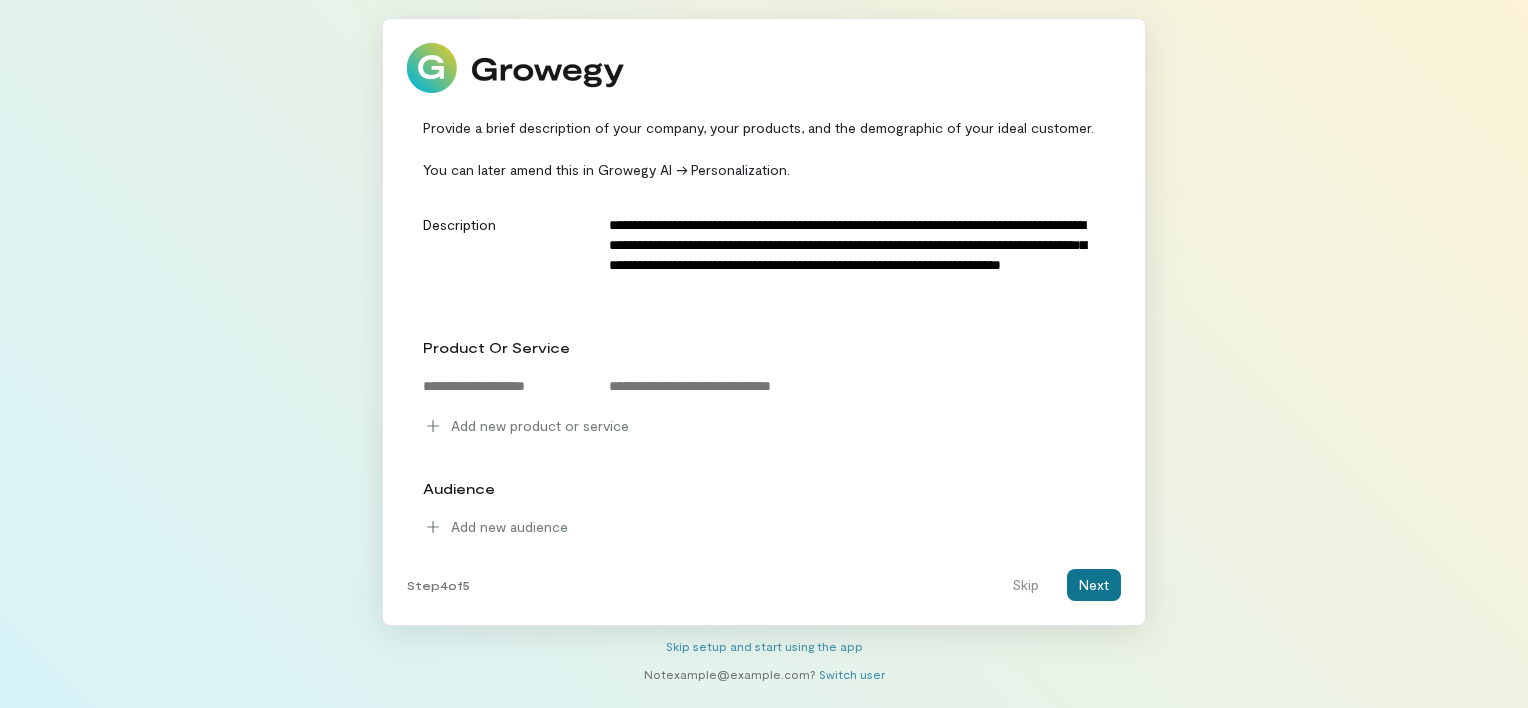 click on "Next" at bounding box center [1094, 585] 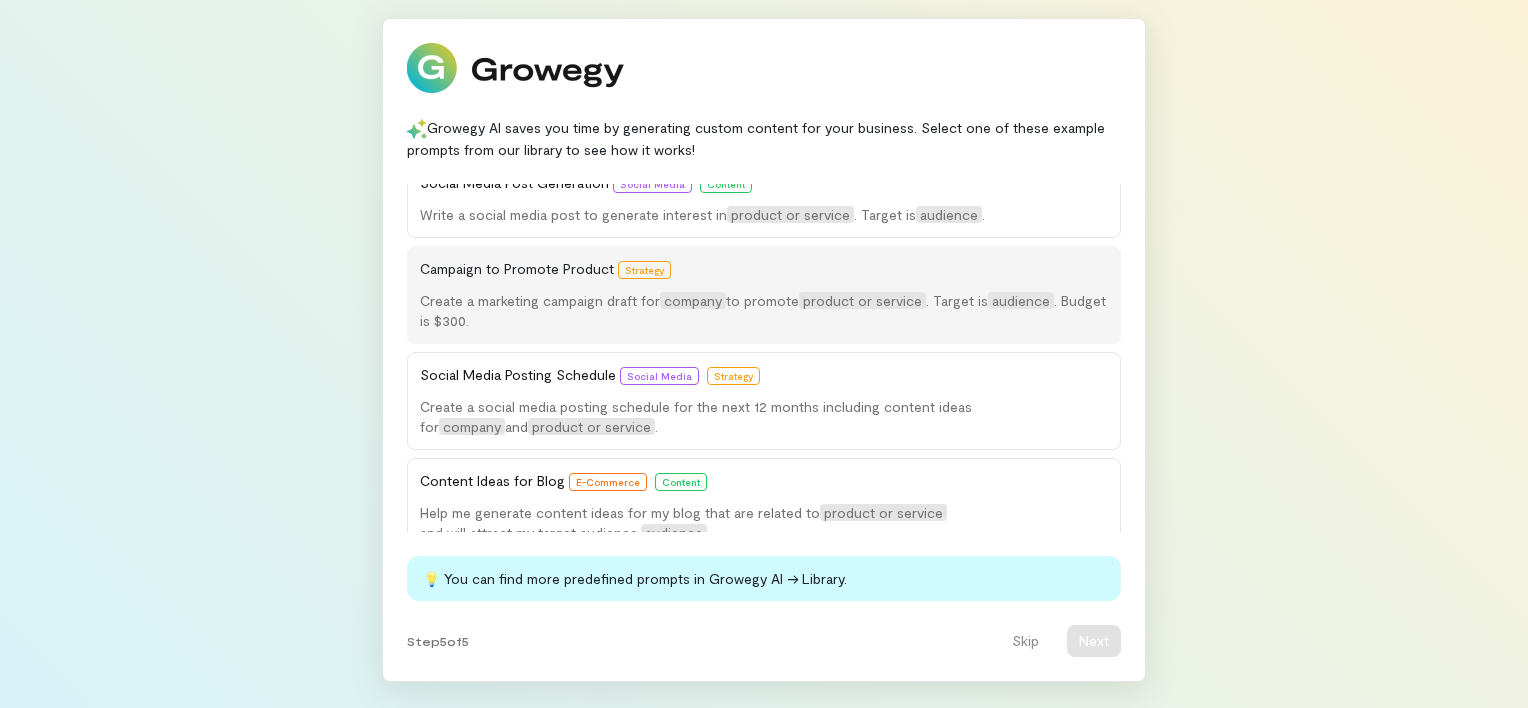 scroll, scrollTop: 47, scrollLeft: 0, axis: vertical 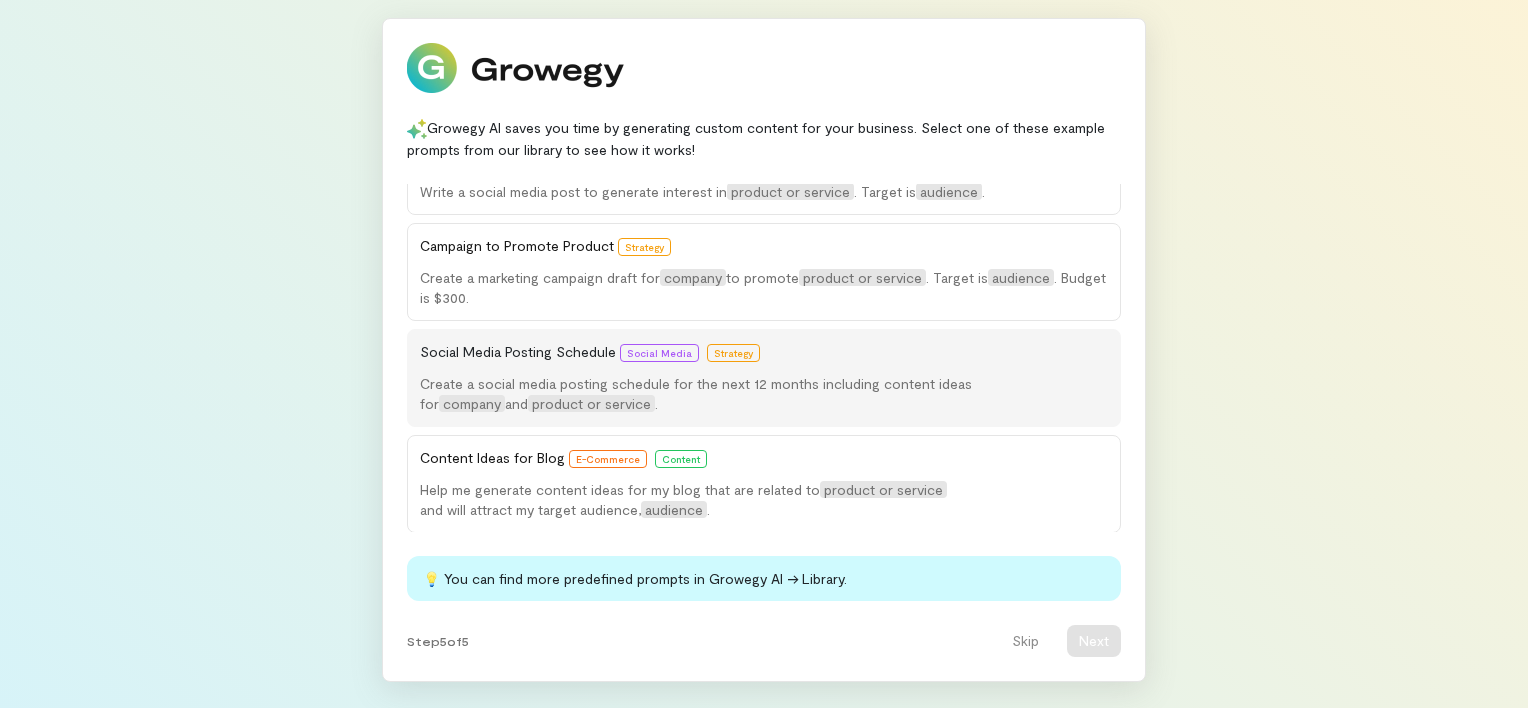 click on "Social Media Posting Schedule   Social Media Strategy Create a social media posting schedule for the next 12 months including content ideas for  company  and  product or service ." at bounding box center (764, 378) 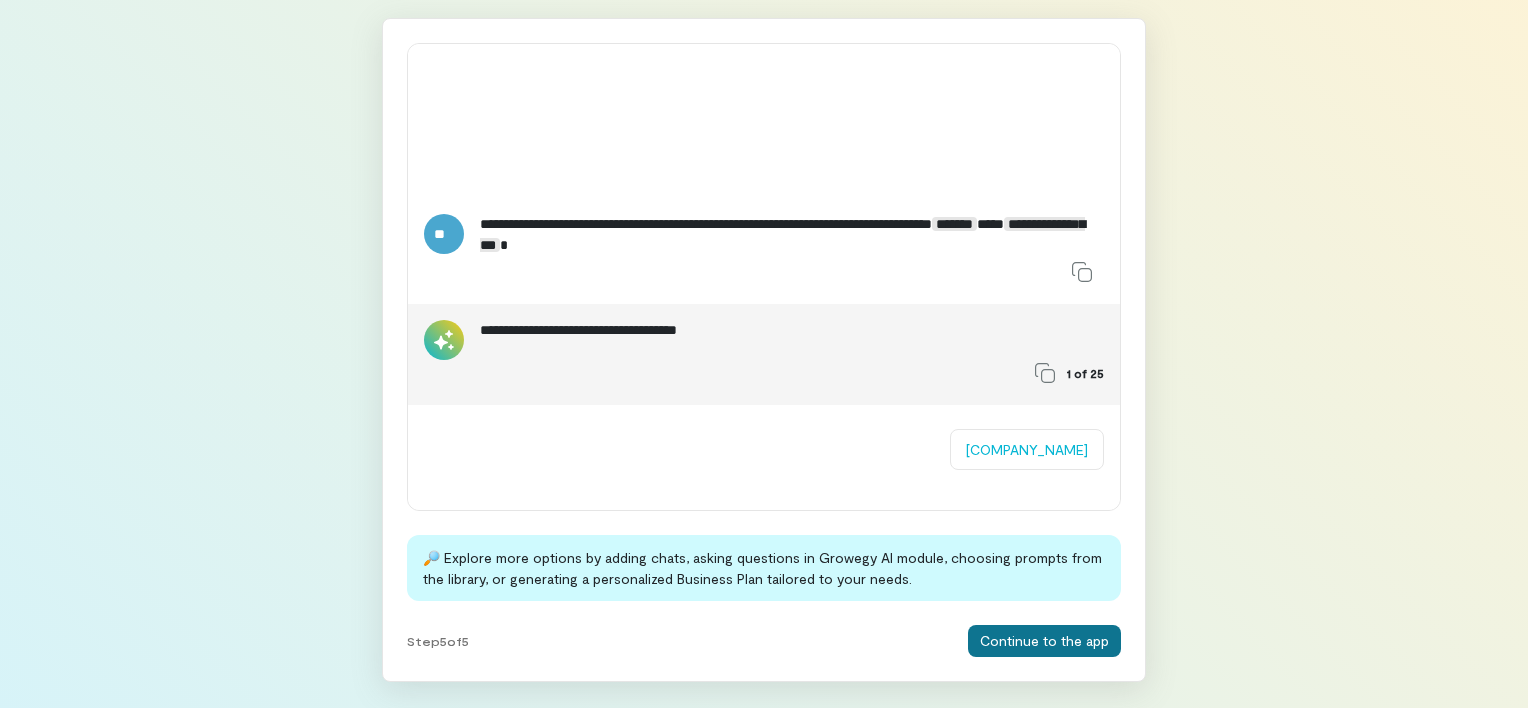 click on "Continue to the app" at bounding box center [1044, 641] 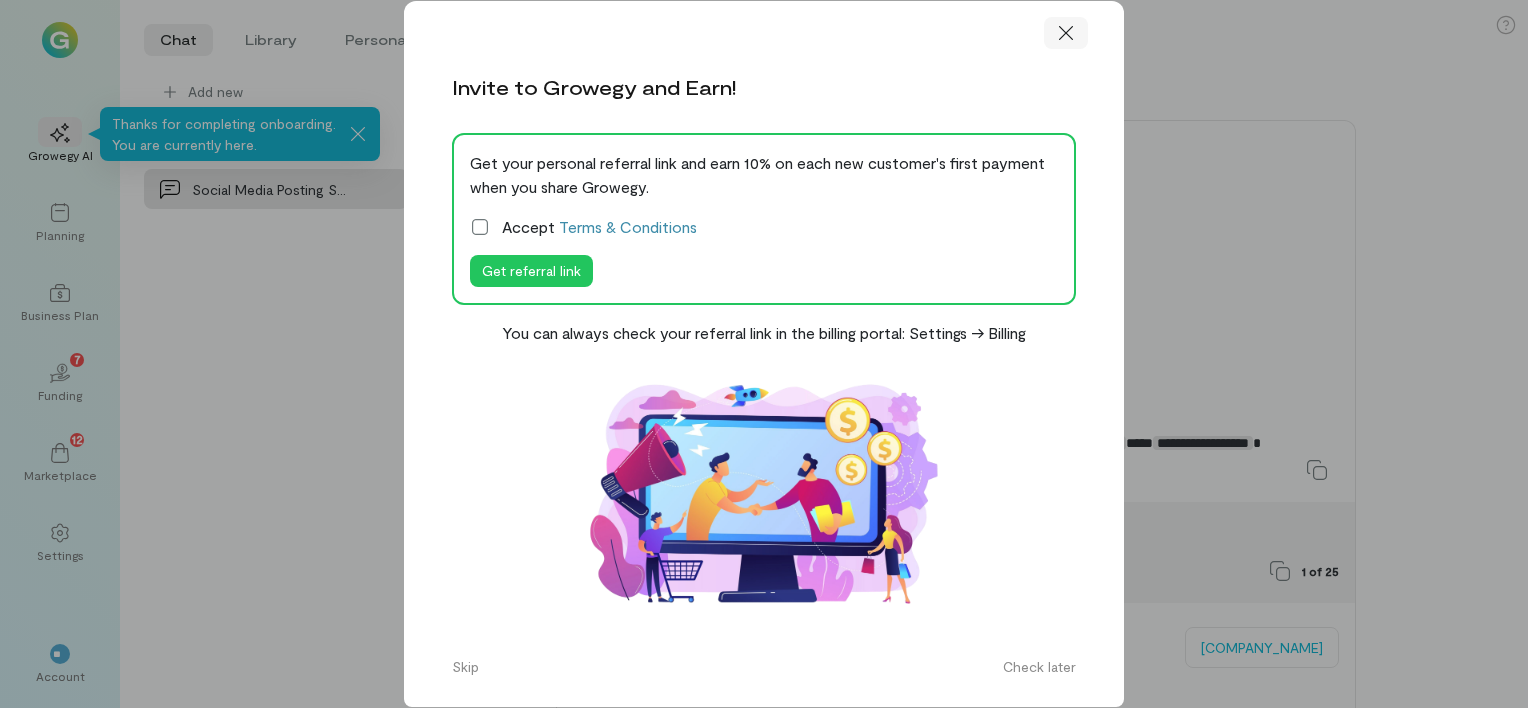 click at bounding box center (1066, 33) 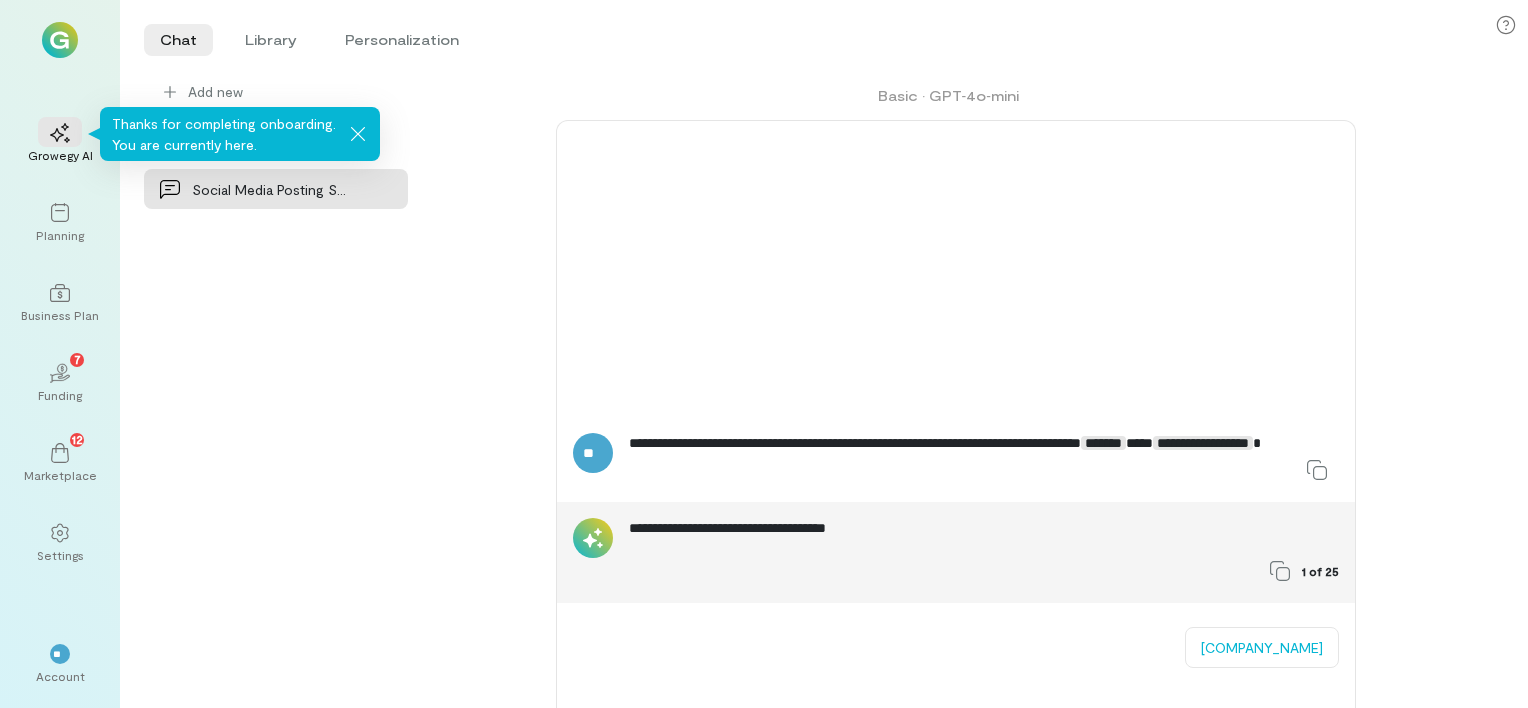 click at bounding box center (358, 134) 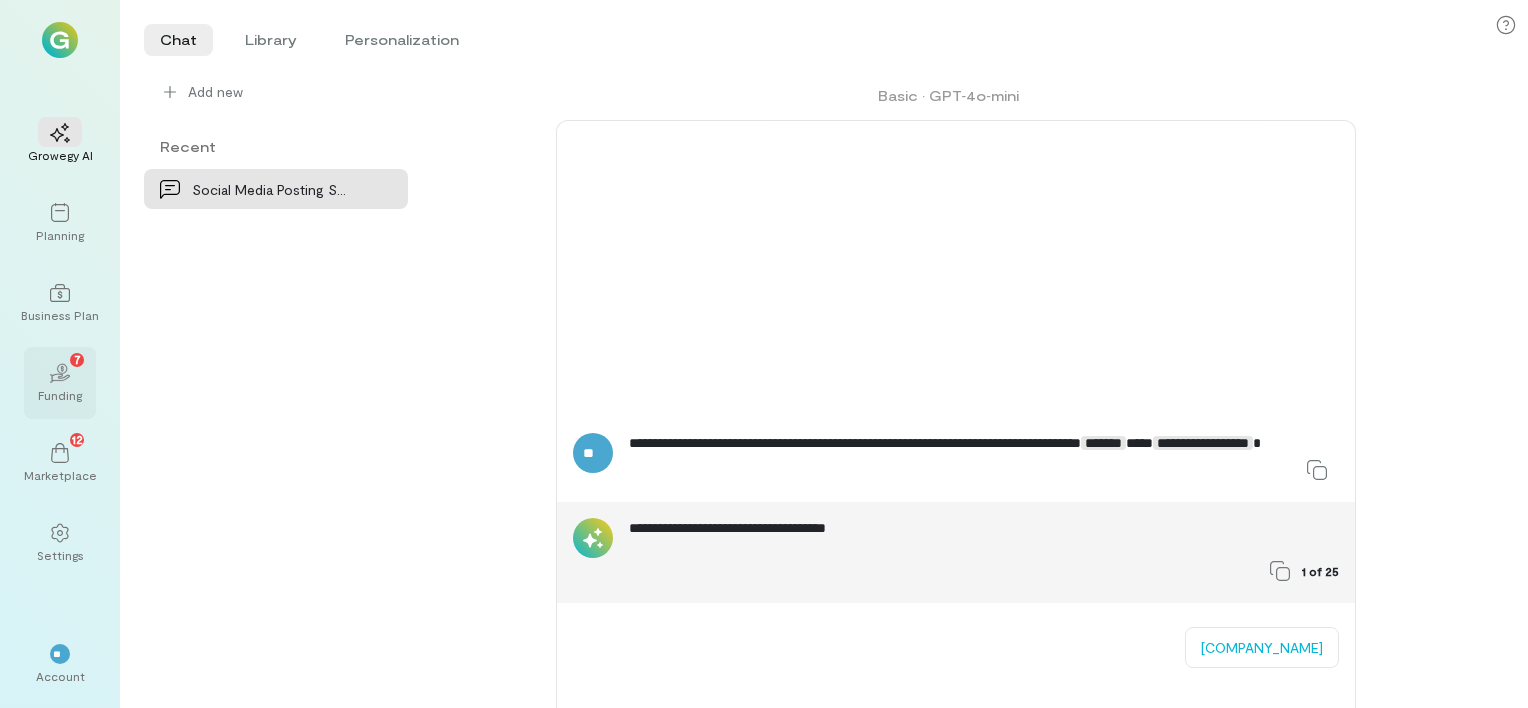 click on "02" at bounding box center [60, 373] 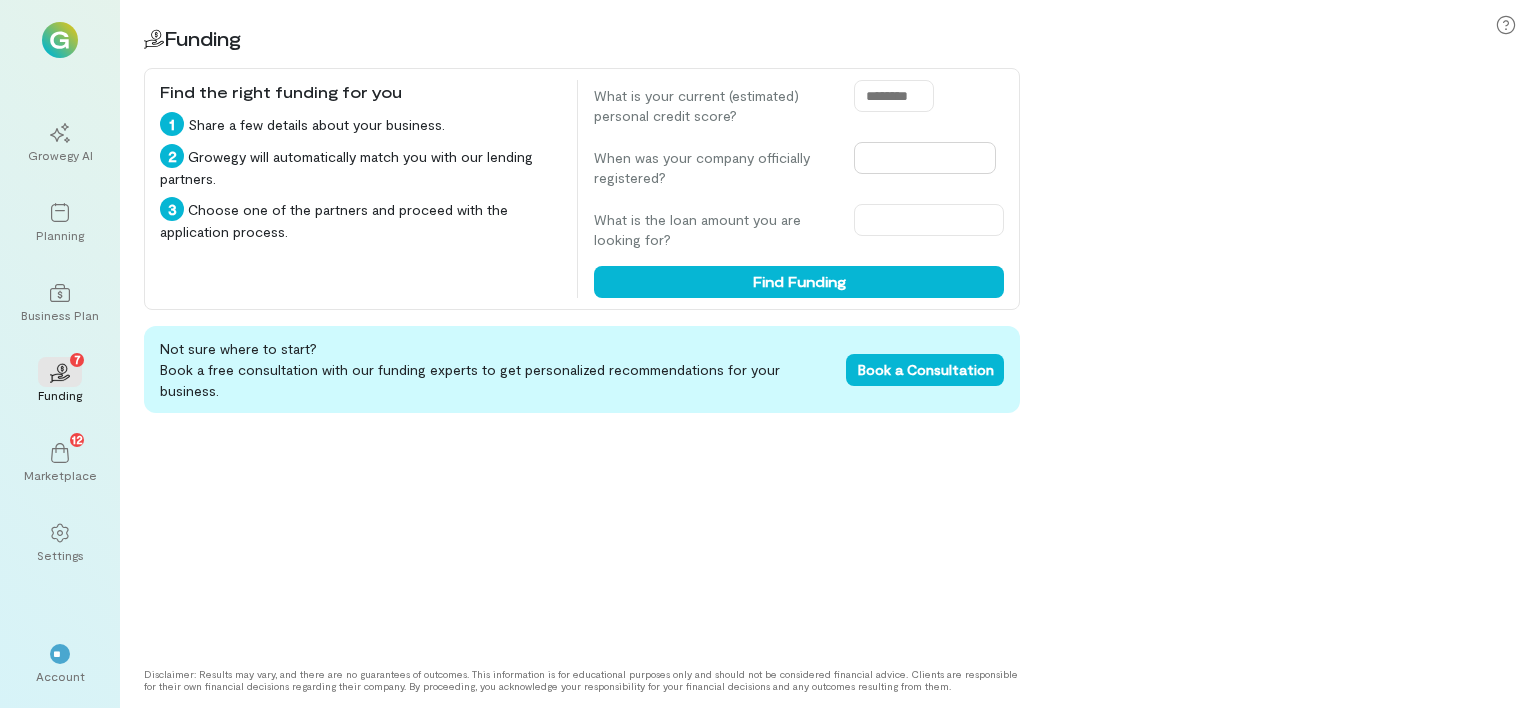 click at bounding box center (925, 158) 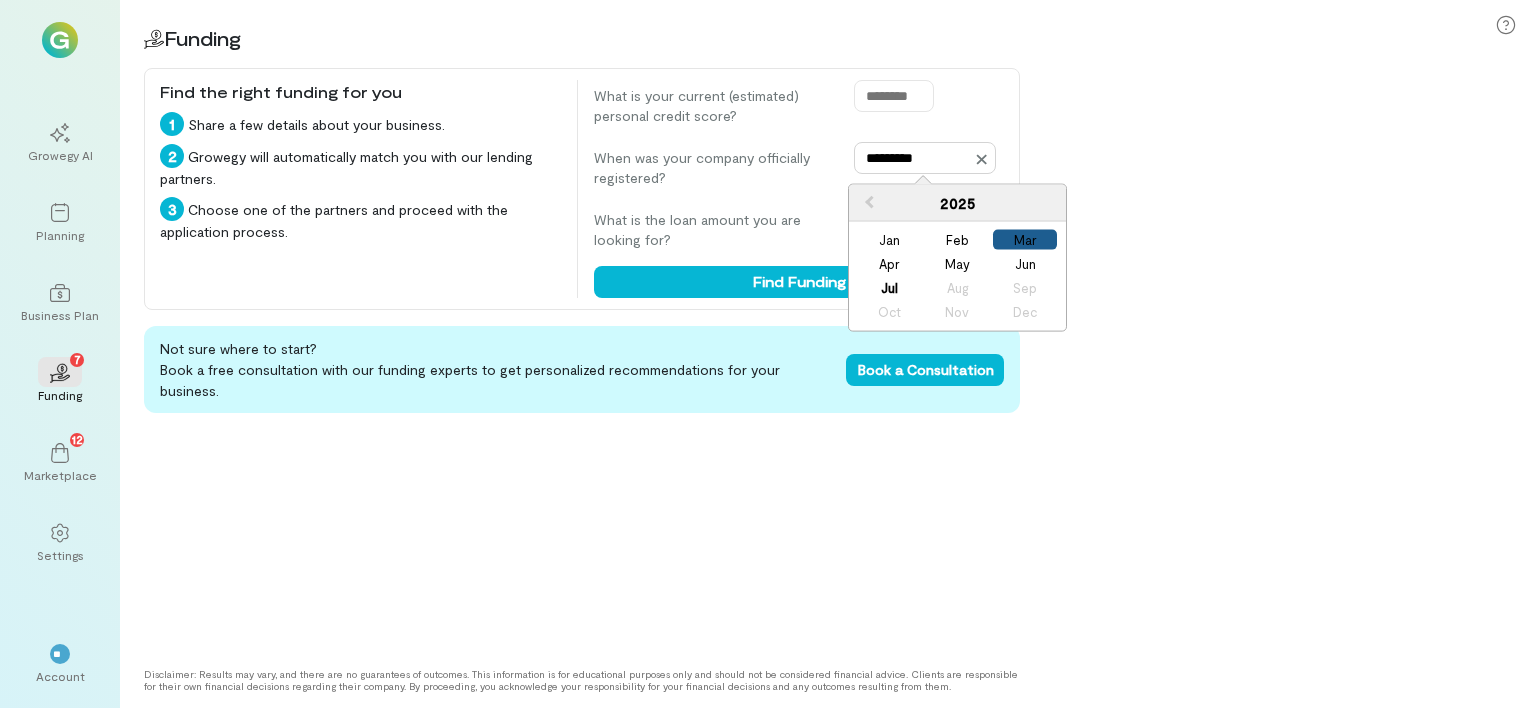 type on "*********" 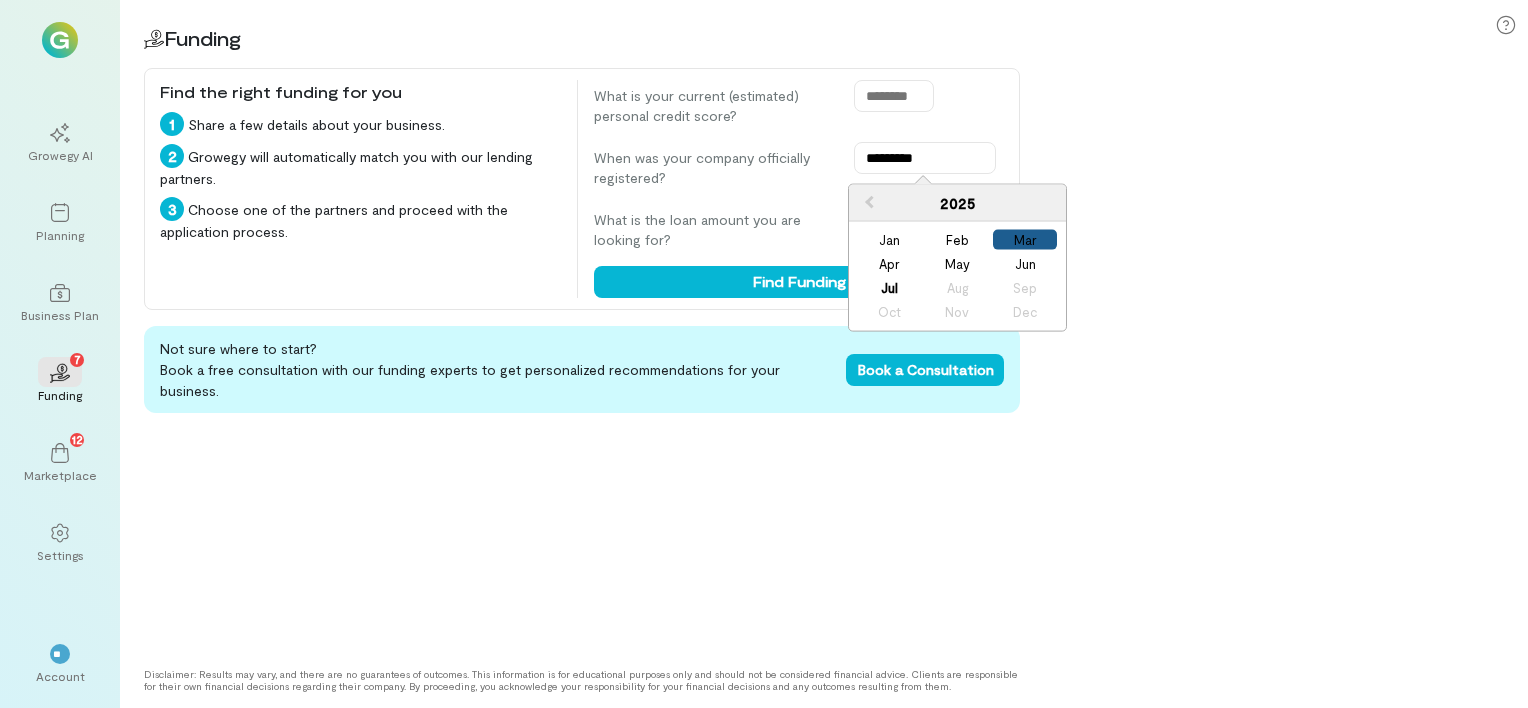 click on "Mar" at bounding box center (1025, 240) 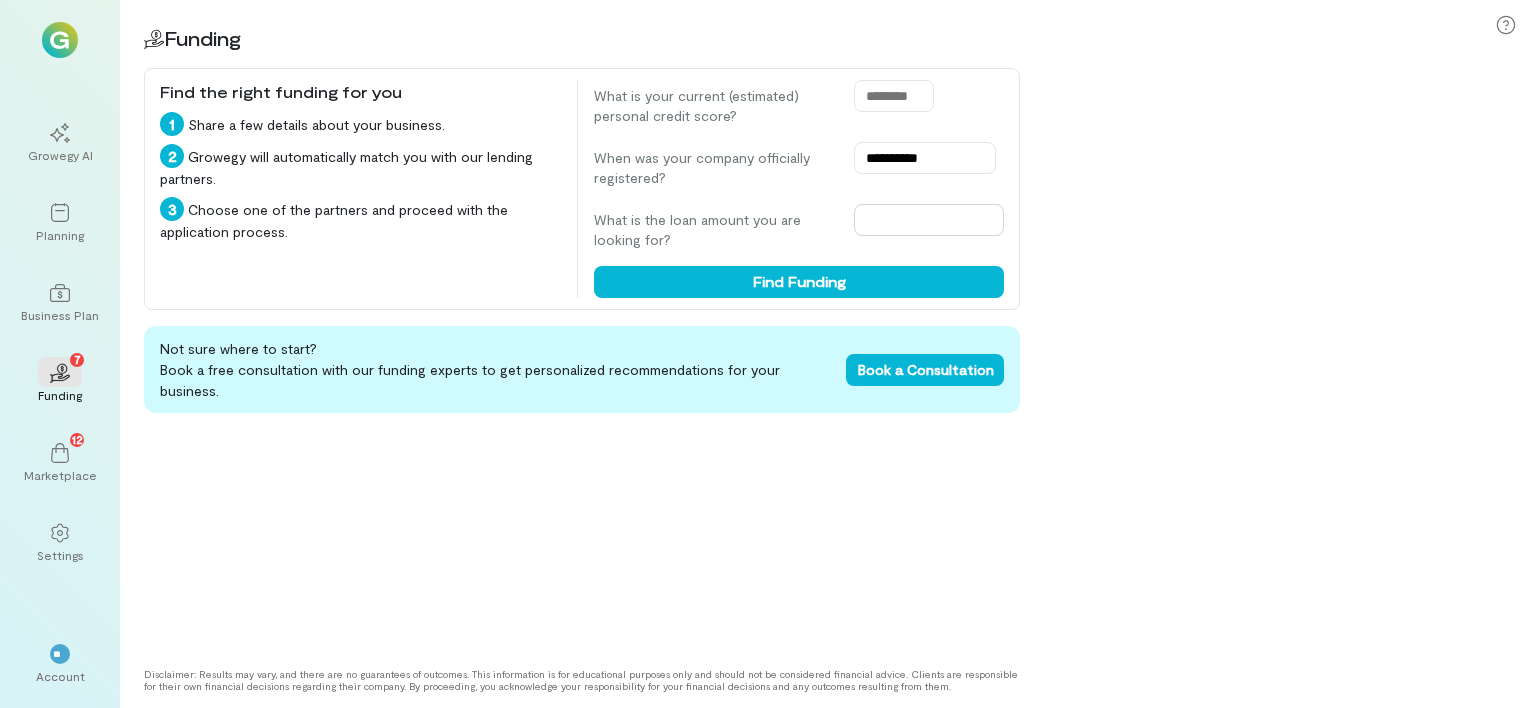 click at bounding box center (929, 220) 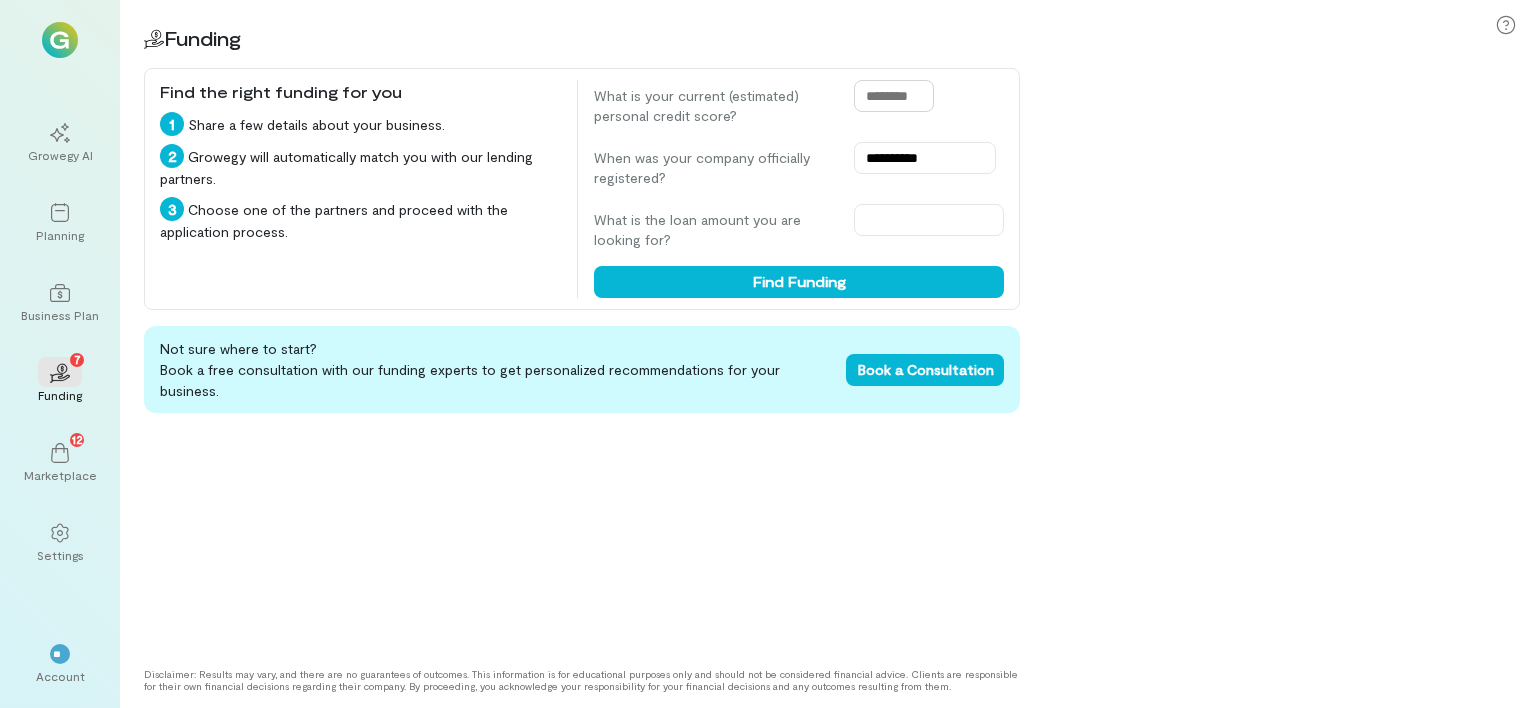 click at bounding box center [894, 96] 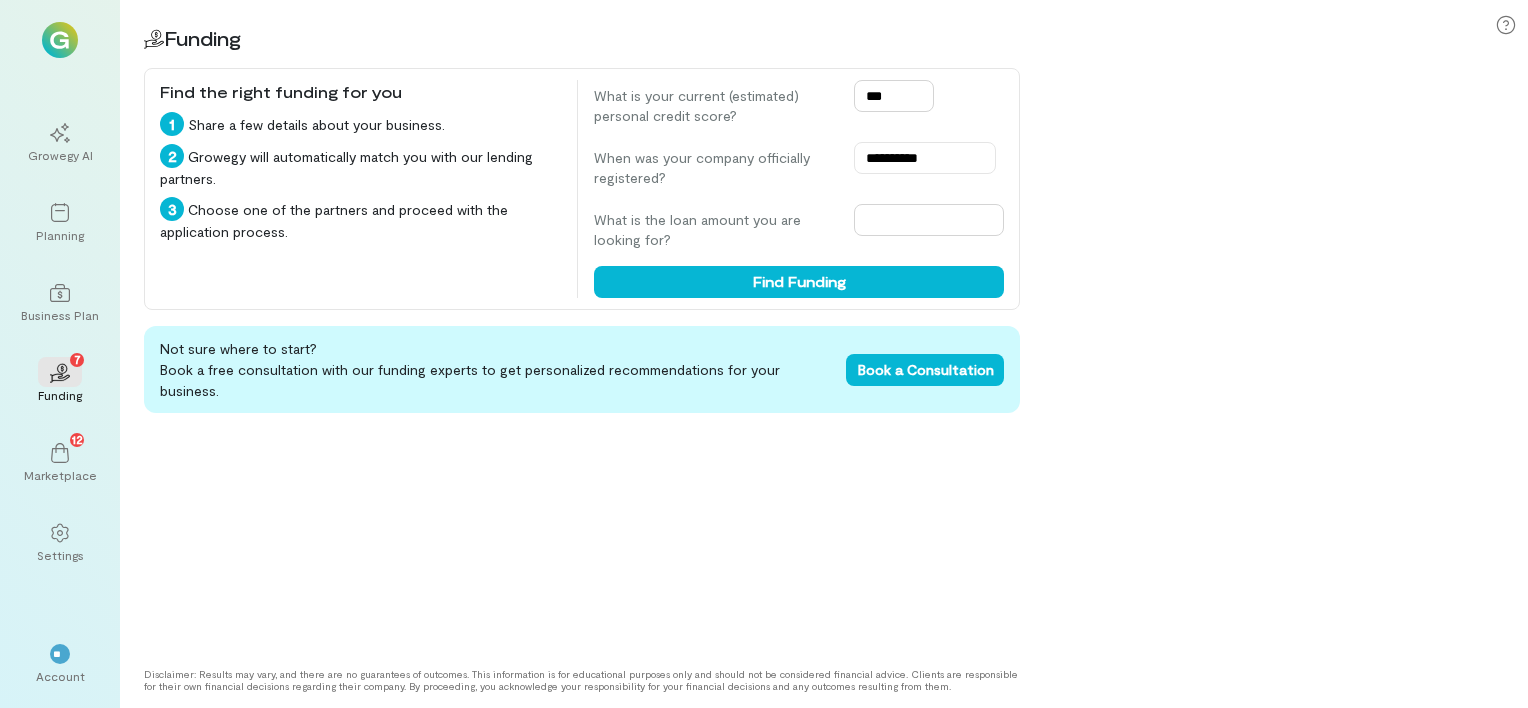 type on "***" 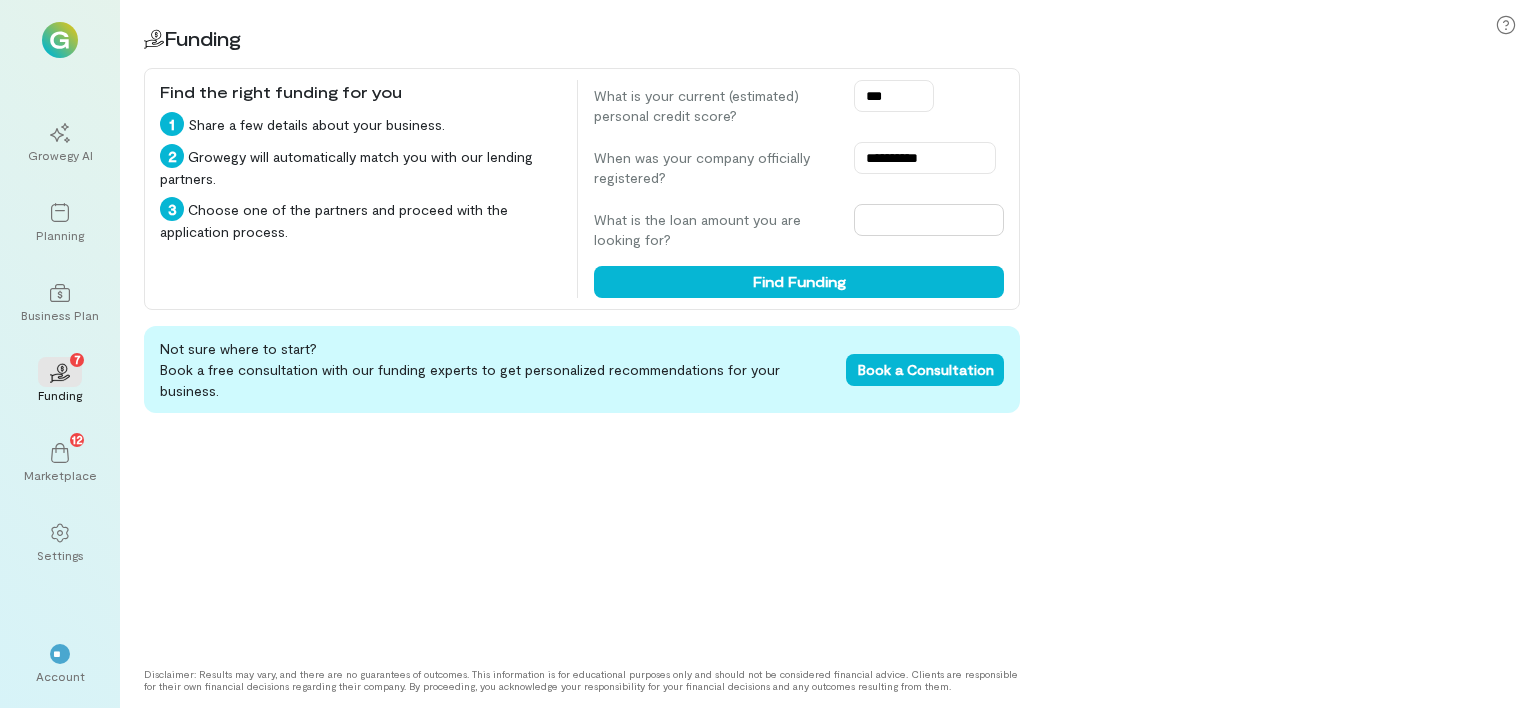 click at bounding box center [929, 220] 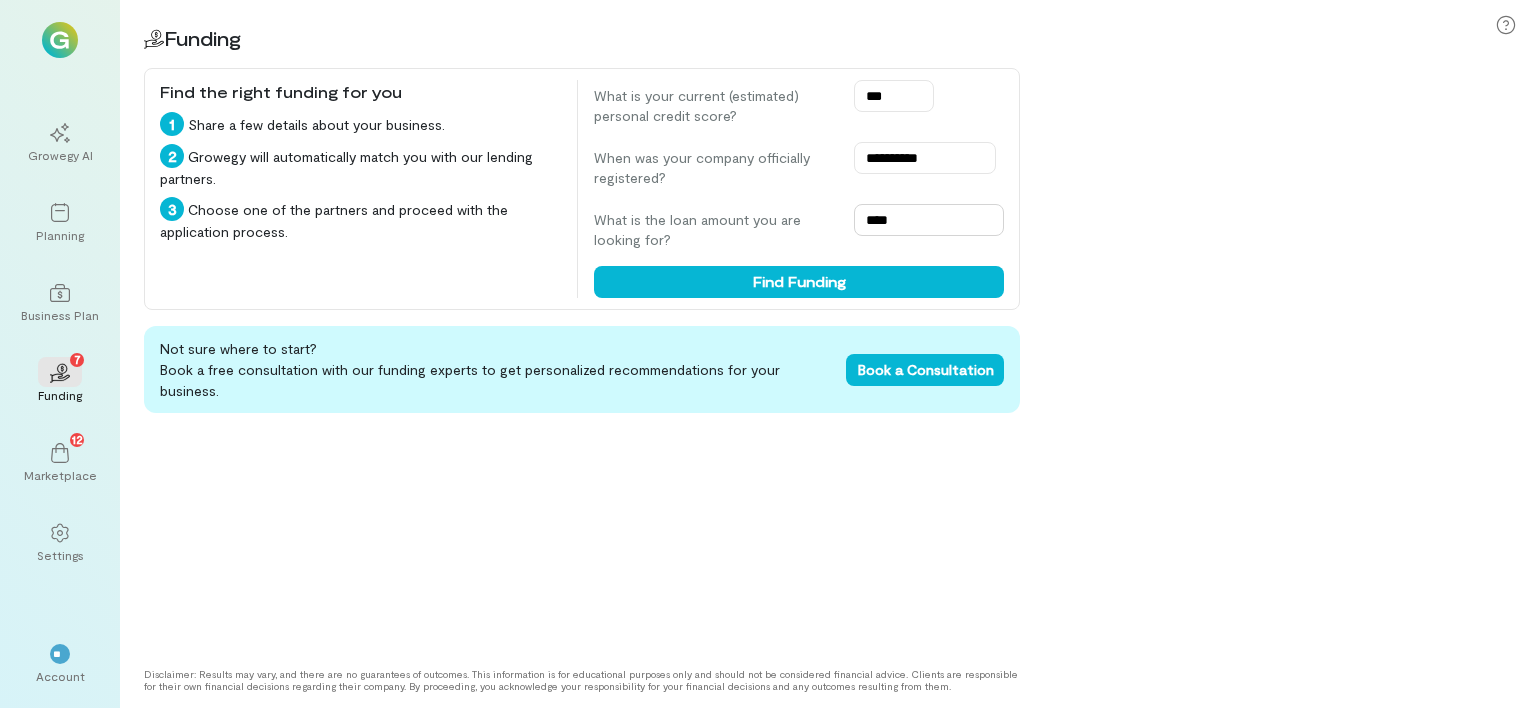 click on "****" at bounding box center [929, 220] 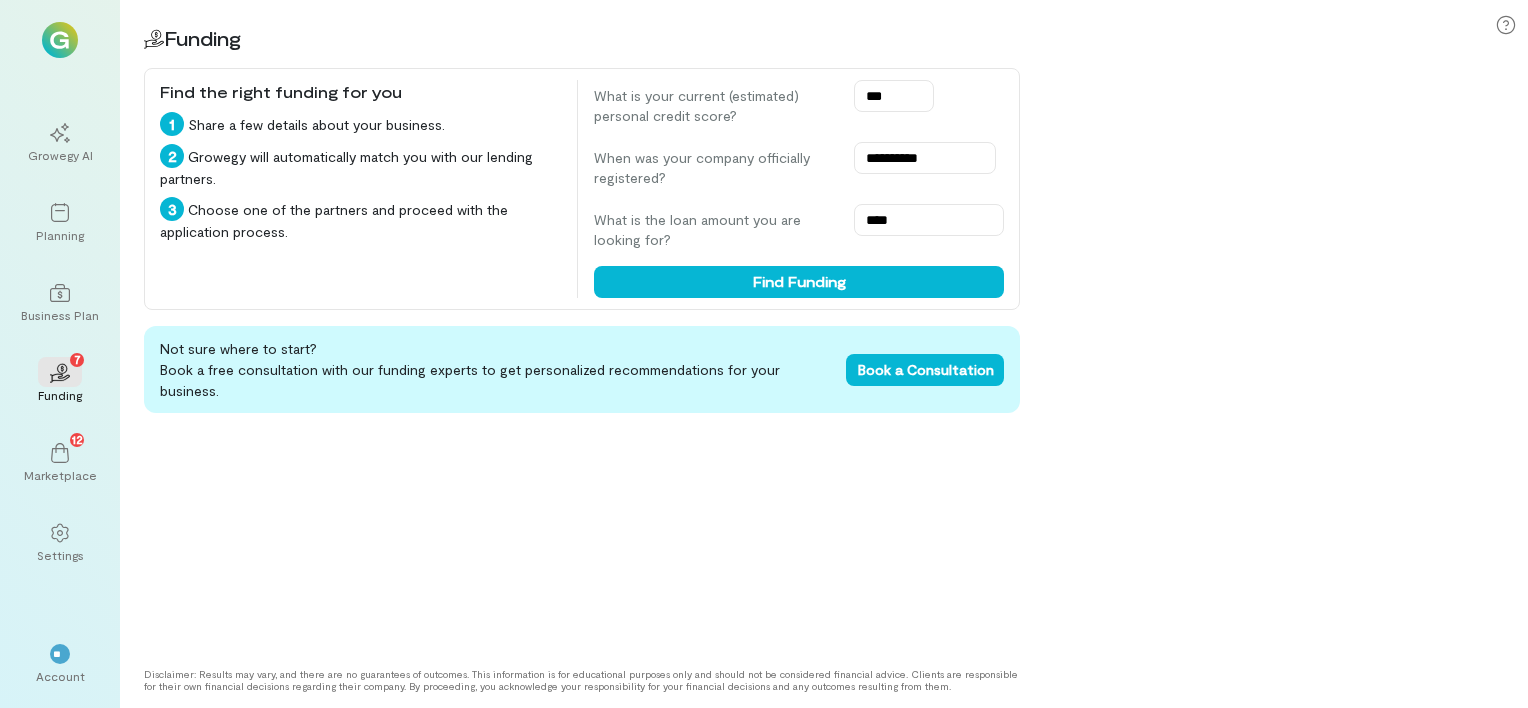 click on "**********" at bounding box center [582, 189] 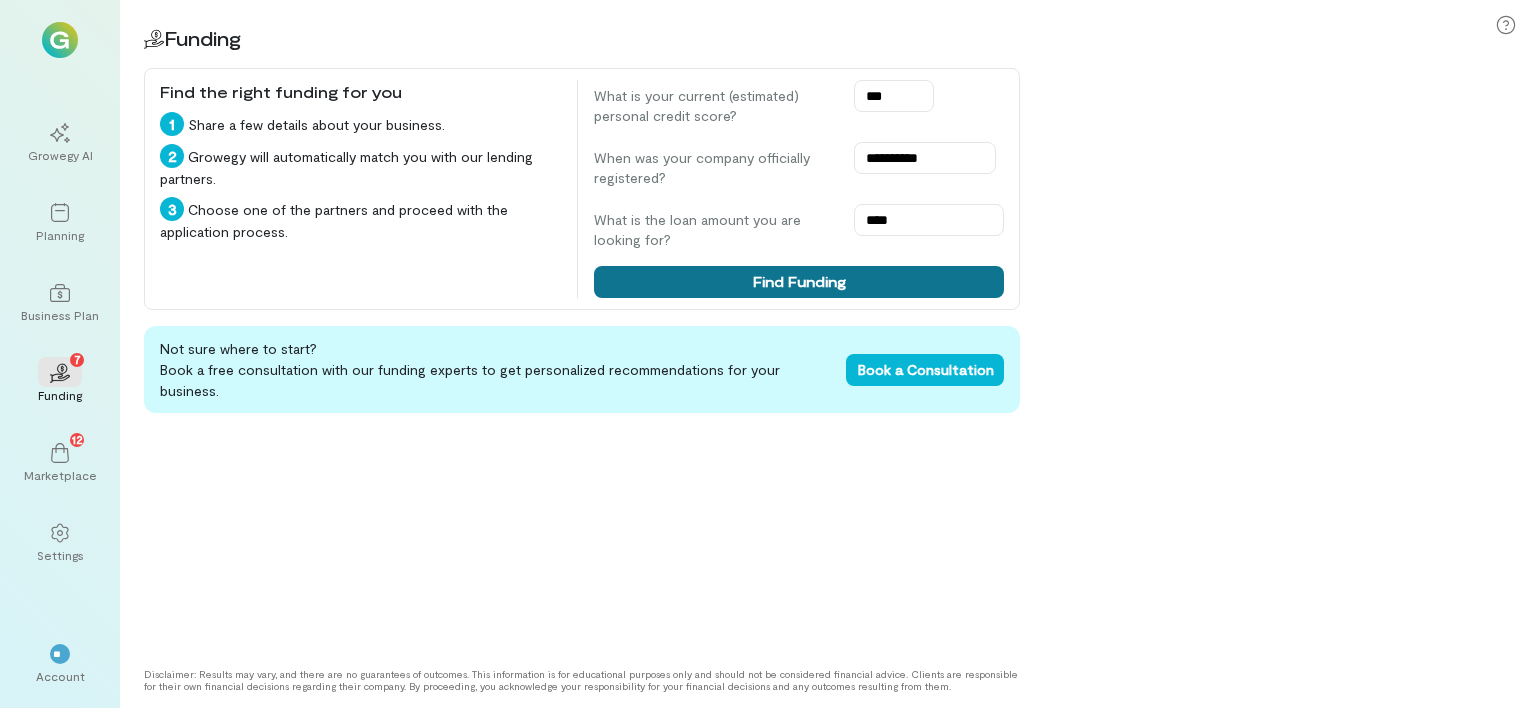 click on "Find Funding" at bounding box center (799, 282) 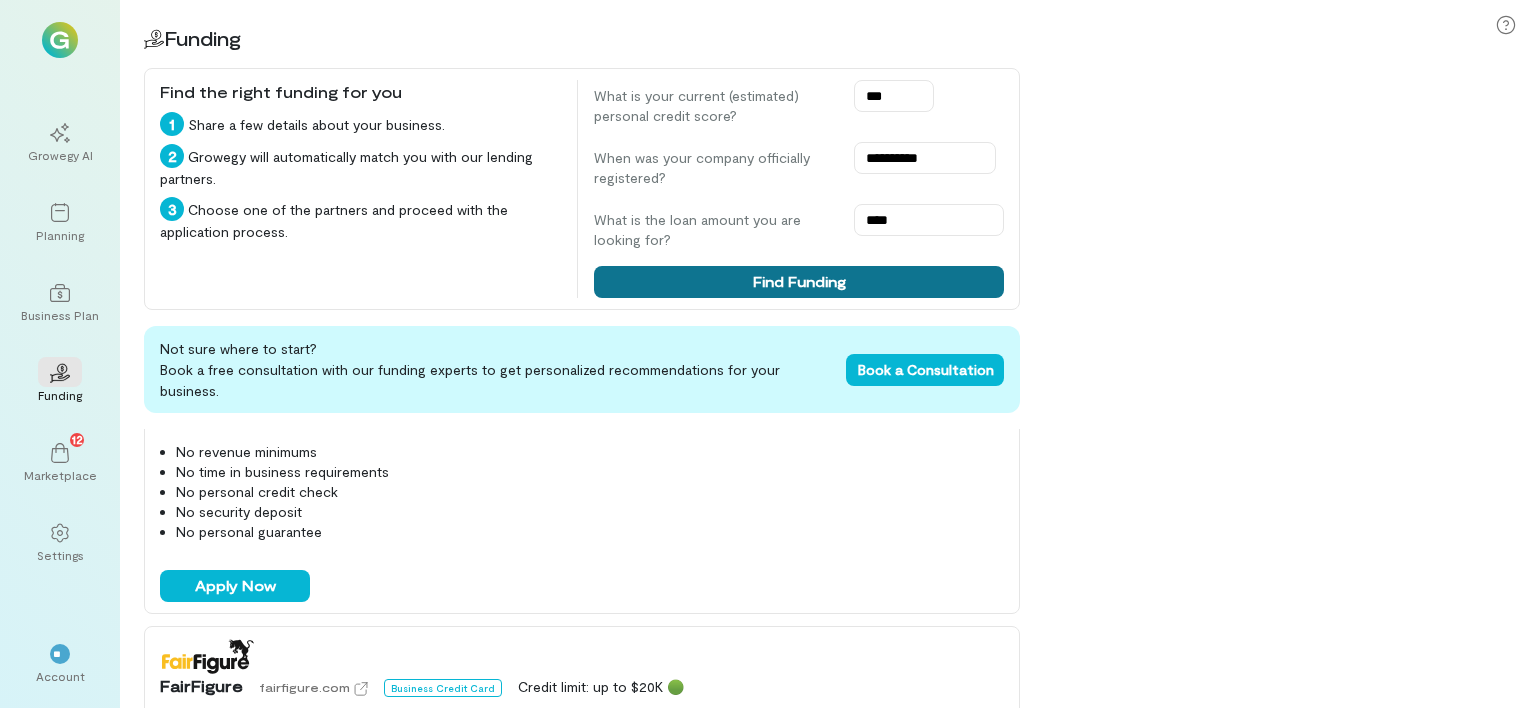 scroll, scrollTop: 0, scrollLeft: 0, axis: both 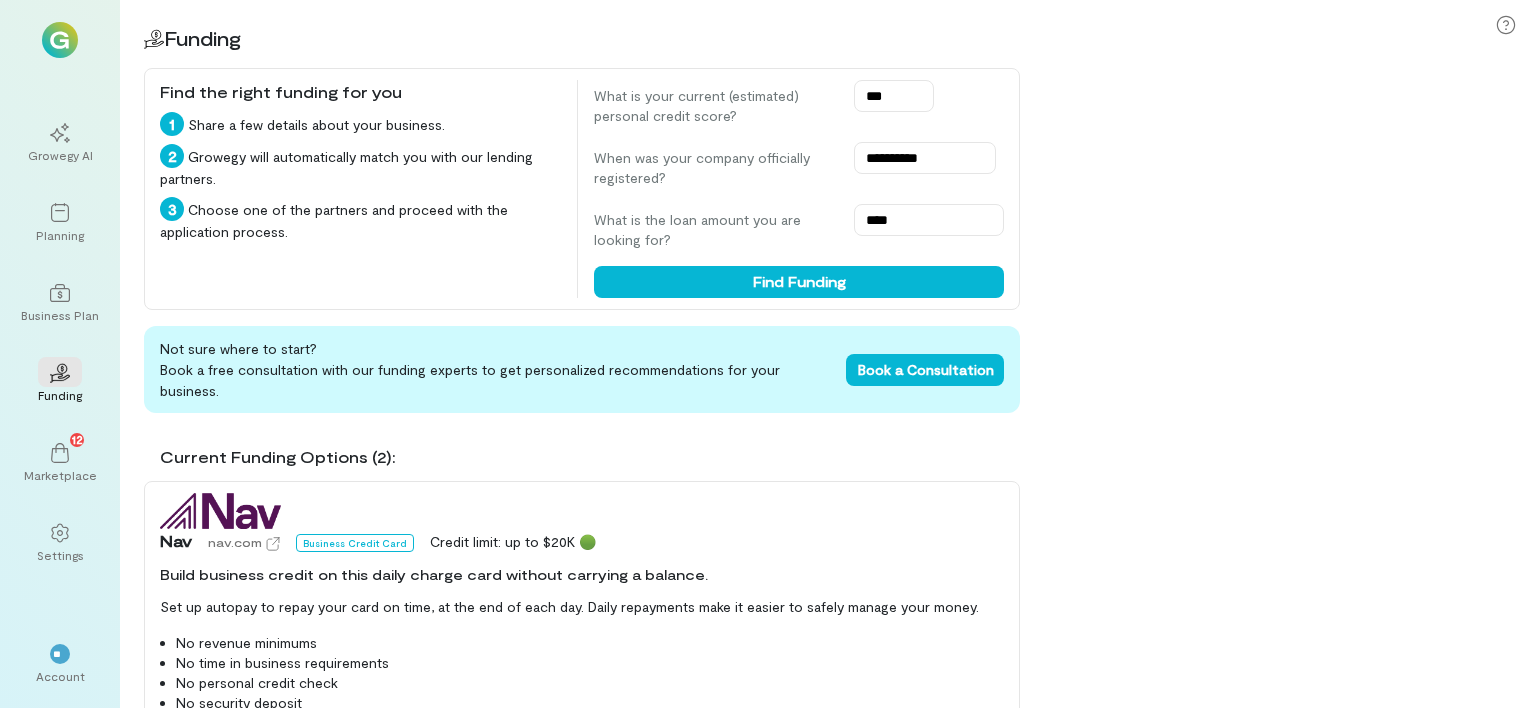 click on "**********" at bounding box center (824, 354) 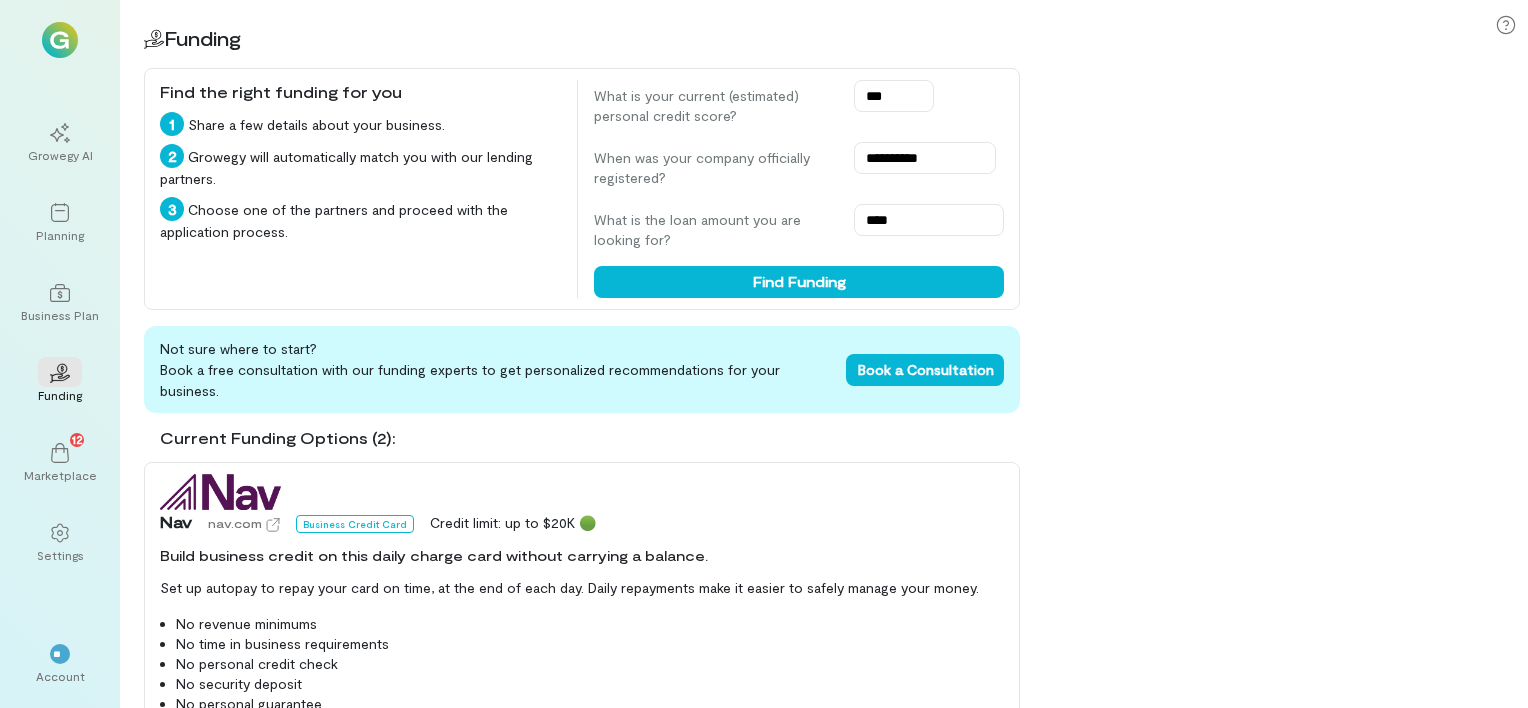 scroll, scrollTop: 0, scrollLeft: 0, axis: both 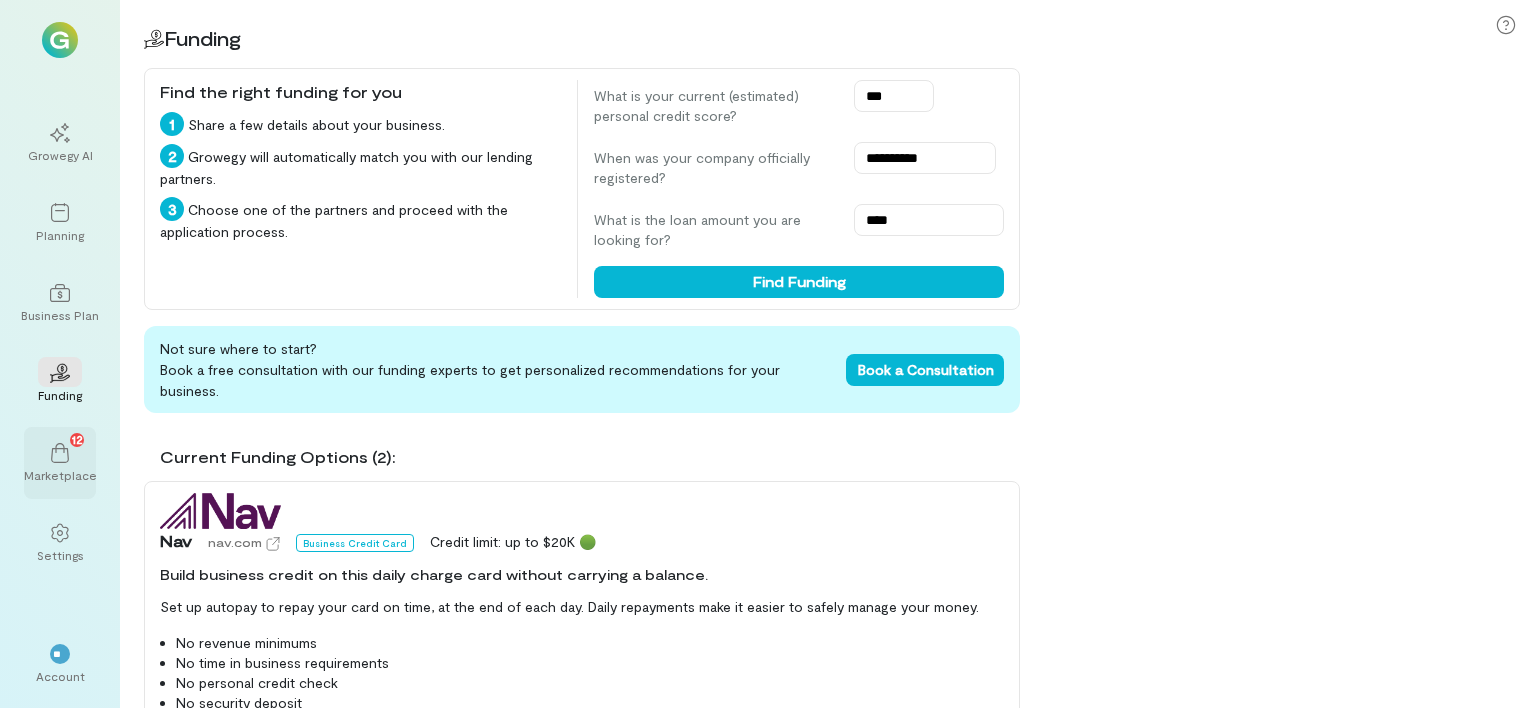 click on "12" at bounding box center (60, 452) 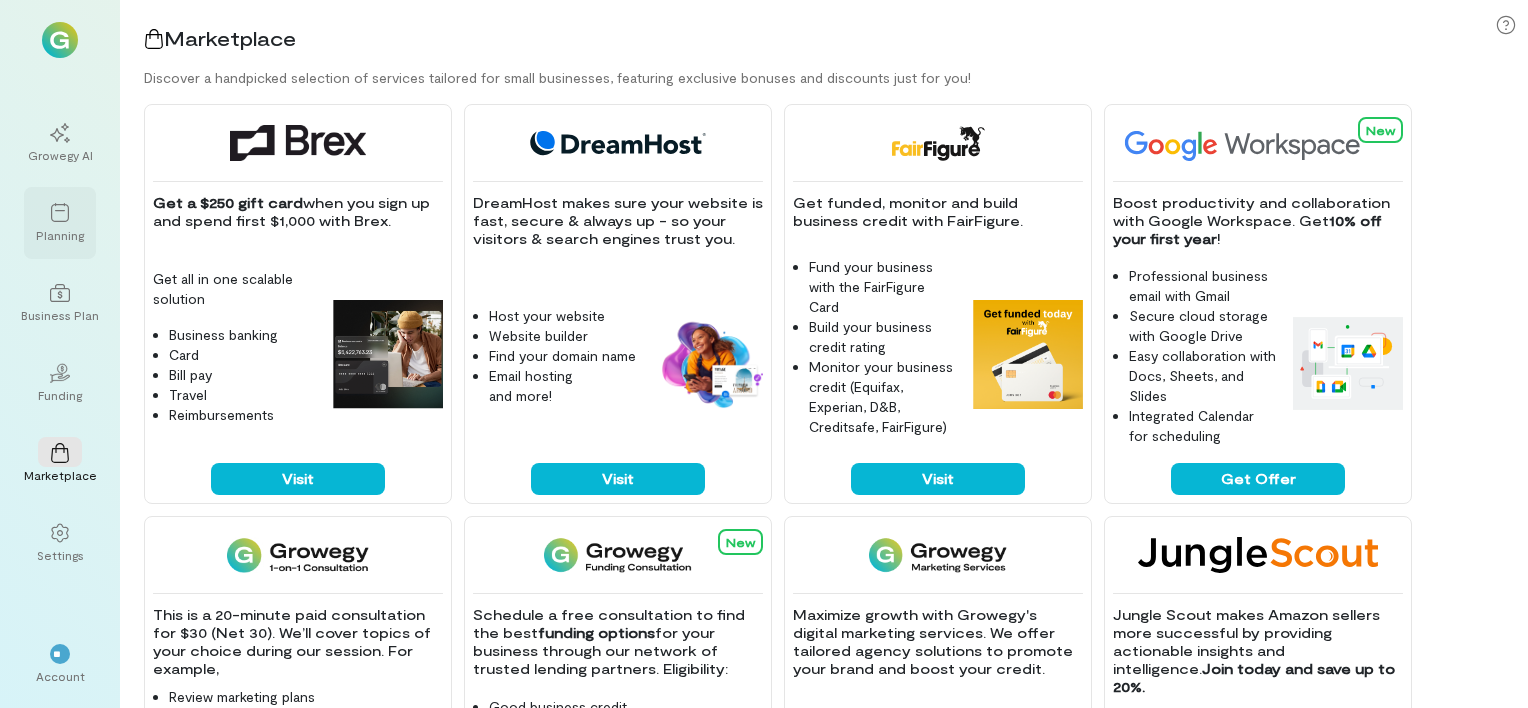 click on "Planning" at bounding box center [60, 235] 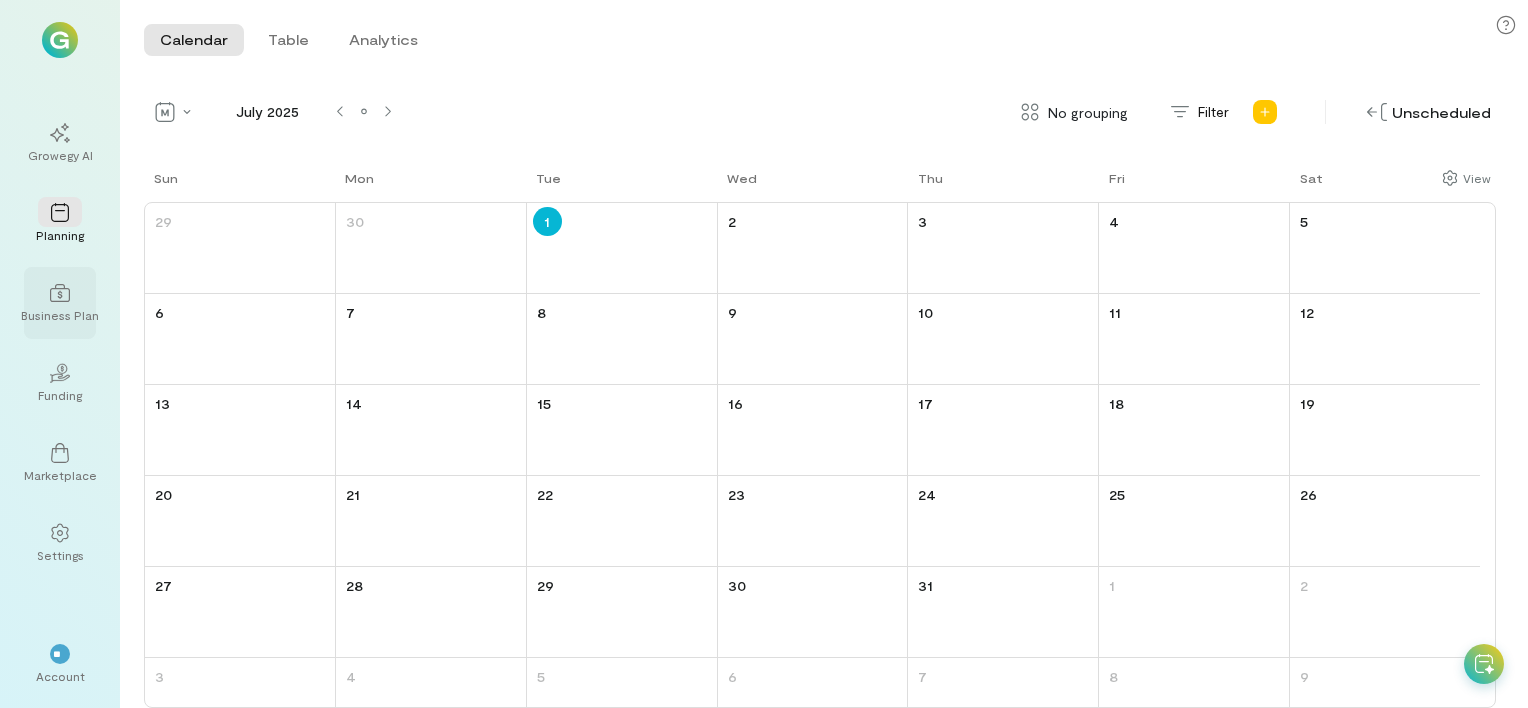 click at bounding box center (60, 292) 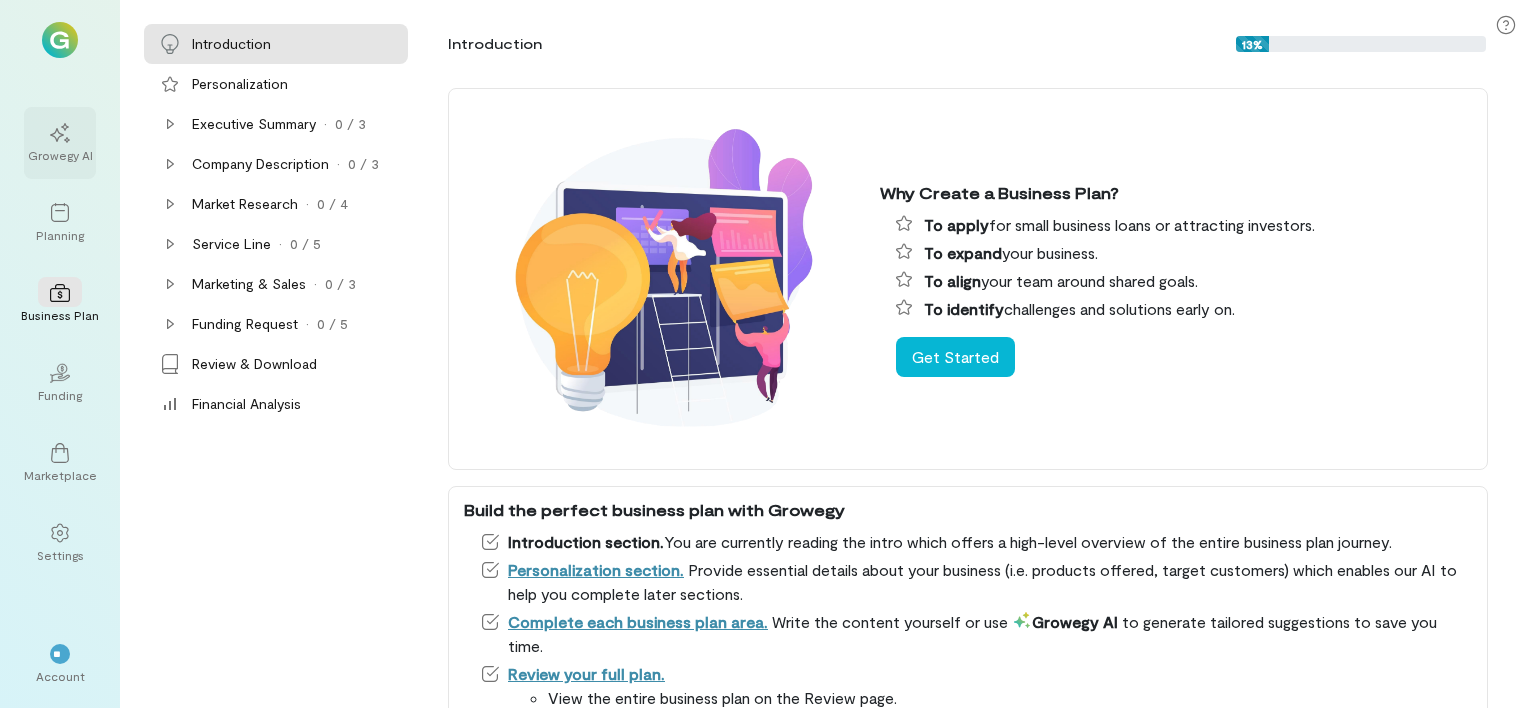 click on "Growegy AI" at bounding box center [60, 155] 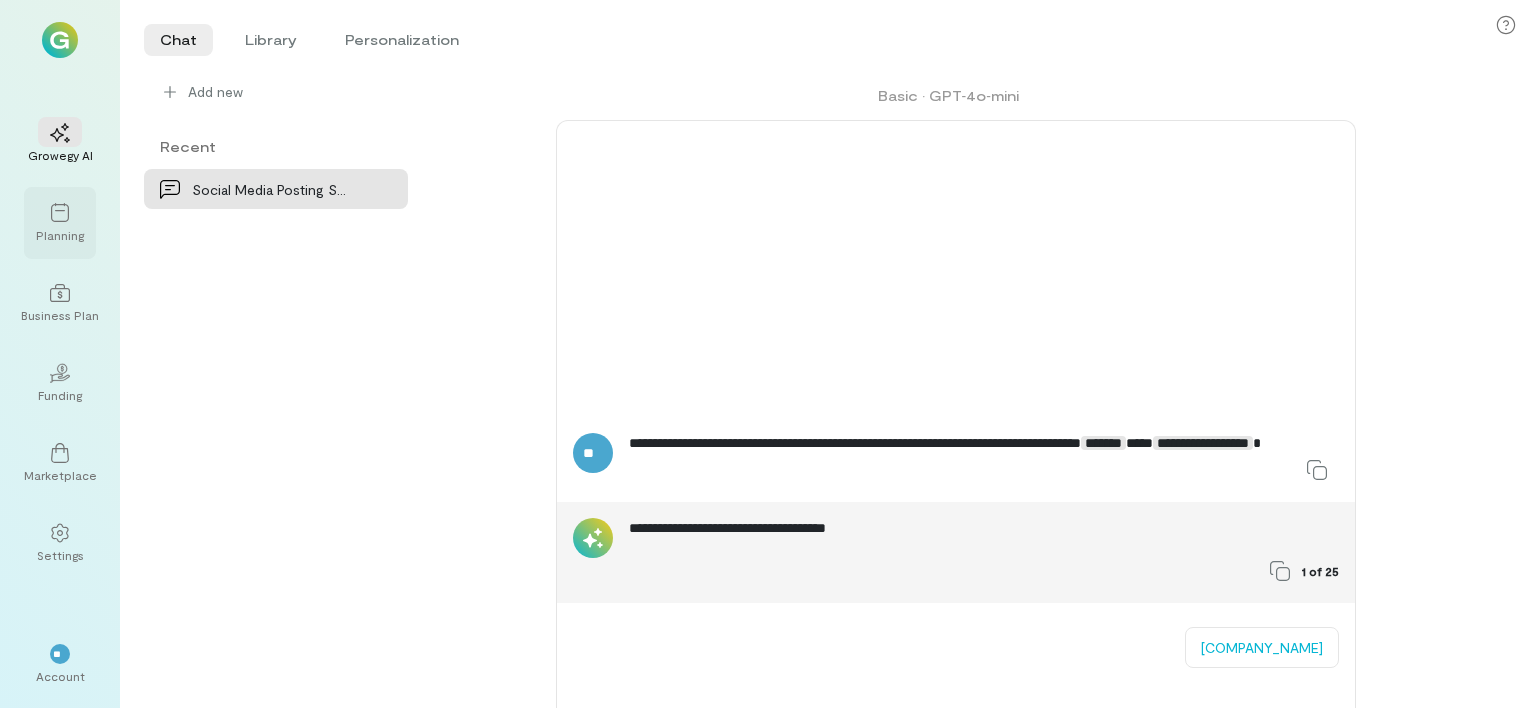 click at bounding box center (60, 213) 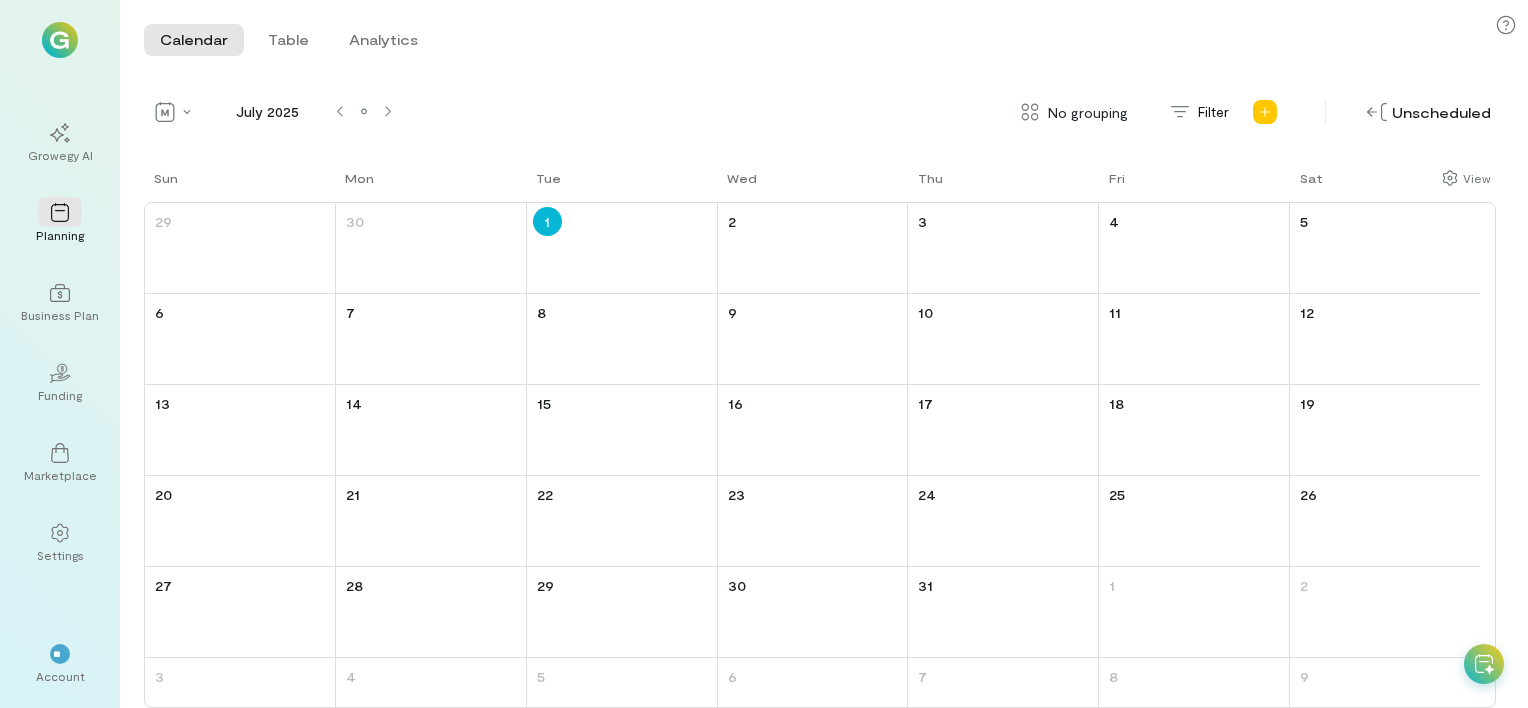 click on "Growegy AI Planning Business Plan 02 Funding Marketplace Settings ** Account" at bounding box center [60, 354] 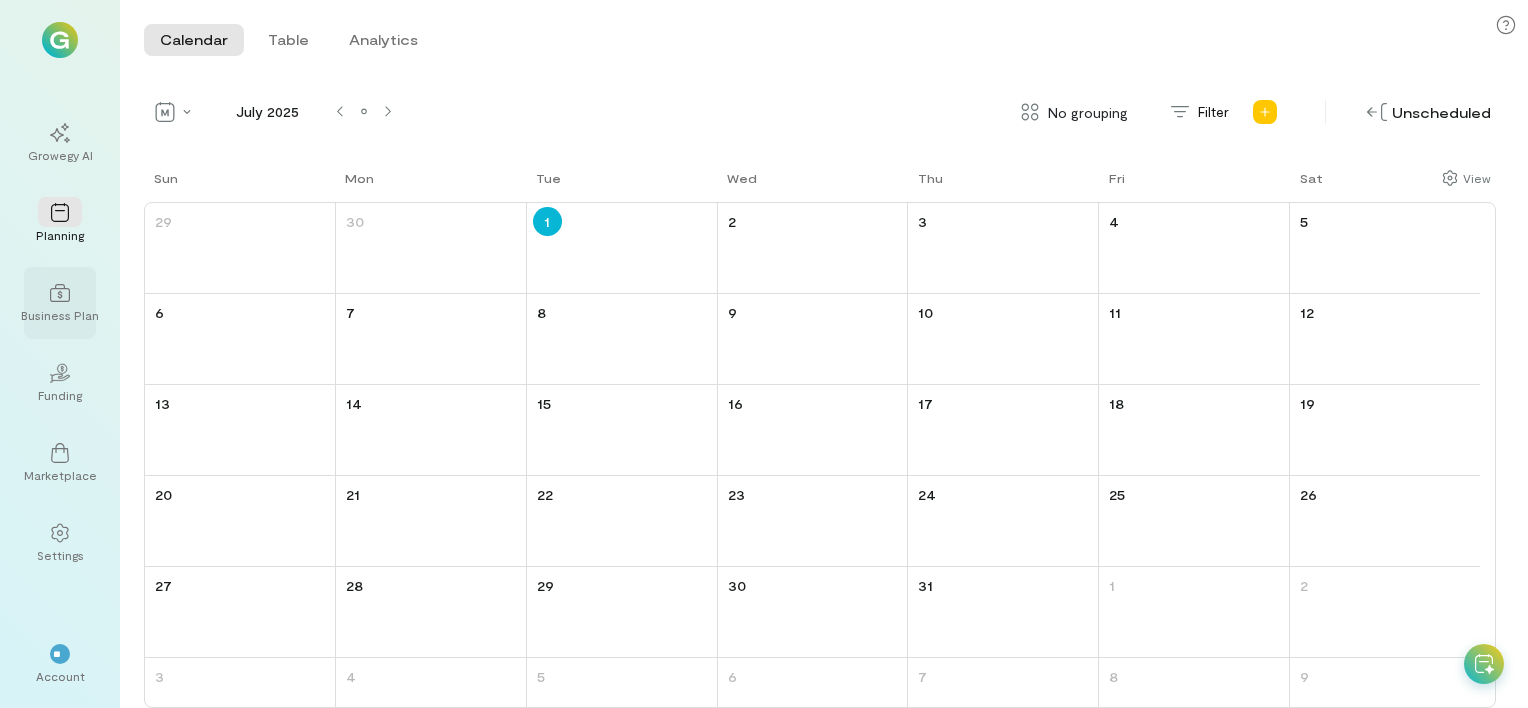 click at bounding box center (60, 293) 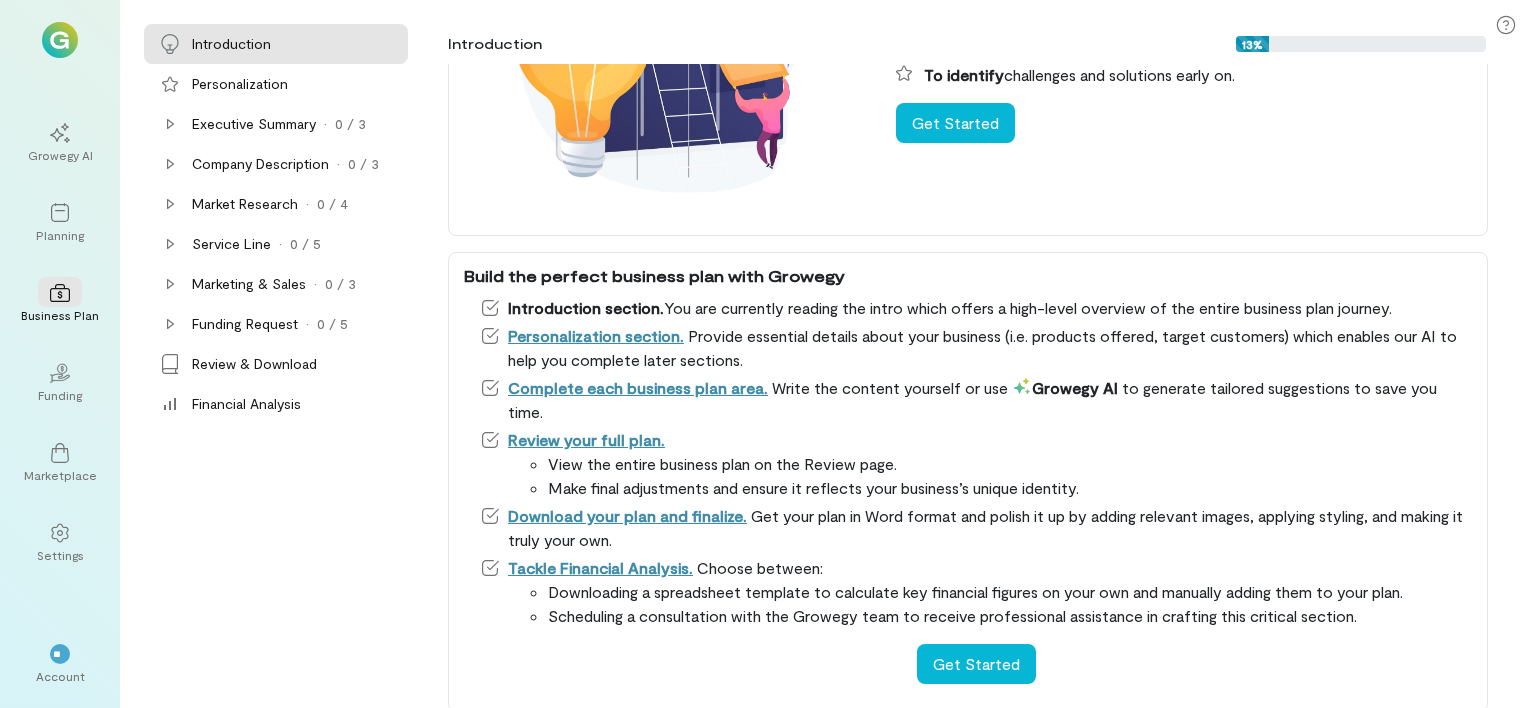 scroll, scrollTop: 261, scrollLeft: 0, axis: vertical 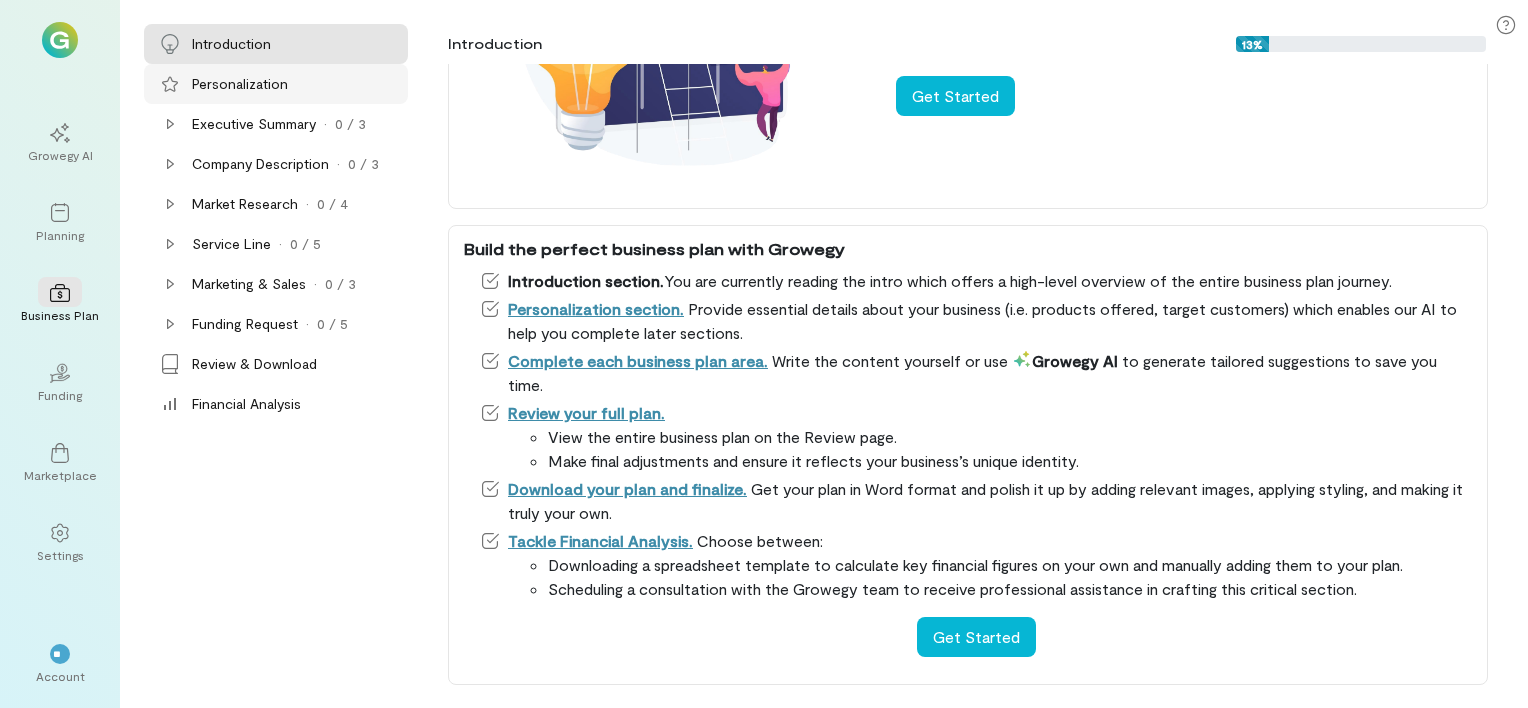 click on "[PERSONALIZATION]" at bounding box center (231, 44) 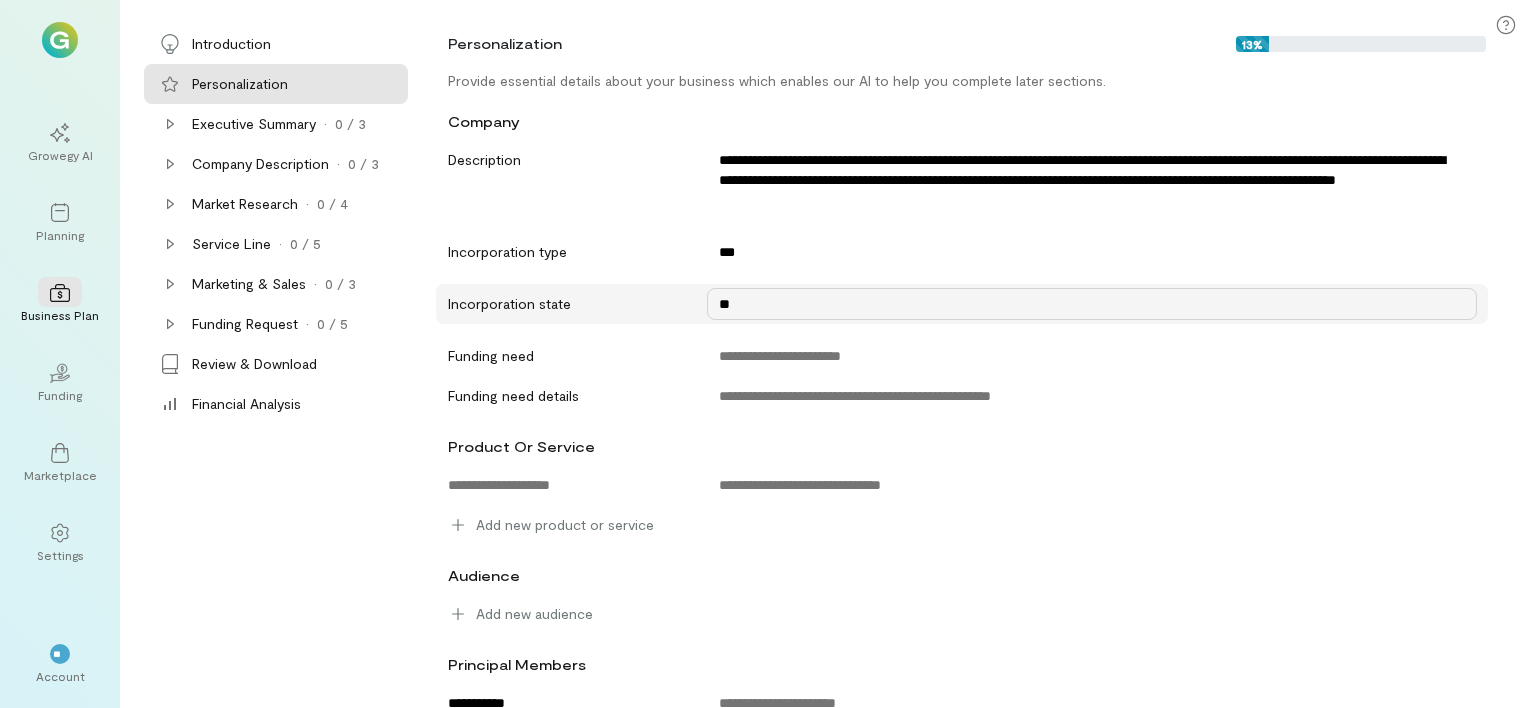 scroll, scrollTop: 100, scrollLeft: 0, axis: vertical 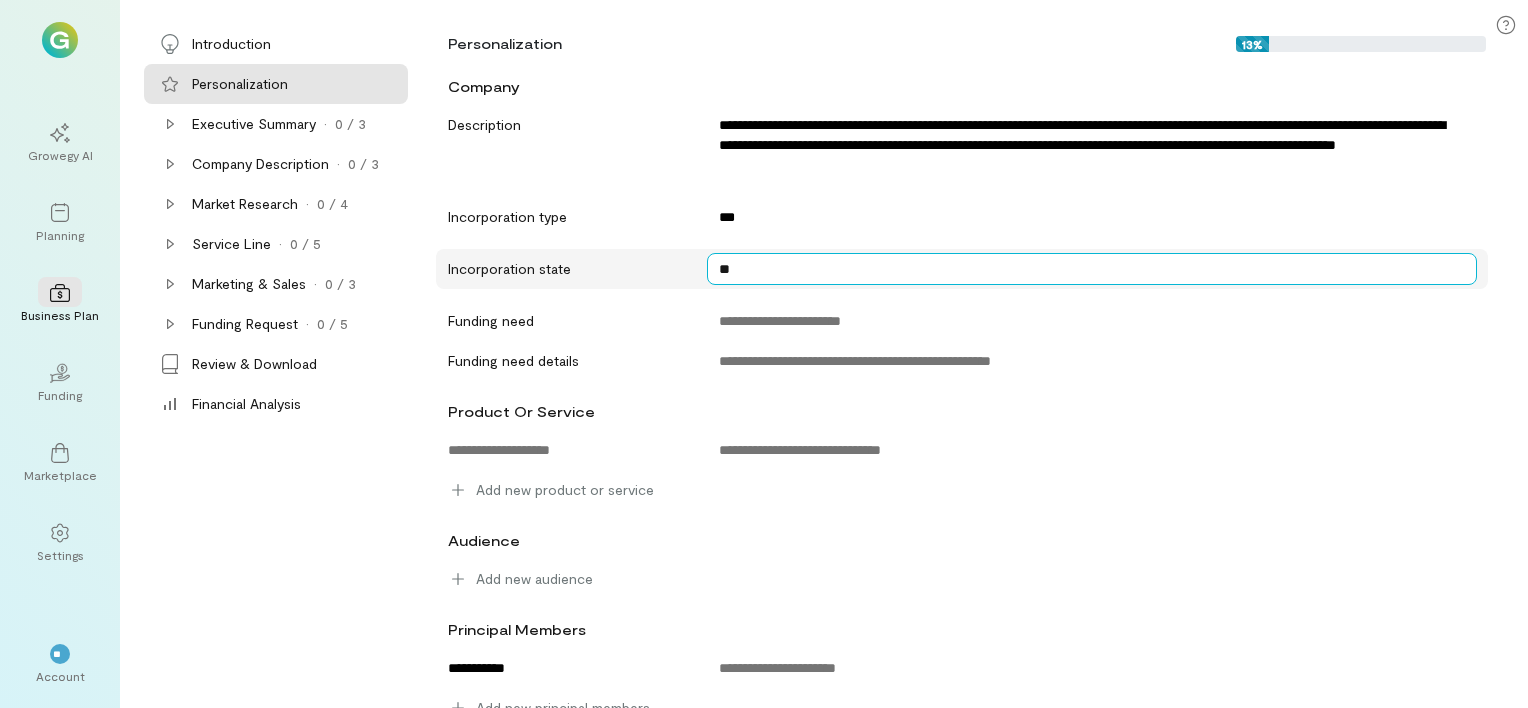 click on "**" at bounding box center [1092, 217] 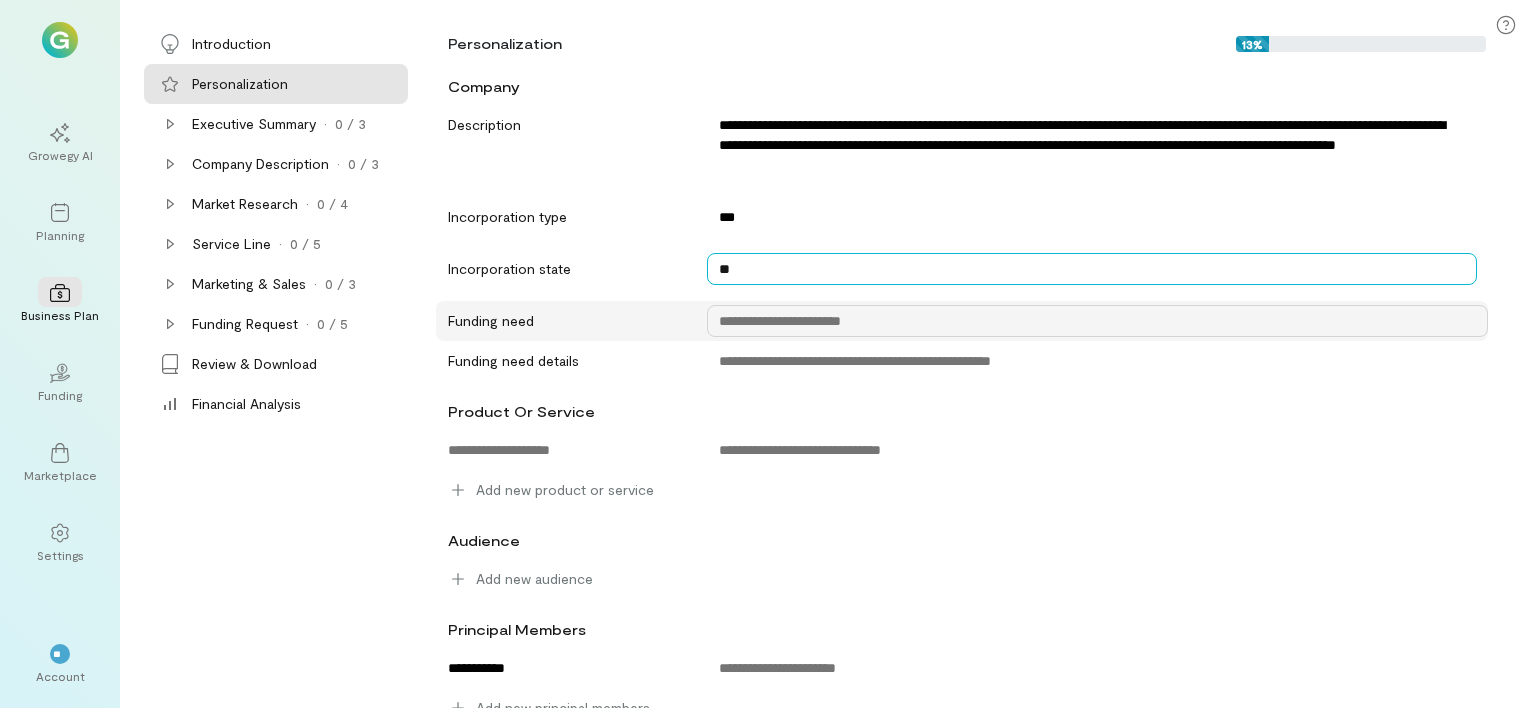 type on "**" 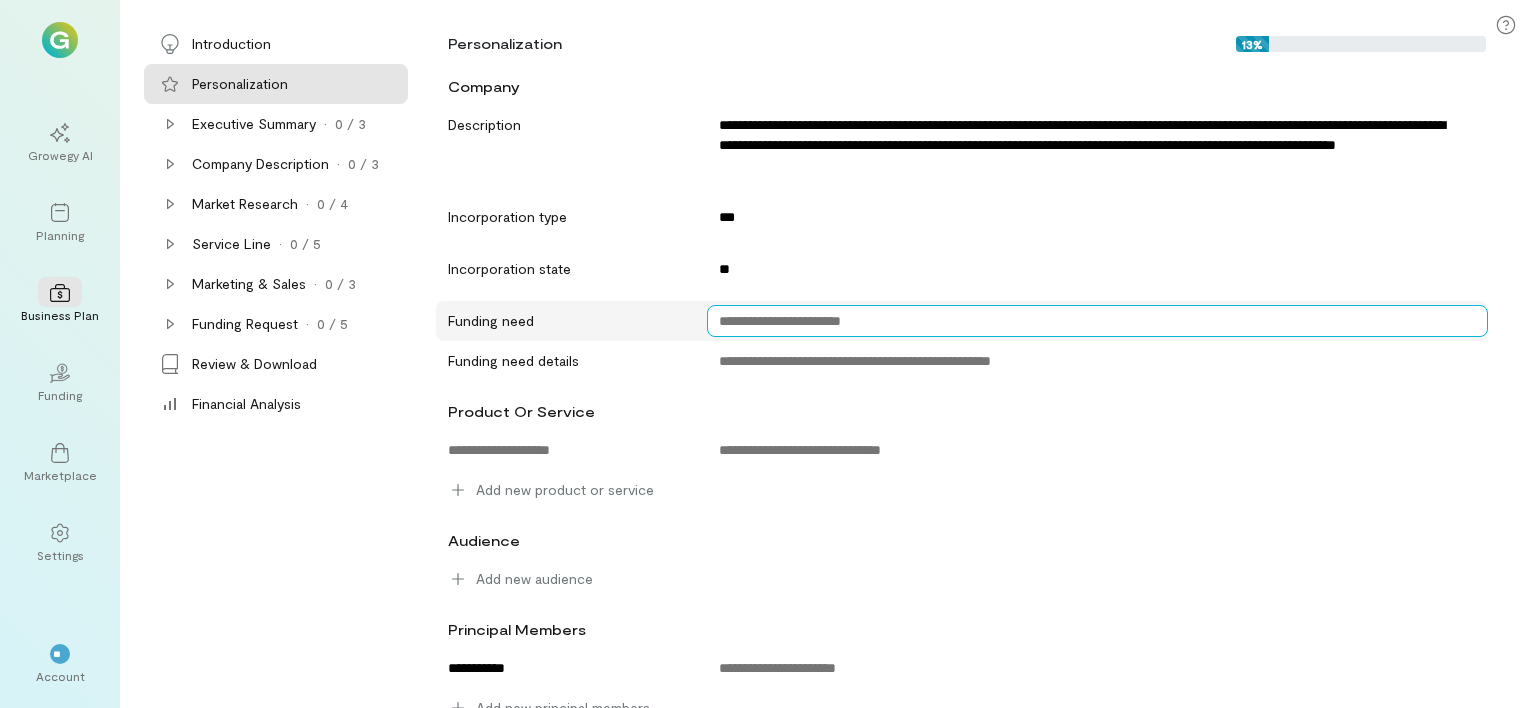 click at bounding box center [1092, 217] 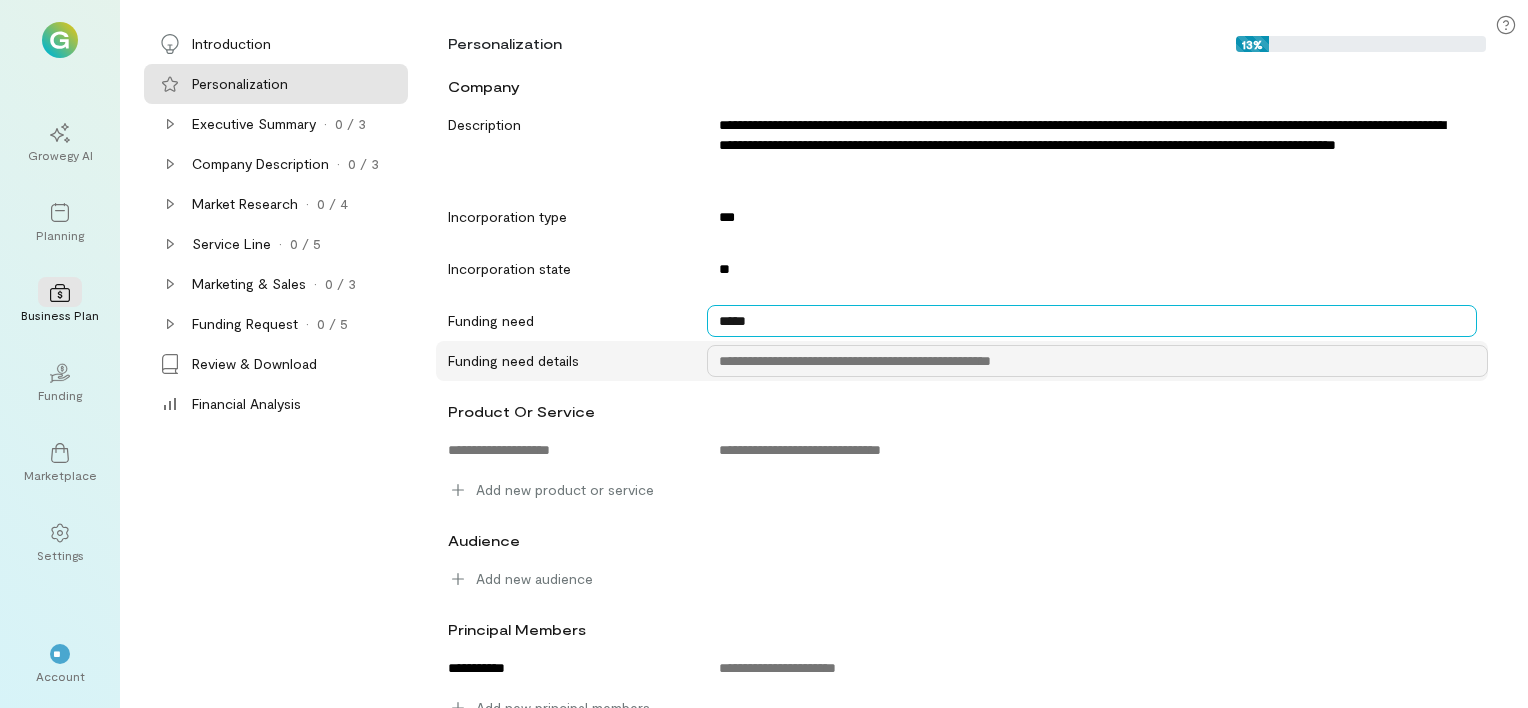 type on "*****" 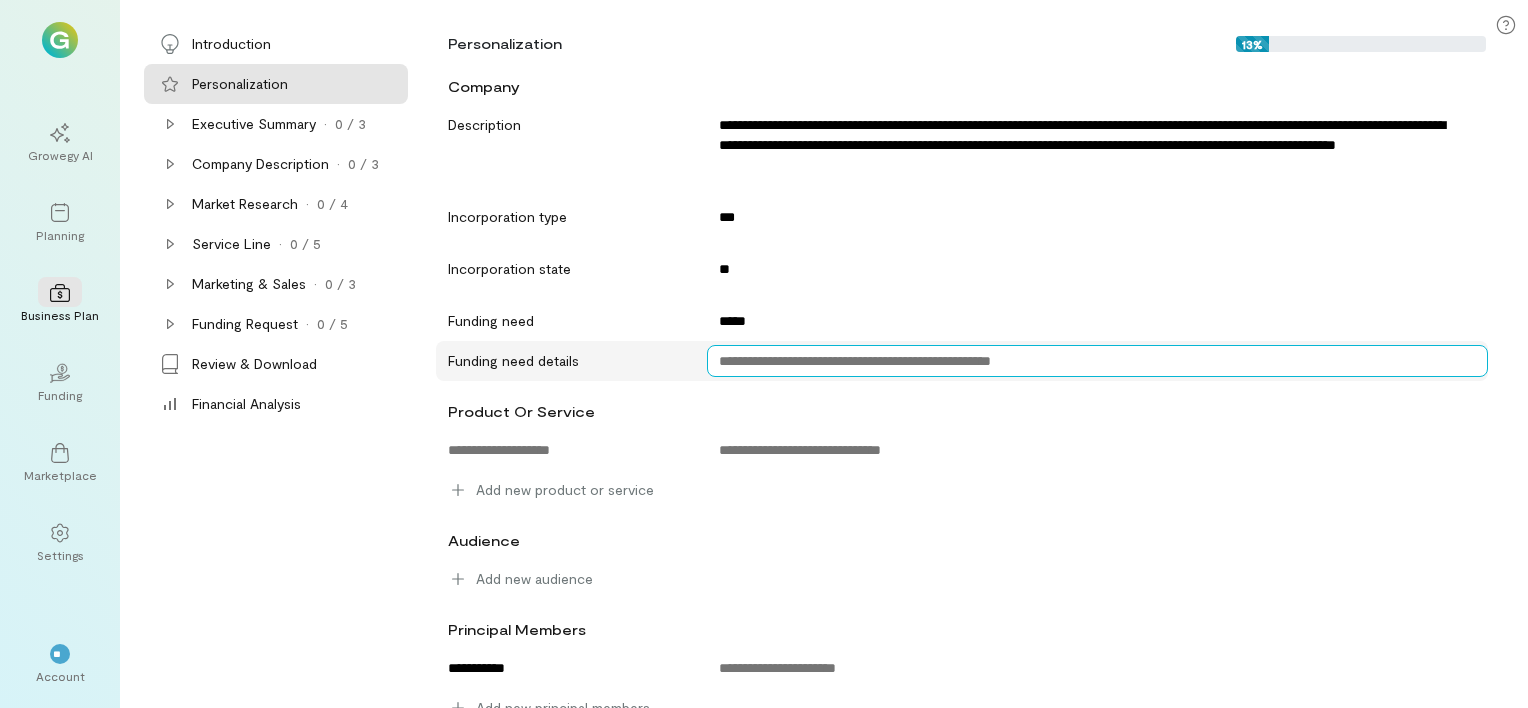 click at bounding box center (1092, 145) 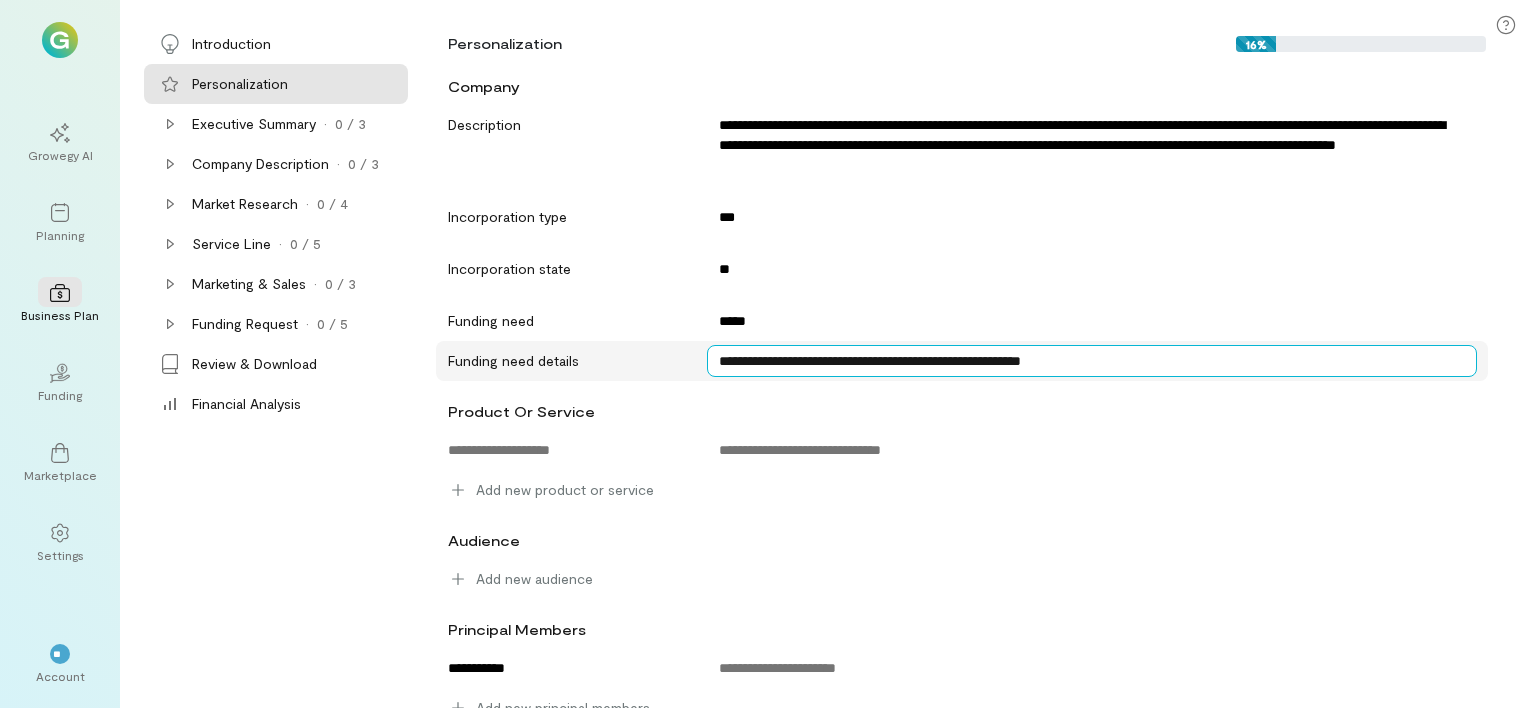 click on "**********" at bounding box center (1092, 145) 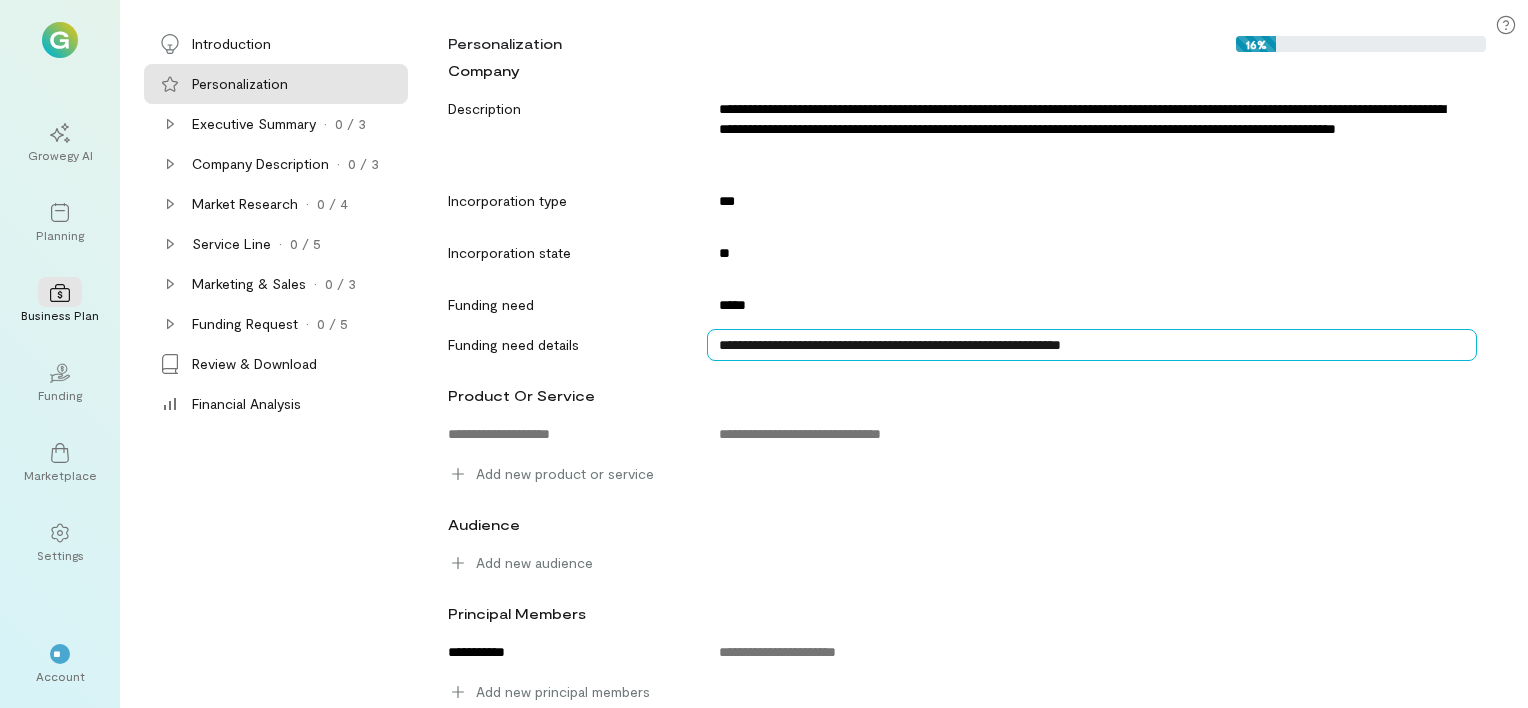 scroll, scrollTop: 120, scrollLeft: 0, axis: vertical 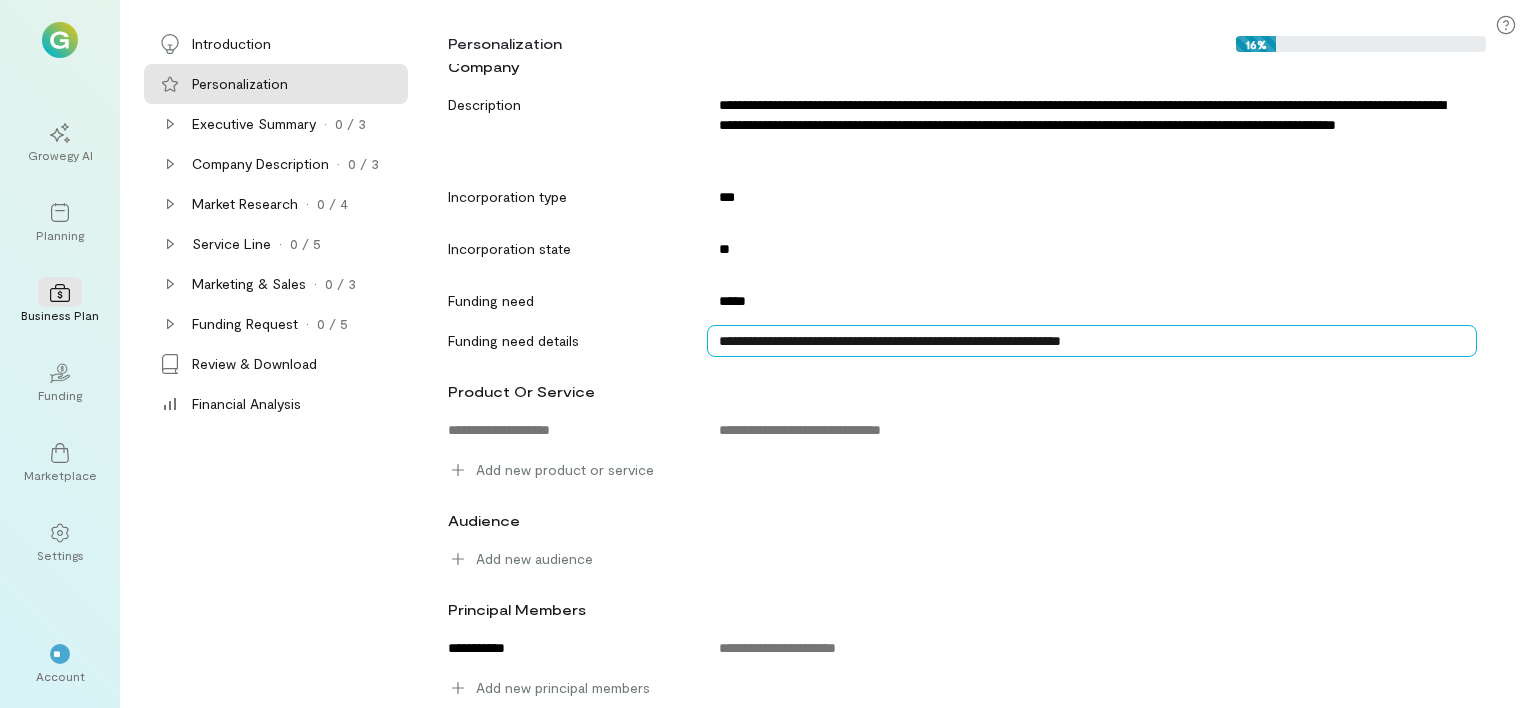 type on "**********" 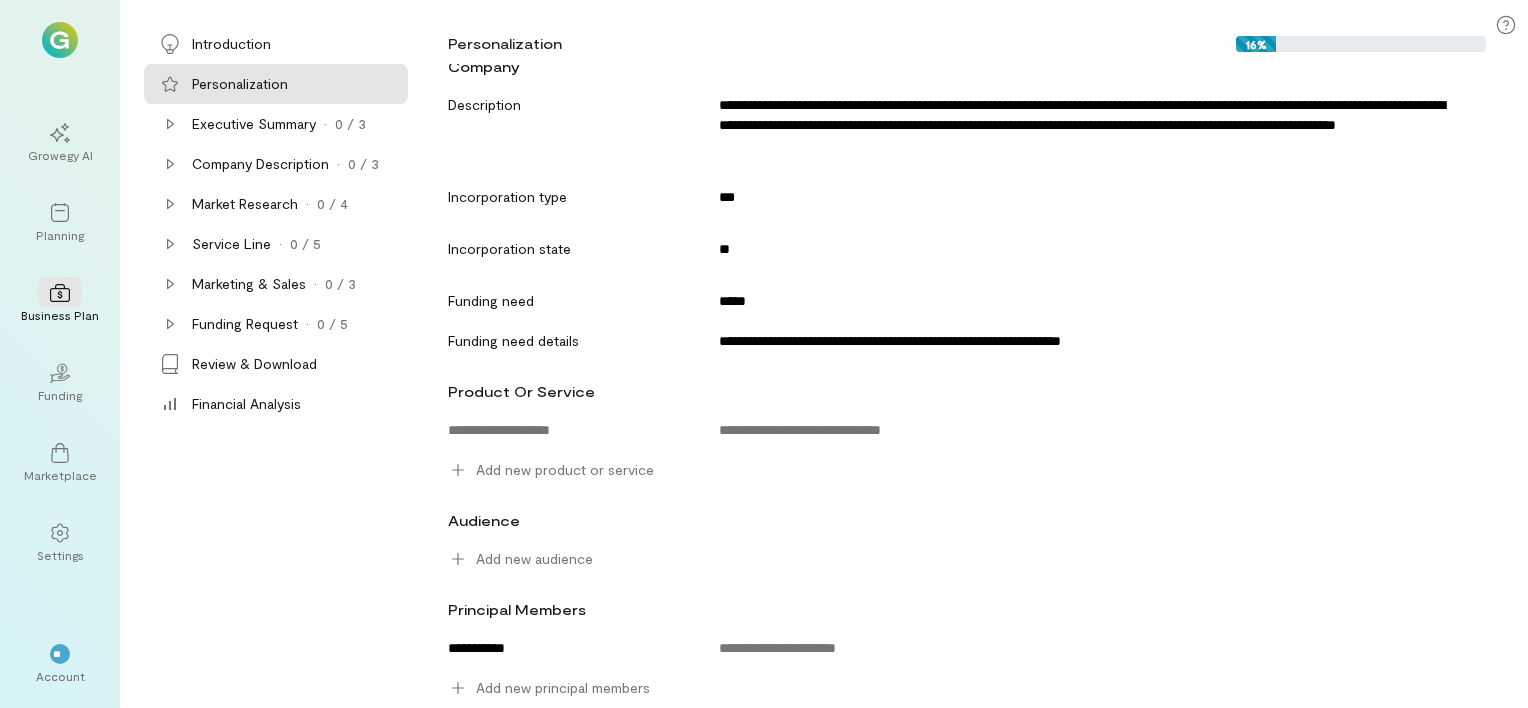 click on "product or service" at bounding box center (962, 66) 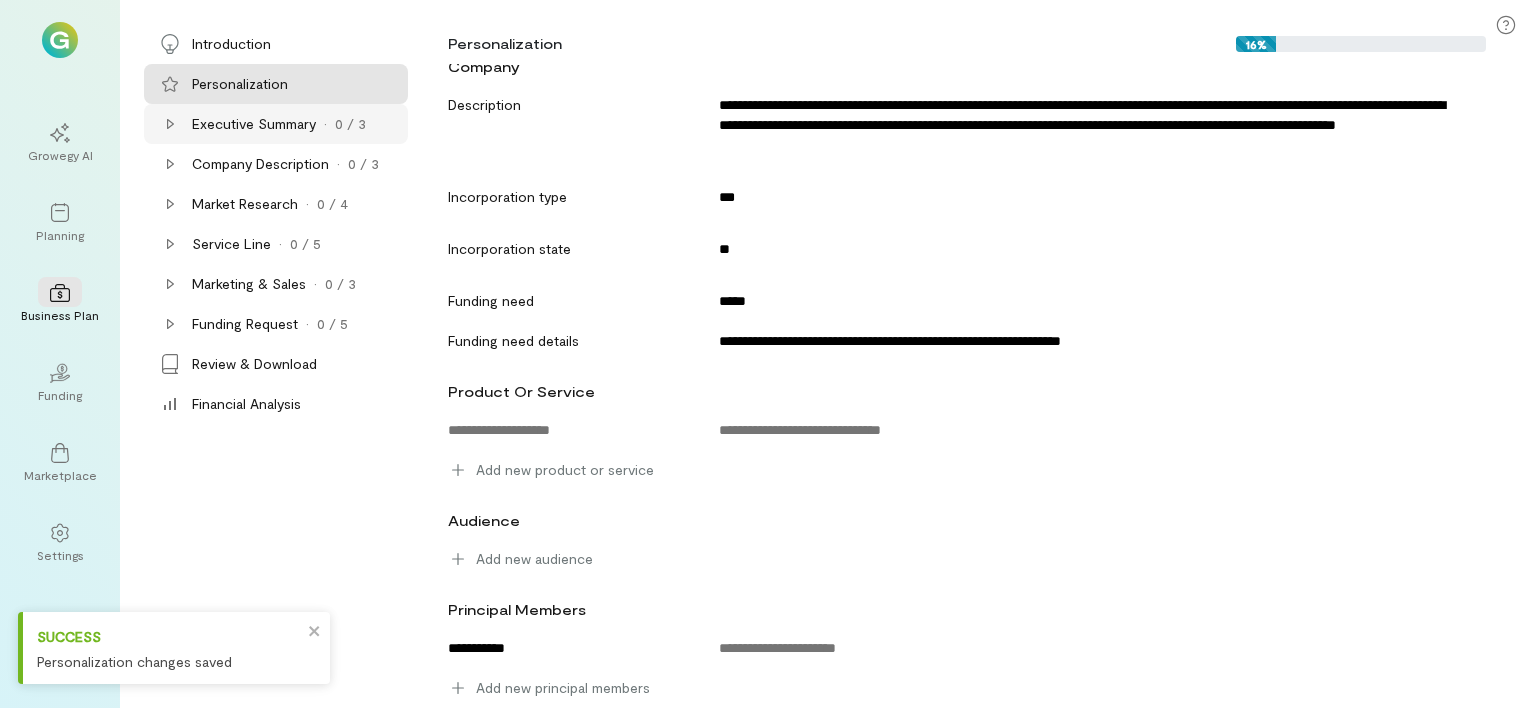 click on "·" at bounding box center (325, 124) 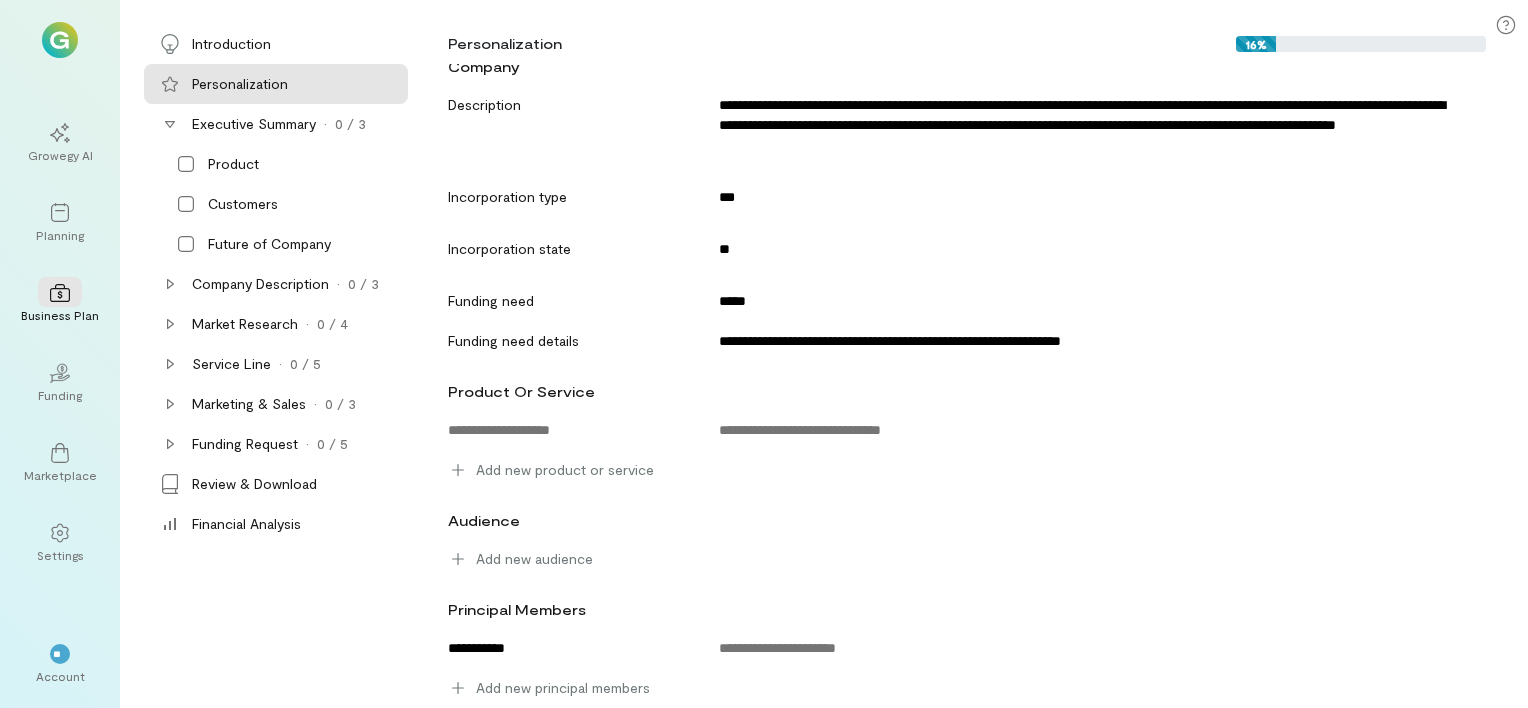 click on "[PERSONALIZATION]" at bounding box center [276, 84] 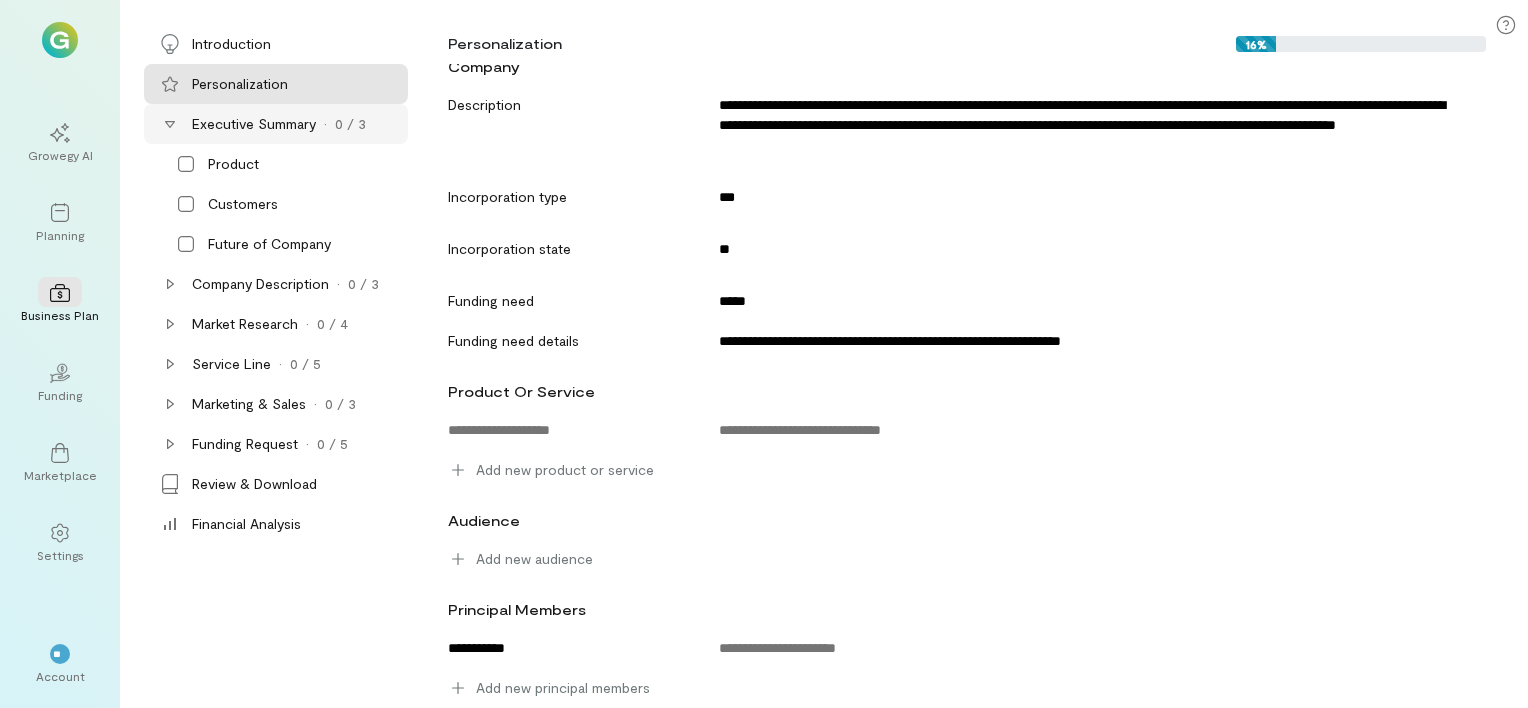 click on "Executive Summary" at bounding box center [231, 44] 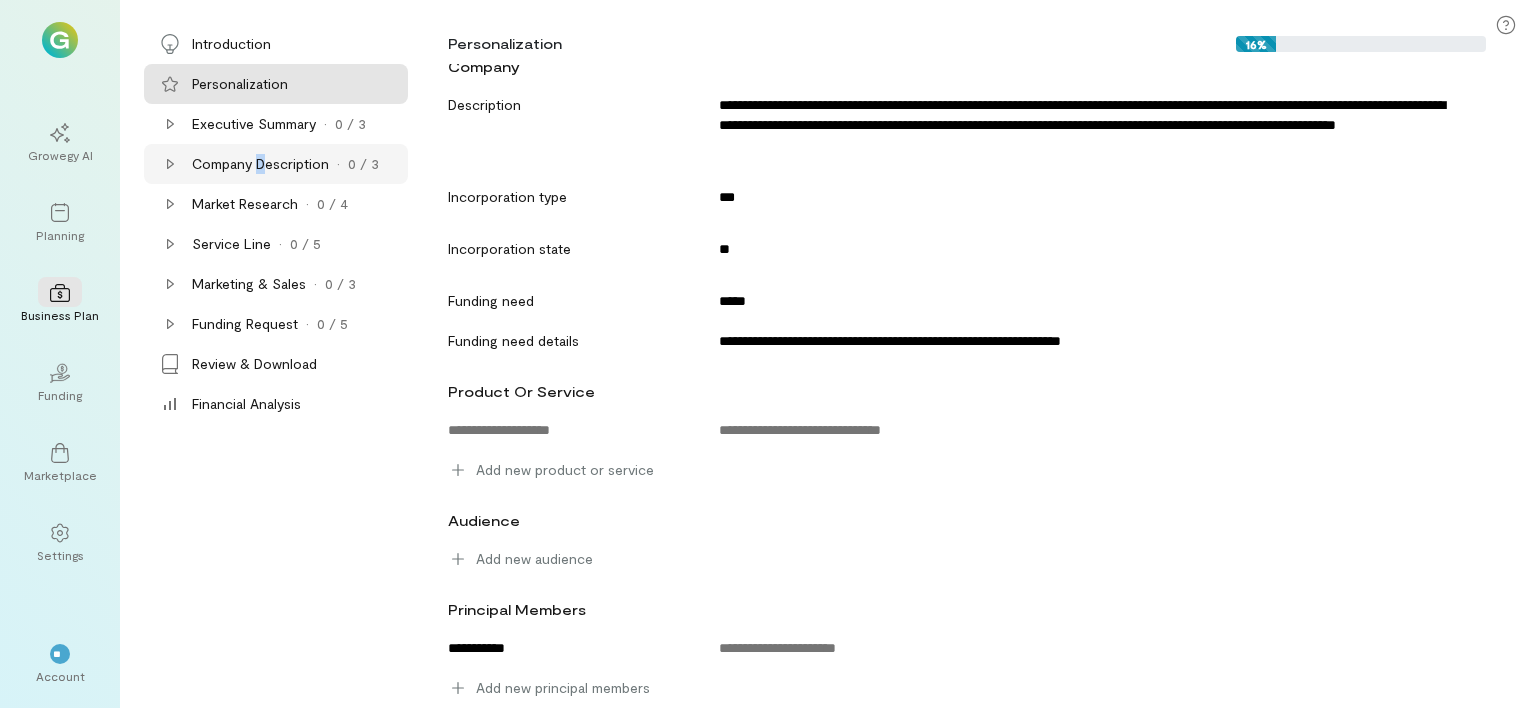 click on "Company Description" at bounding box center (231, 44) 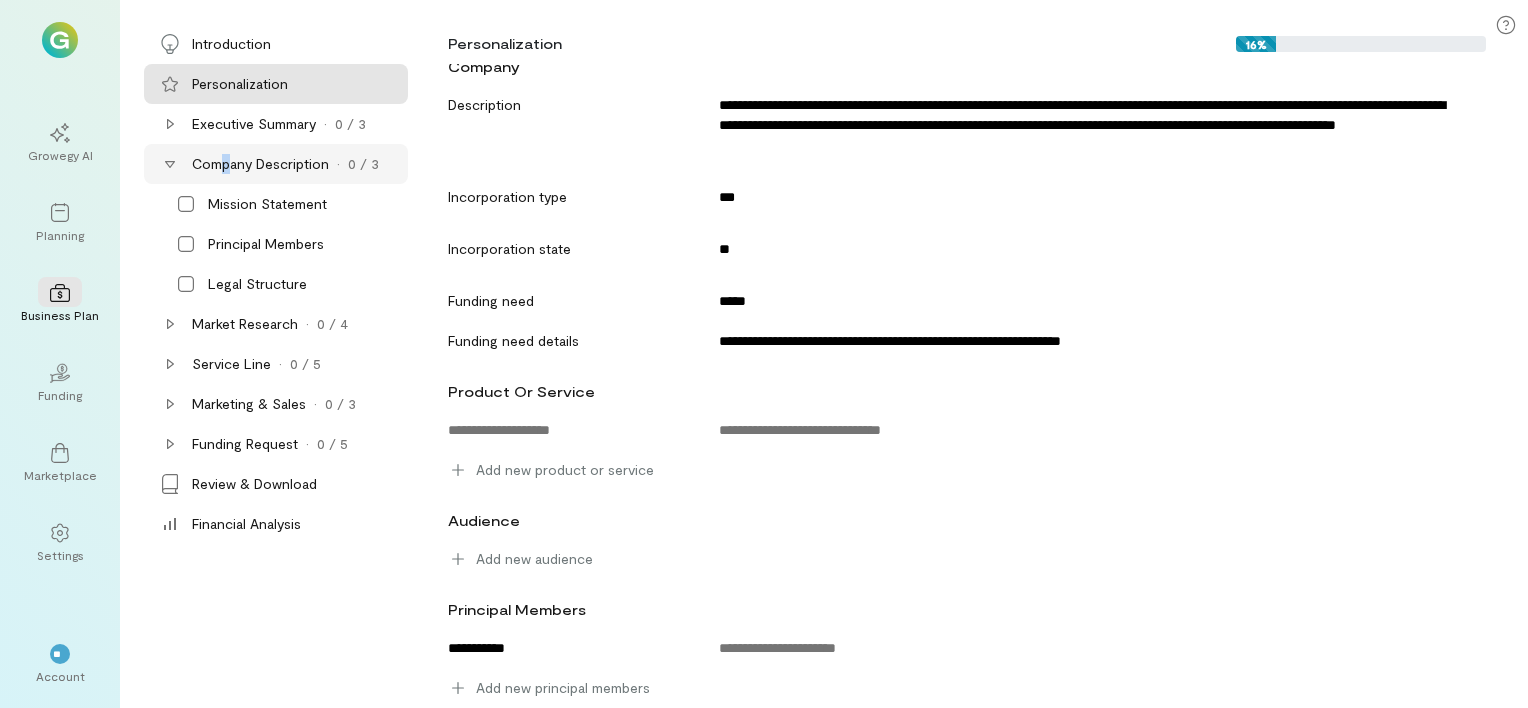 drag, startPoint x: 260, startPoint y: 172, endPoint x: 228, endPoint y: 170, distance: 32.06244 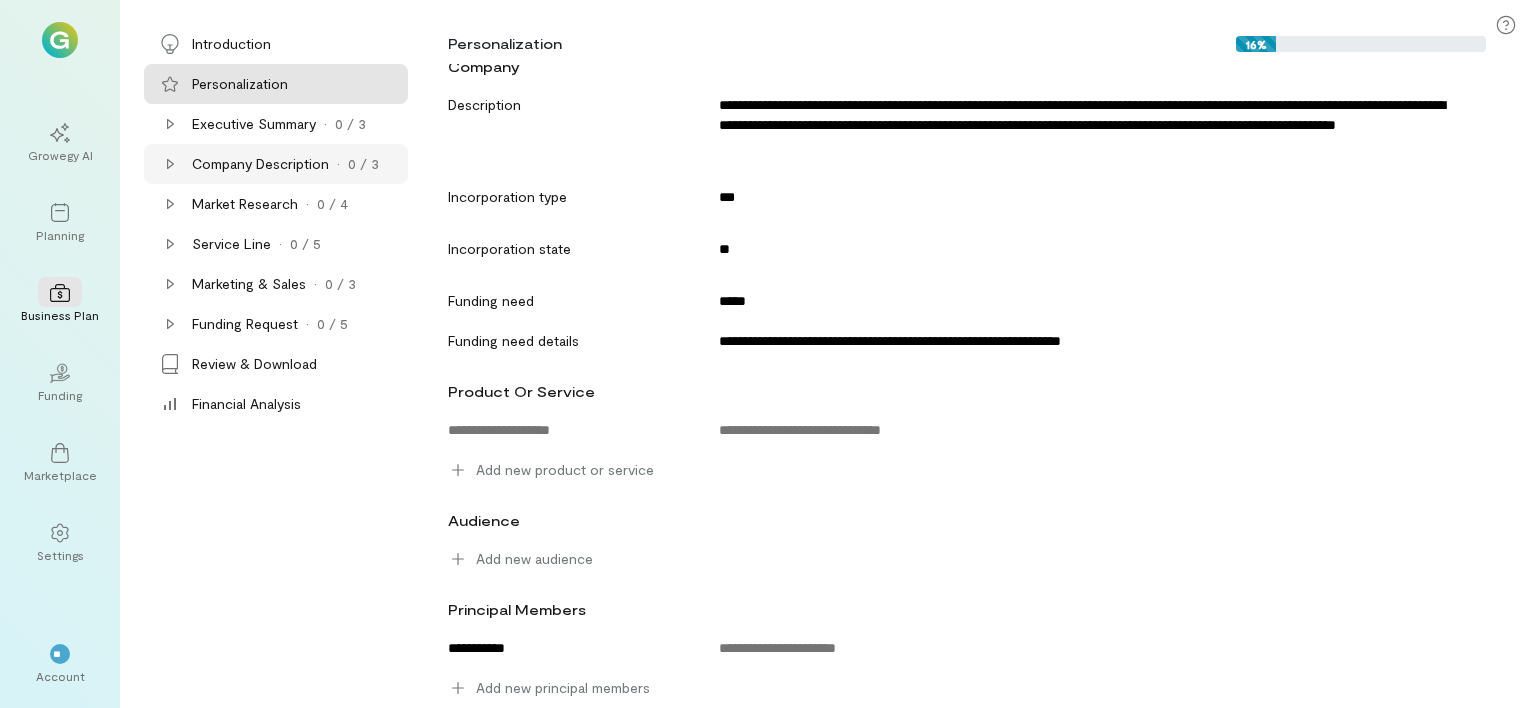 drag, startPoint x: 228, startPoint y: 170, endPoint x: 318, endPoint y: 166, distance: 90.088844 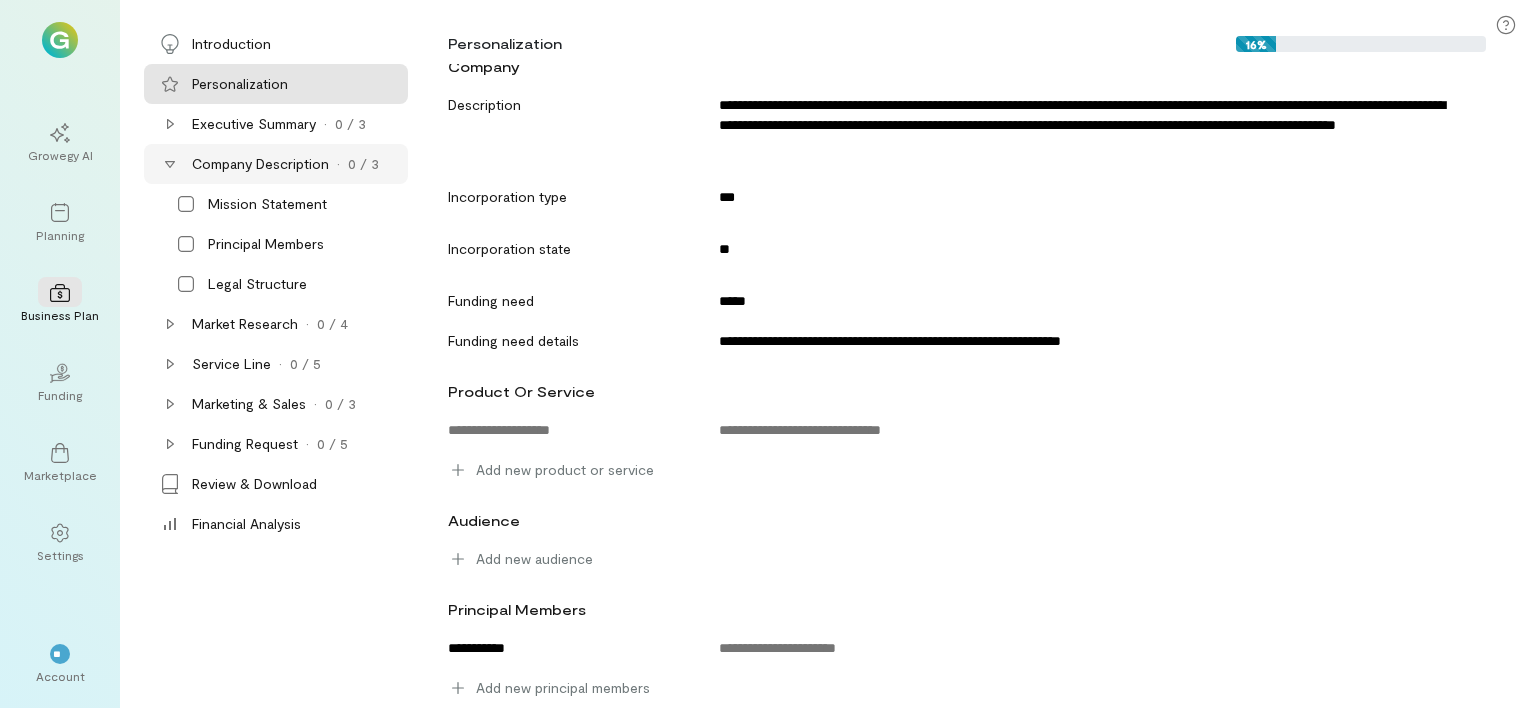 click on "Company Description" at bounding box center (231, 44) 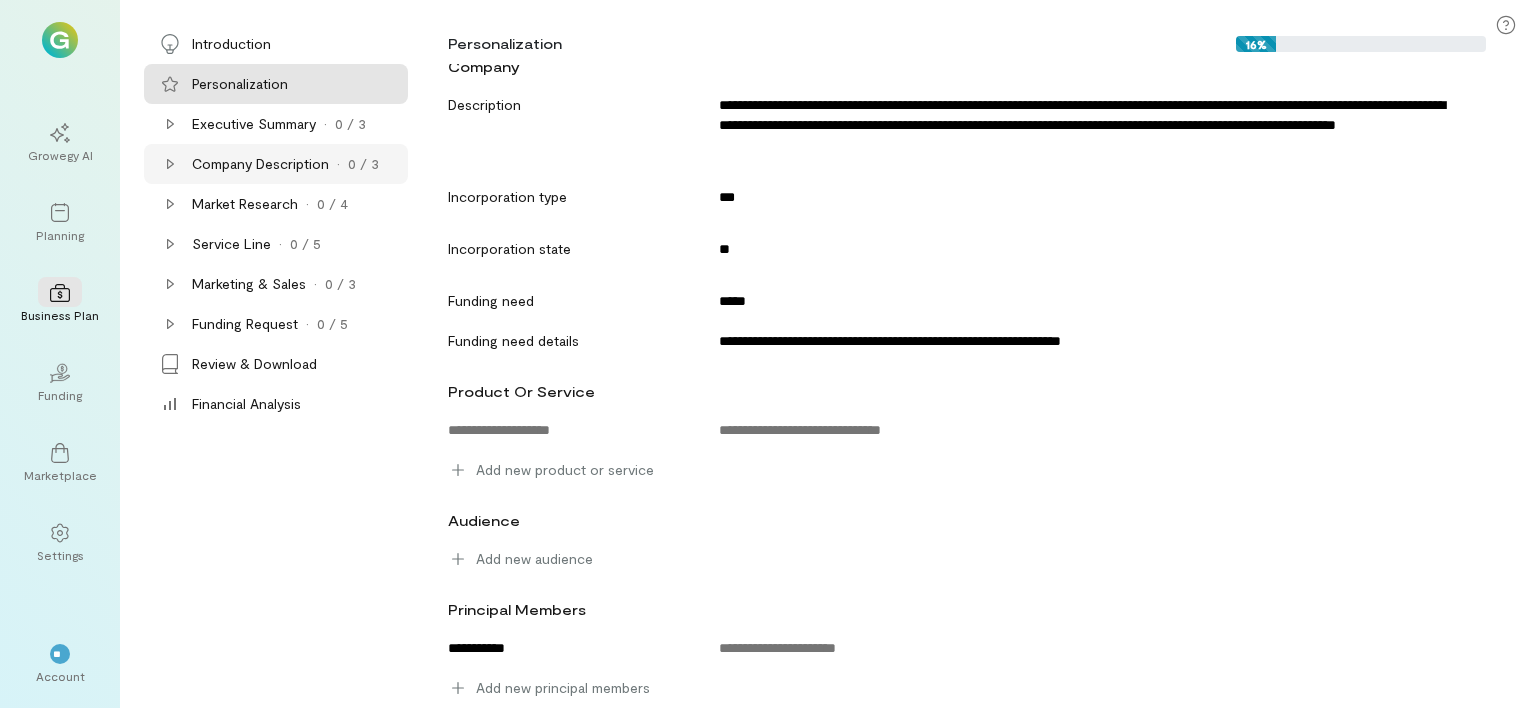 click on "Company Description · 0 / 3" at bounding box center [276, 164] 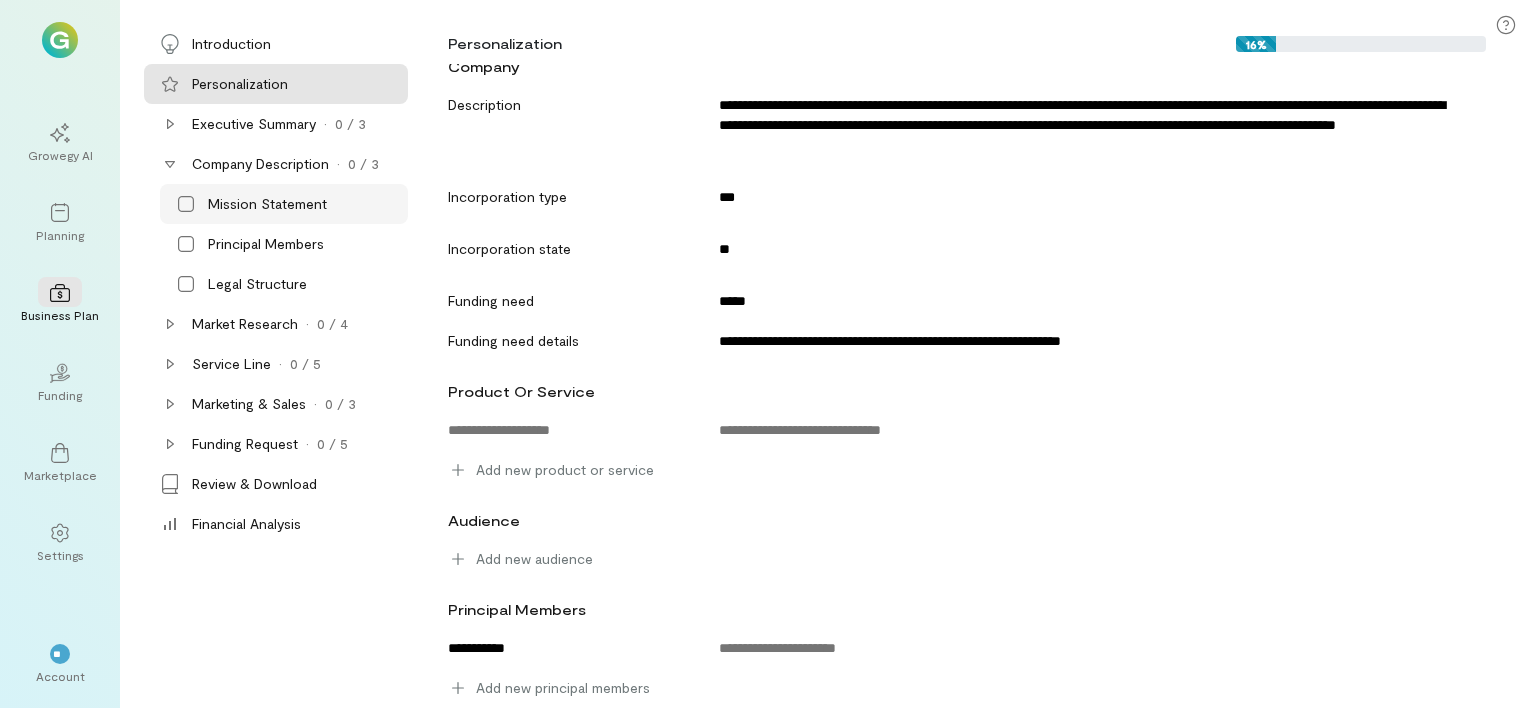 click on "[MISSION_STATEMENT]" at bounding box center [267, 204] 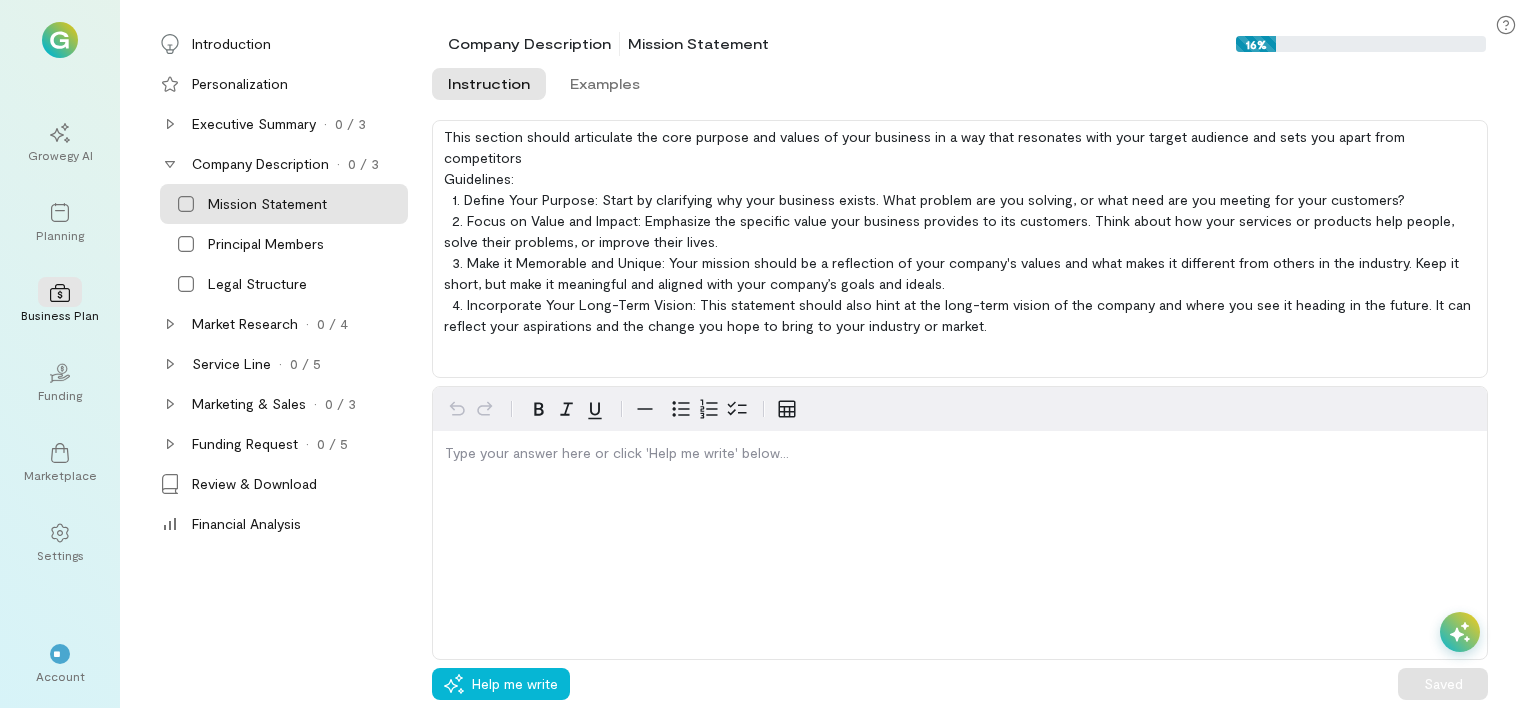 click on "This section should articulate the core purpose and values of your business in a way that resonates with your target audience and sets you apart from competitors
Guidelines:
1. Define Your Purpose: Start by clarifying why your business exists. What problem are you solving, or what need are you meeting for your customers?
2. Focus on Value and Impact: Emphasize the specific value your business provides to its customers. Think about how your services or products help people, solve their problems, or improve their lives.
3. Make it Memorable and Unique: Your mission should be a reflection of your company's values and what makes it different from others in the industry. Keep it short, but make it meaningful and aligned with your company’s goals and ideals.
4. Incorporate Your Long-Term Vision: This statement should also hint at the long-term vision of the company and where you see it heading in the future. It can reflect your aspirations and the change you hope to bring to your industry or market." at bounding box center [960, 249] 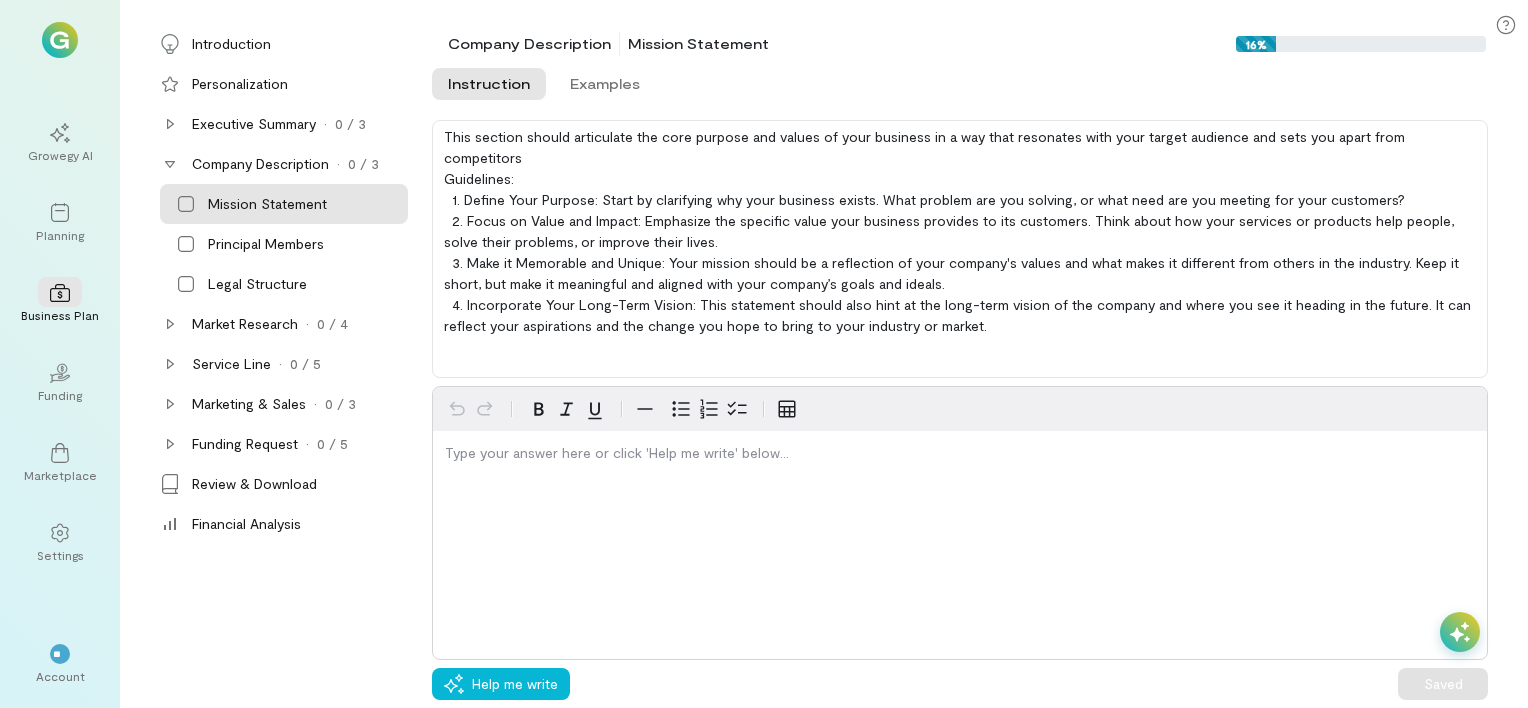 click on "Type your answer here or click 'Help me write' below…" at bounding box center (960, 523) 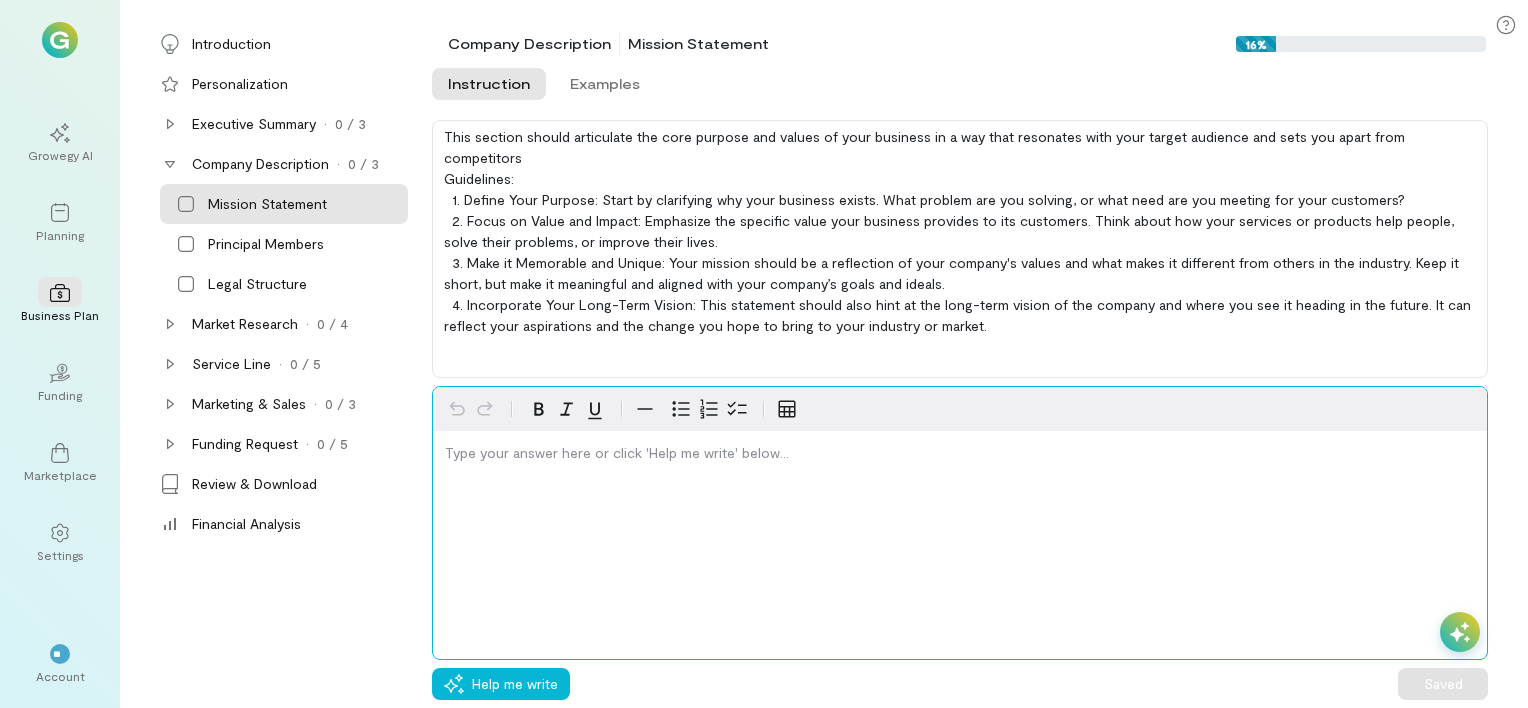 click at bounding box center [960, 457] 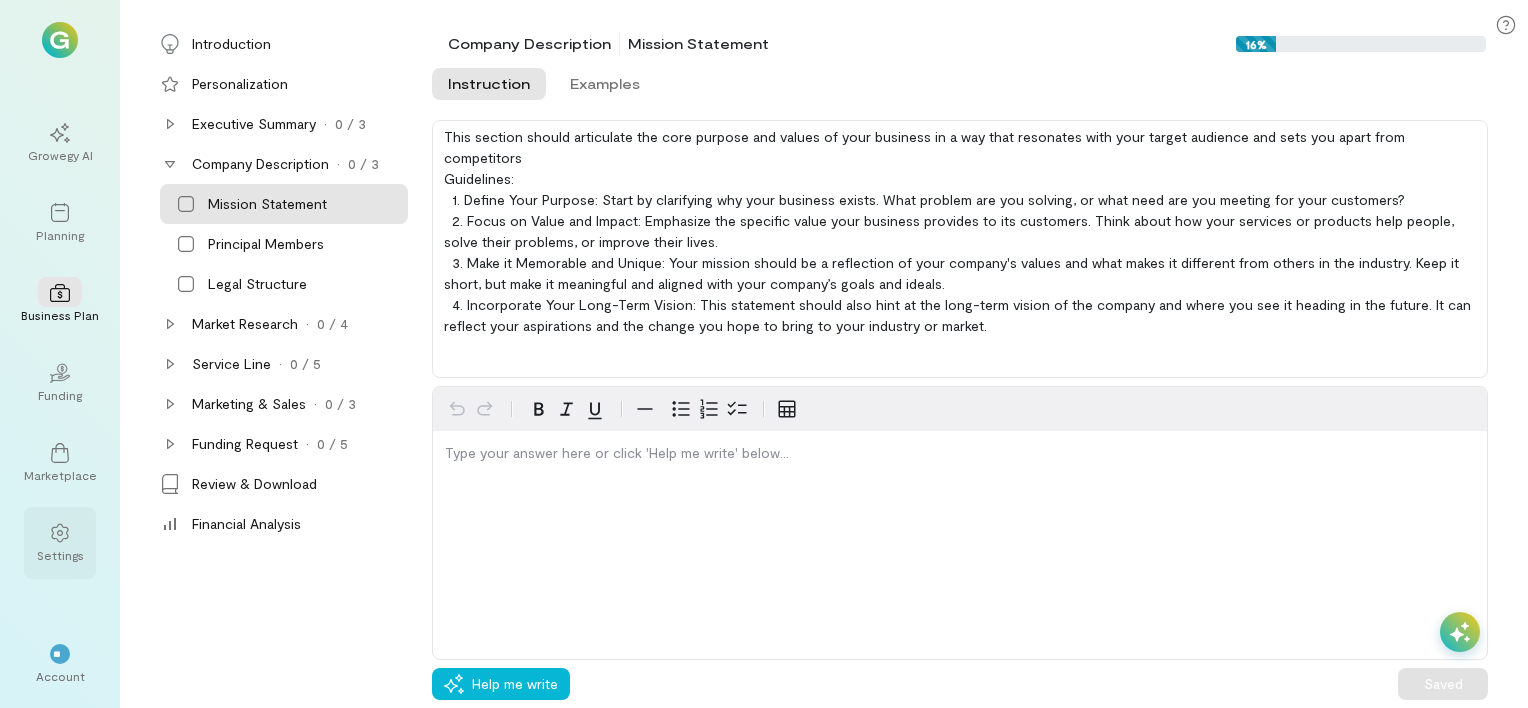 click on "[SETTINGS]" at bounding box center [60, 543] 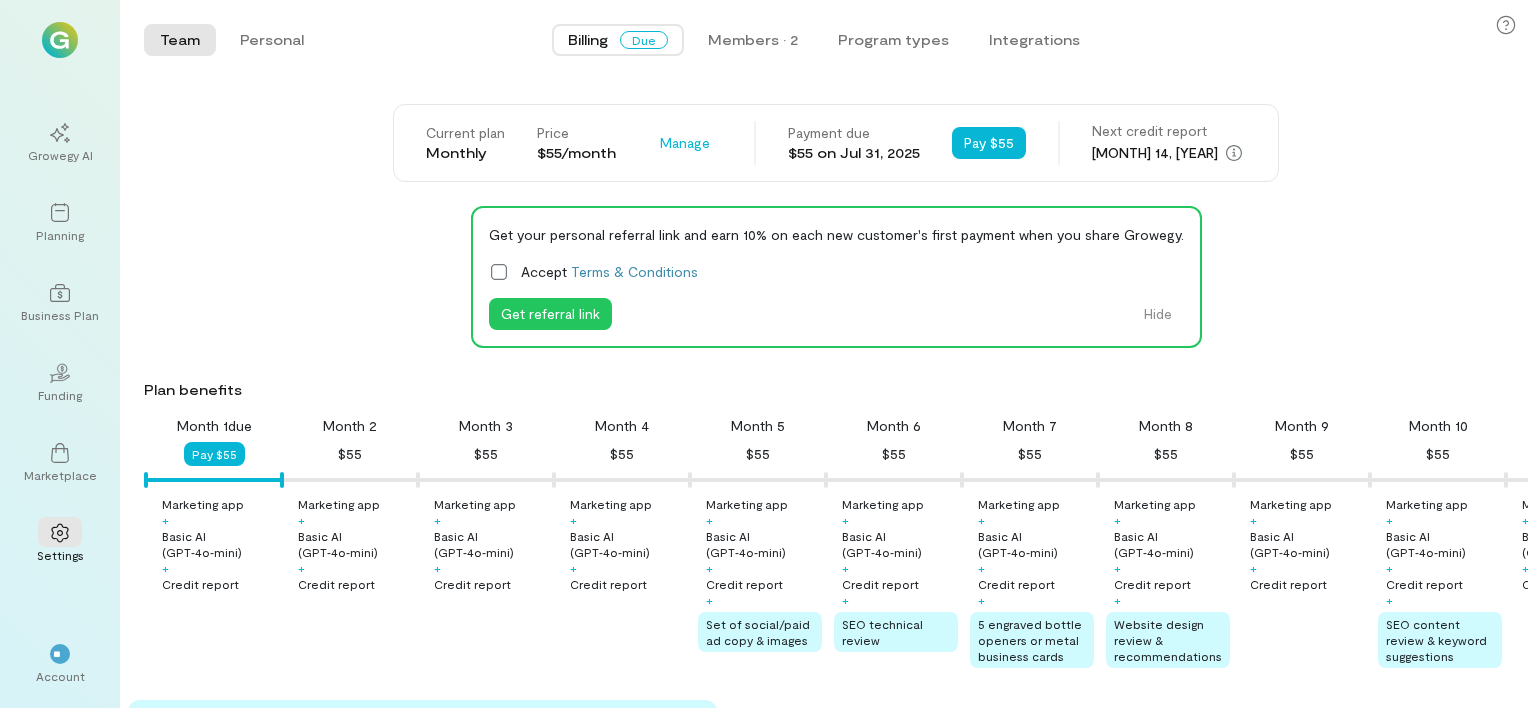 click at bounding box center (499, 272) 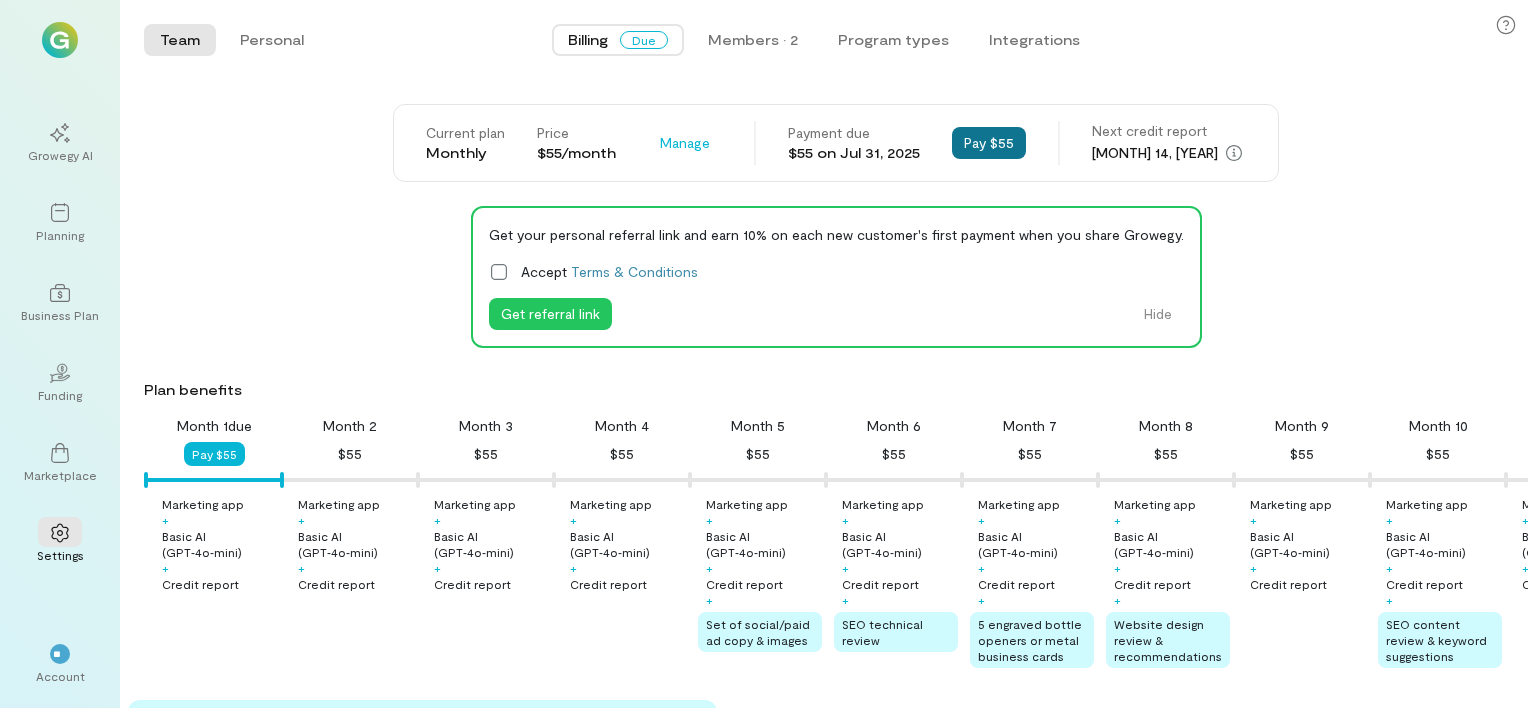 click on "Pay $55" at bounding box center [989, 143] 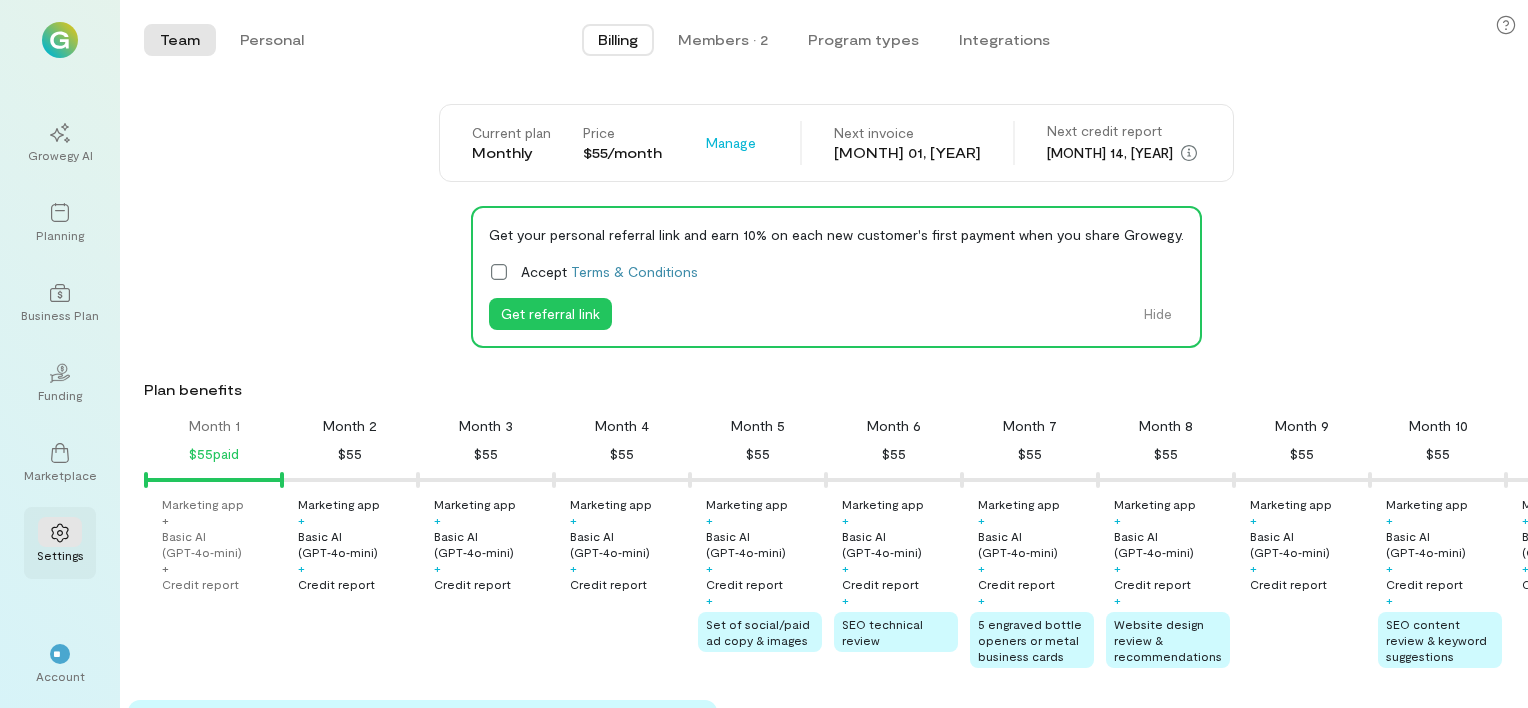 click at bounding box center (60, 533) 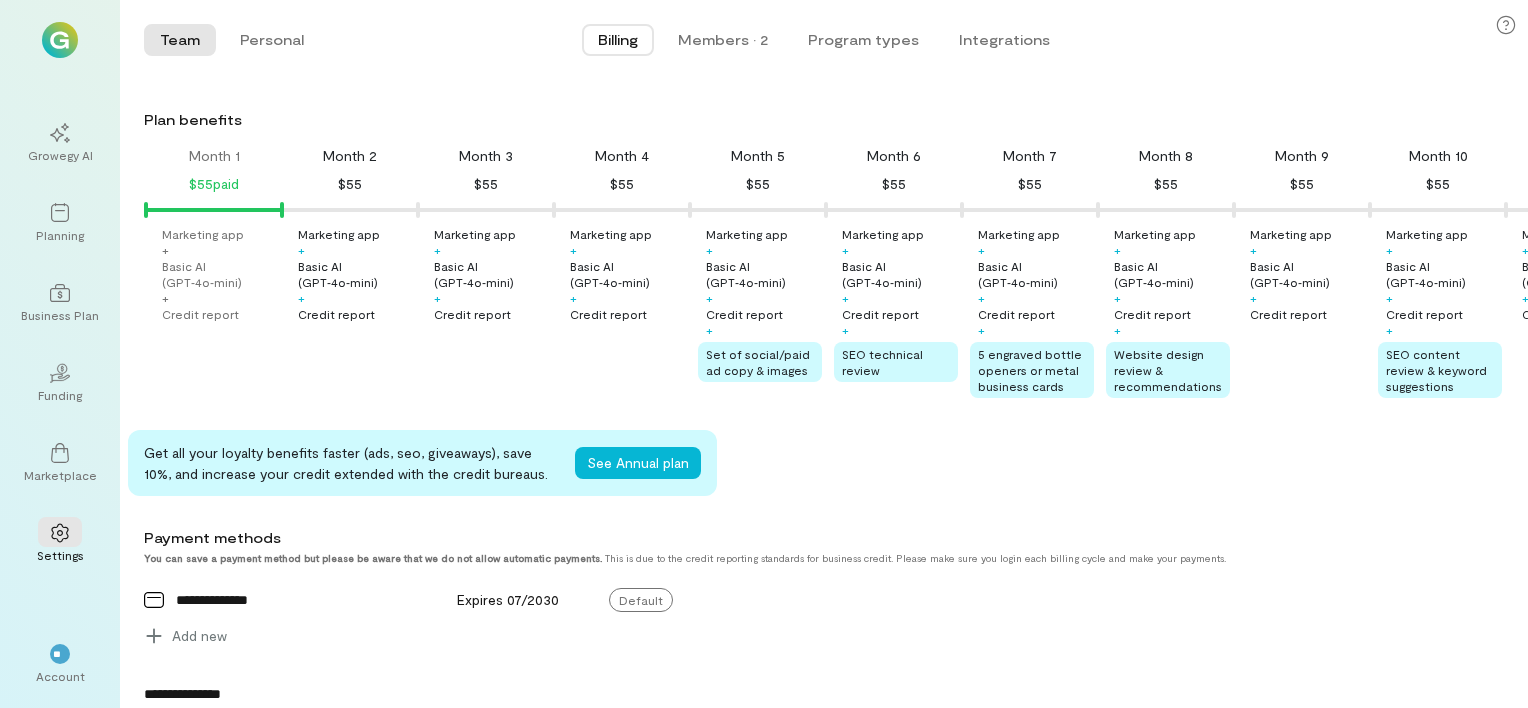 scroll, scrollTop: 0, scrollLeft: 0, axis: both 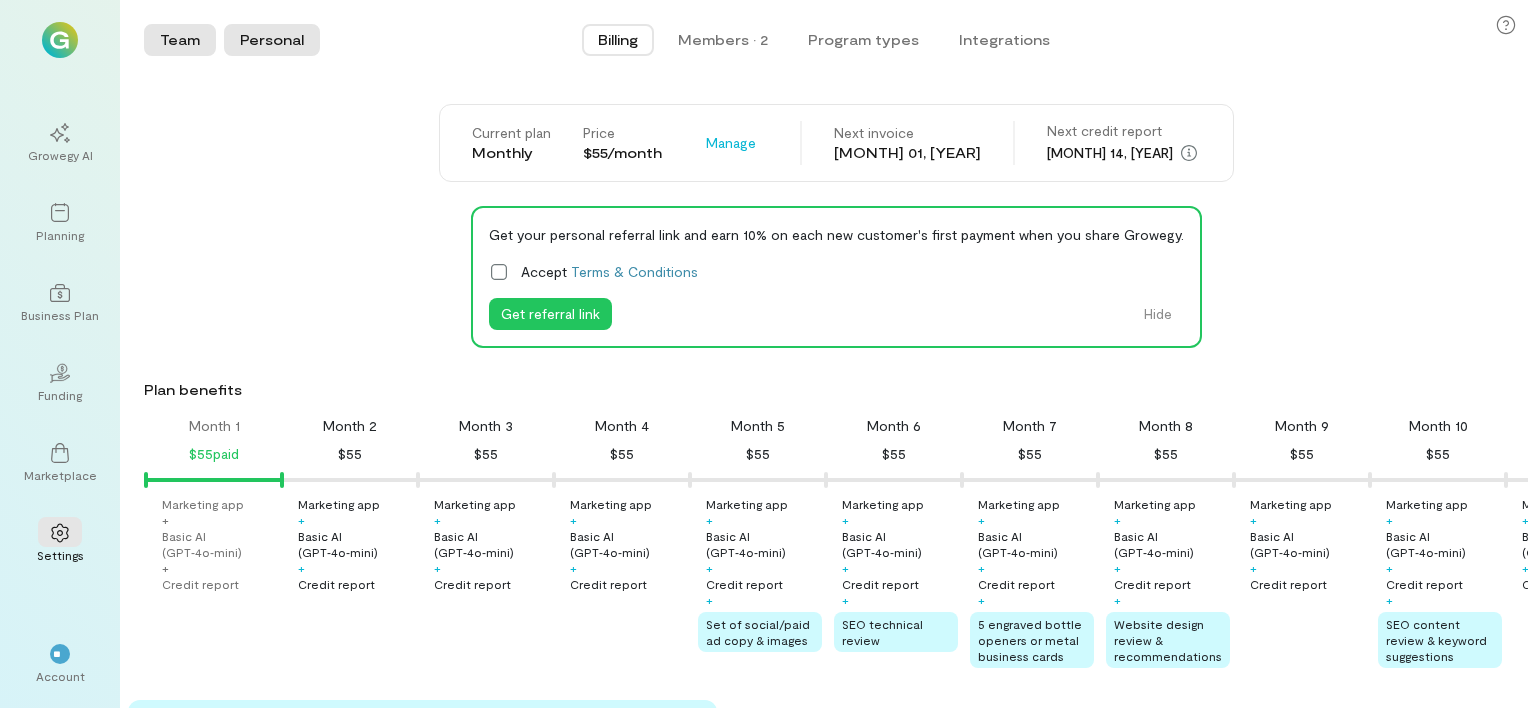 click on "[PERSONAL]" at bounding box center (272, 40) 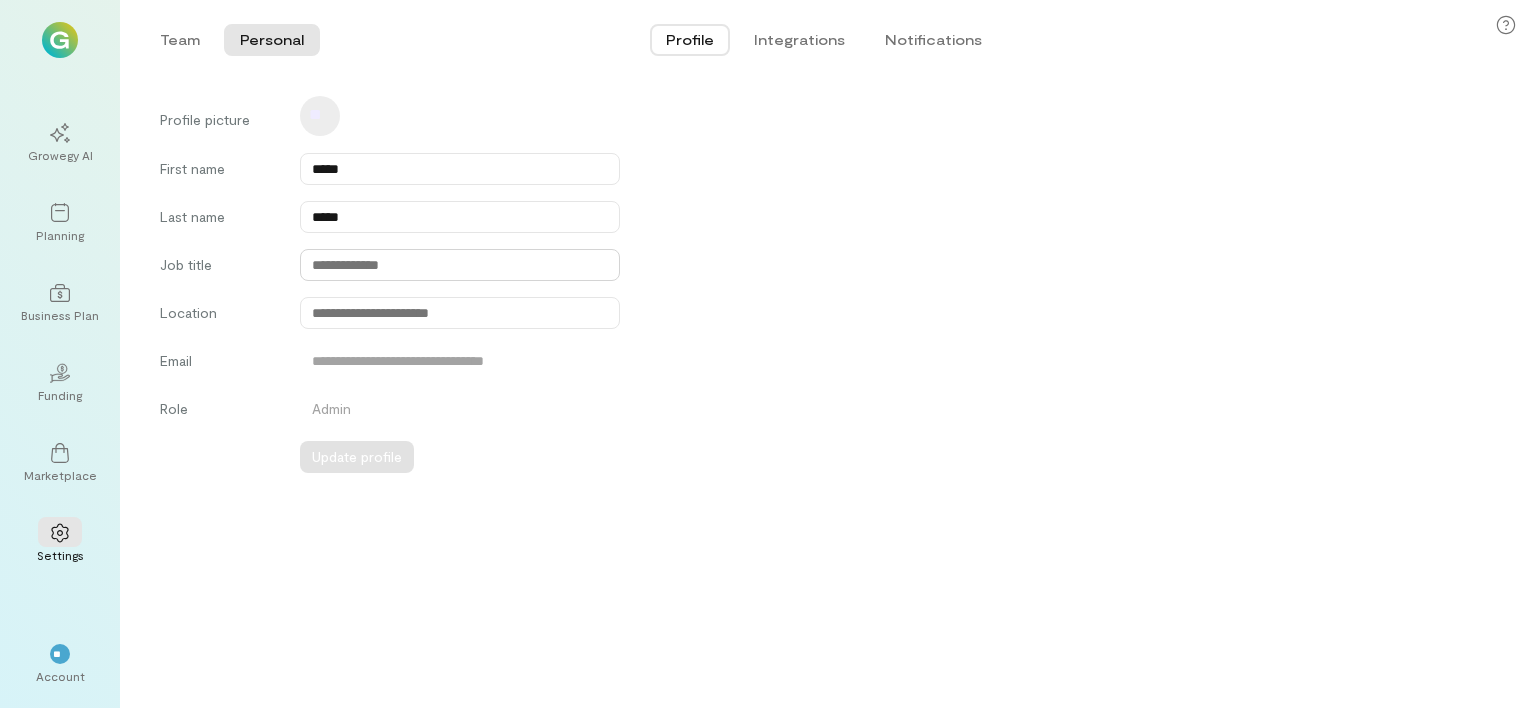 click at bounding box center (460, 265) 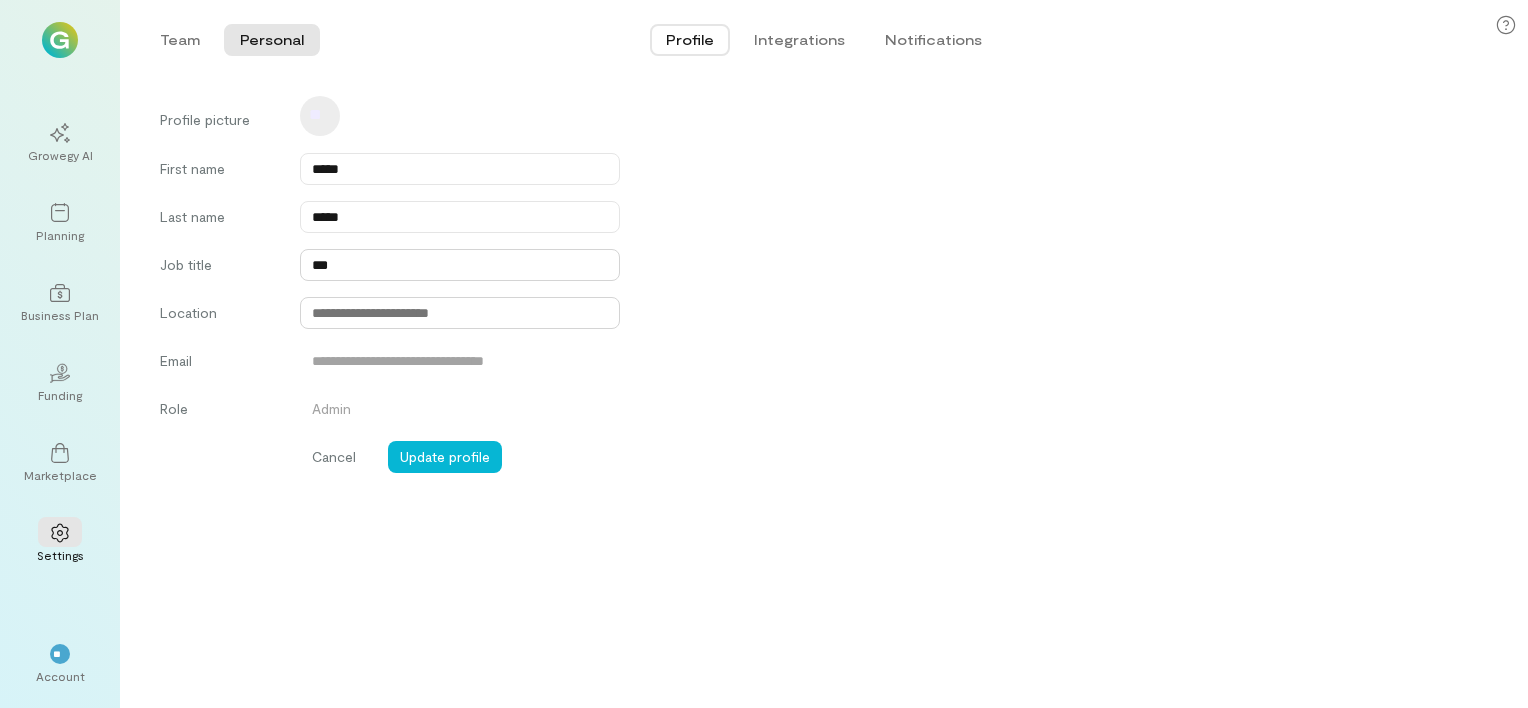 type on "***" 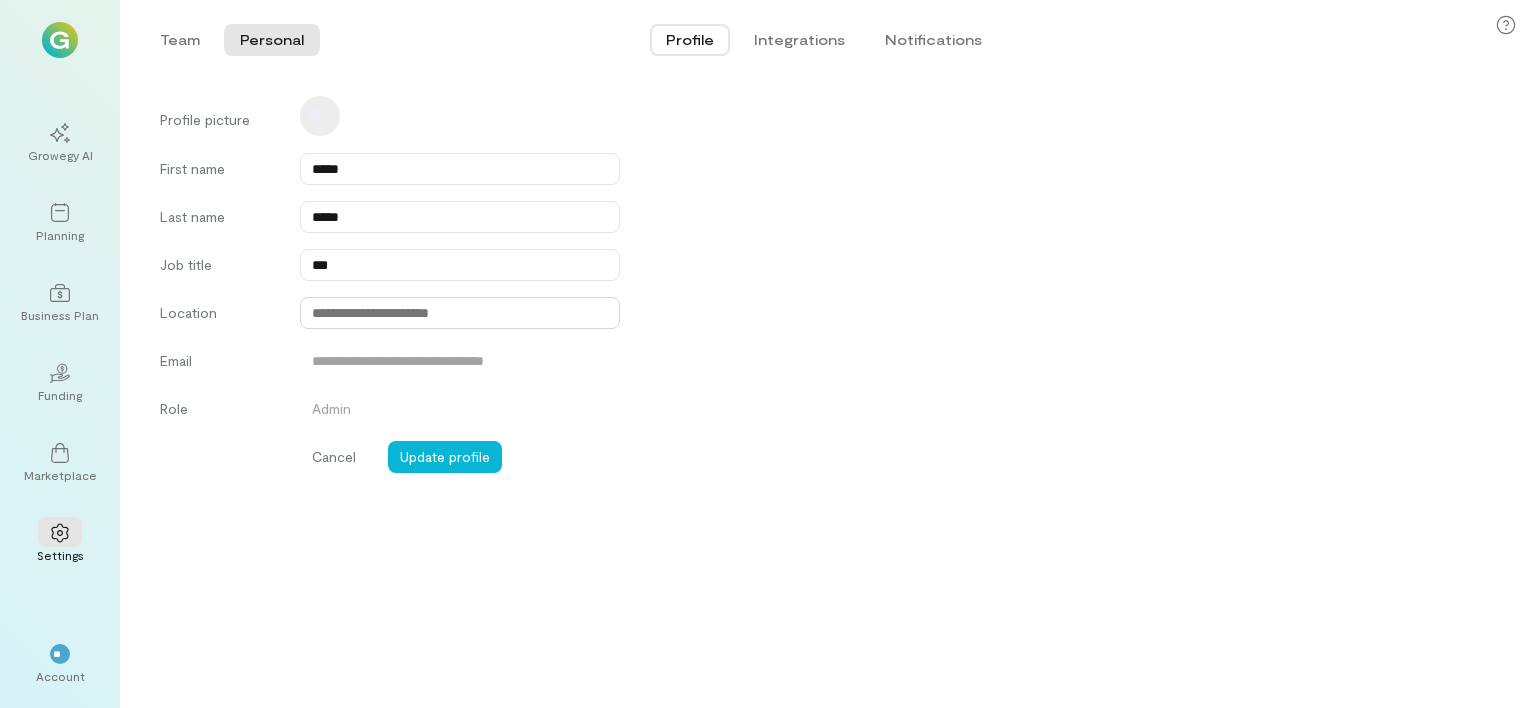 click at bounding box center (460, 313) 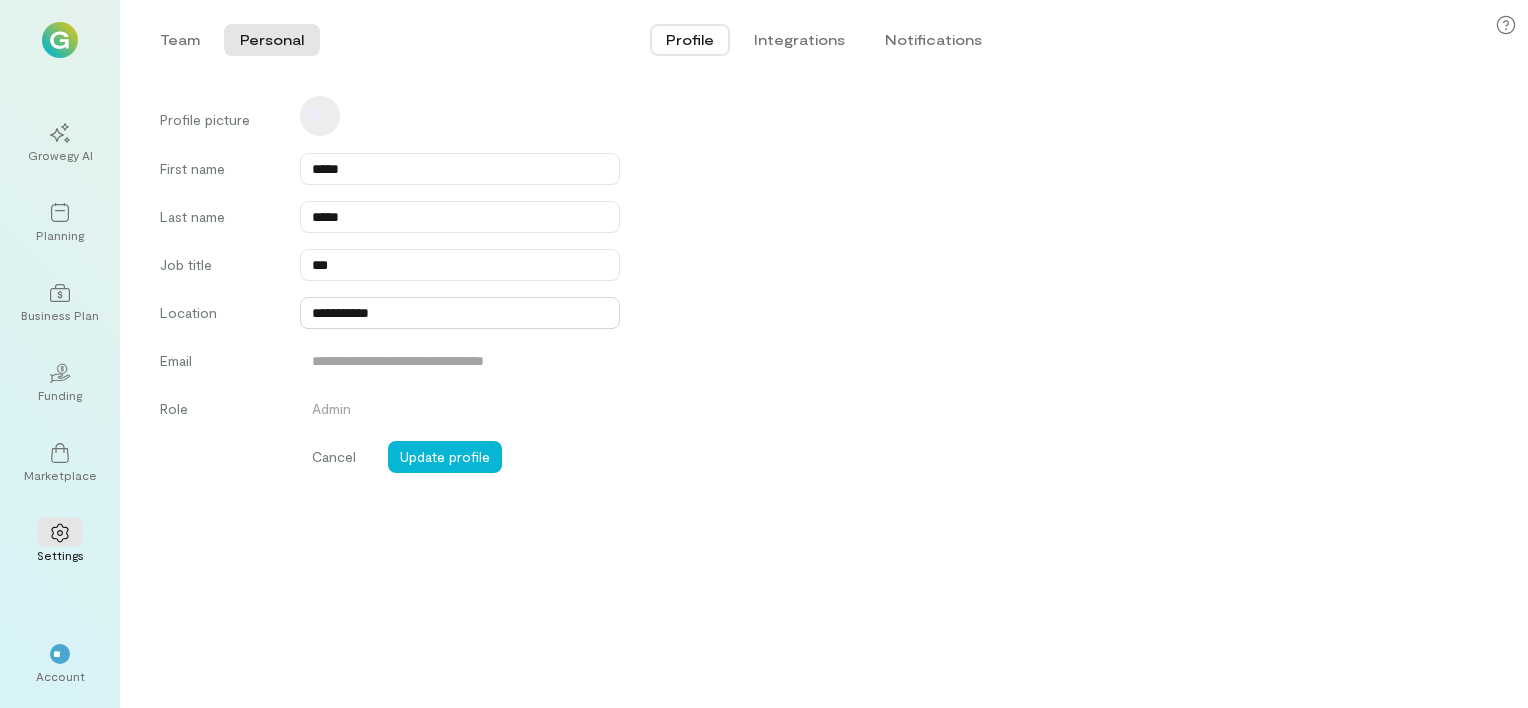 type on "**********" 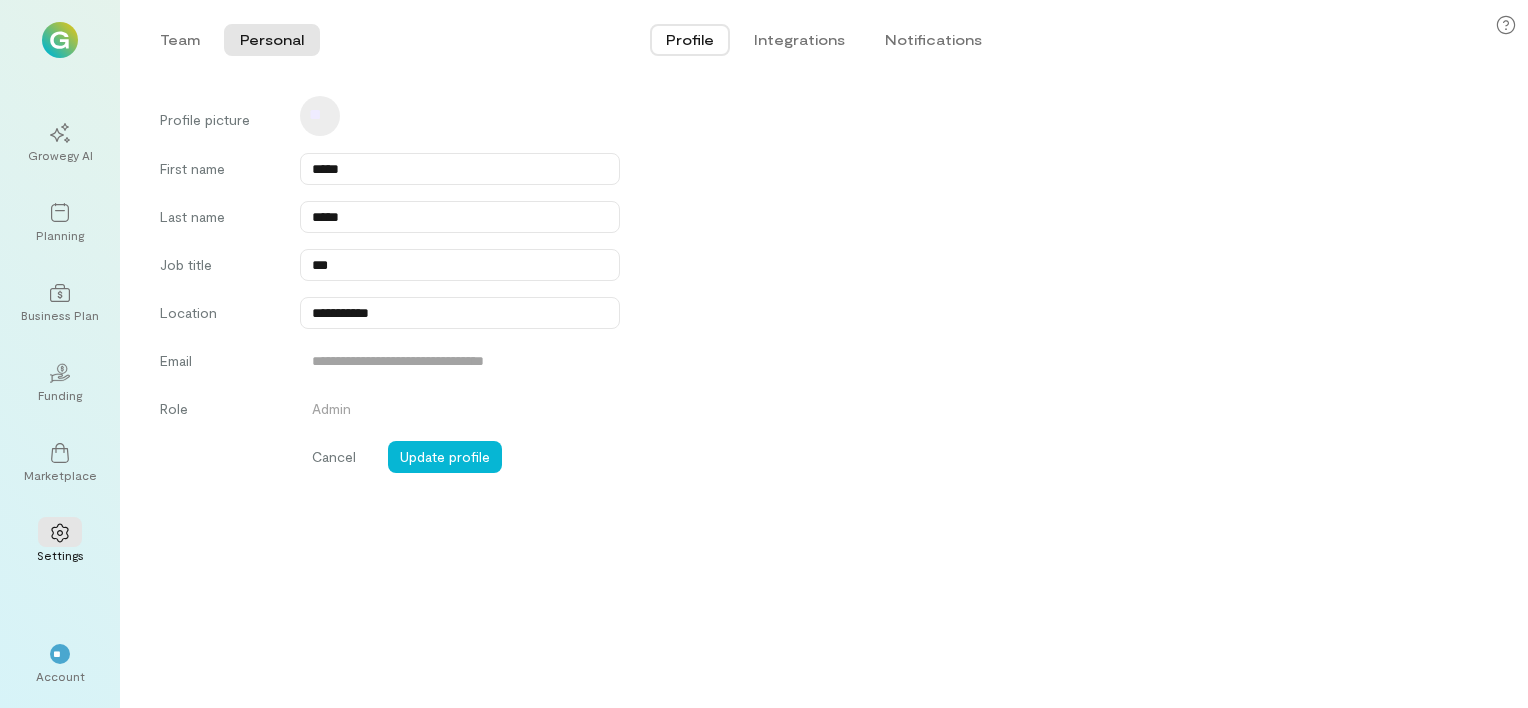 click on "Cancel Update profile" at bounding box center (844, 457) 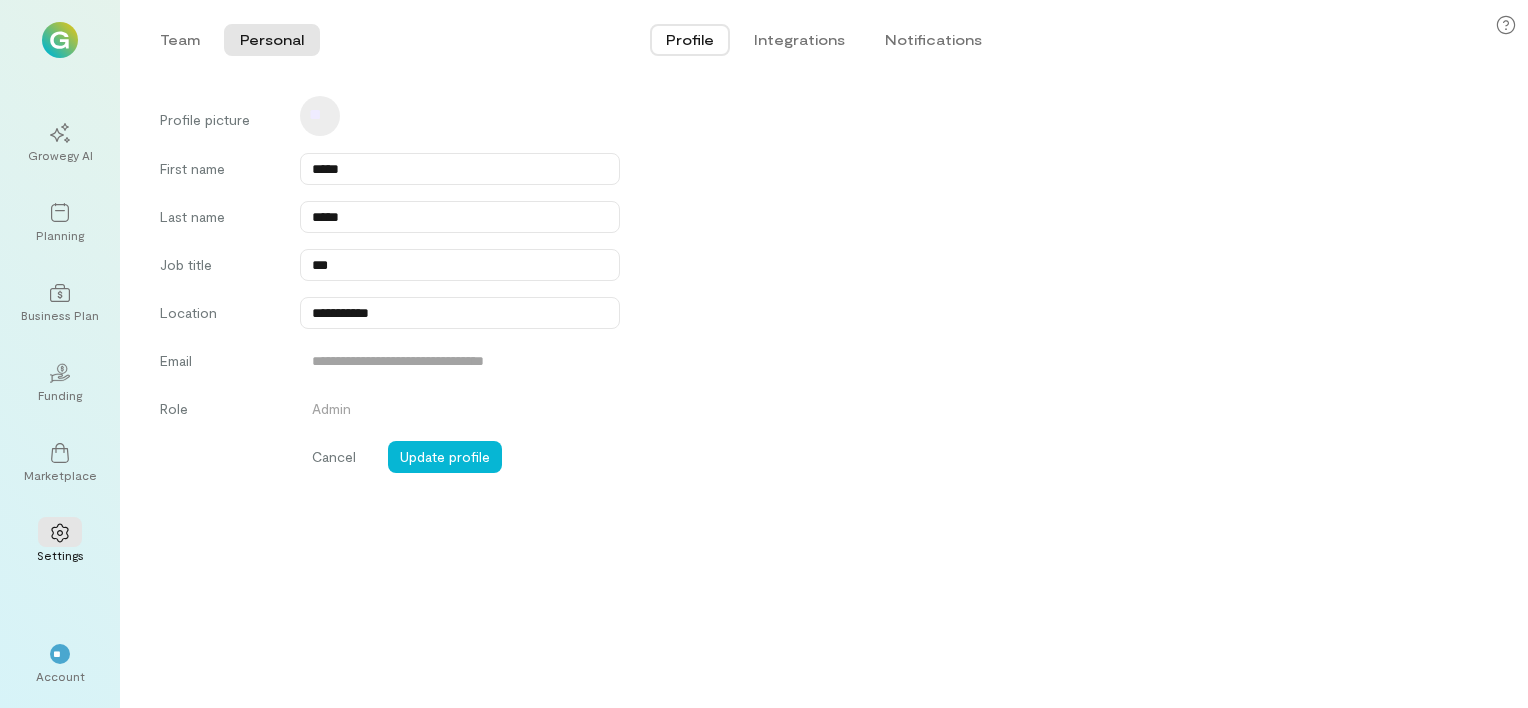 click on "Admin" at bounding box center (460, 412) 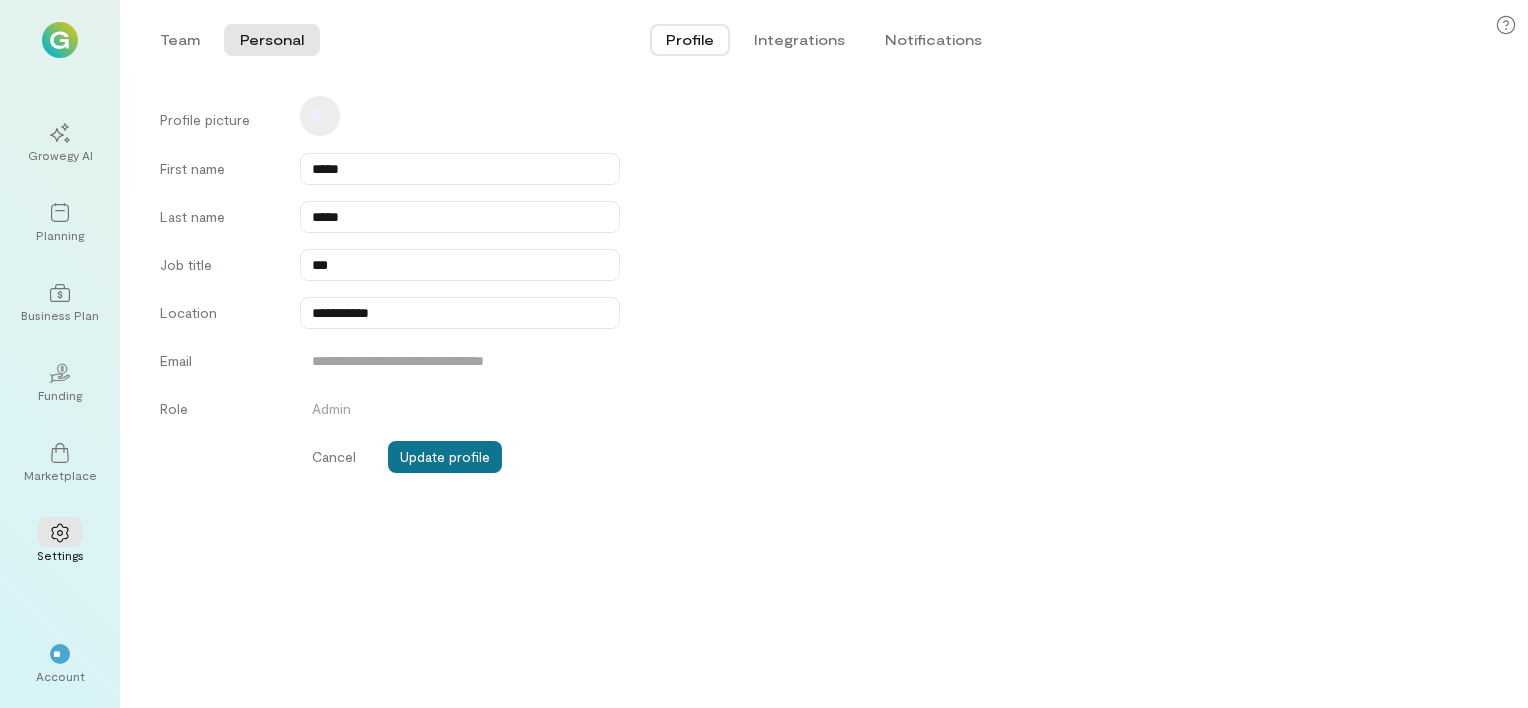 click on "Update profile" at bounding box center [445, 457] 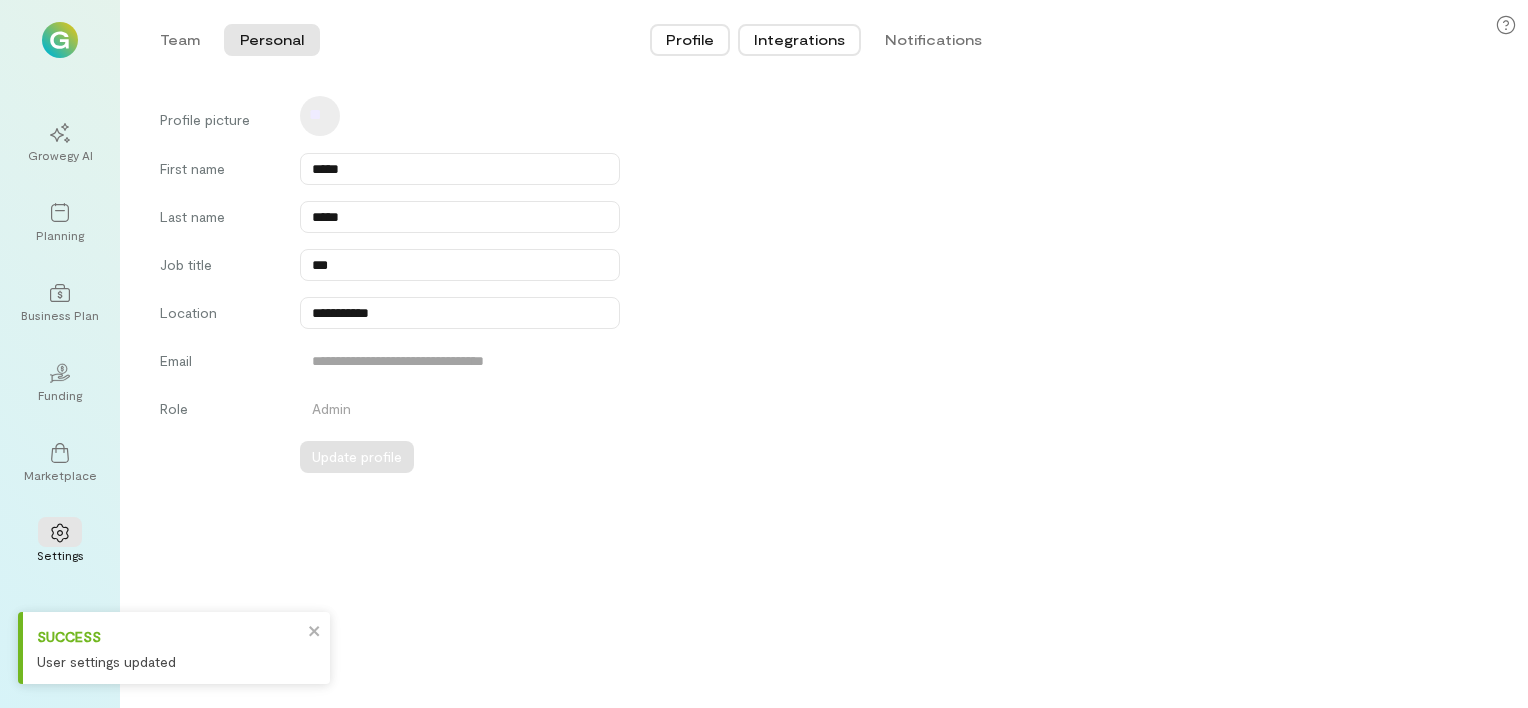 click on "Integrations" at bounding box center [799, 40] 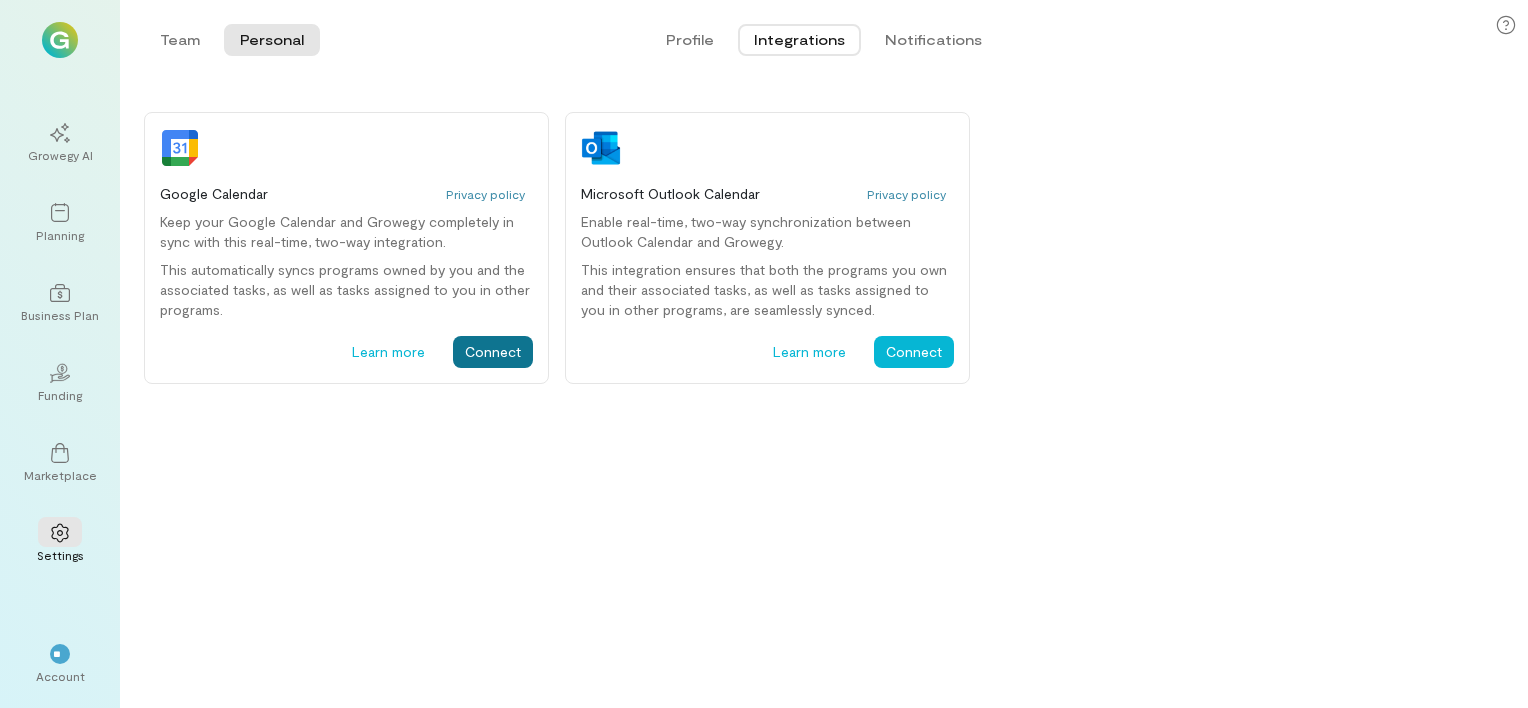 click on "Connect" at bounding box center [493, 352] 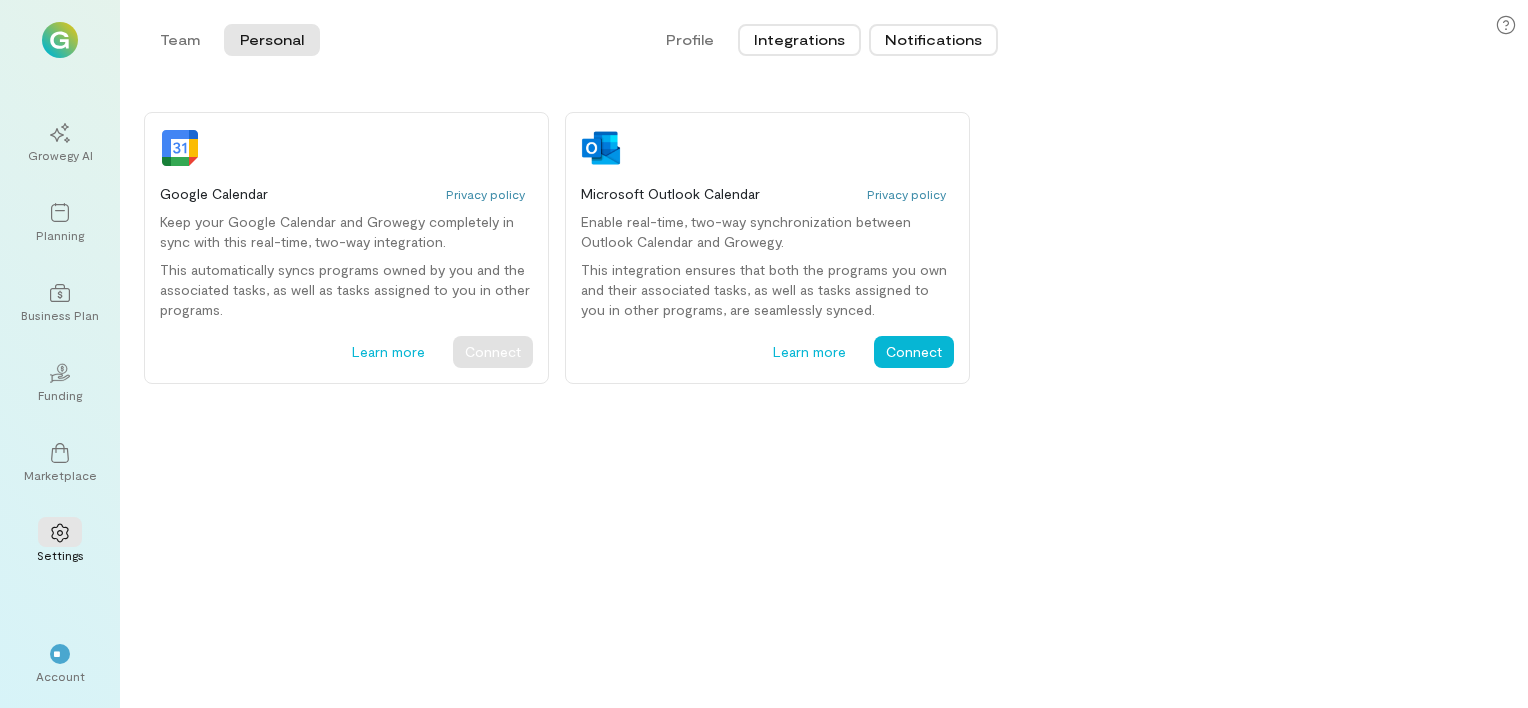 click on "Notifications" at bounding box center (933, 40) 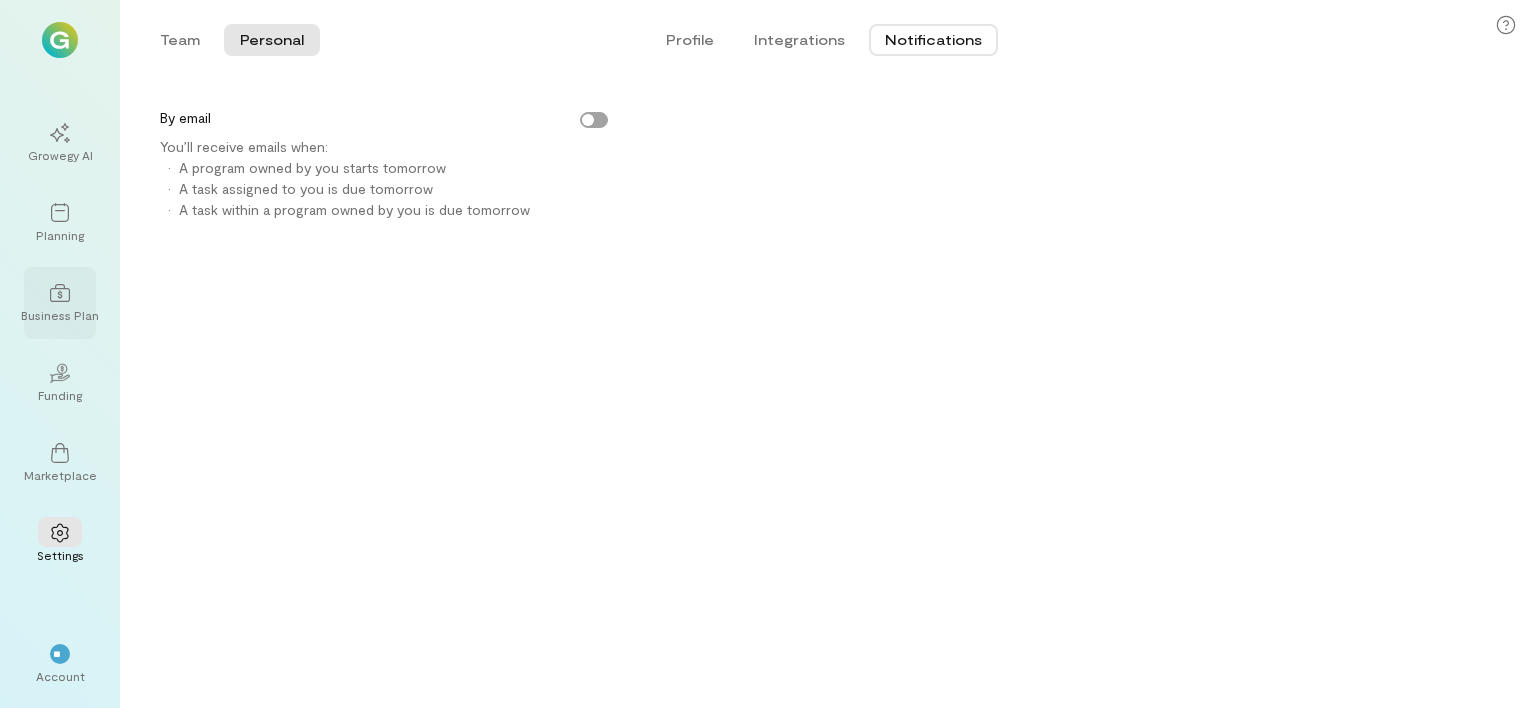 click on "Business Plan" at bounding box center [60, 315] 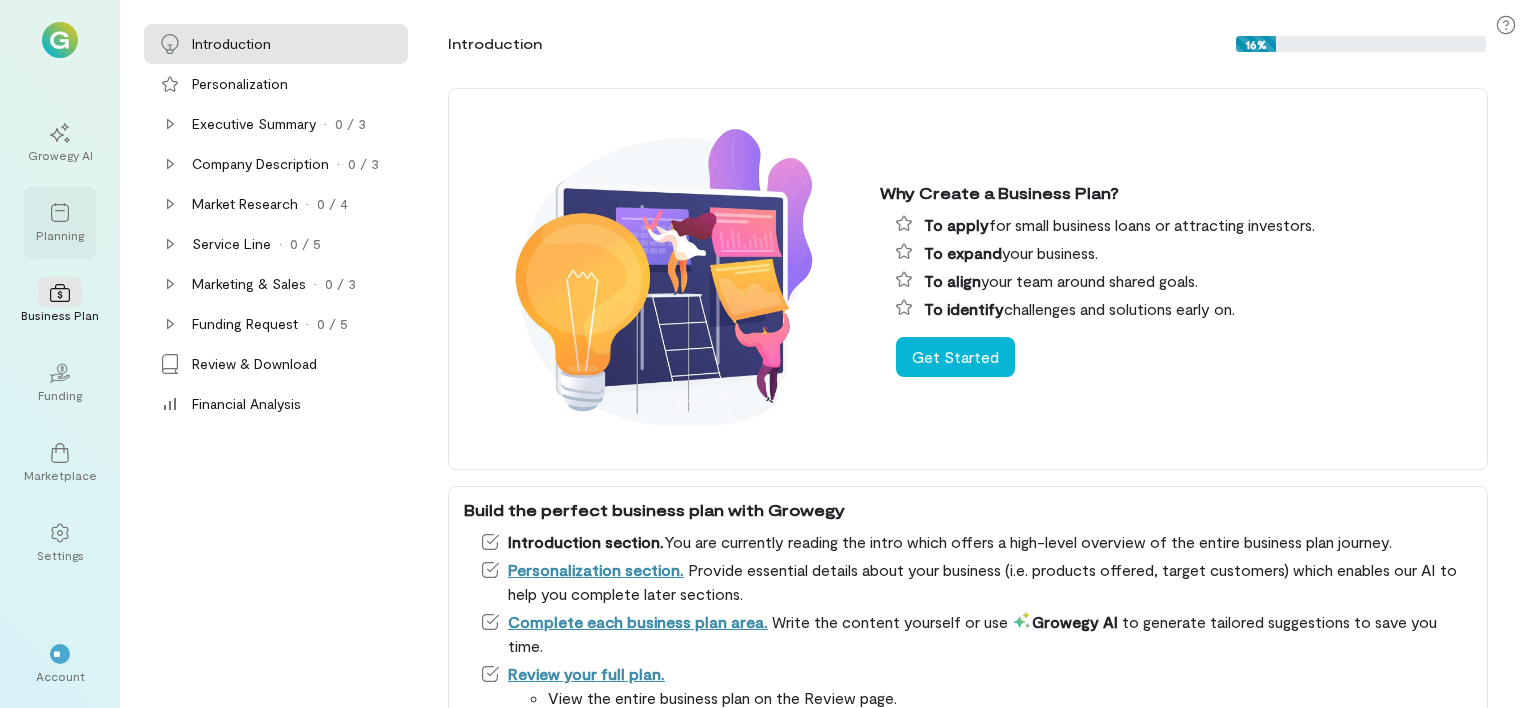 click at bounding box center (60, 212) 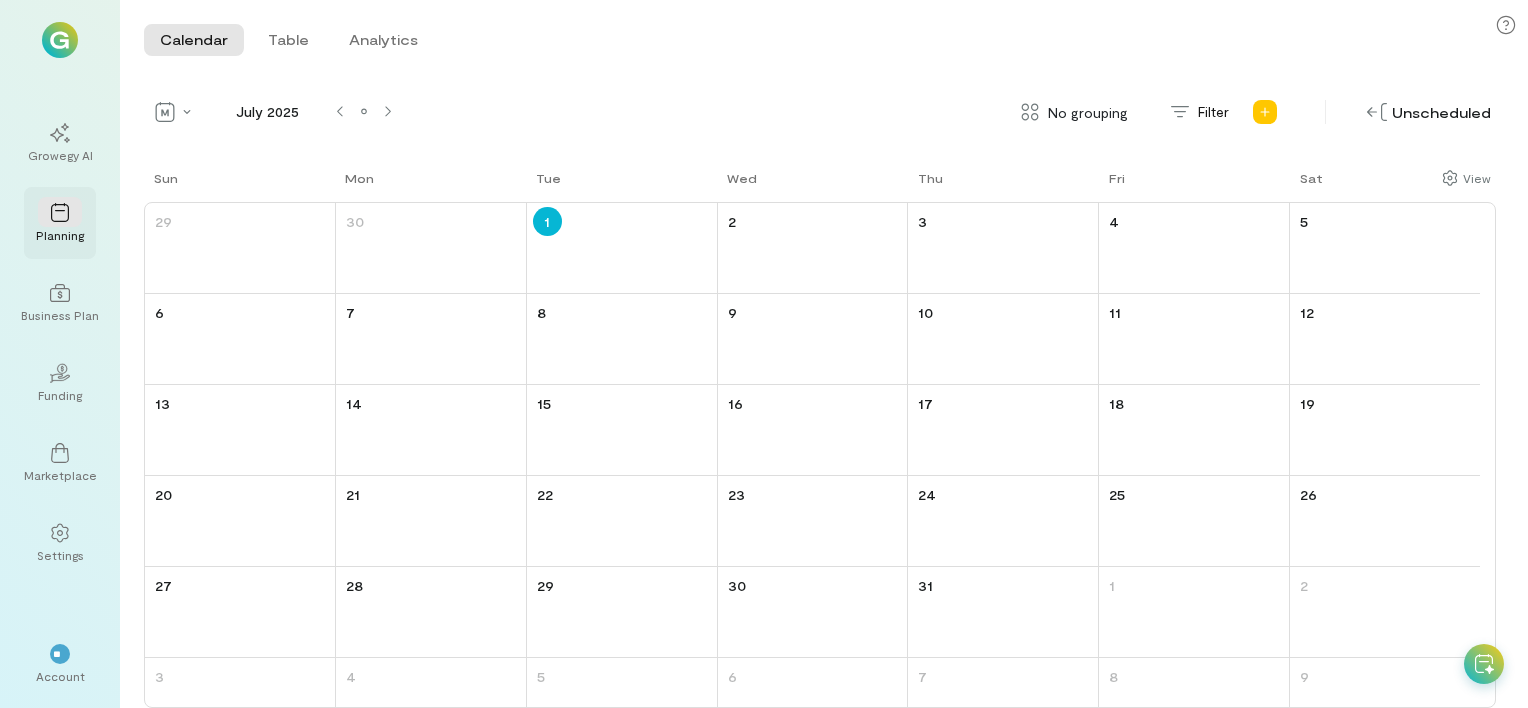 click on "Planning" at bounding box center (60, 223) 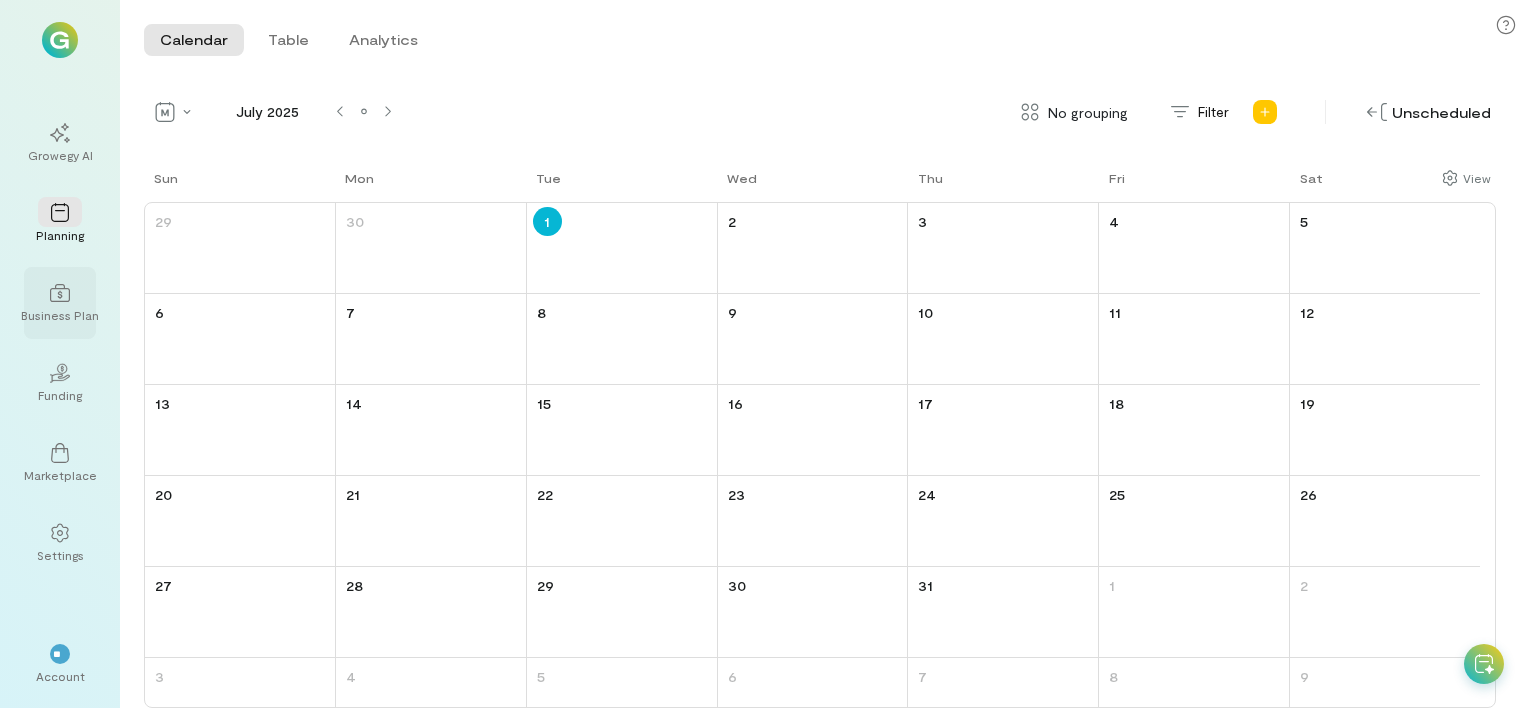 click on "Business Plan" at bounding box center (60, 315) 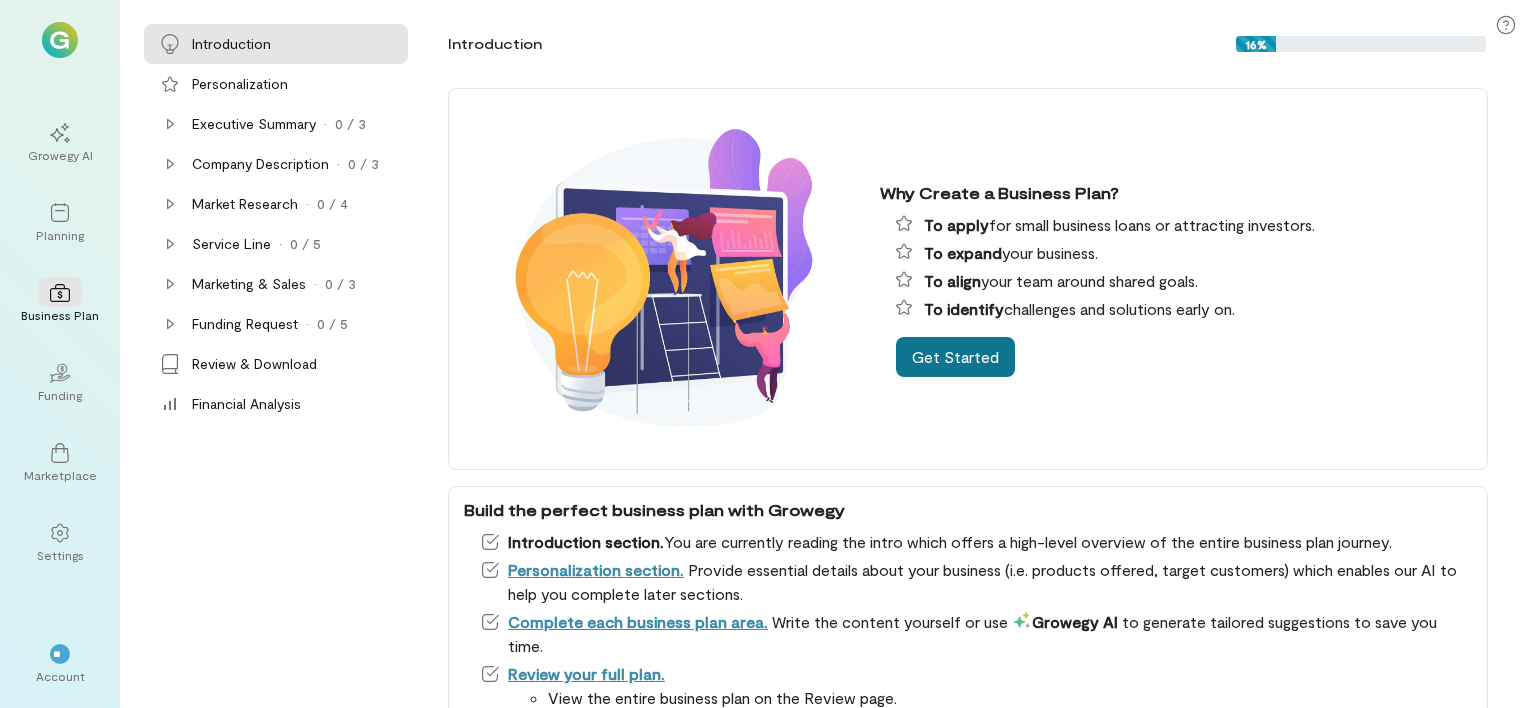 click on "Get Started" at bounding box center (955, 357) 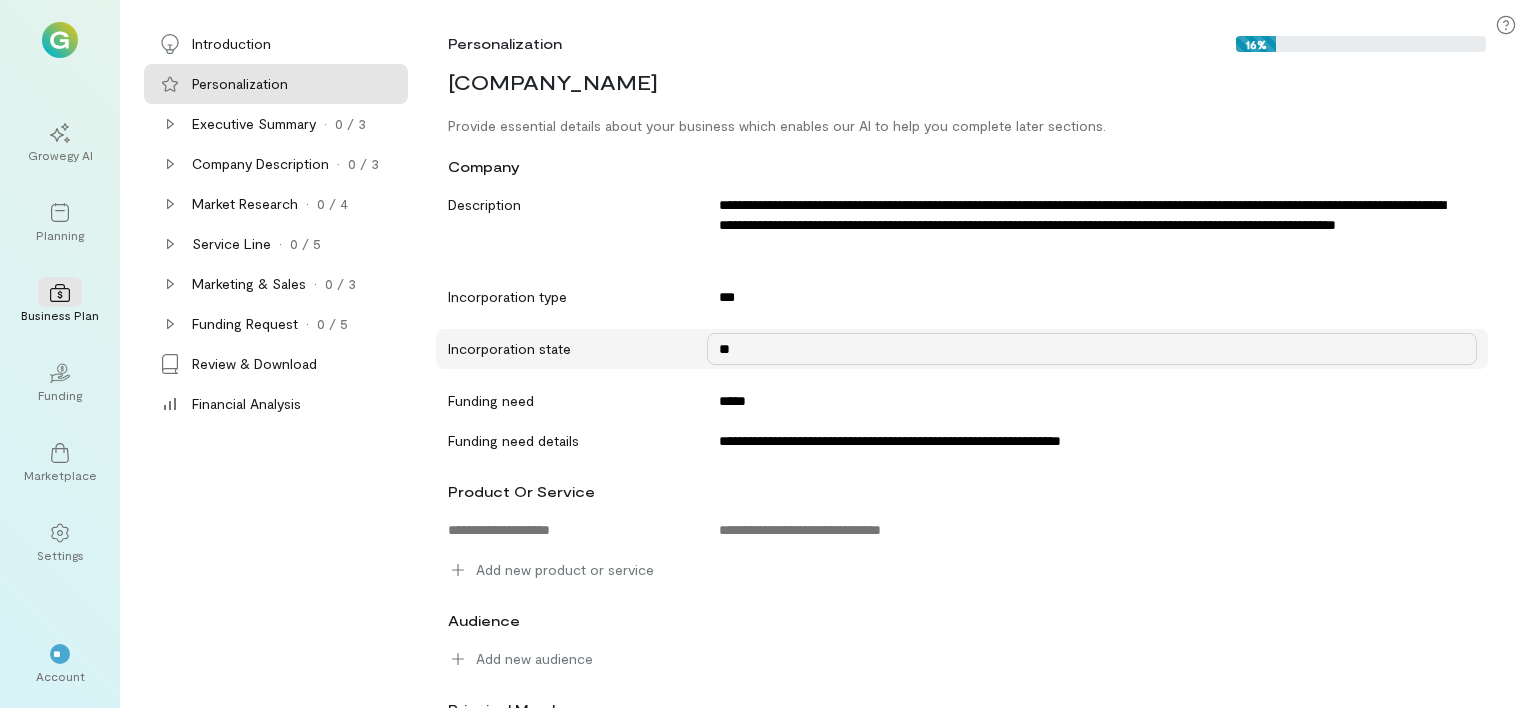 scroll, scrollTop: 120, scrollLeft: 0, axis: vertical 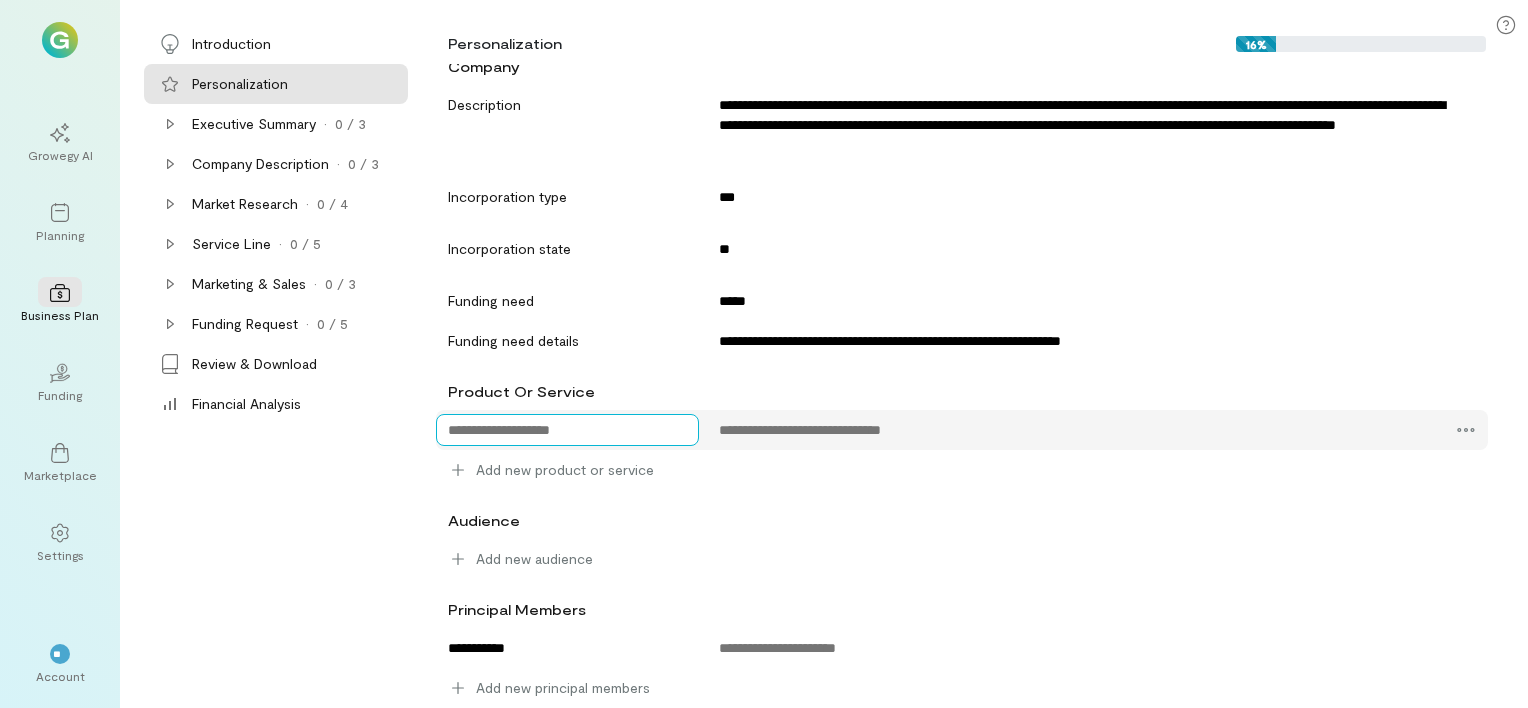 click at bounding box center [567, 430] 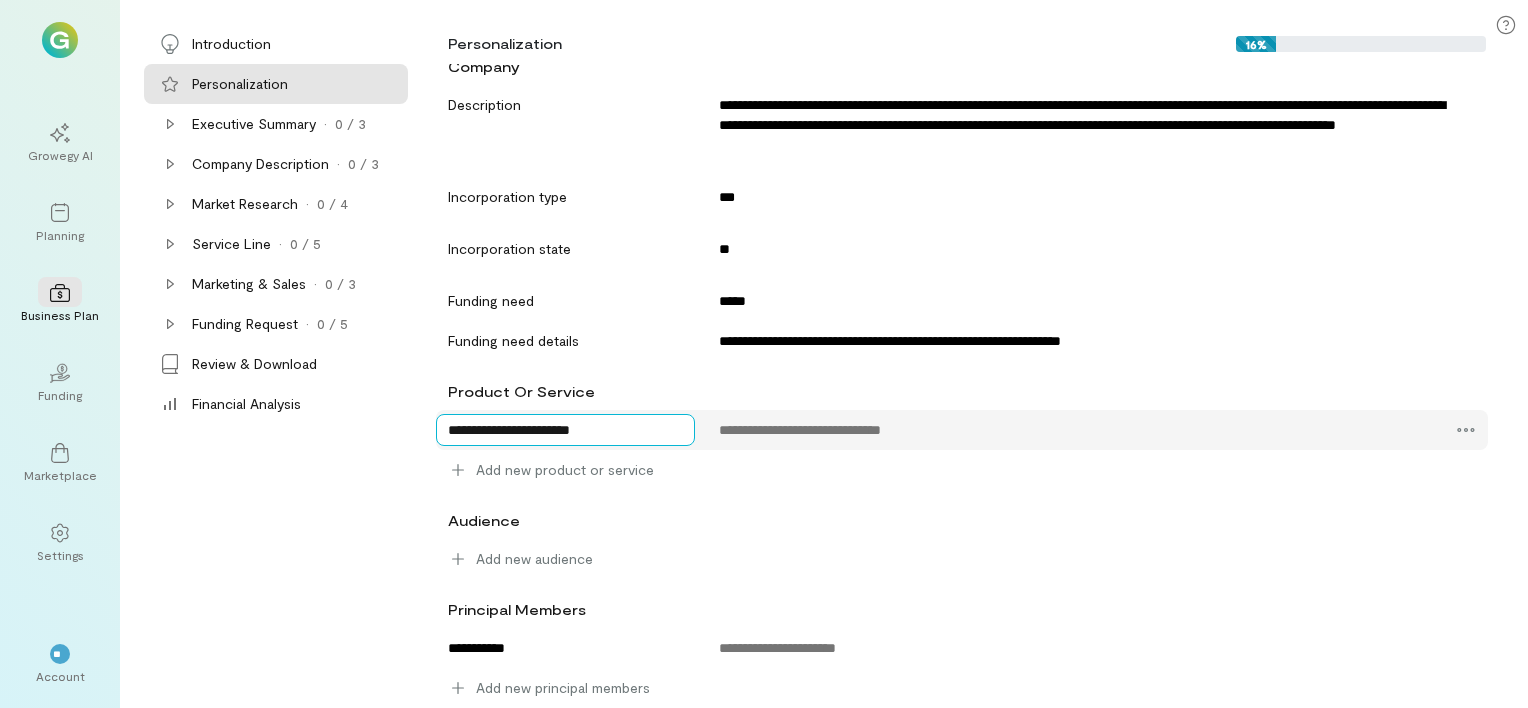 type on "**********" 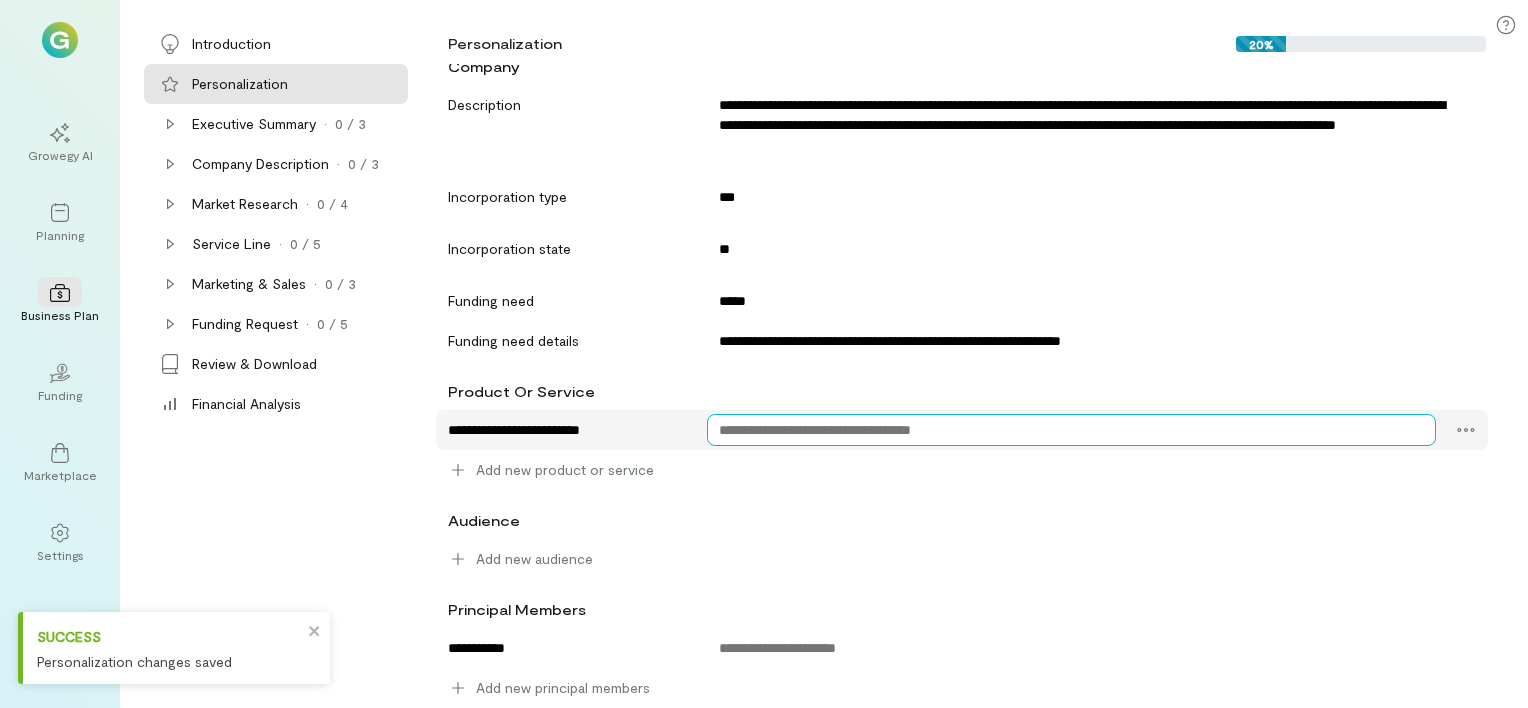 click at bounding box center (565, 430) 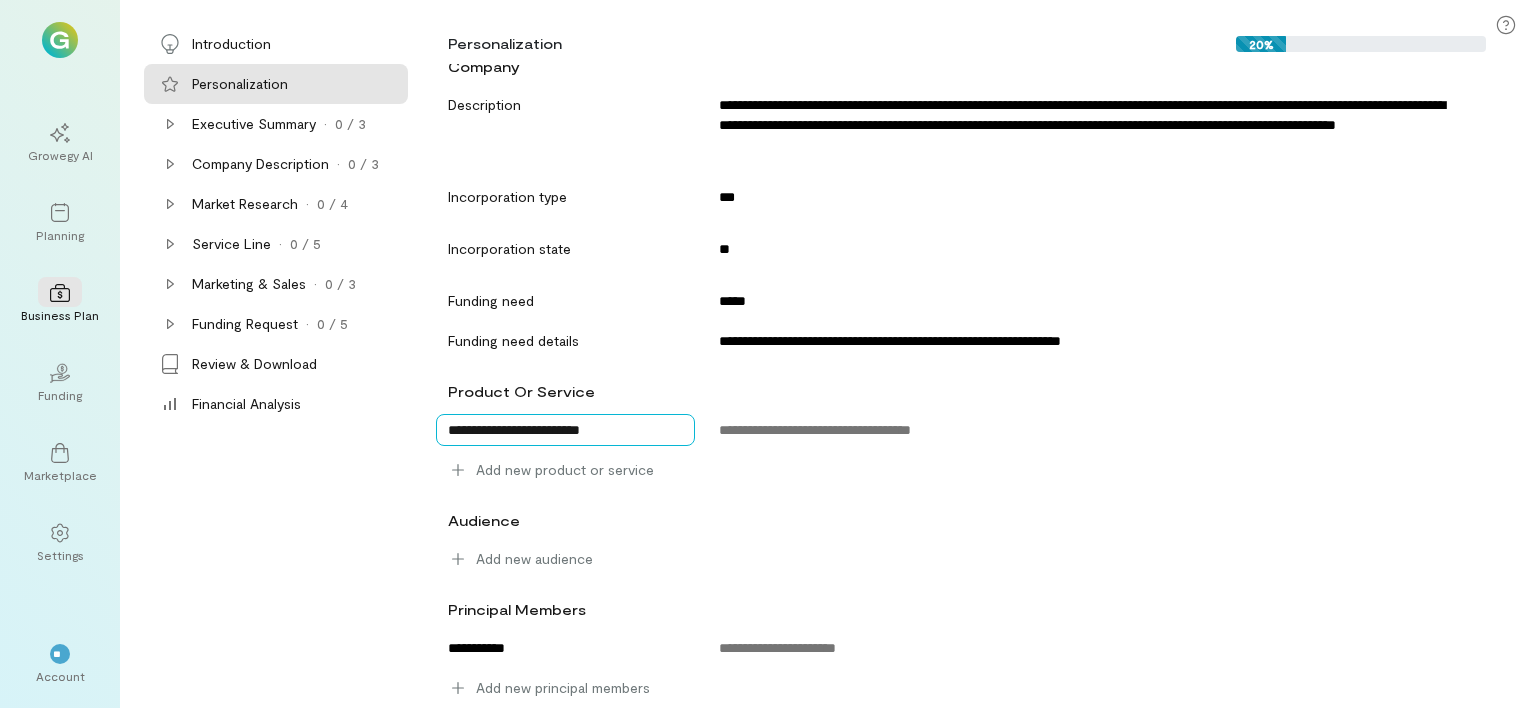 drag, startPoint x: 628, startPoint y: 428, endPoint x: 400, endPoint y: 436, distance: 228.1403 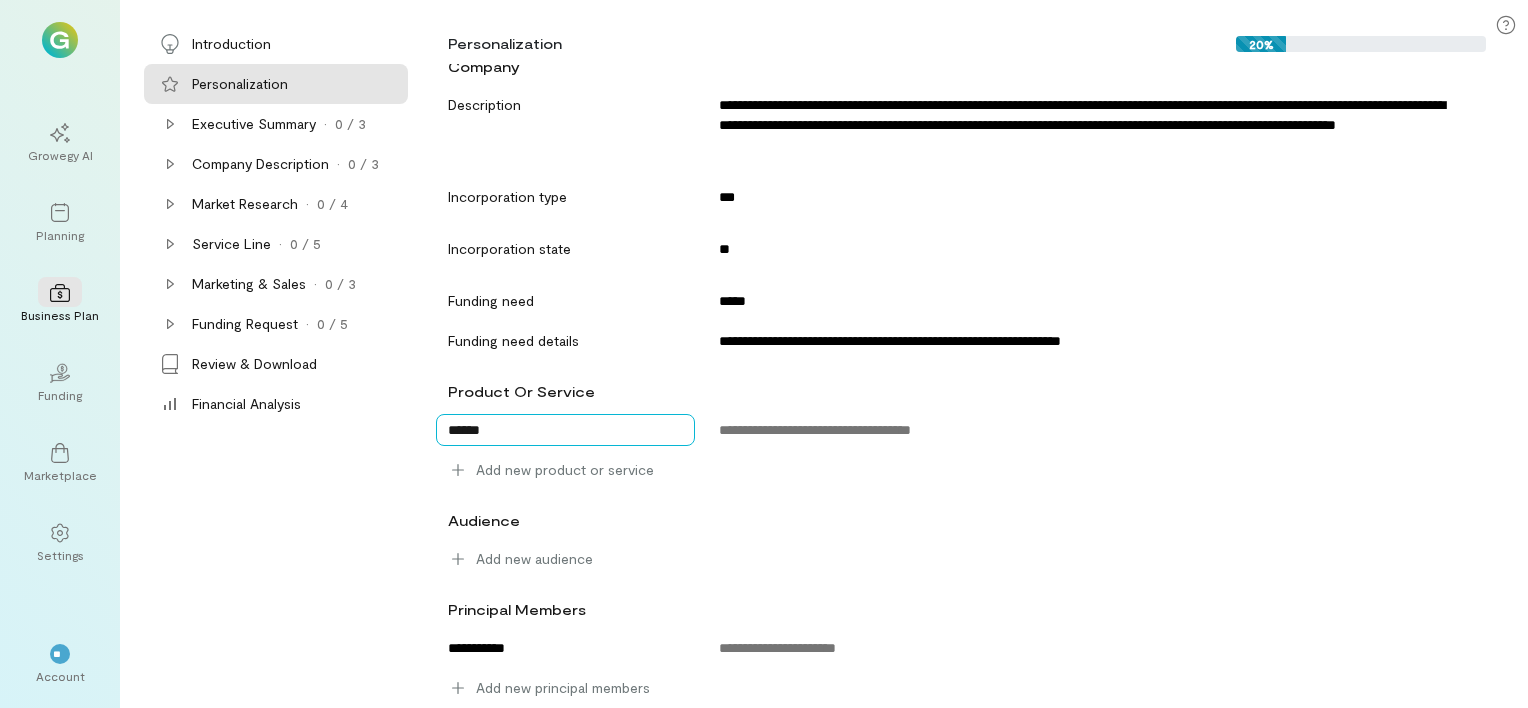 type on "******" 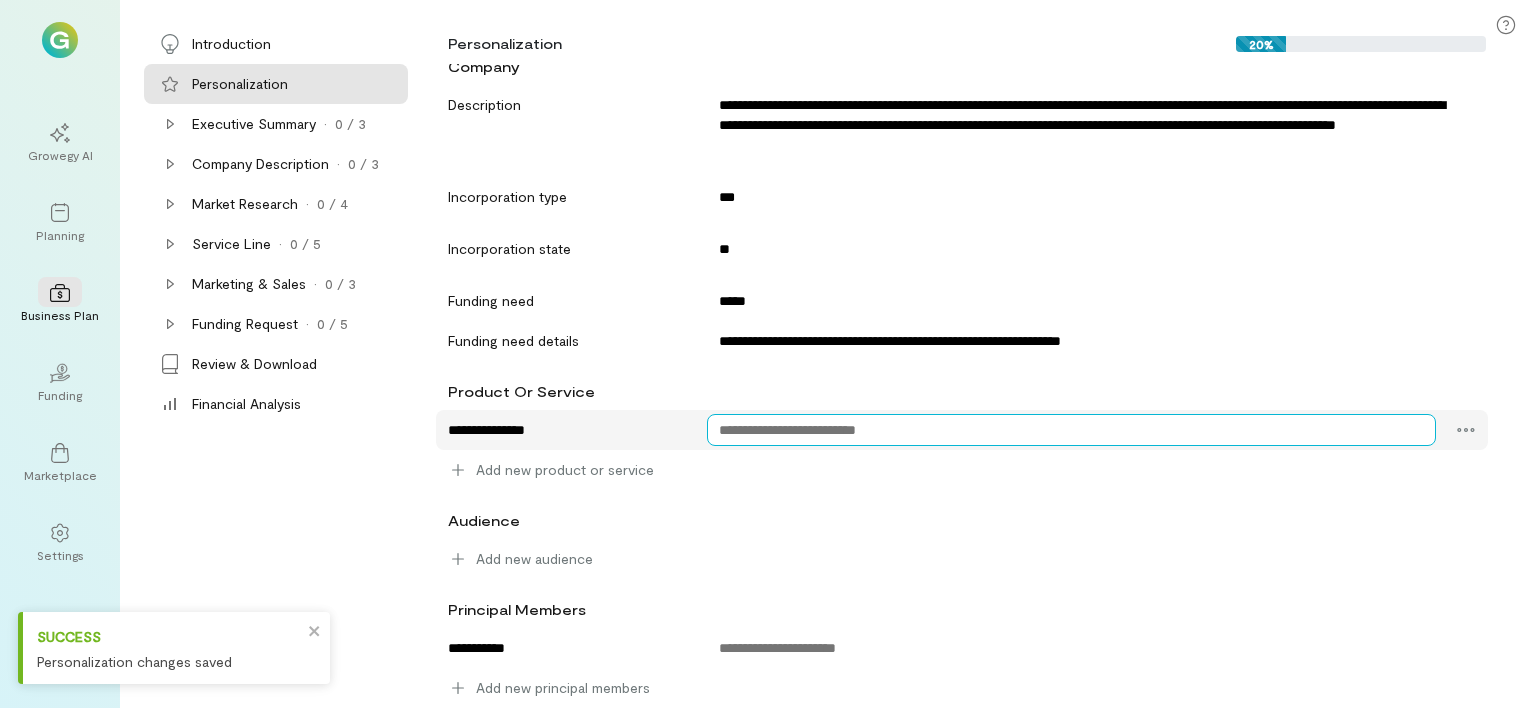 click at bounding box center (565, 430) 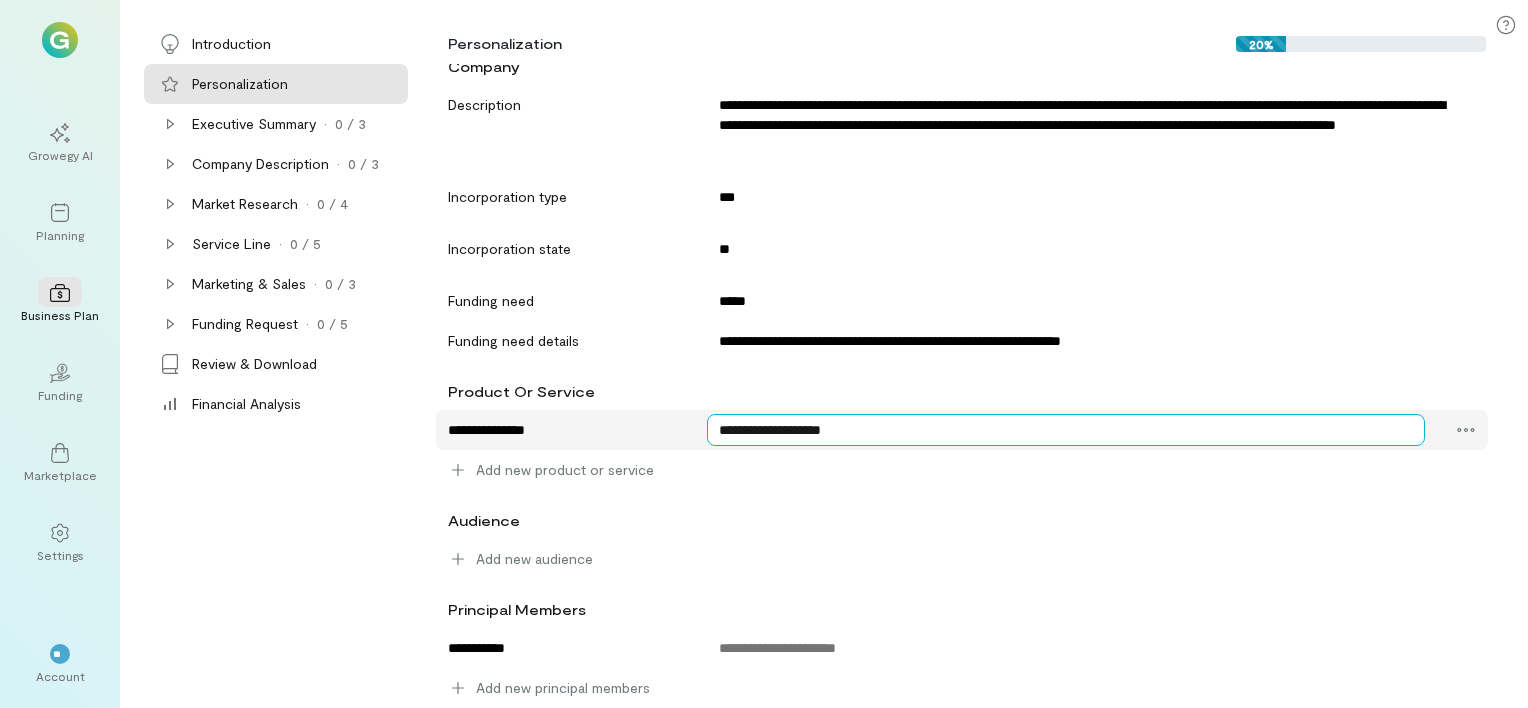 type on "**********" 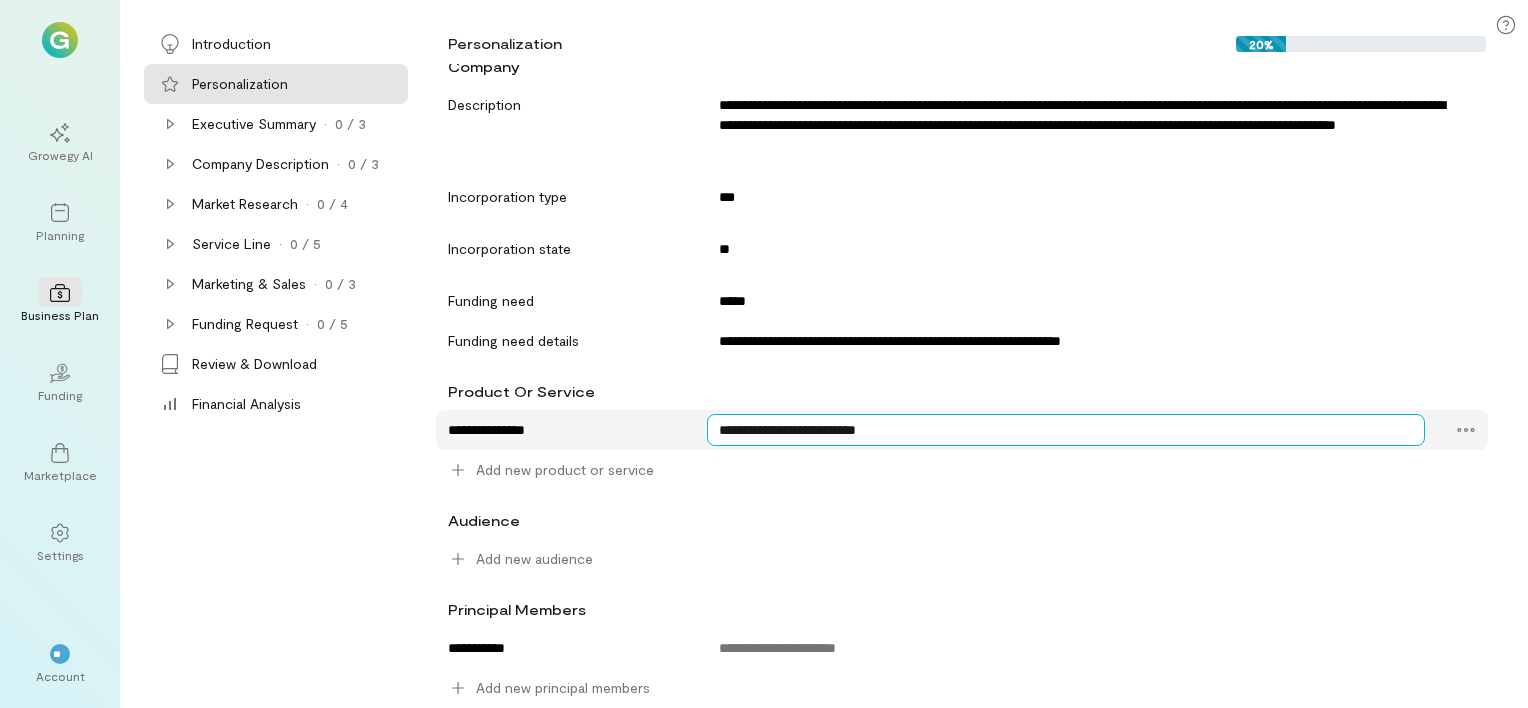 click on "**********" at bounding box center [565, 430] 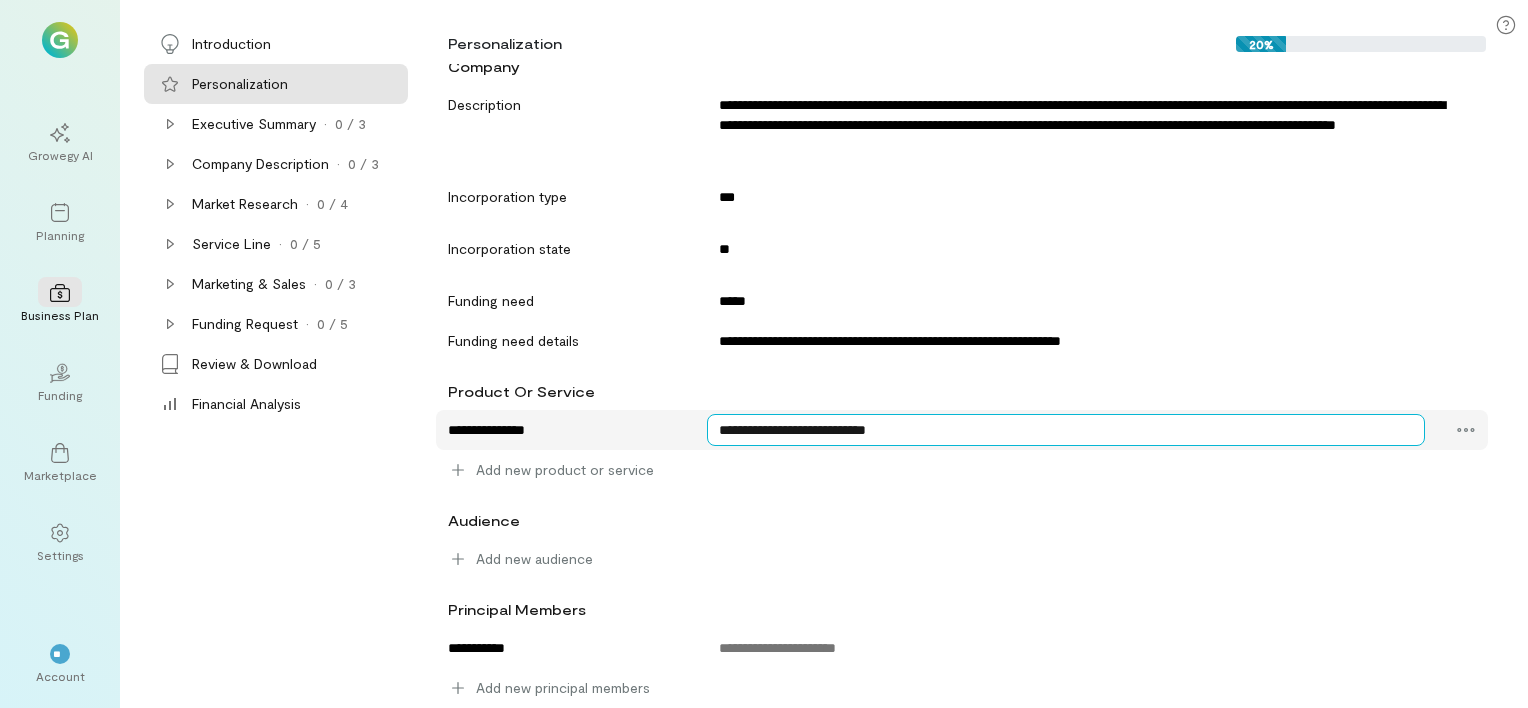 click on "**********" at bounding box center (565, 430) 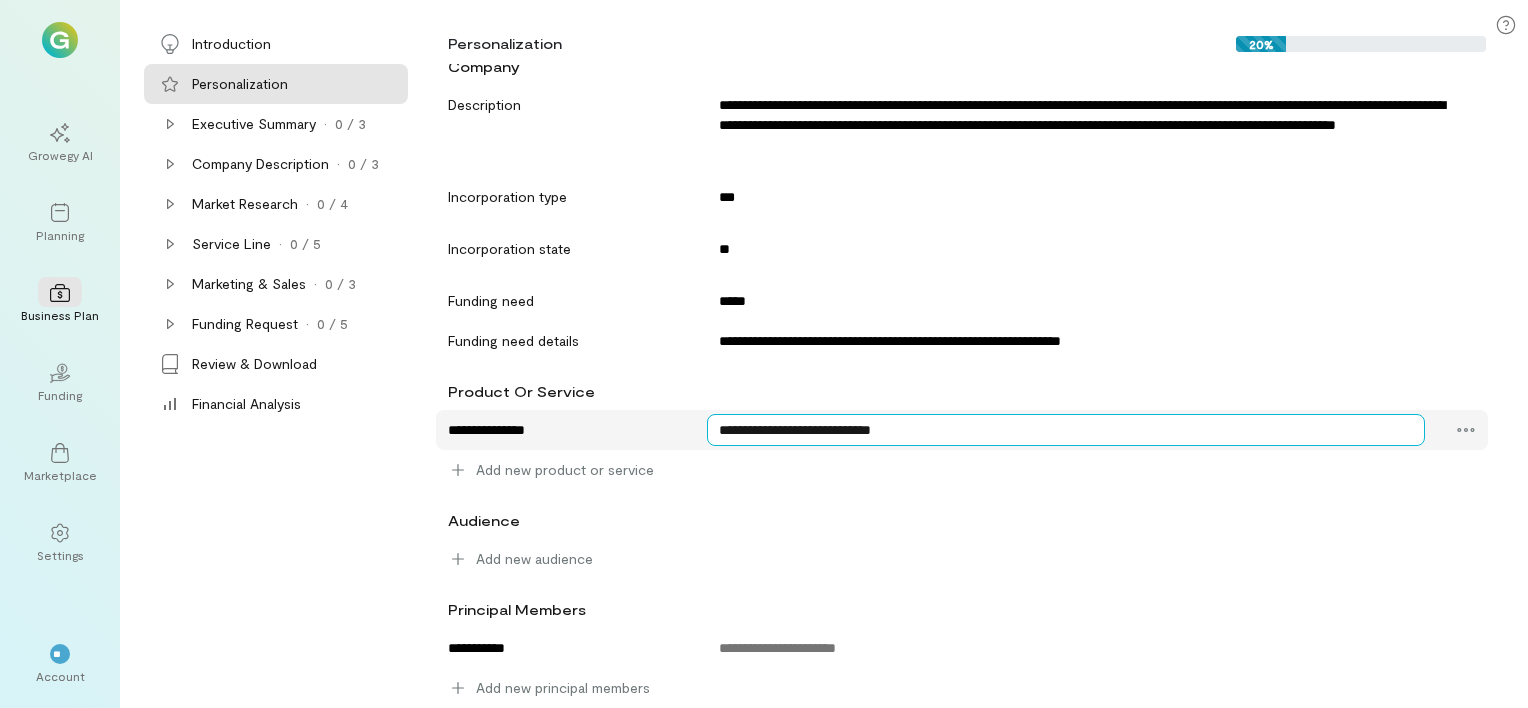 click on "**********" at bounding box center (565, 430) 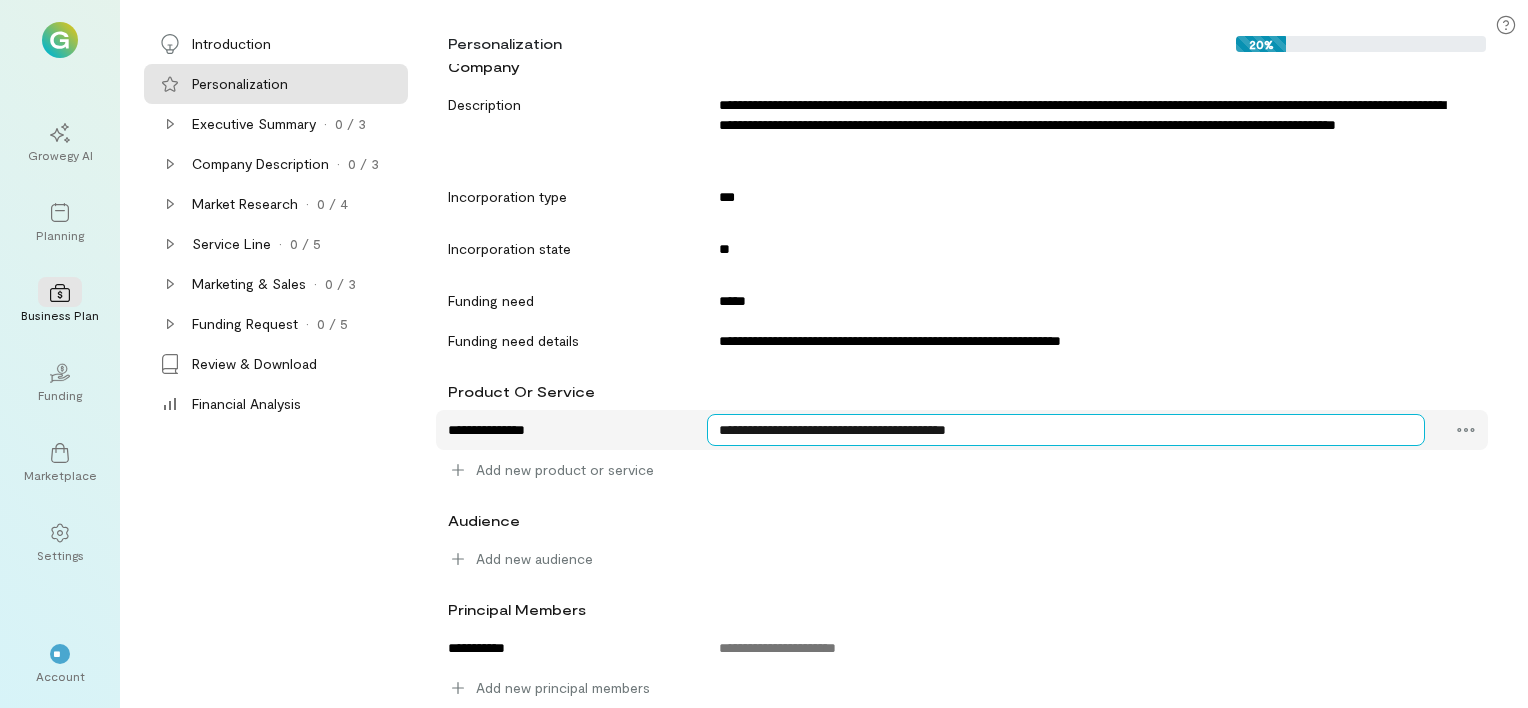 type on "**********" 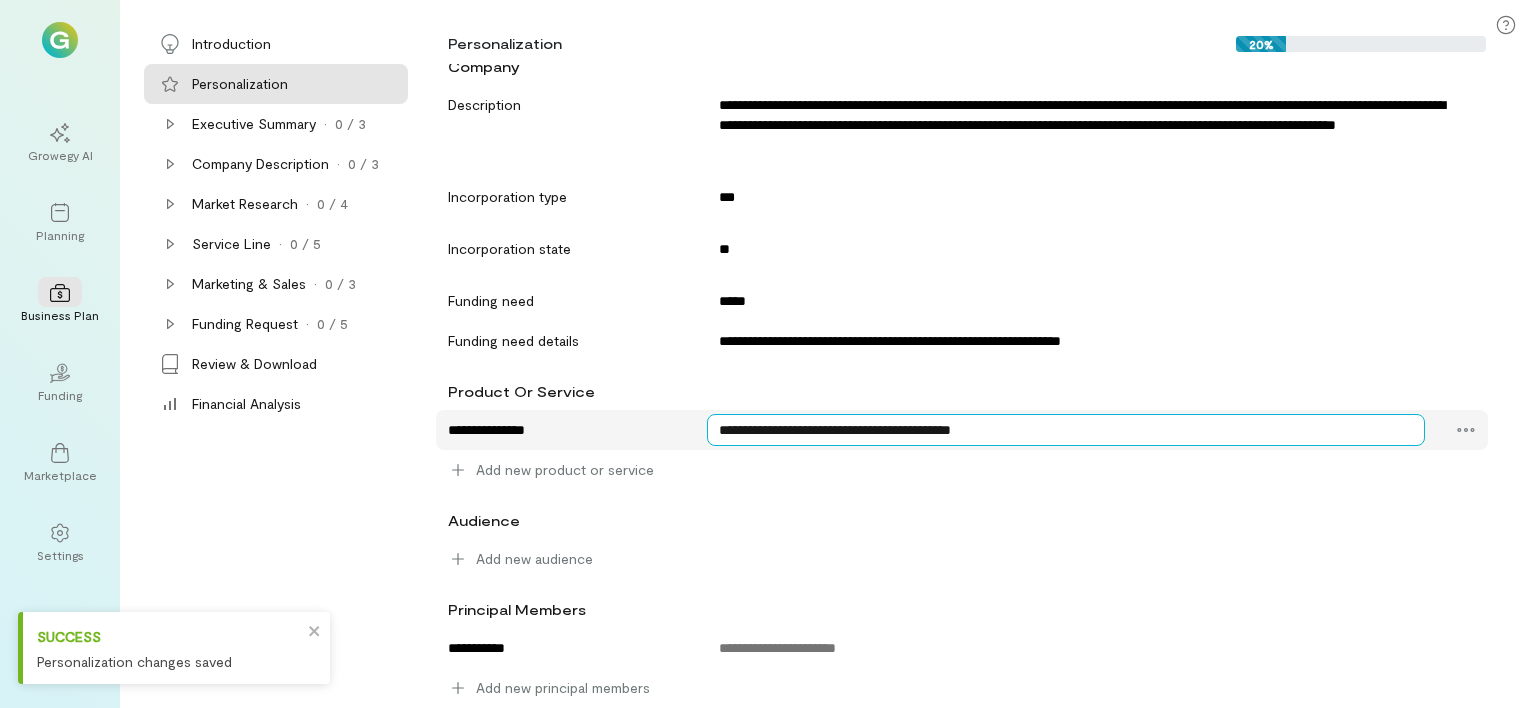click on "**********" at bounding box center [565, 430] 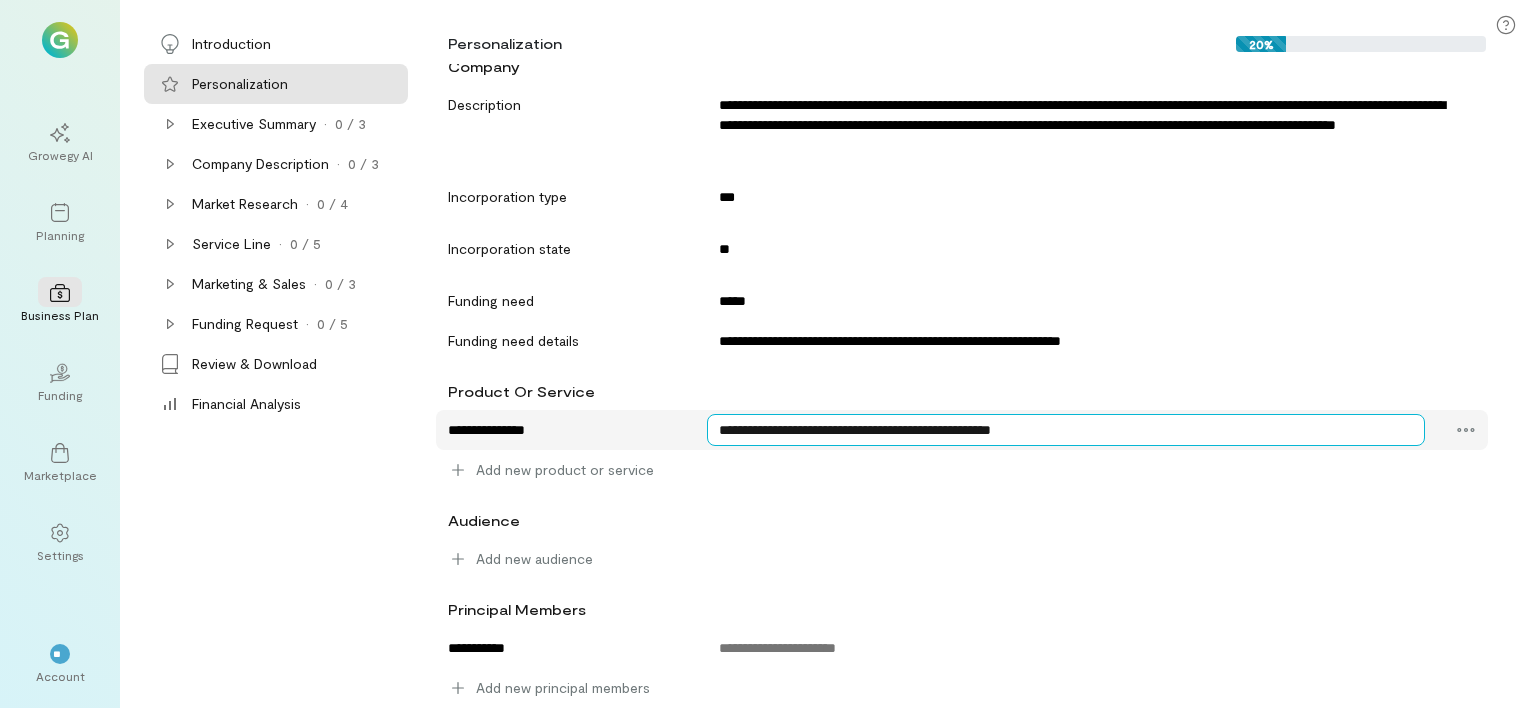 type on "**********" 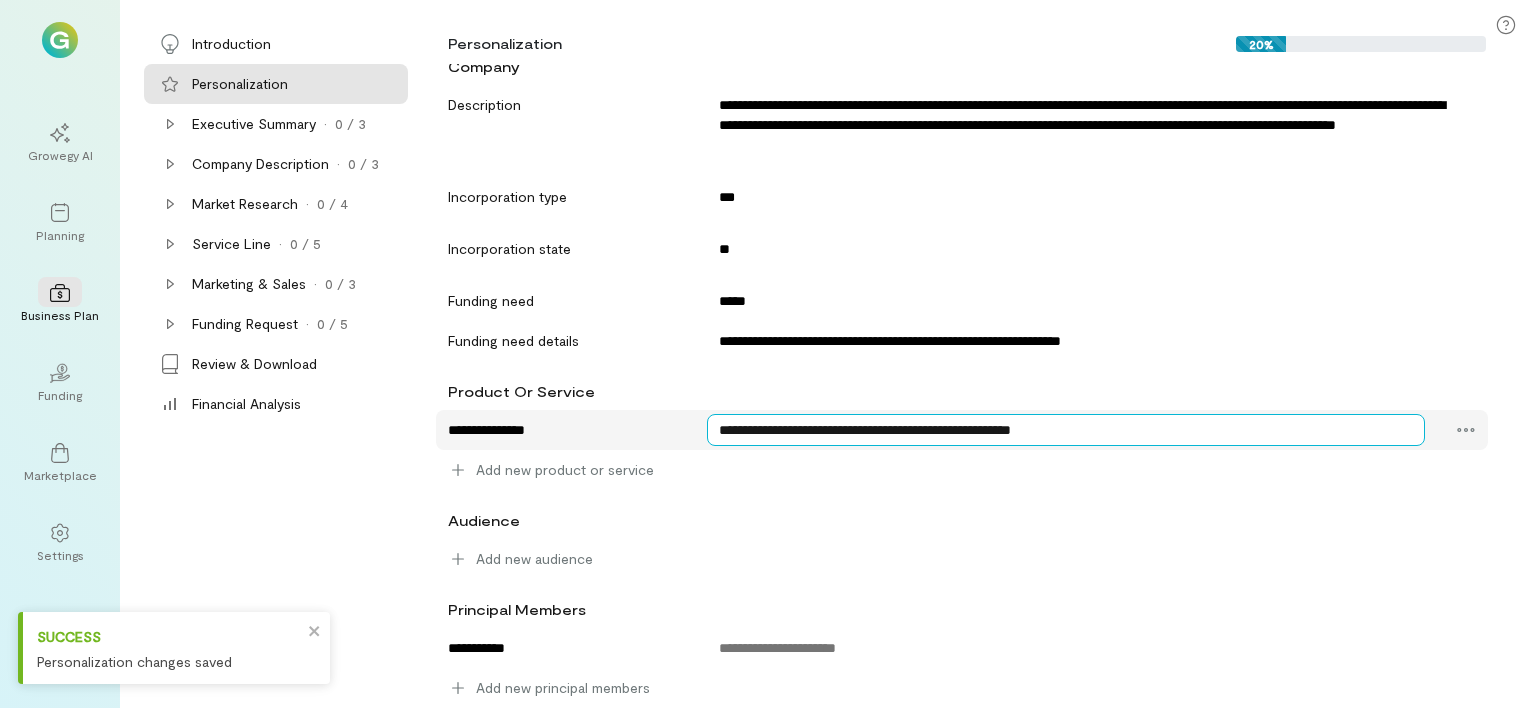 click on "**********" at bounding box center [565, 430] 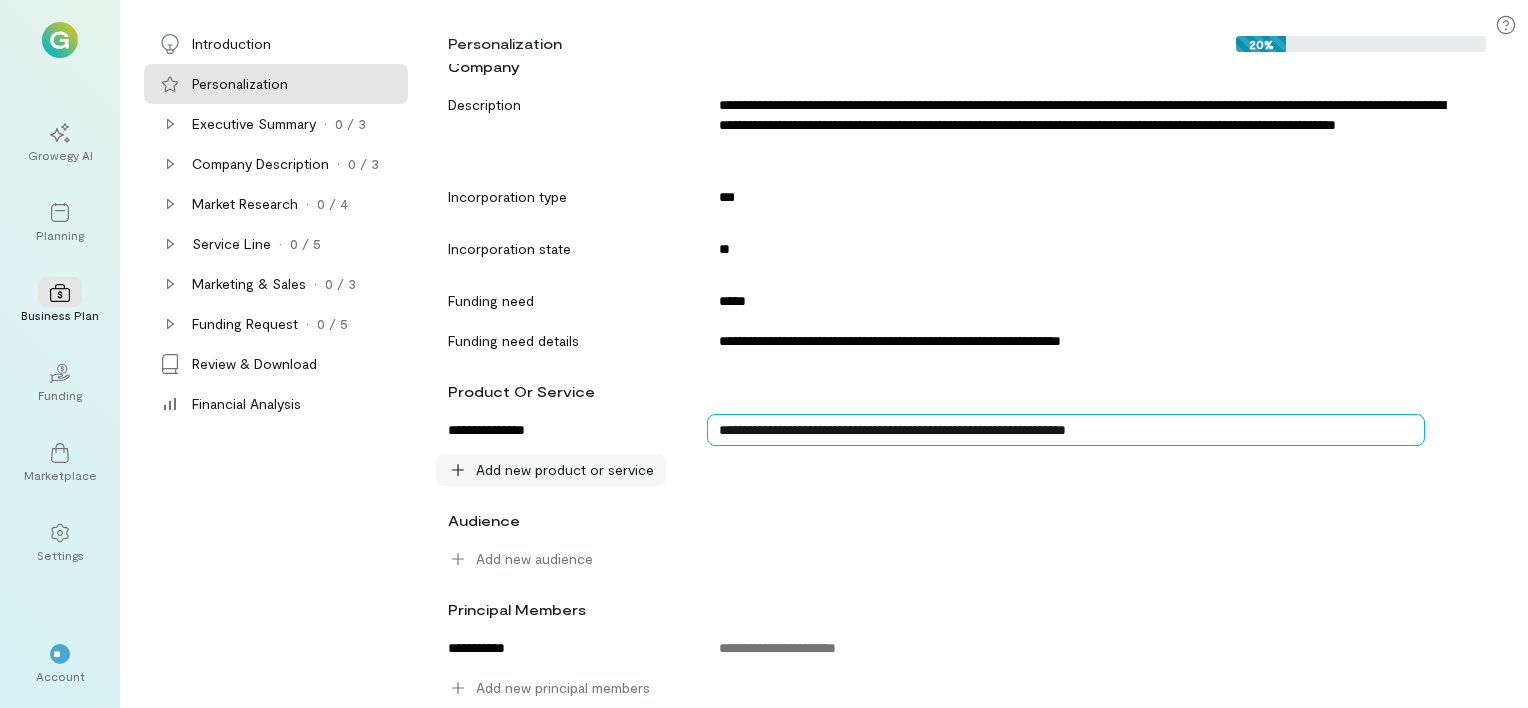 type on "**********" 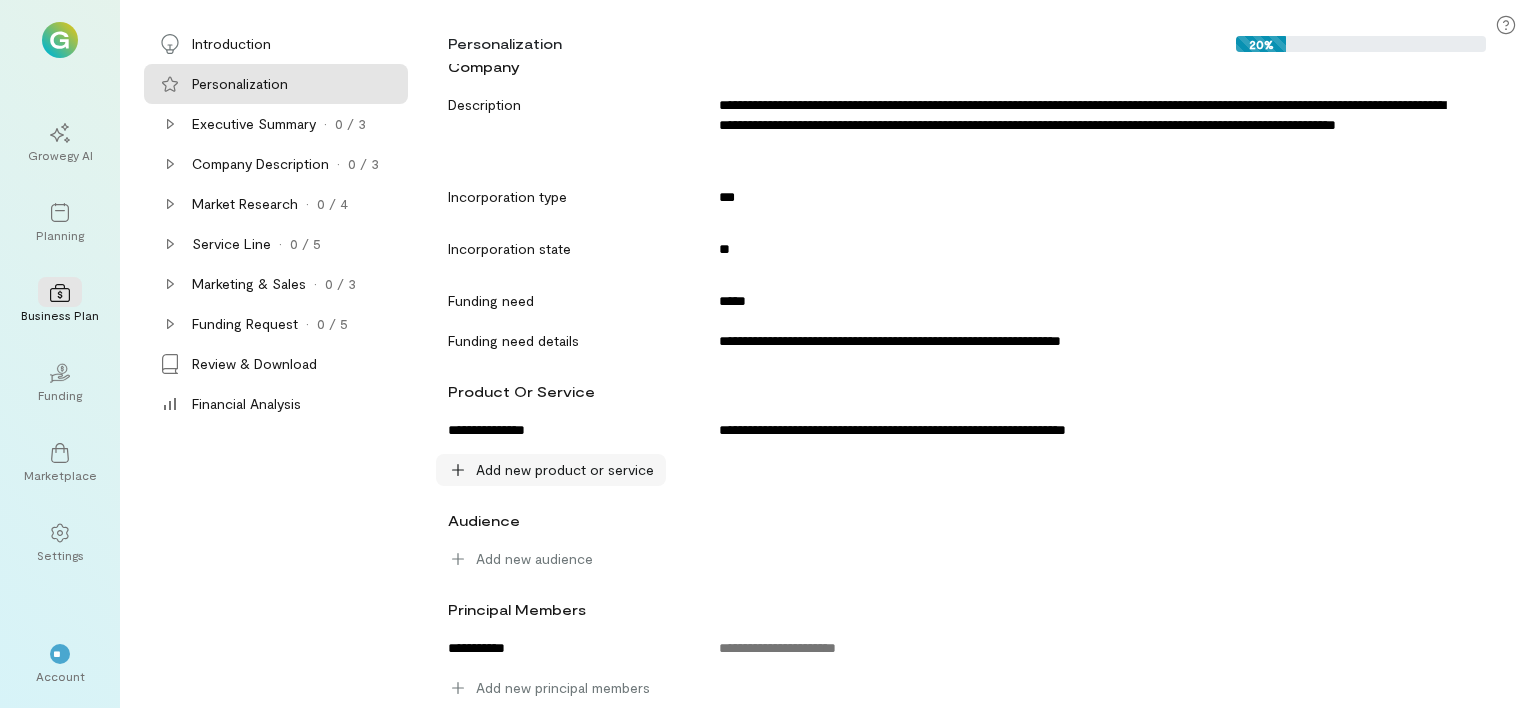 click on "Add new product or service" at bounding box center [565, 470] 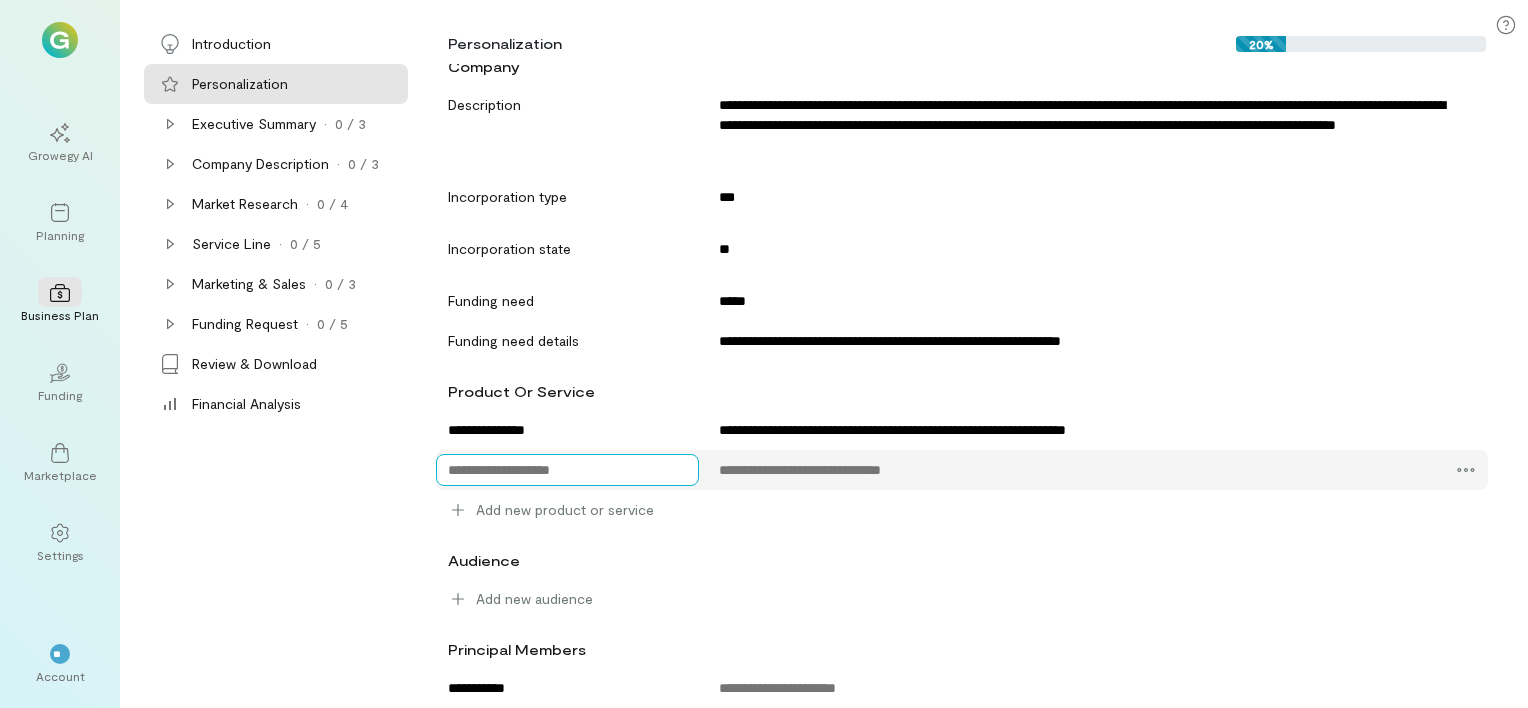 click at bounding box center [565, 430] 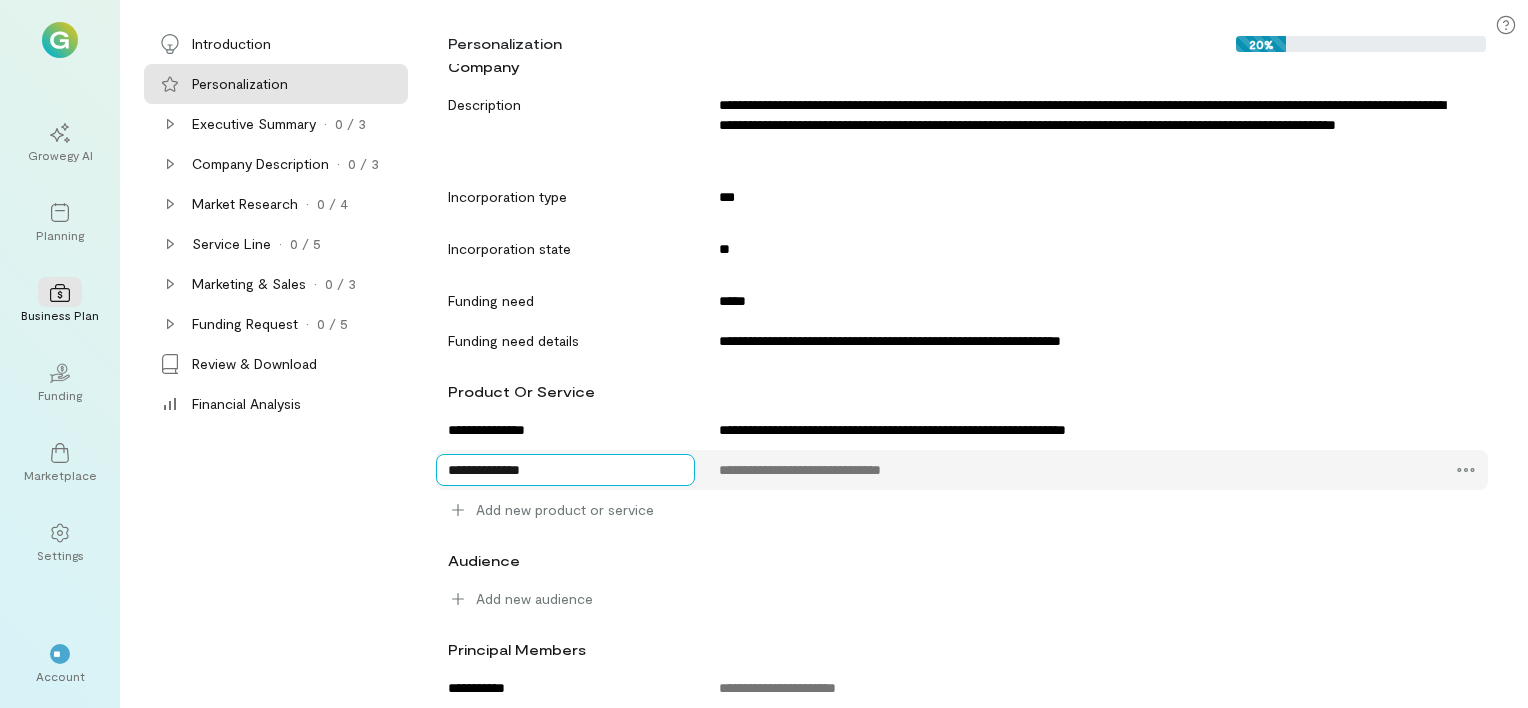 type on "**********" 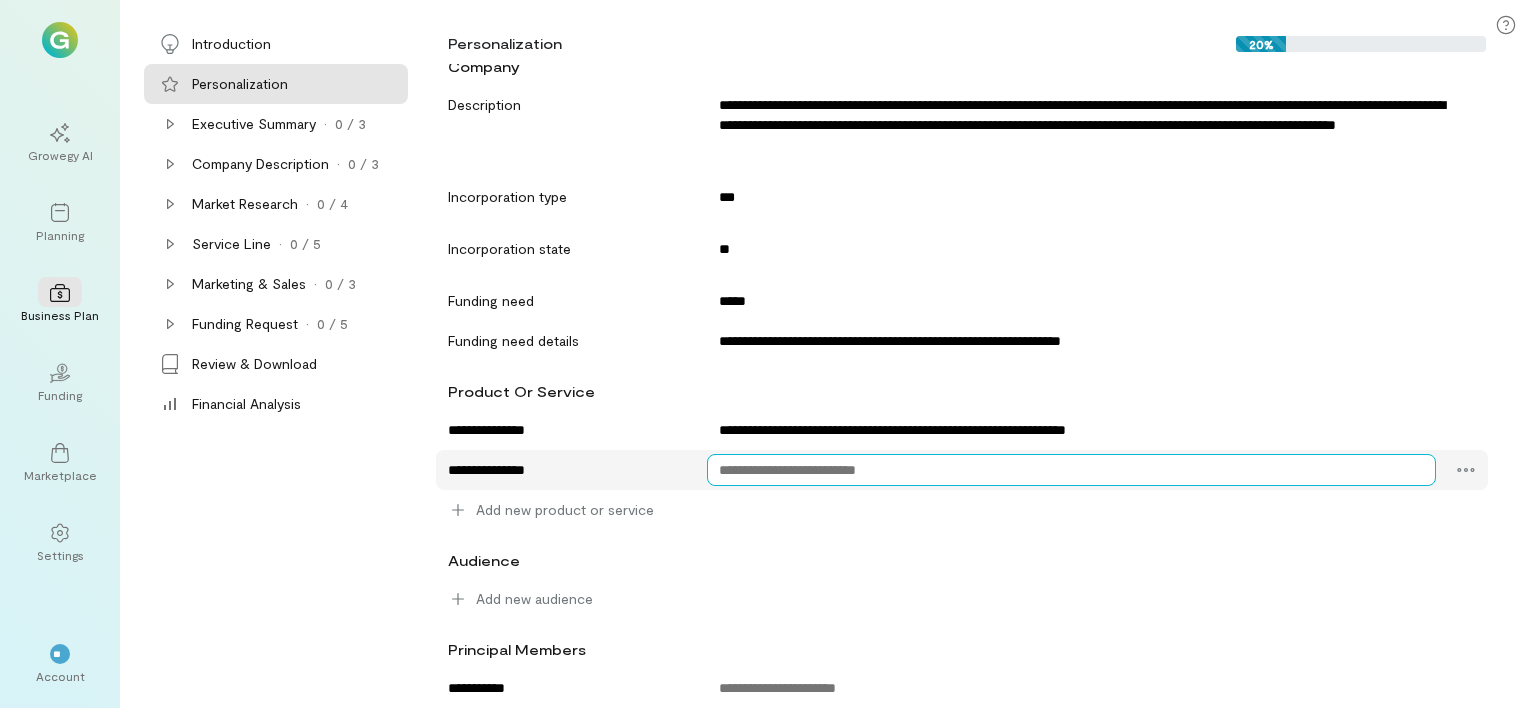 click at bounding box center [565, 430] 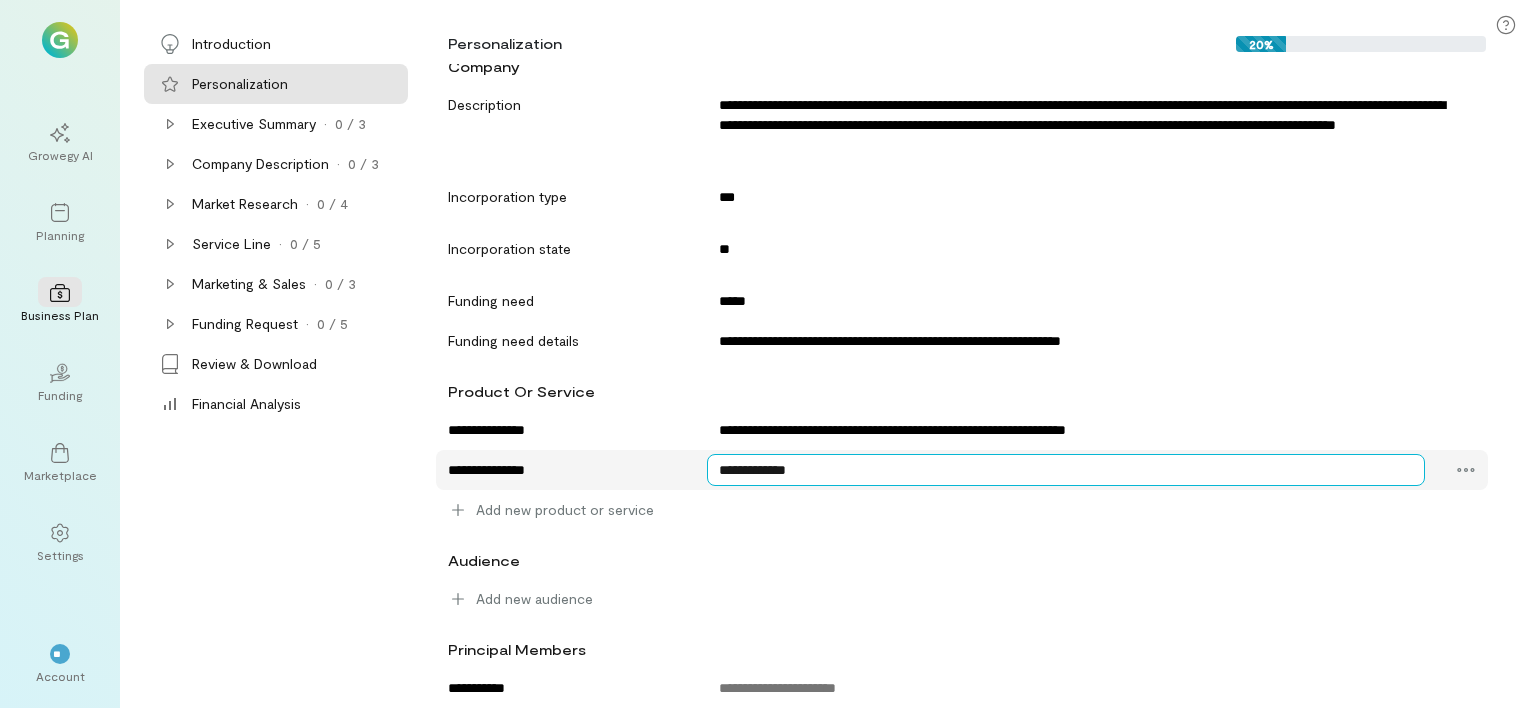 type on "**********" 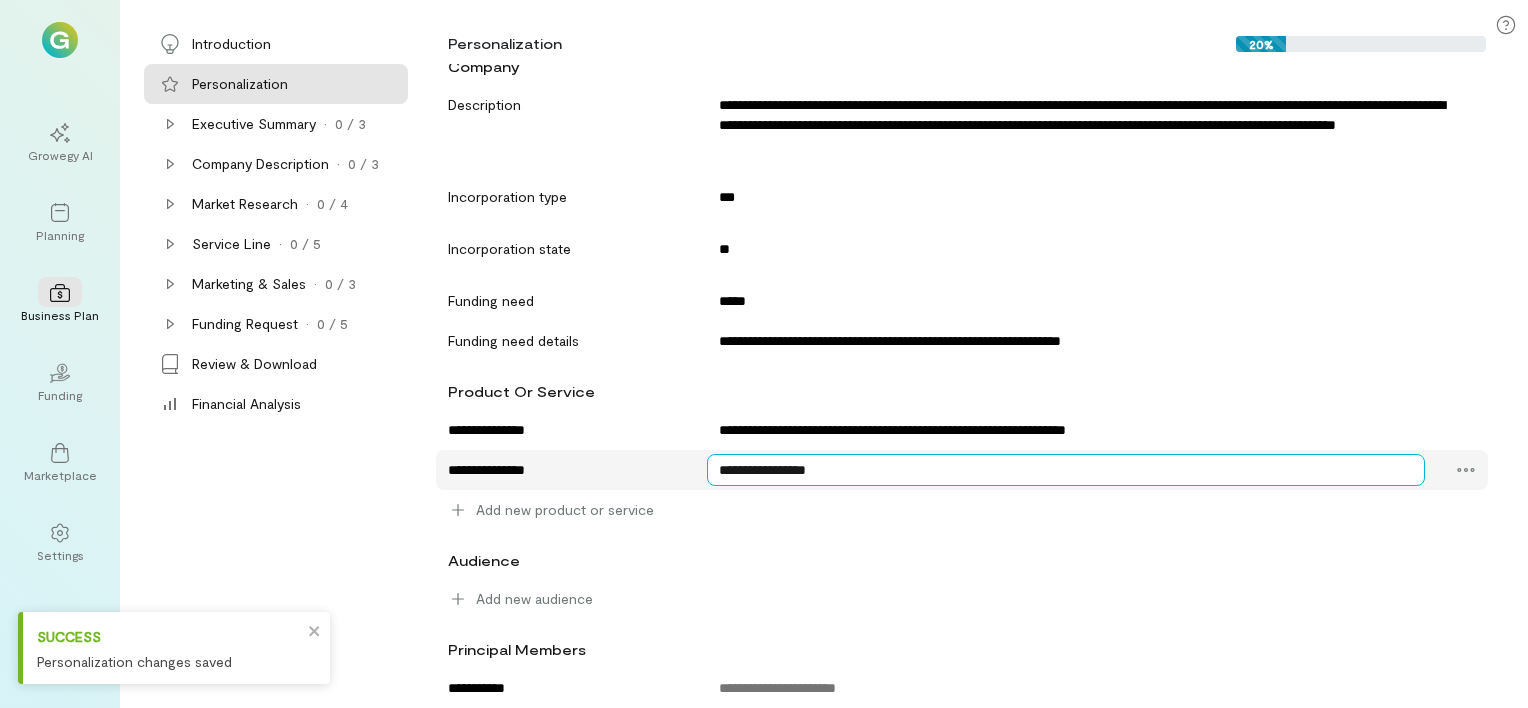 click on "**********" at bounding box center (565, 430) 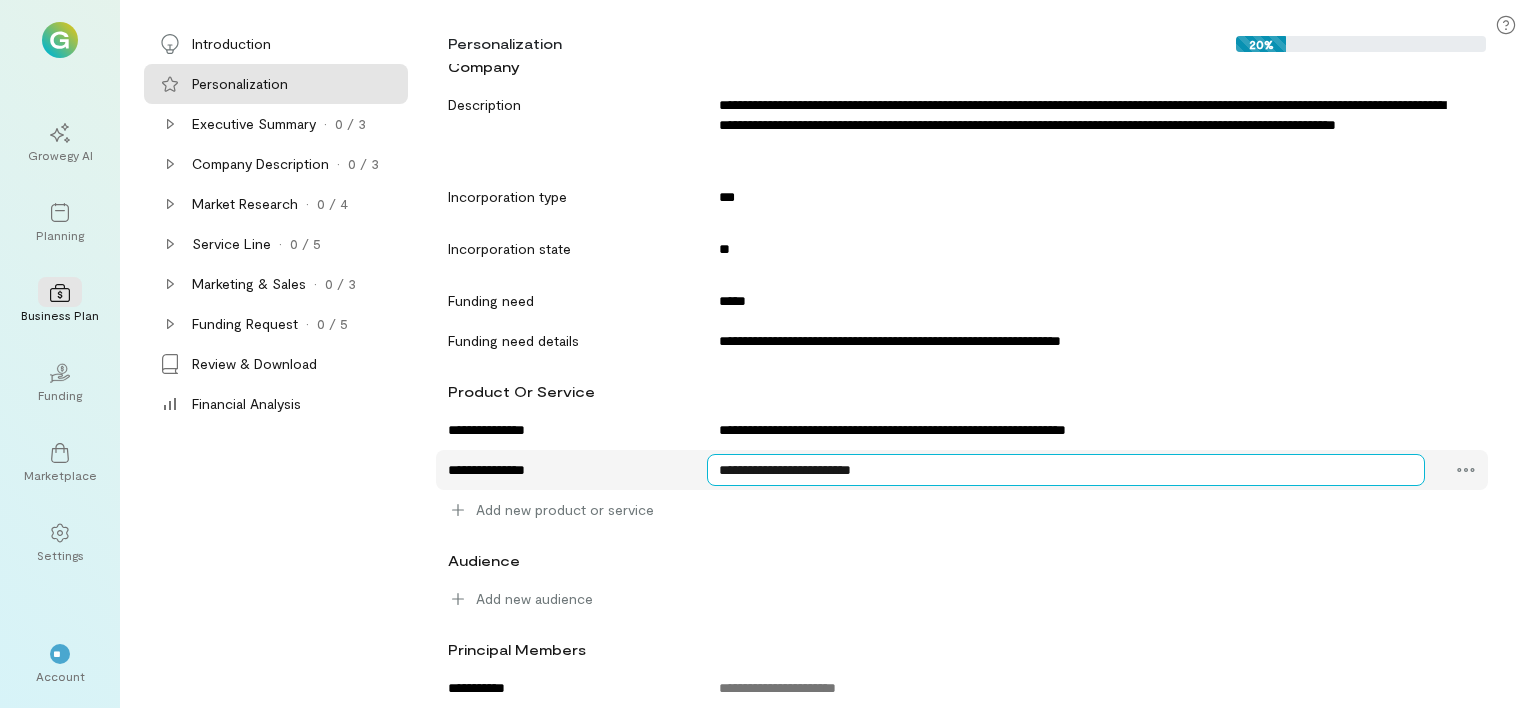 type on "**********" 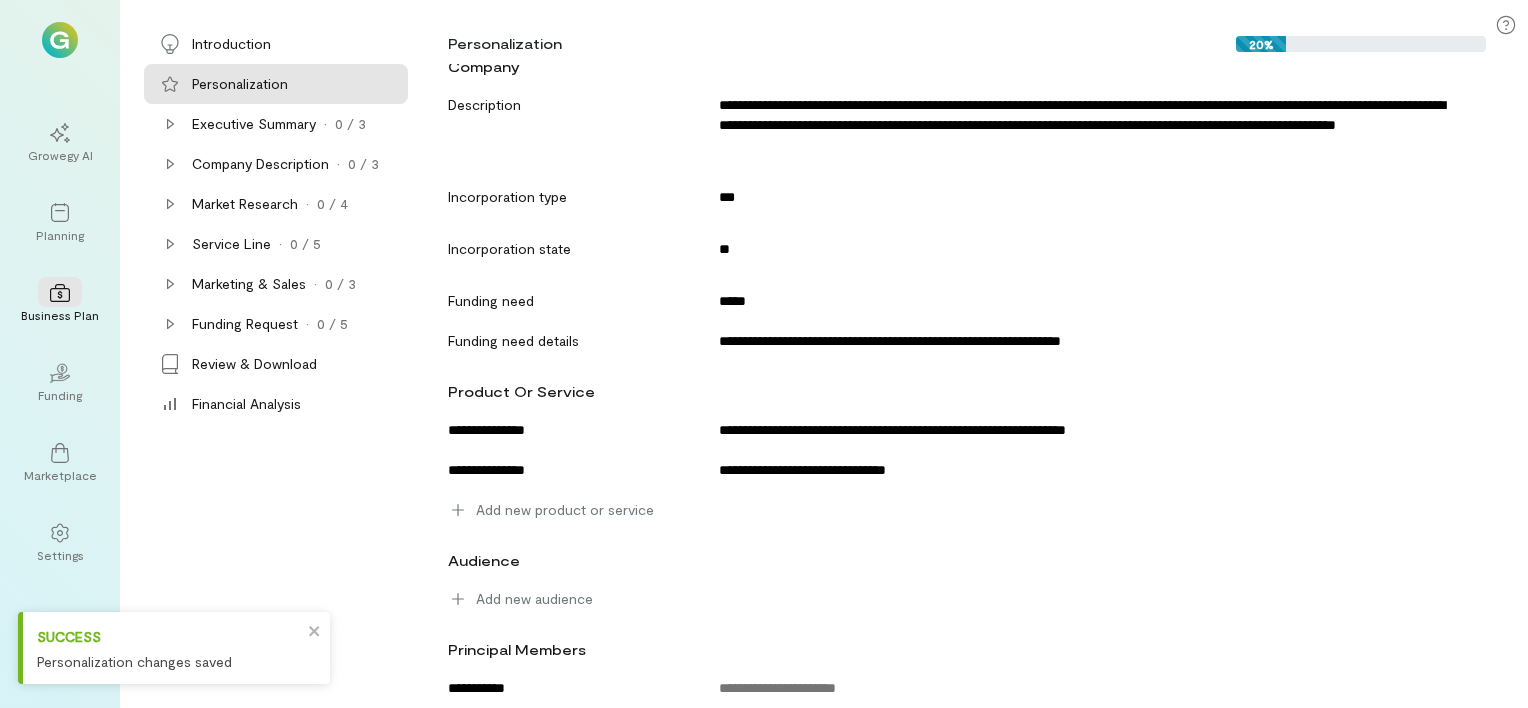 click on "Add new product or service" at bounding box center [962, 510] 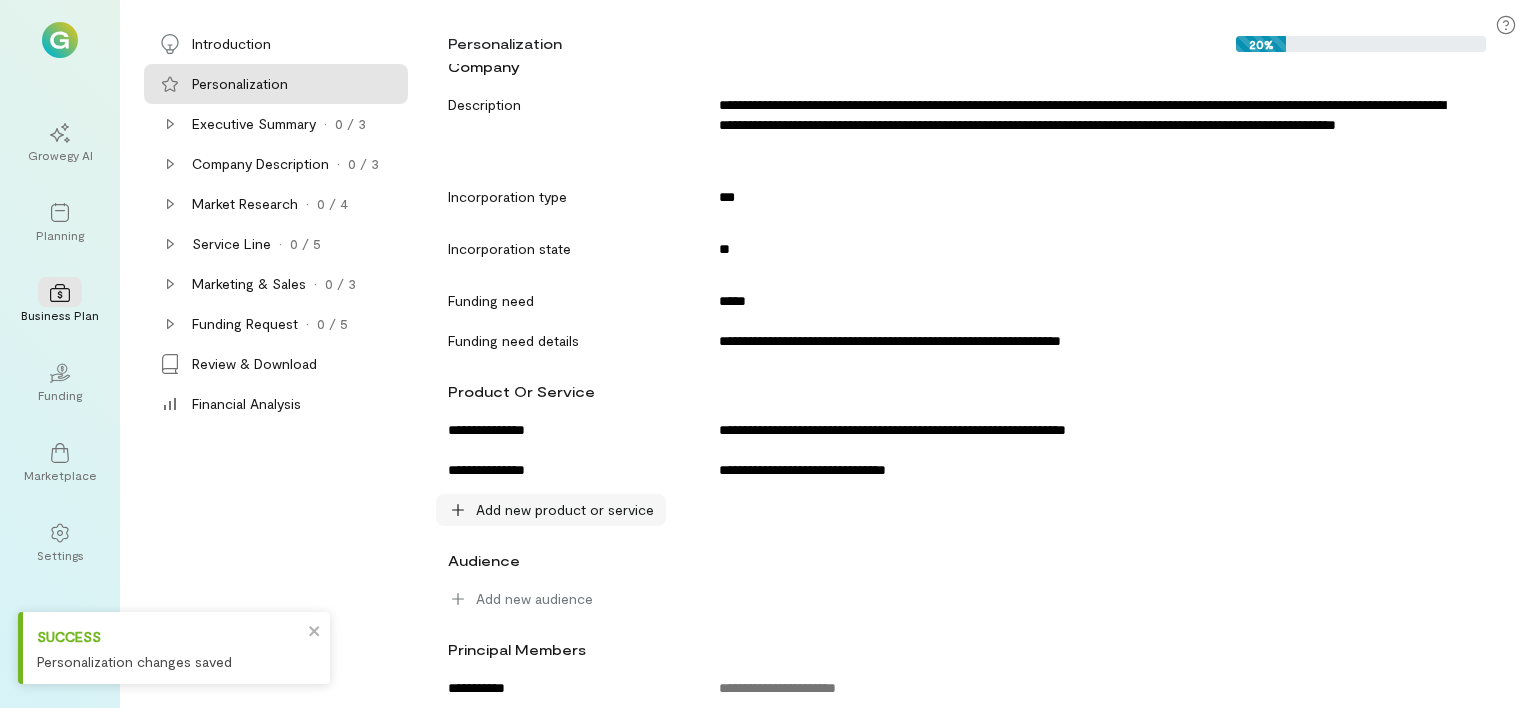 click on "Add new product or service" at bounding box center [565, 510] 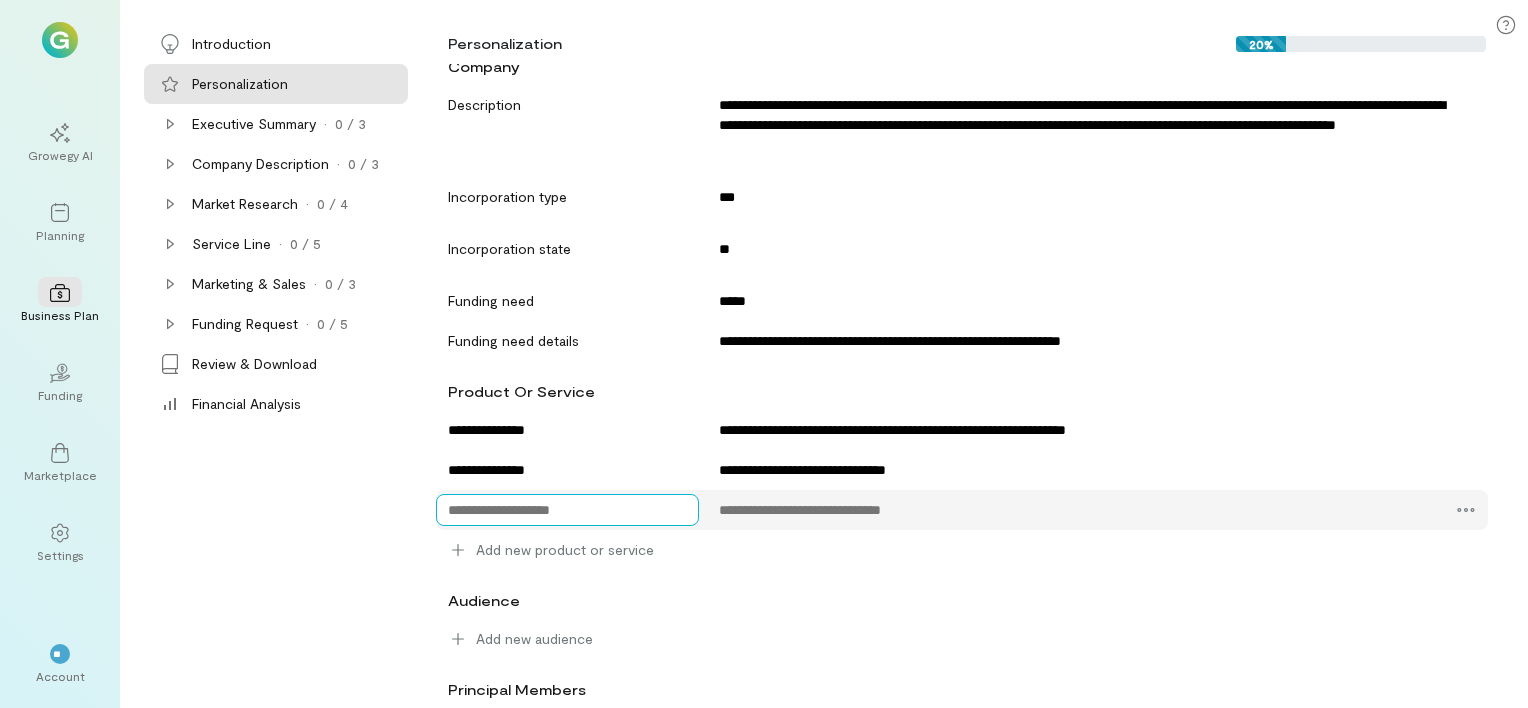 click at bounding box center [565, 430] 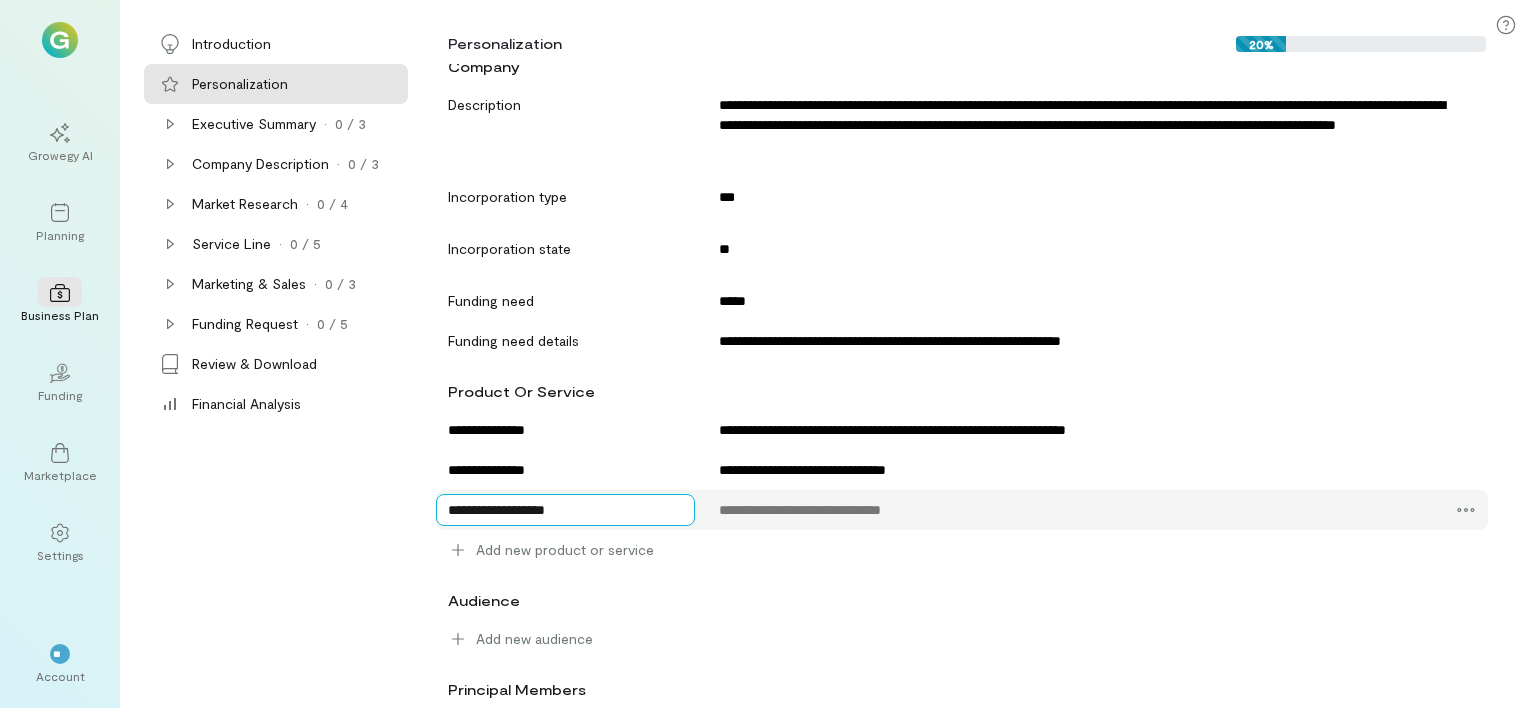 type on "**********" 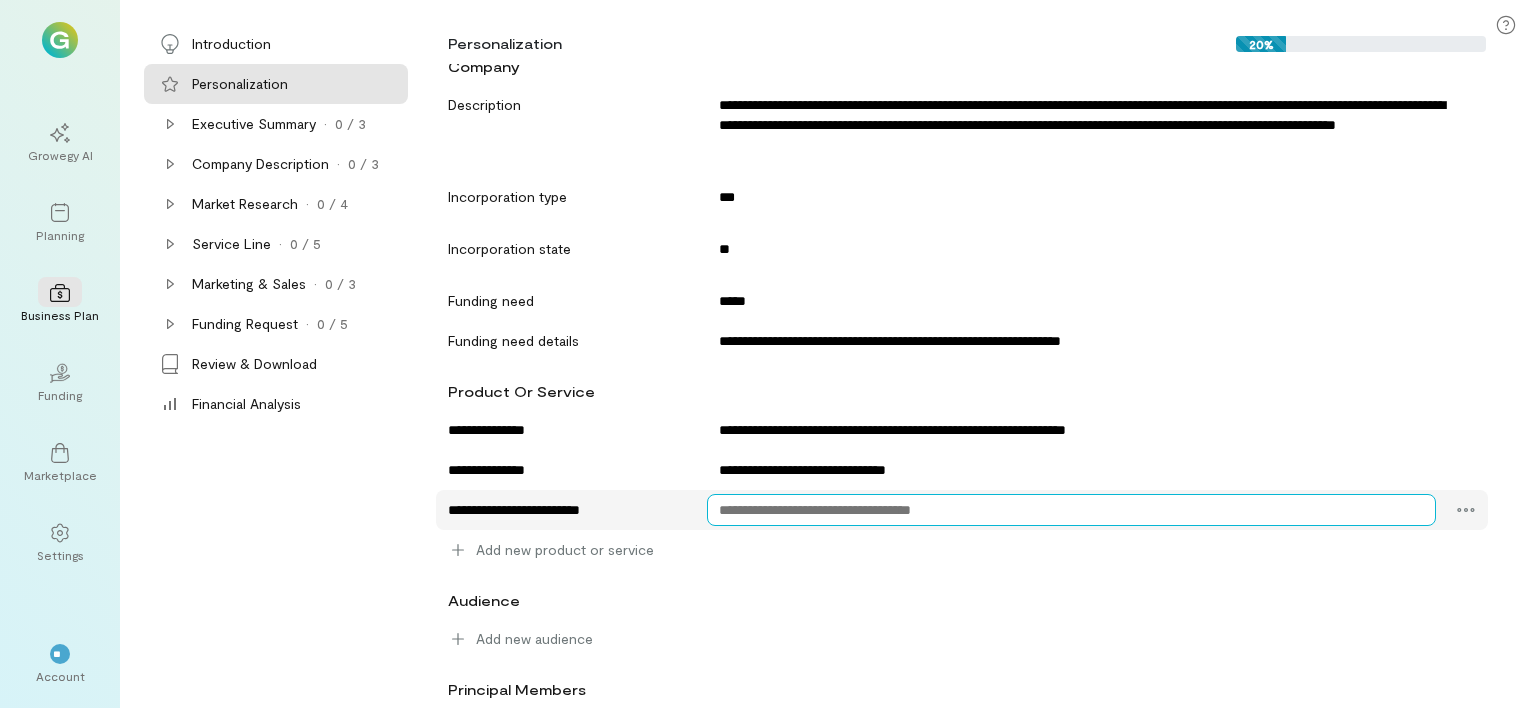 paste on "**********" 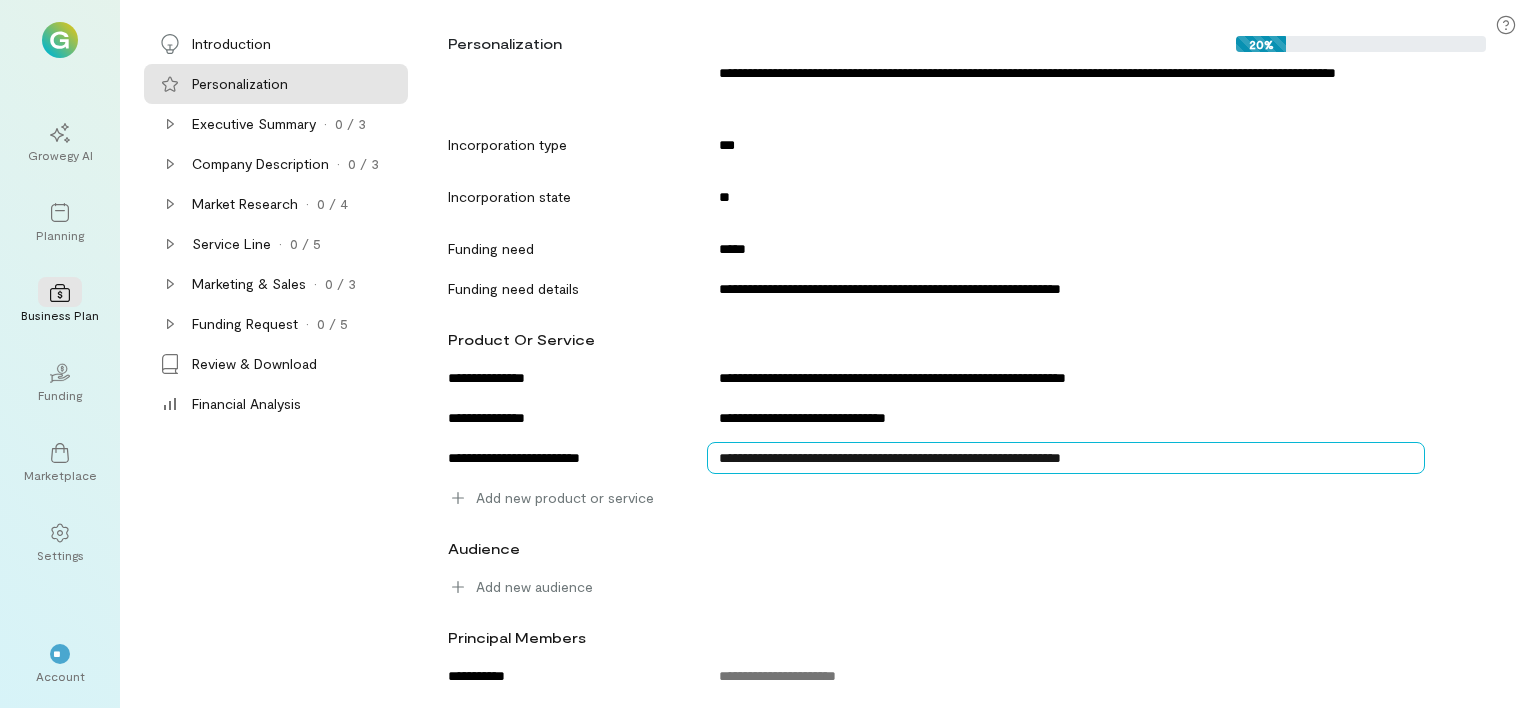 scroll, scrollTop: 200, scrollLeft: 0, axis: vertical 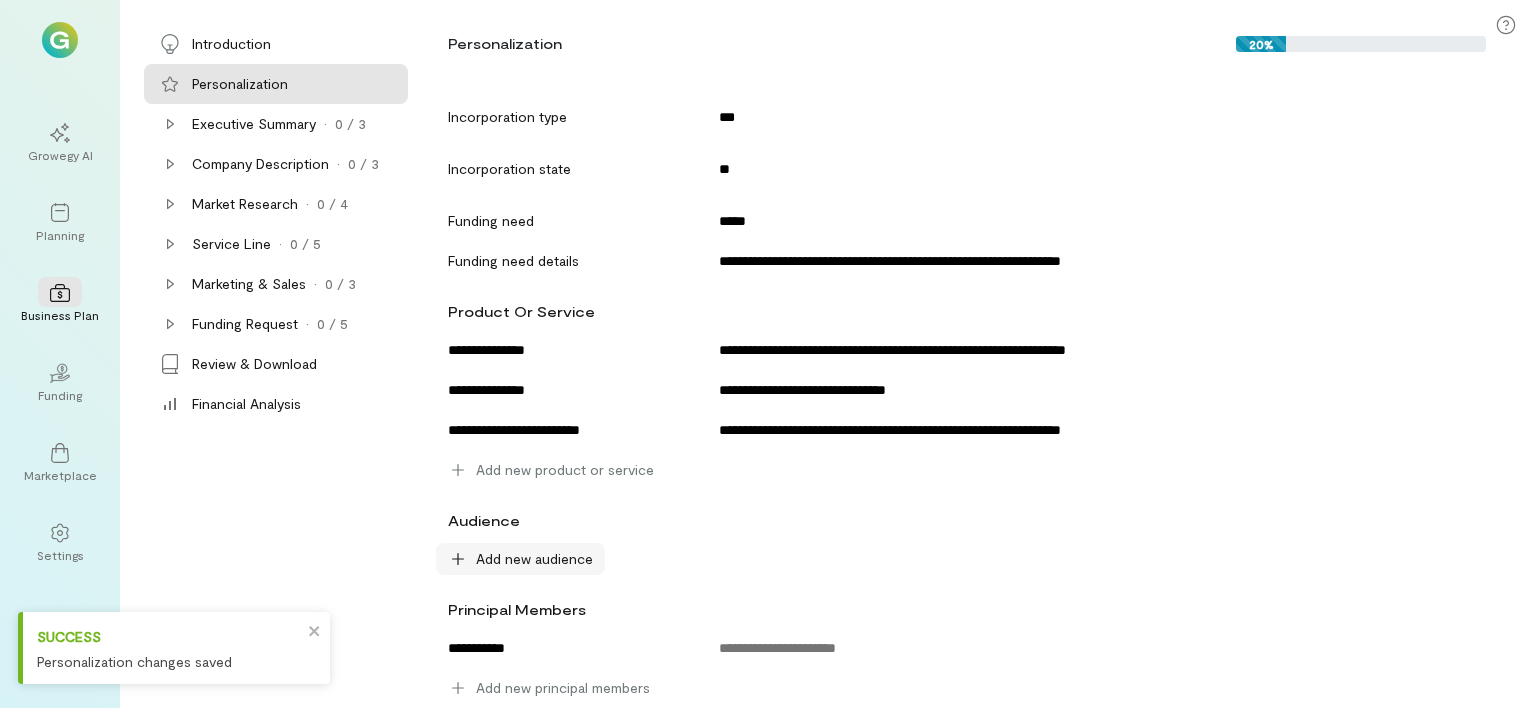 click on "Add new audience" at bounding box center (565, 470) 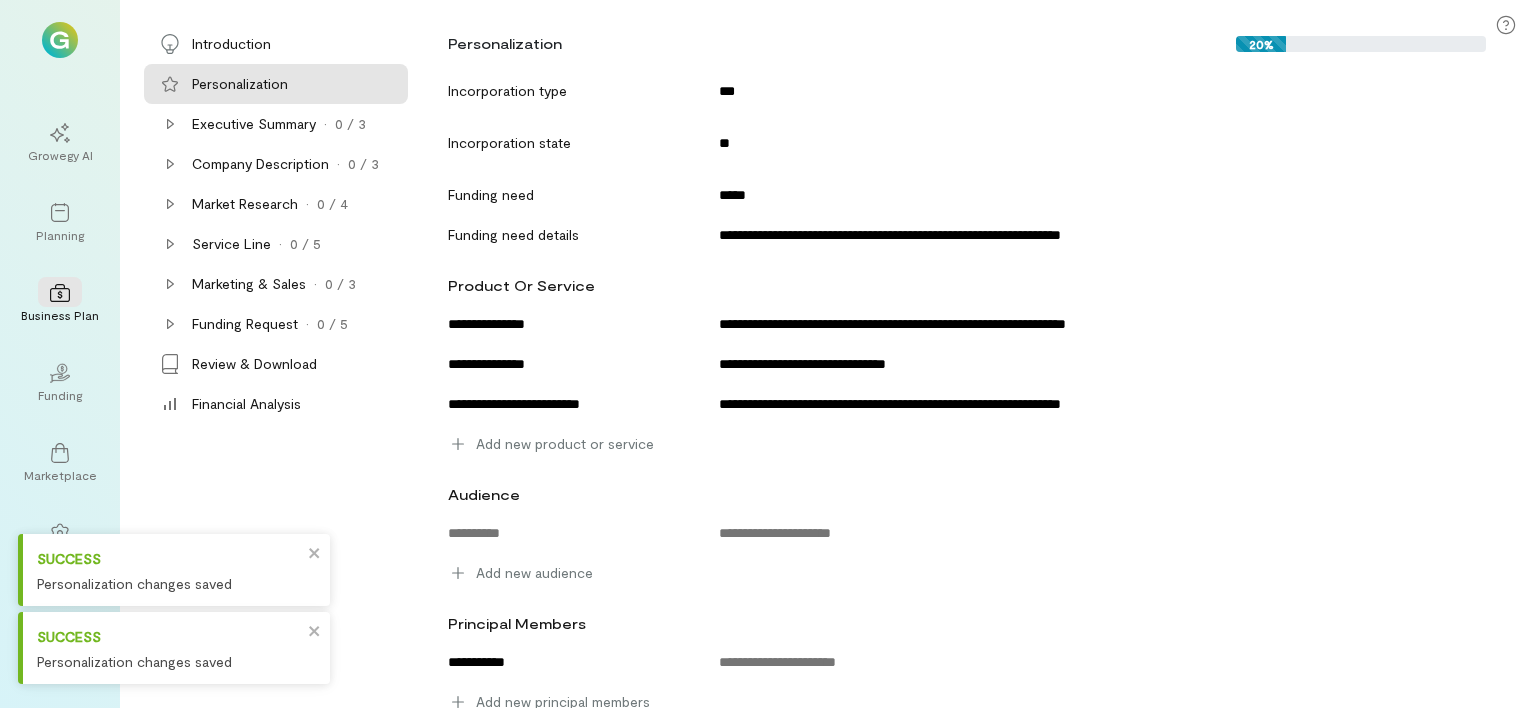 scroll, scrollTop: 240, scrollLeft: 0, axis: vertical 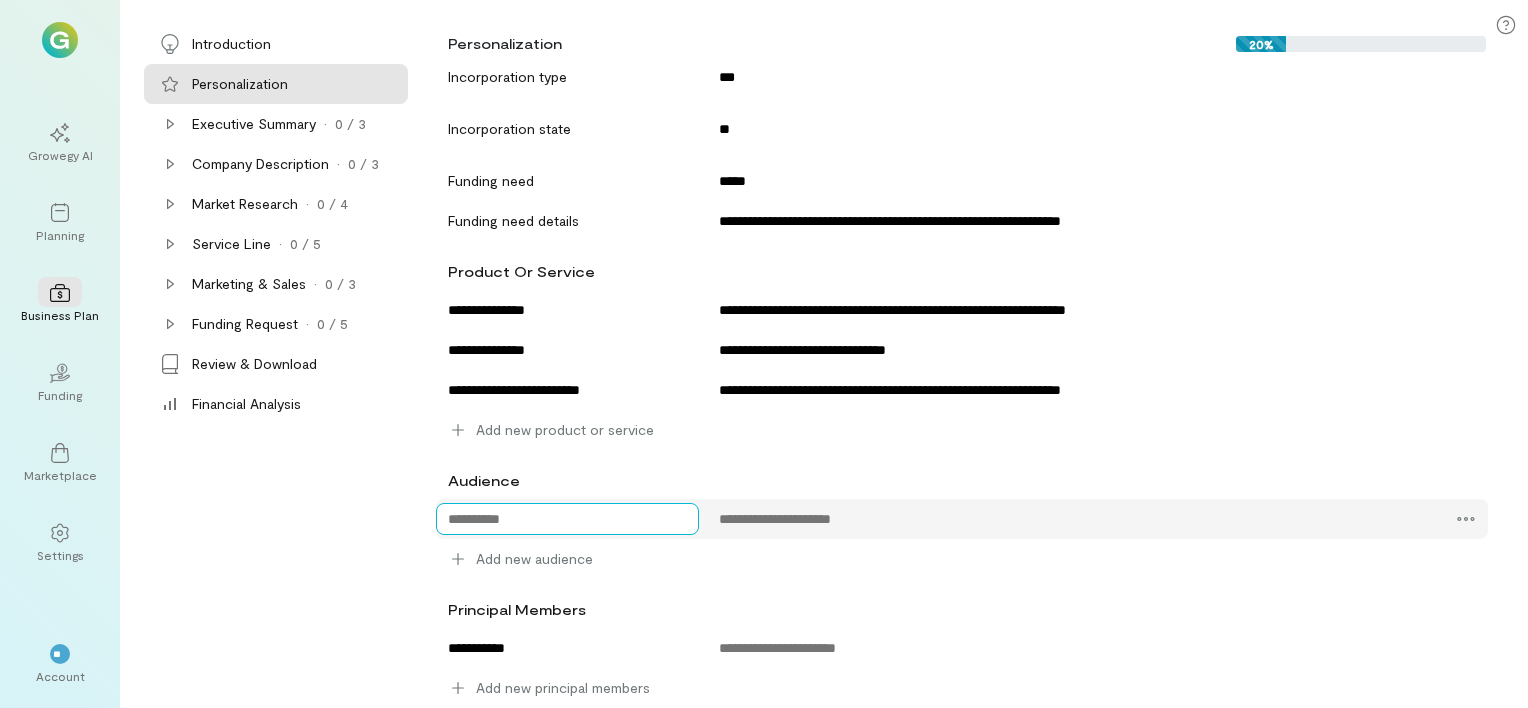 click at bounding box center [565, 310] 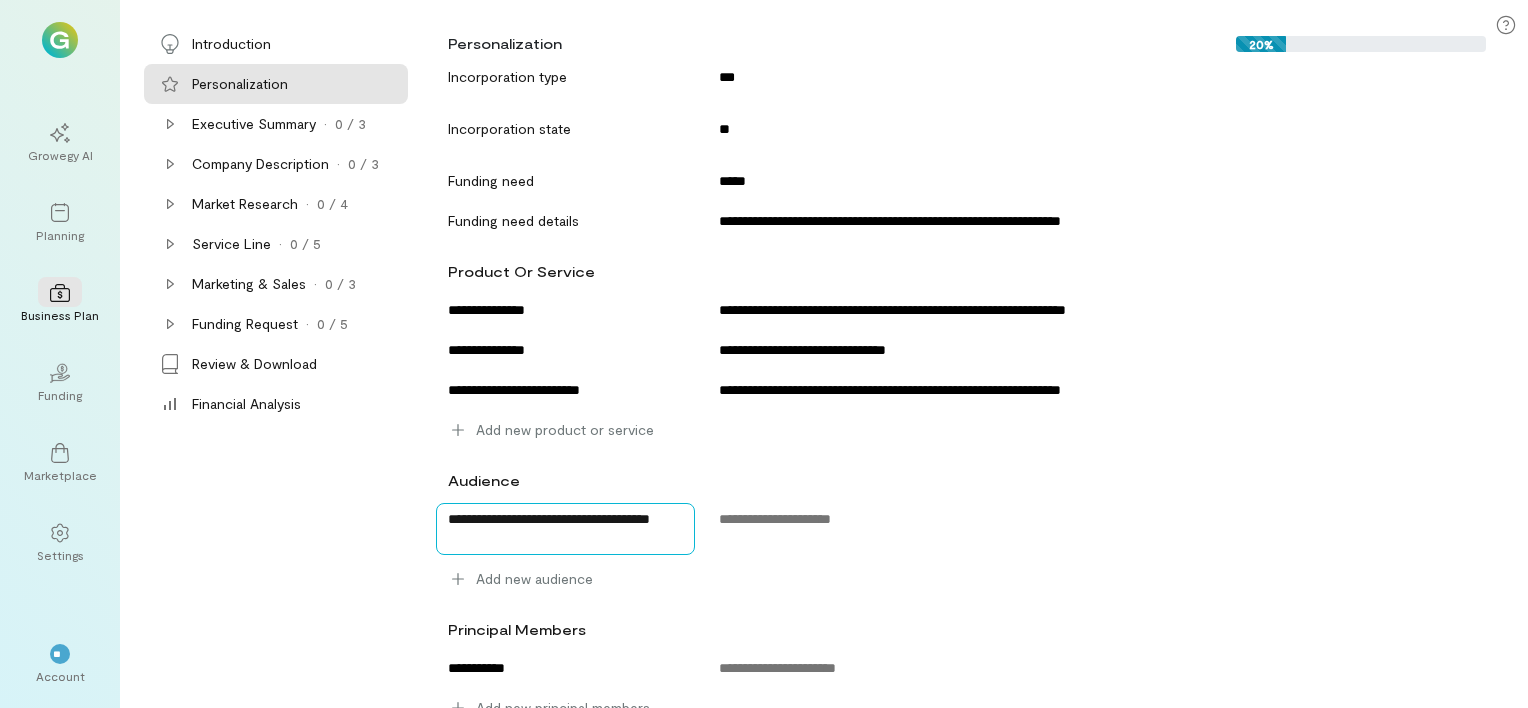 drag, startPoint x: 572, startPoint y: 516, endPoint x: 713, endPoint y: 562, distance: 148.31386 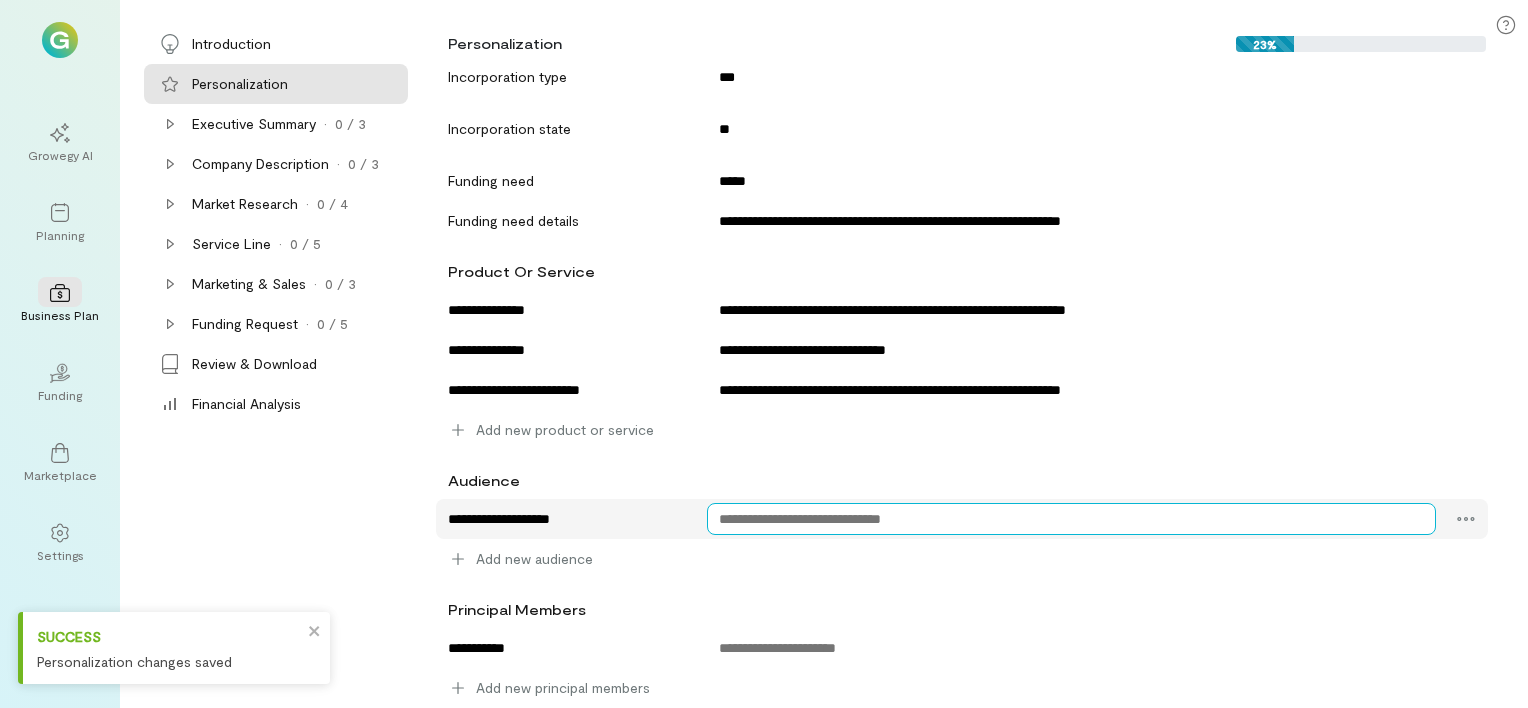click at bounding box center [565, 310] 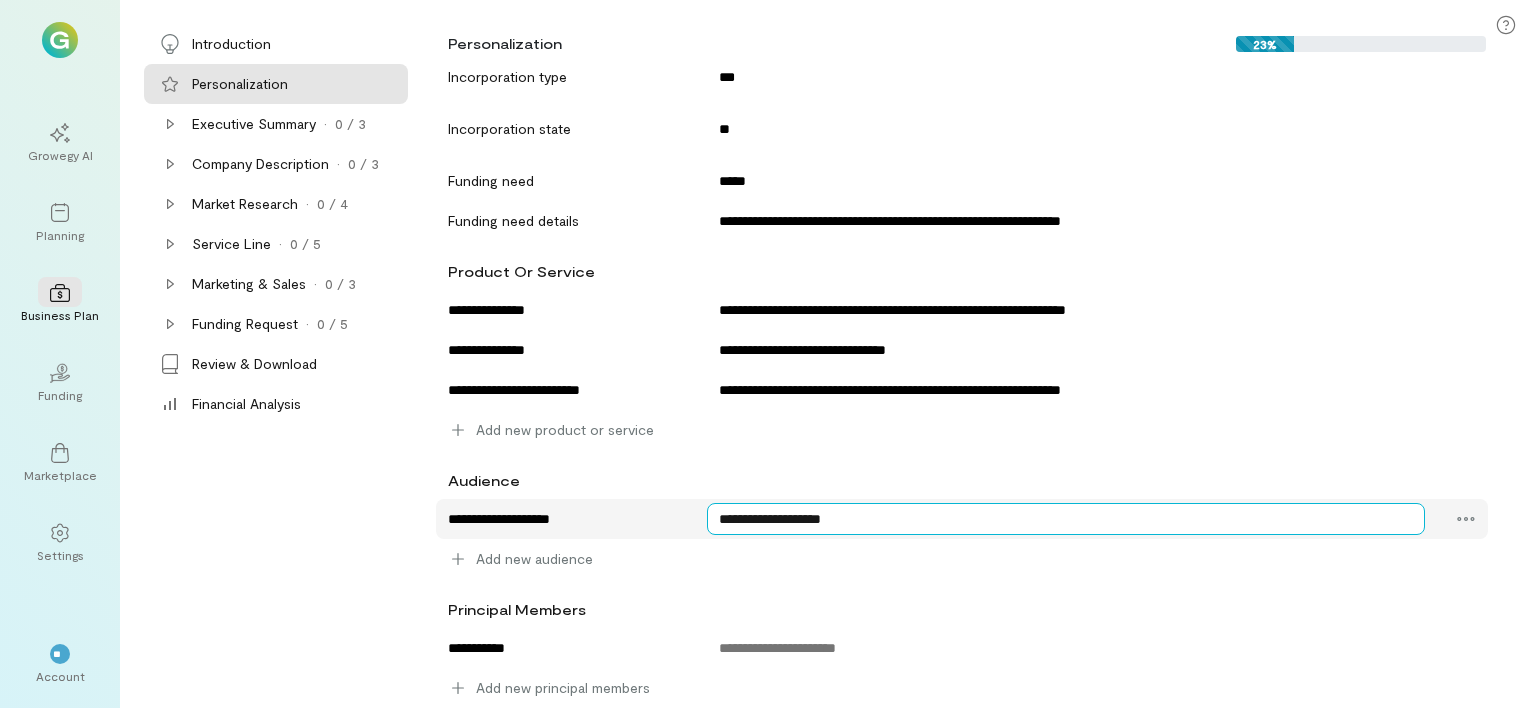 click on "**********" at bounding box center [565, 310] 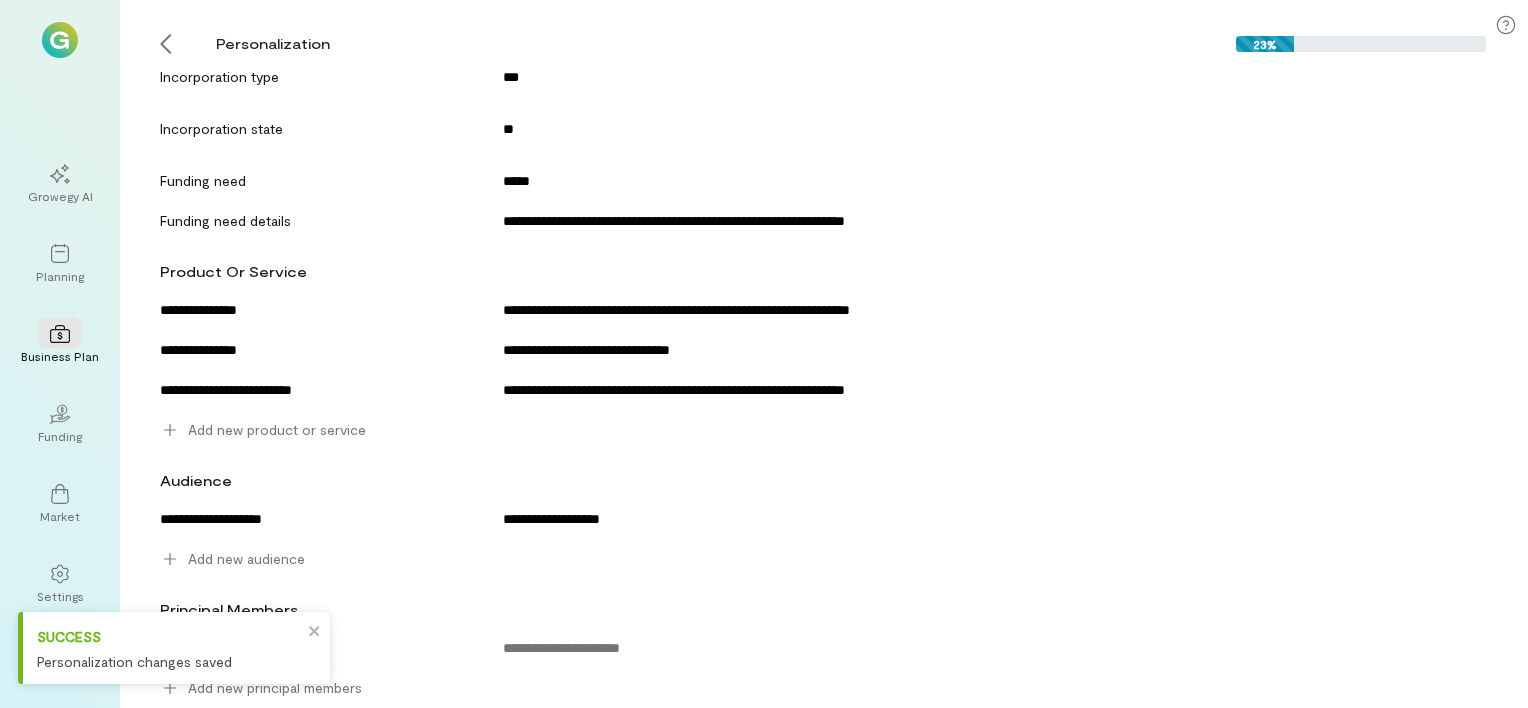 scroll, scrollTop: 240, scrollLeft: 0, axis: vertical 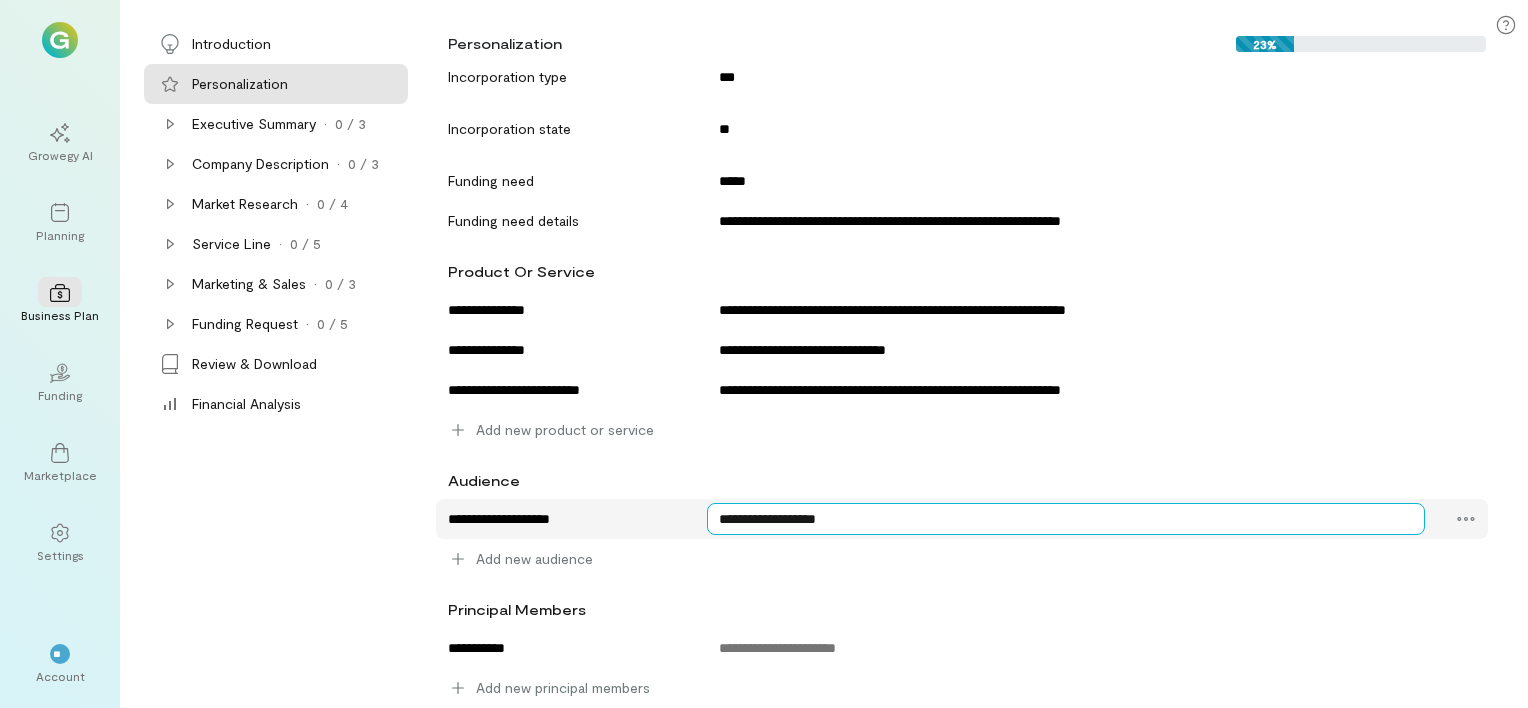click on "**********" at bounding box center (565, 310) 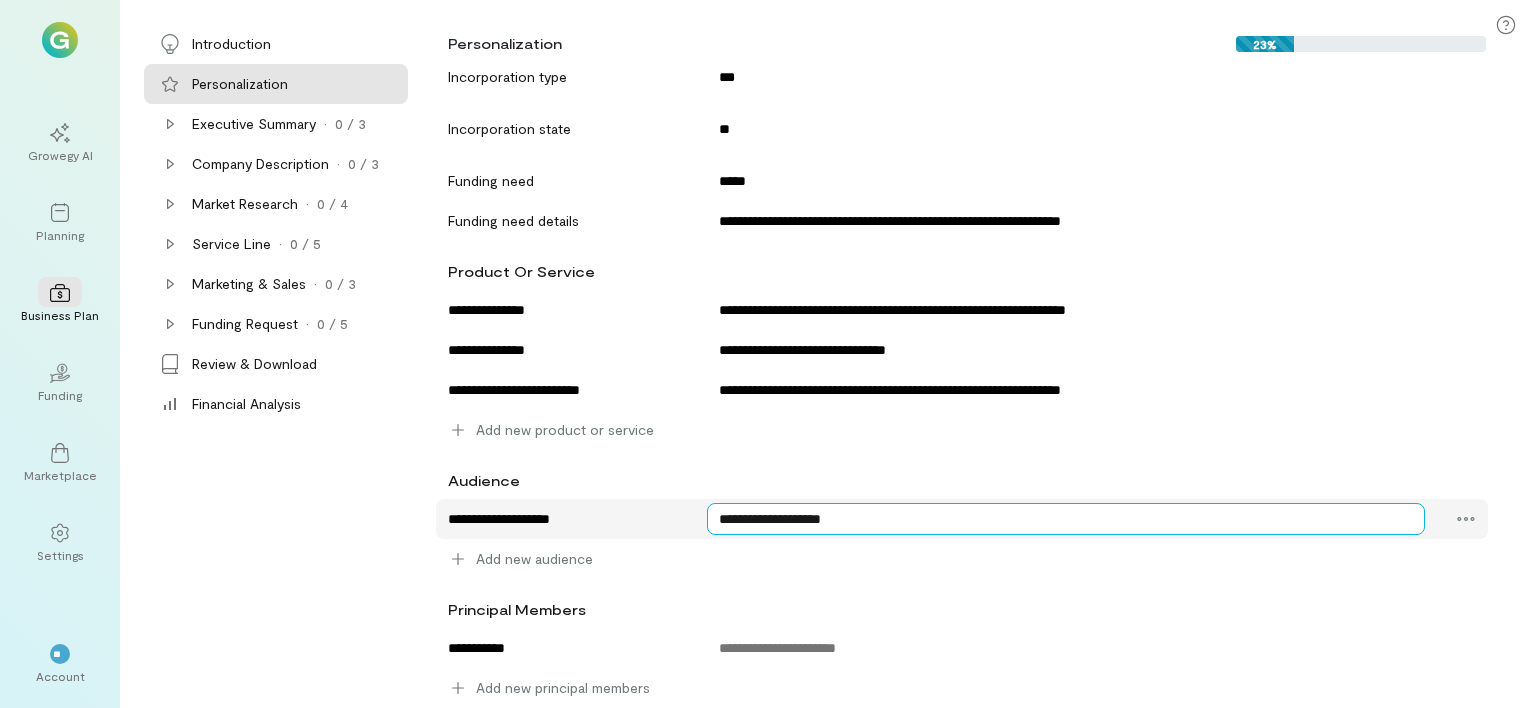 click on "**********" at bounding box center (565, 310) 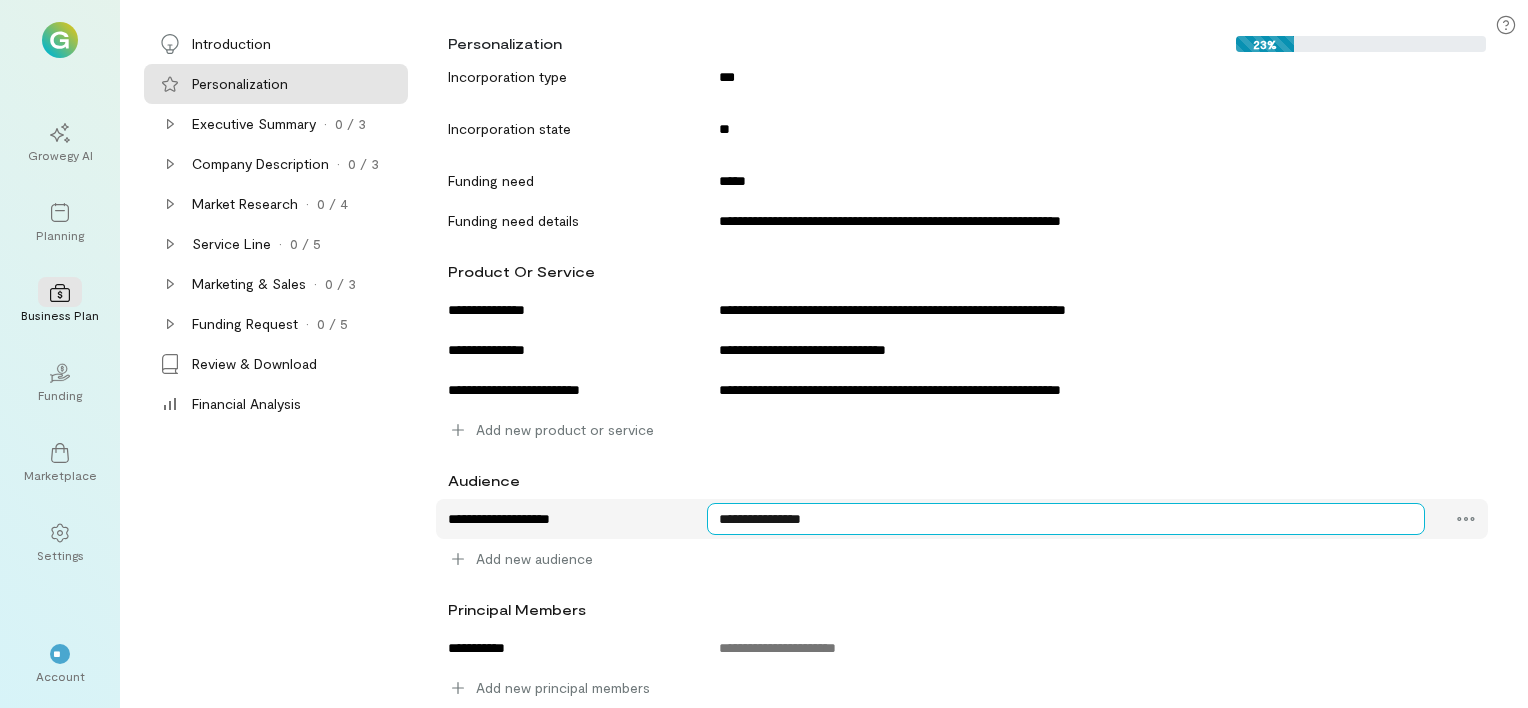 type on "**********" 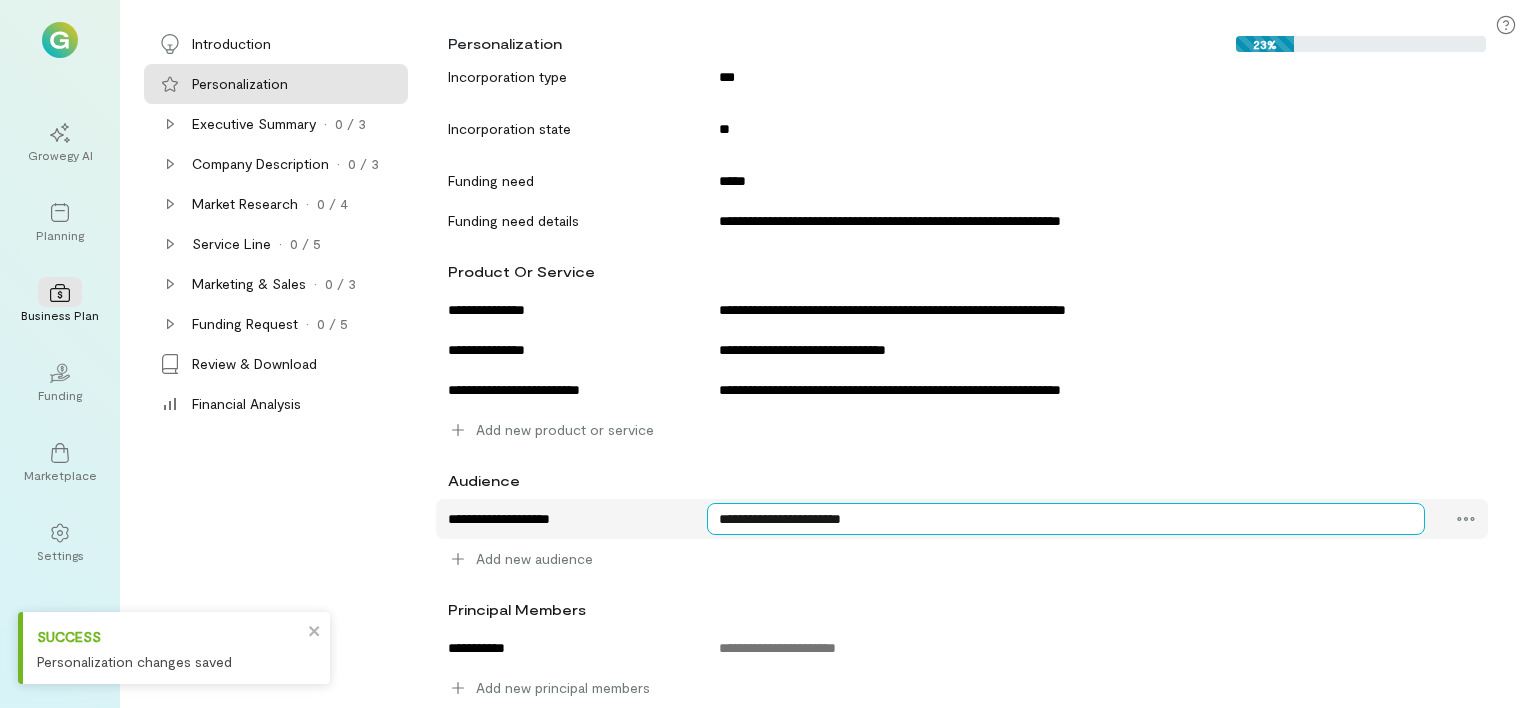 click on "**********" at bounding box center [565, 310] 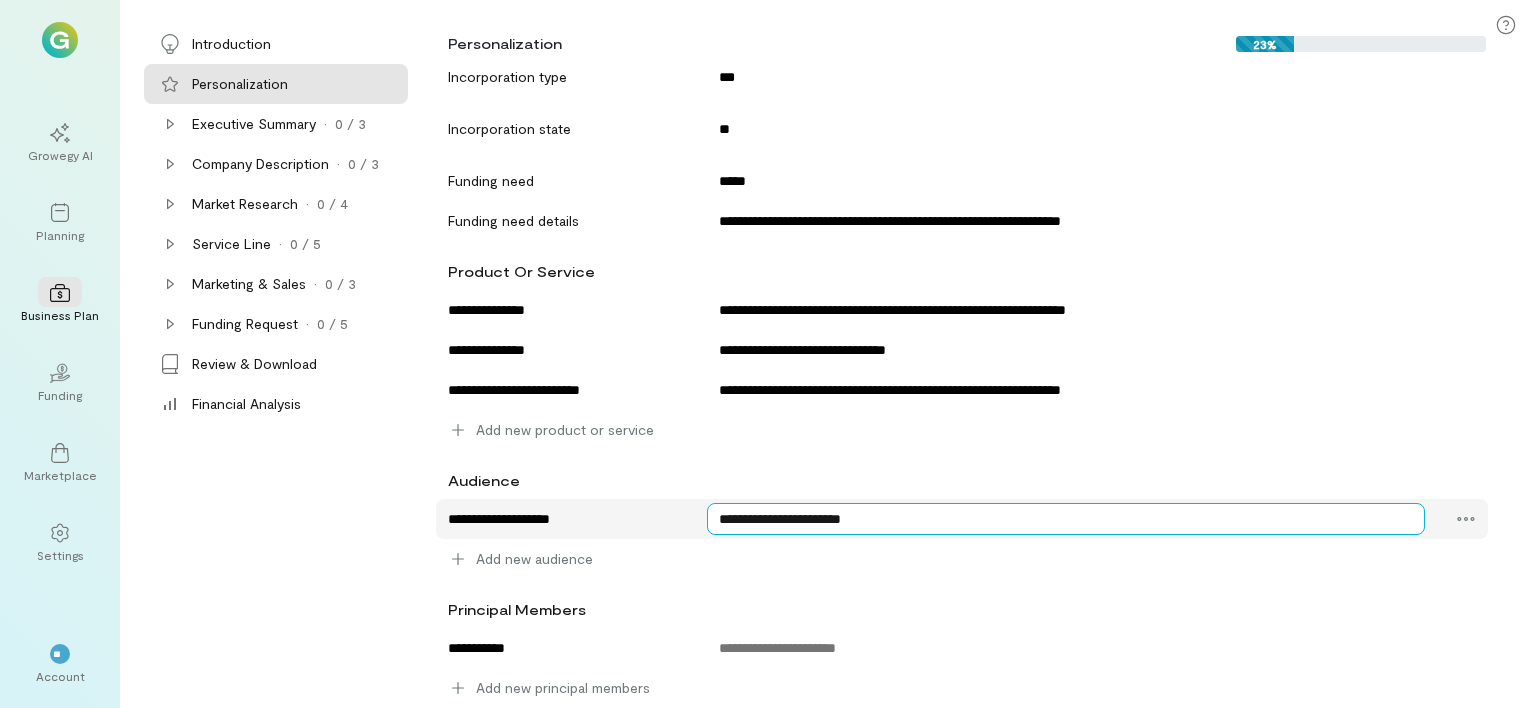 click on "**********" at bounding box center (565, 310) 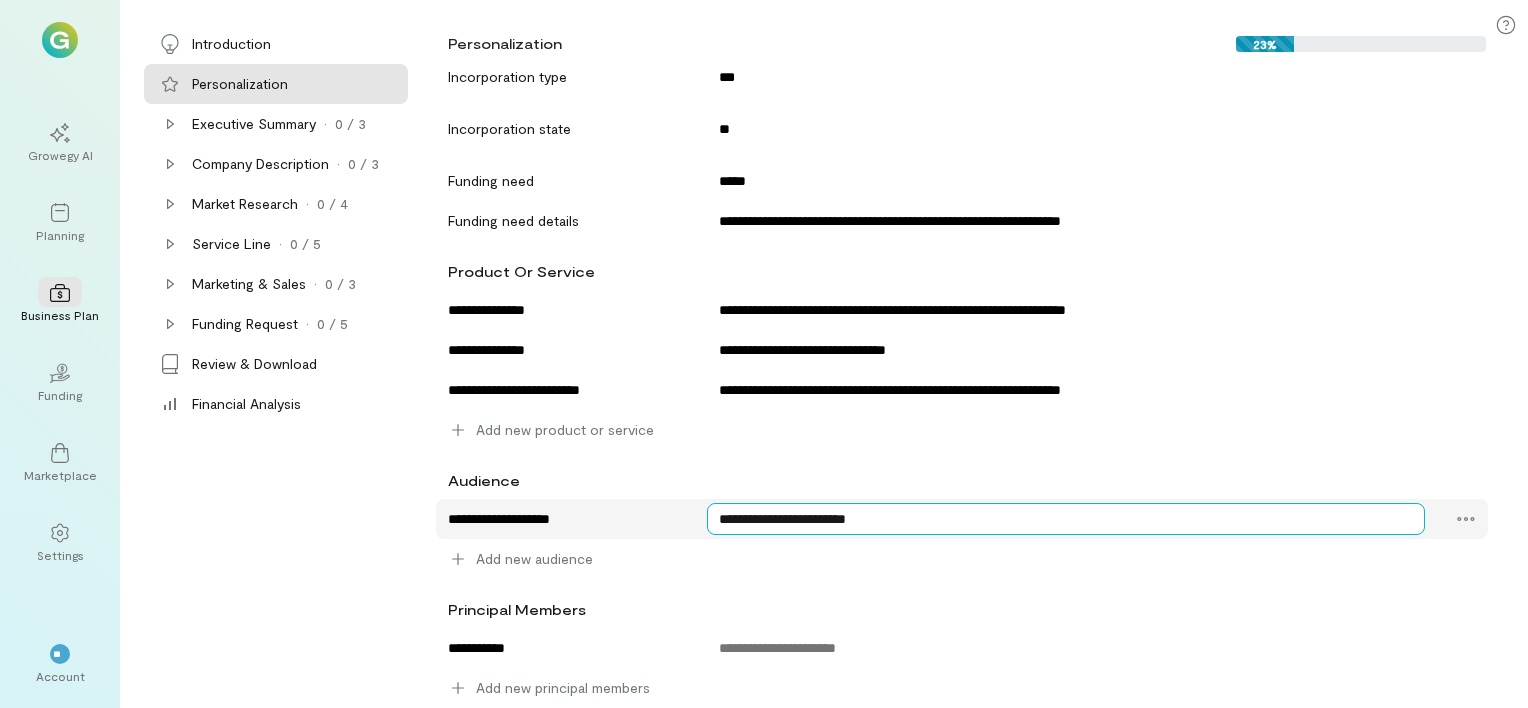 type on "**********" 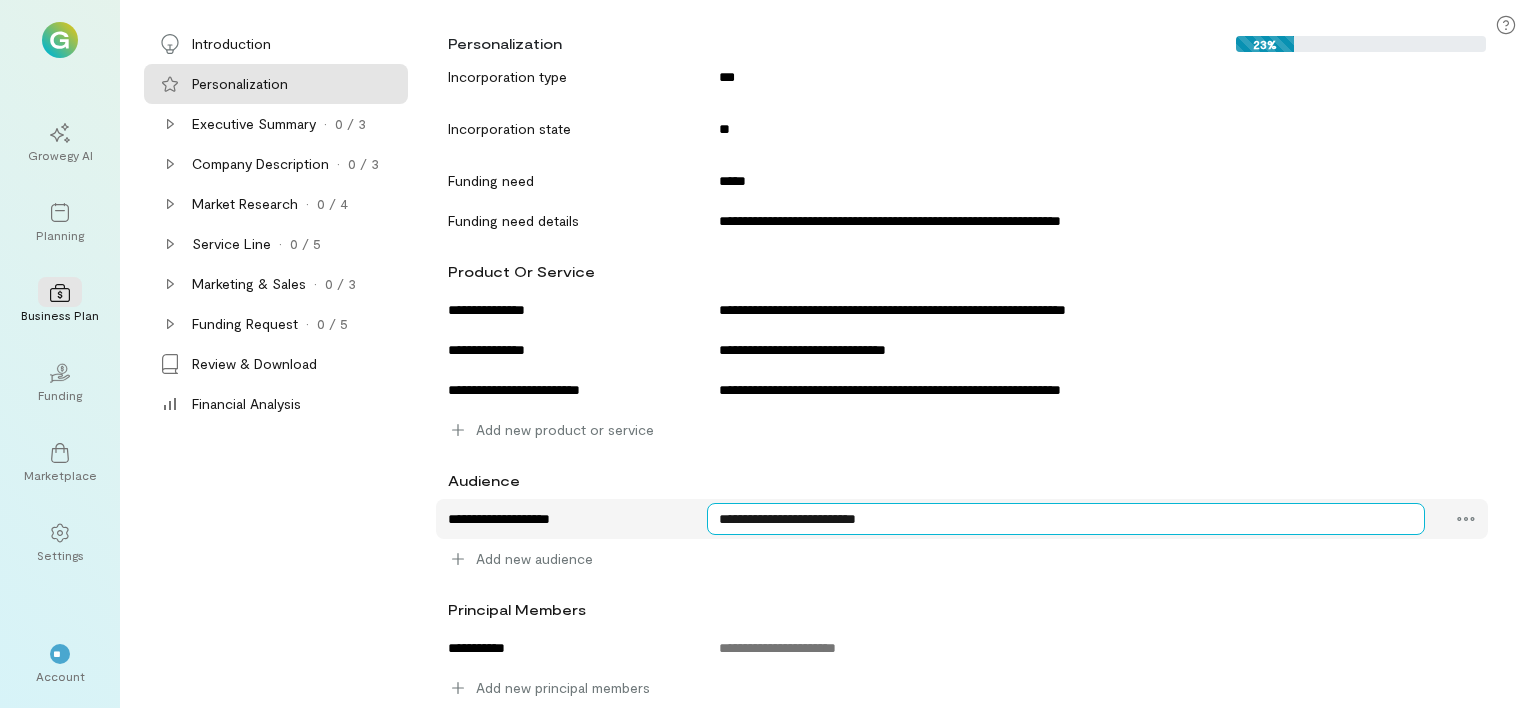 click on "**********" at bounding box center (565, 310) 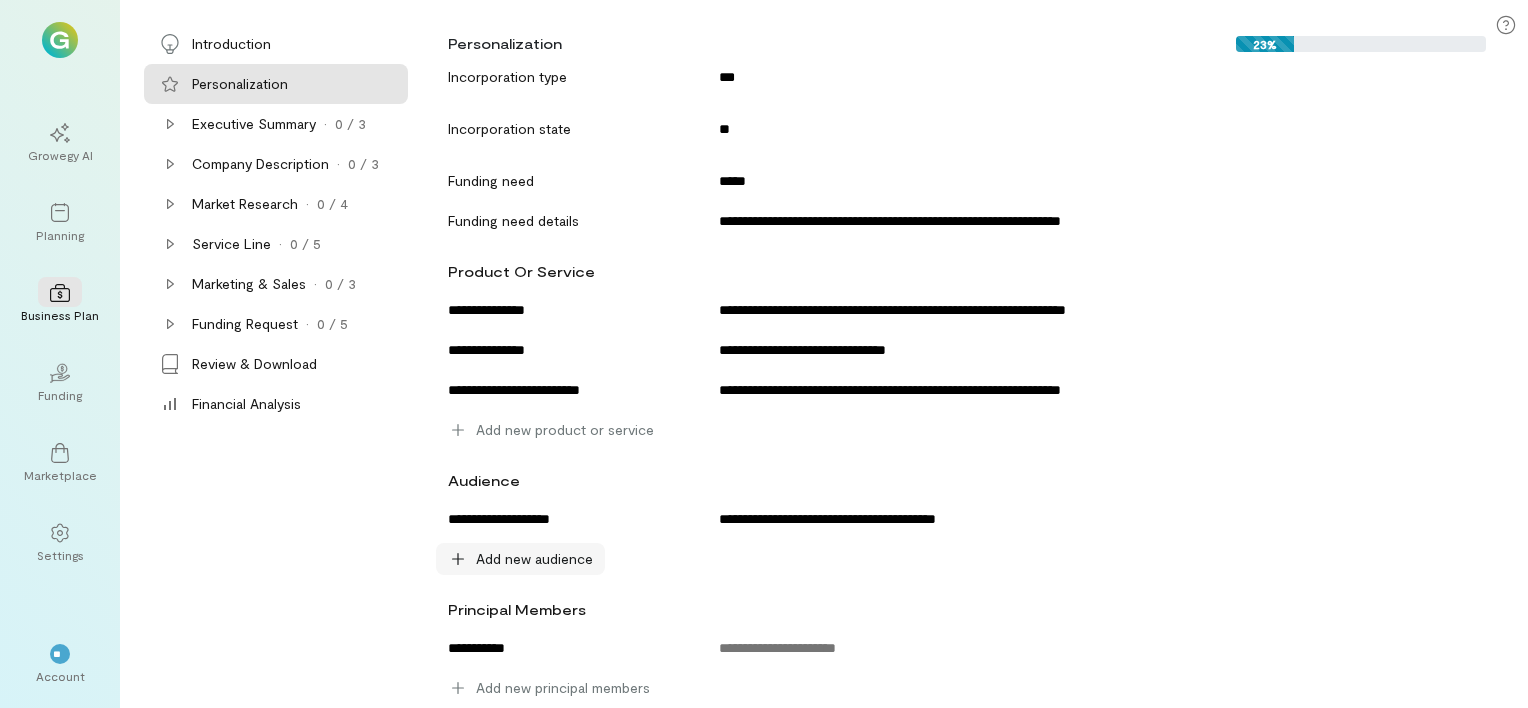 click on "Add new audience" at bounding box center (565, 430) 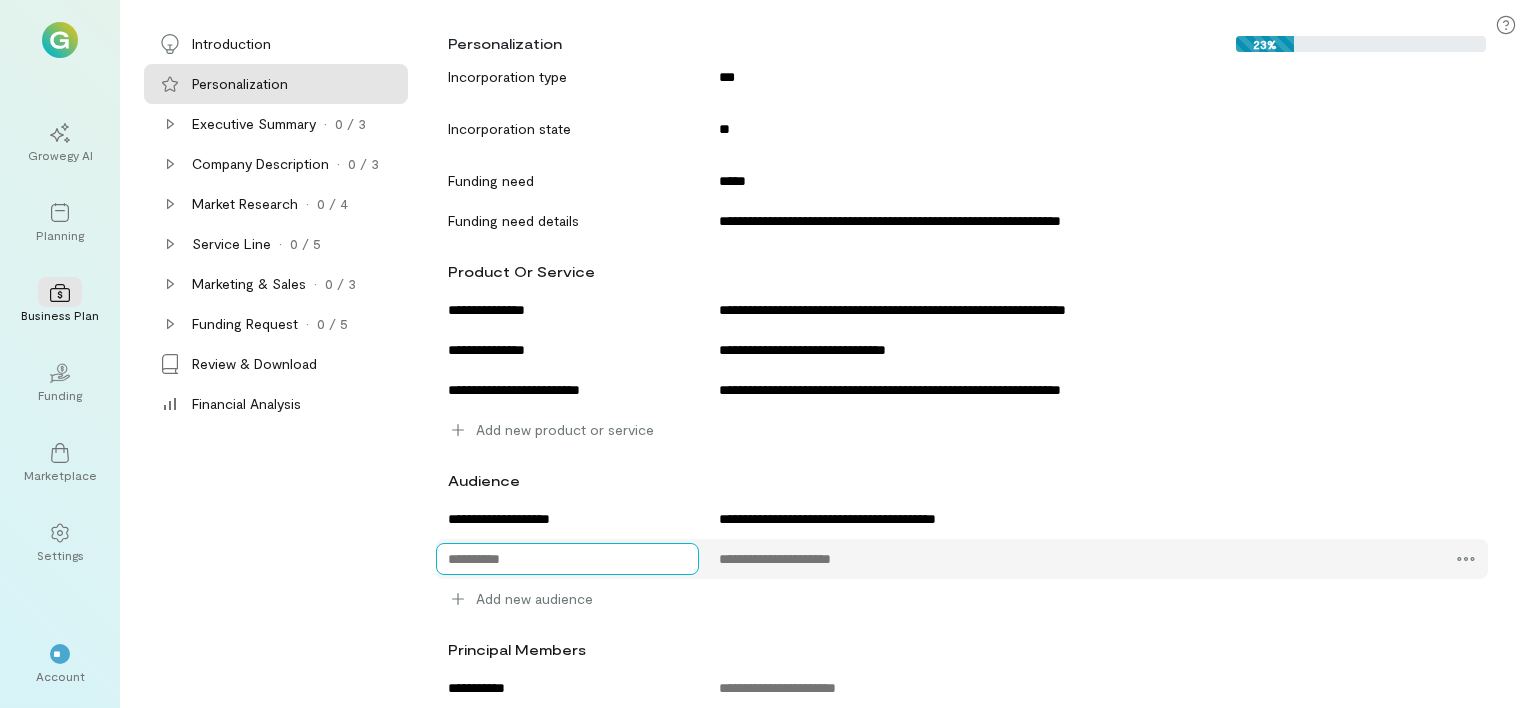 click at bounding box center (565, 310) 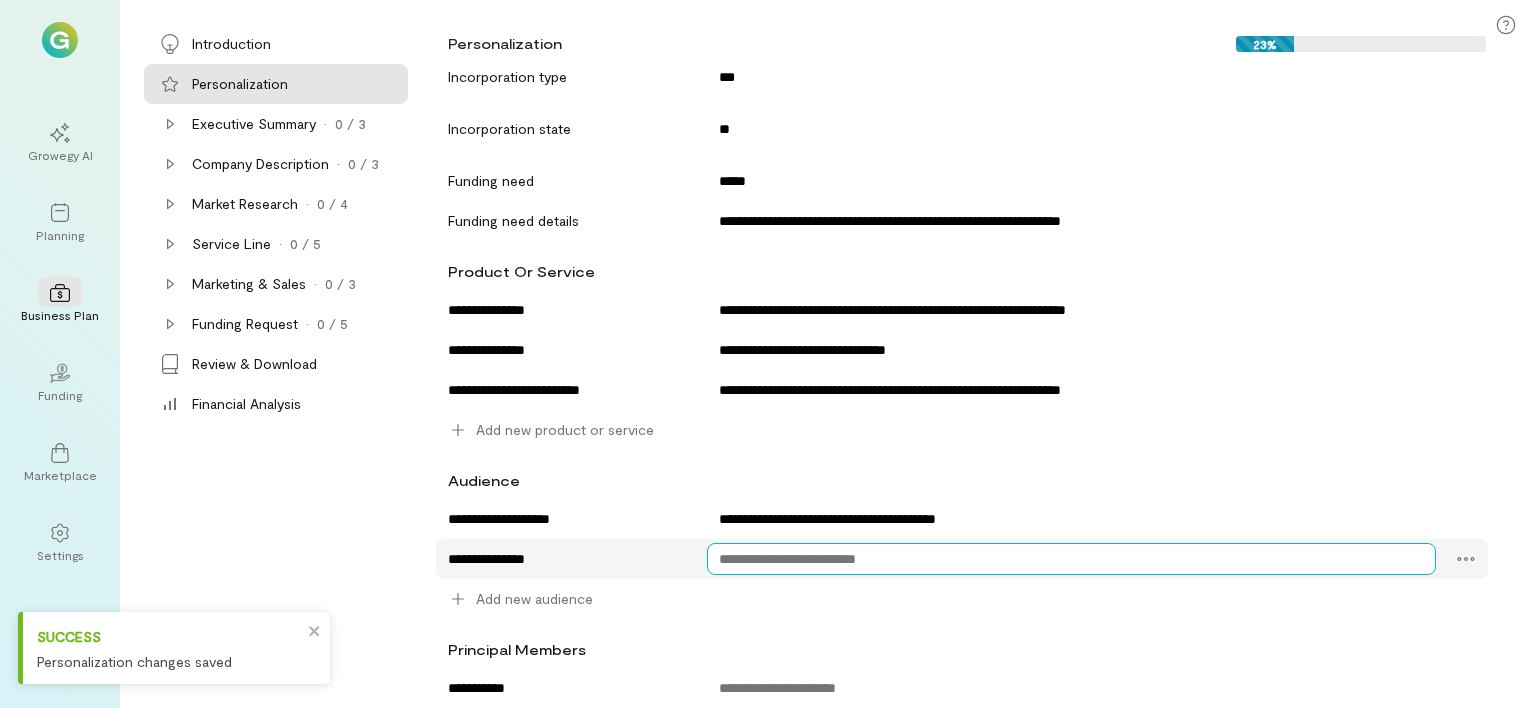 click at bounding box center (565, 310) 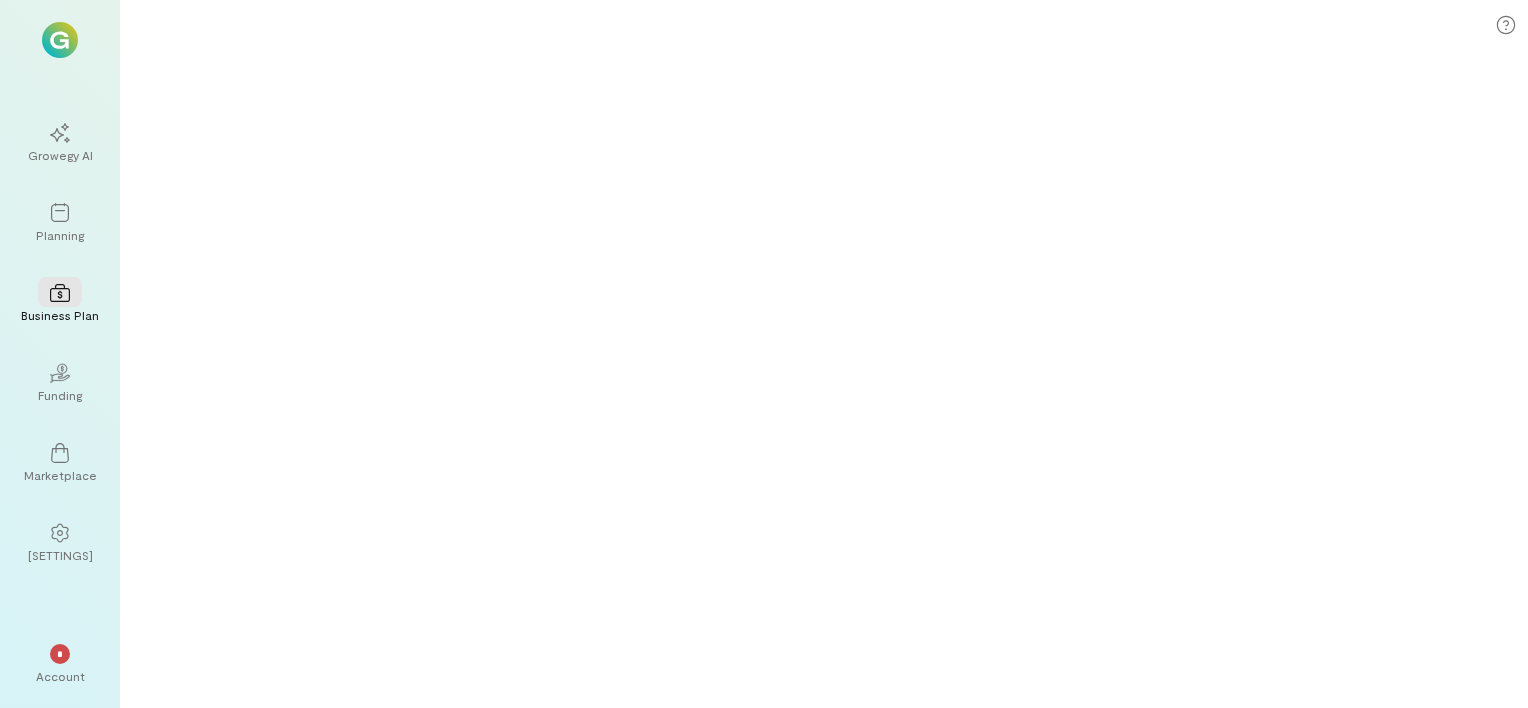 scroll, scrollTop: 0, scrollLeft: 0, axis: both 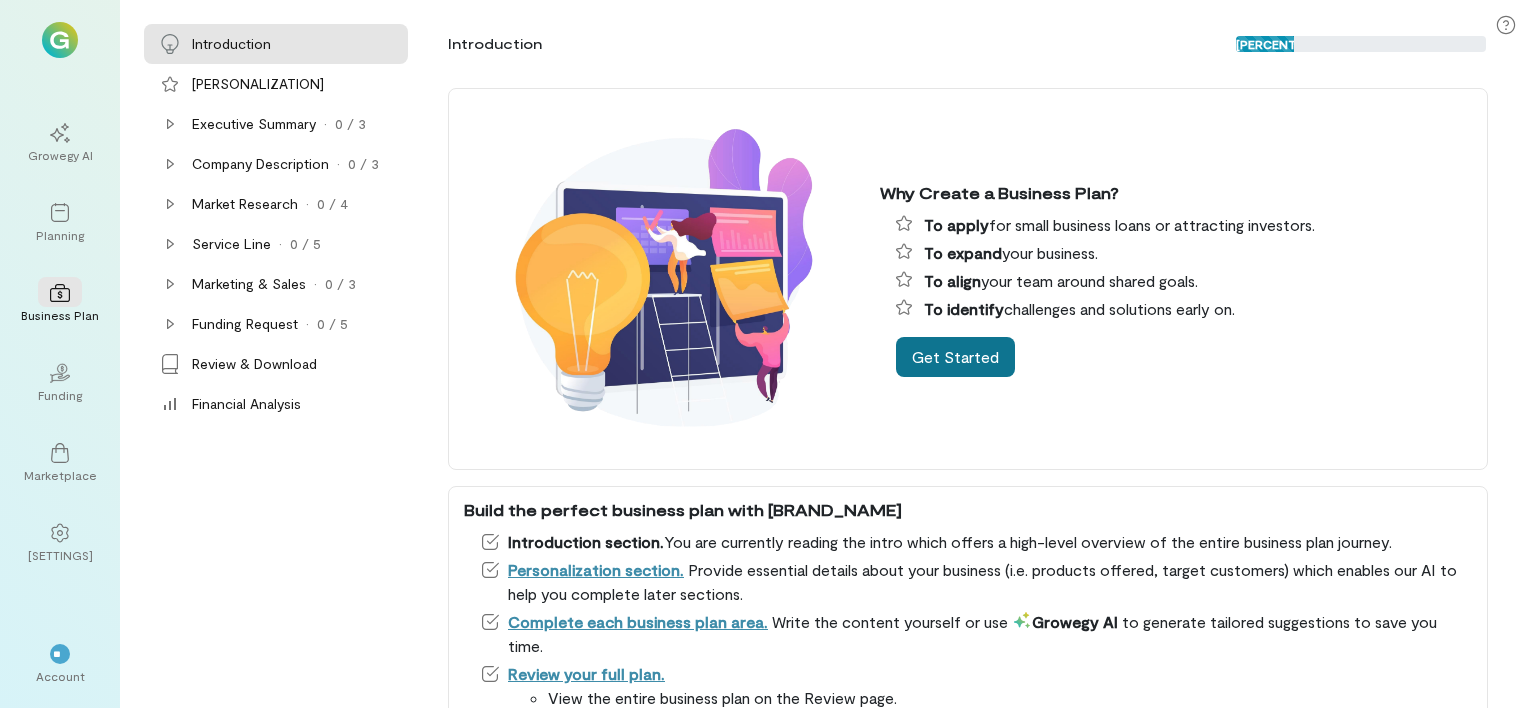 click on "Get Started" at bounding box center (955, 357) 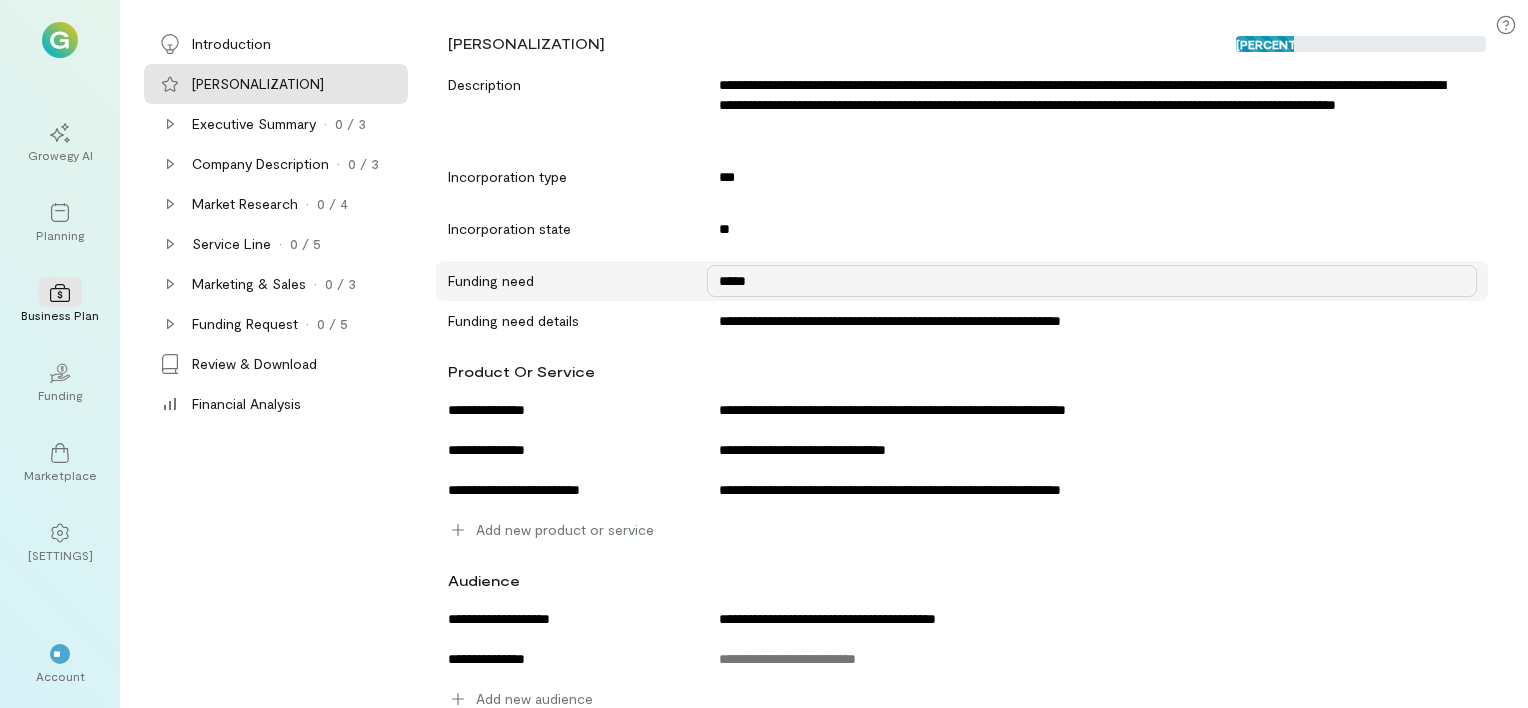 scroll, scrollTop: 280, scrollLeft: 0, axis: vertical 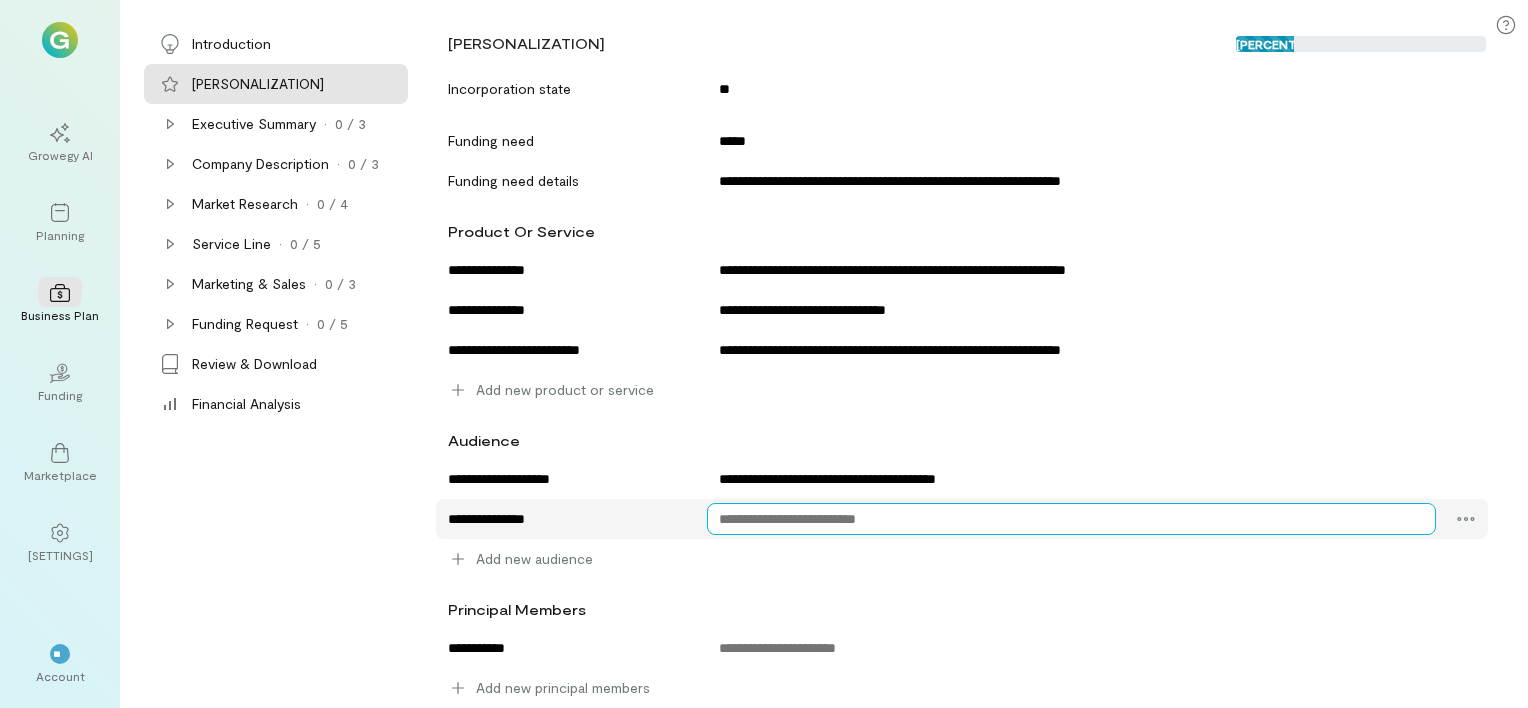 click at bounding box center [565, 270] 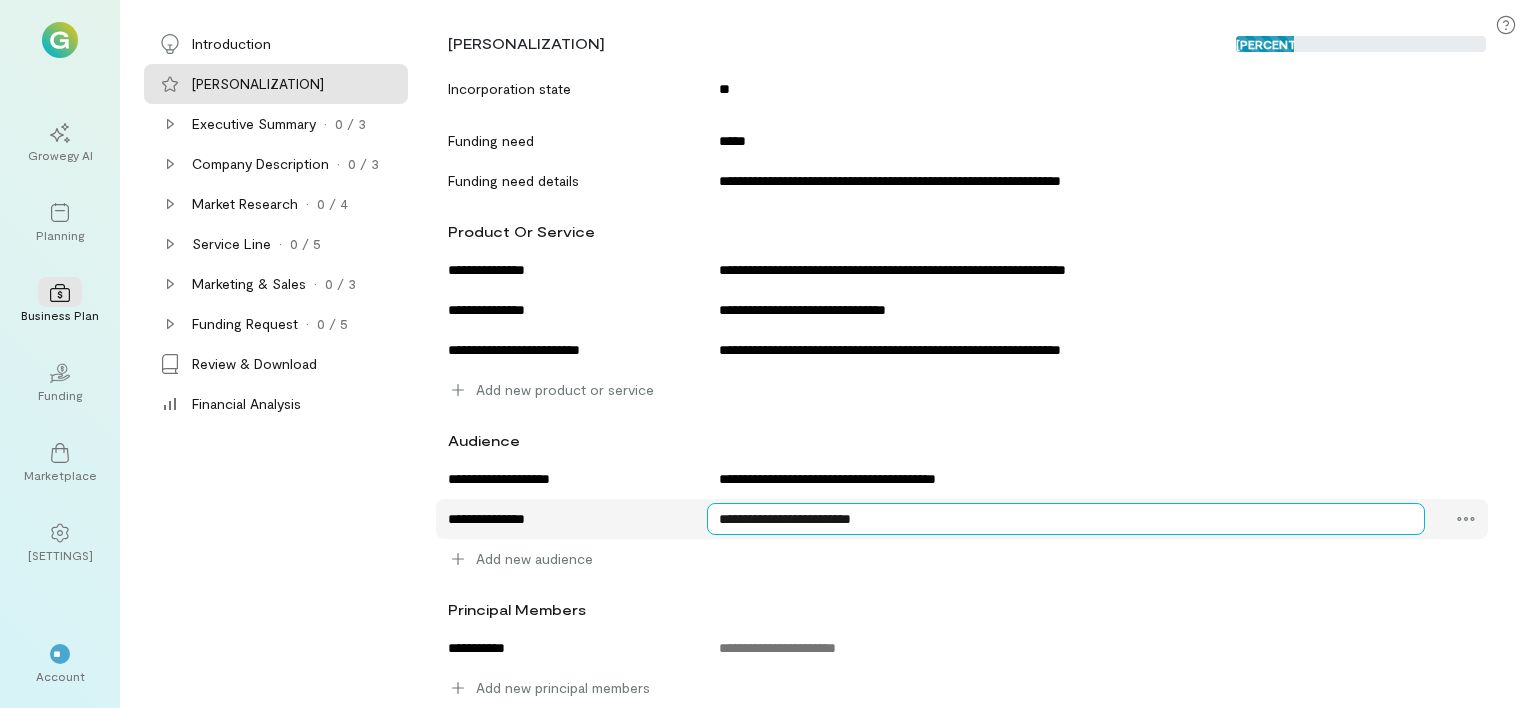 type on "**********" 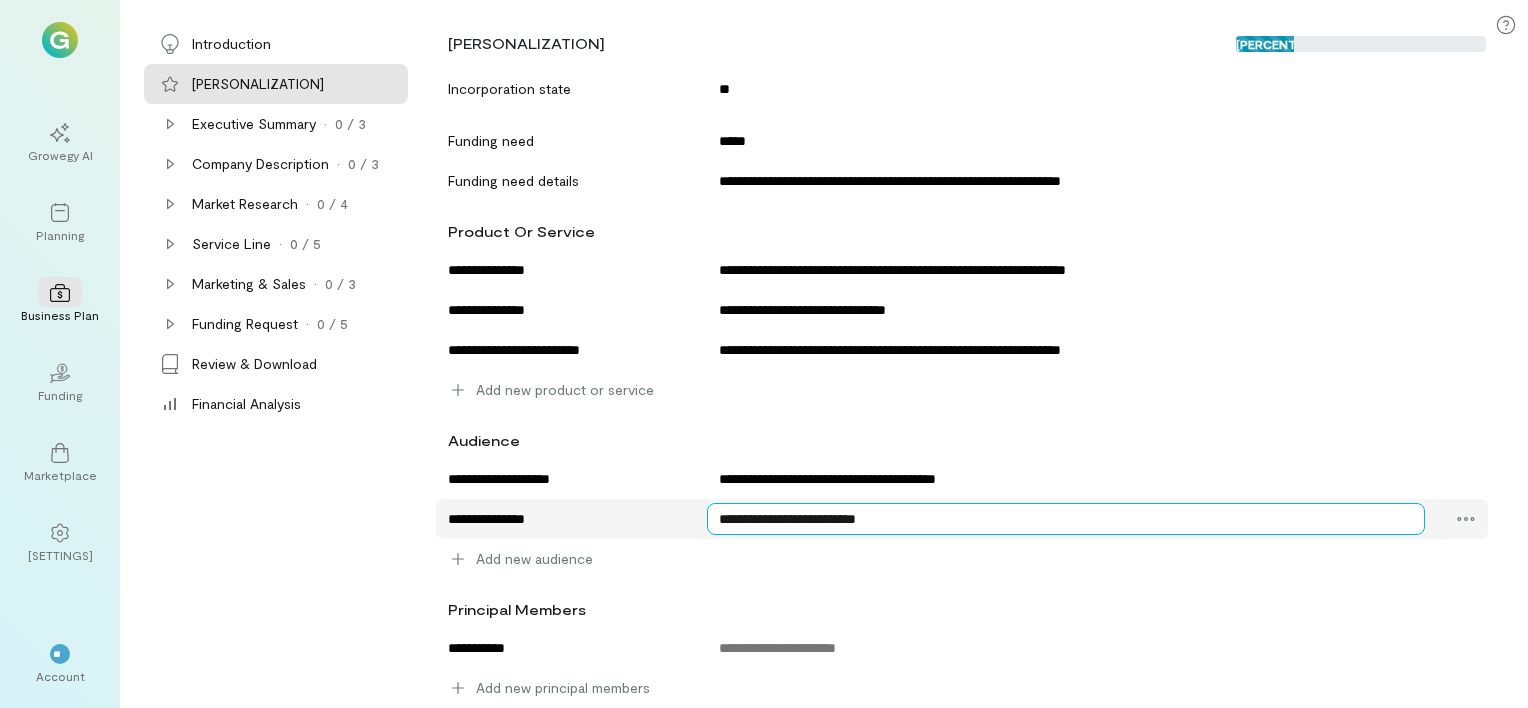 click on "**********" at bounding box center [565, 270] 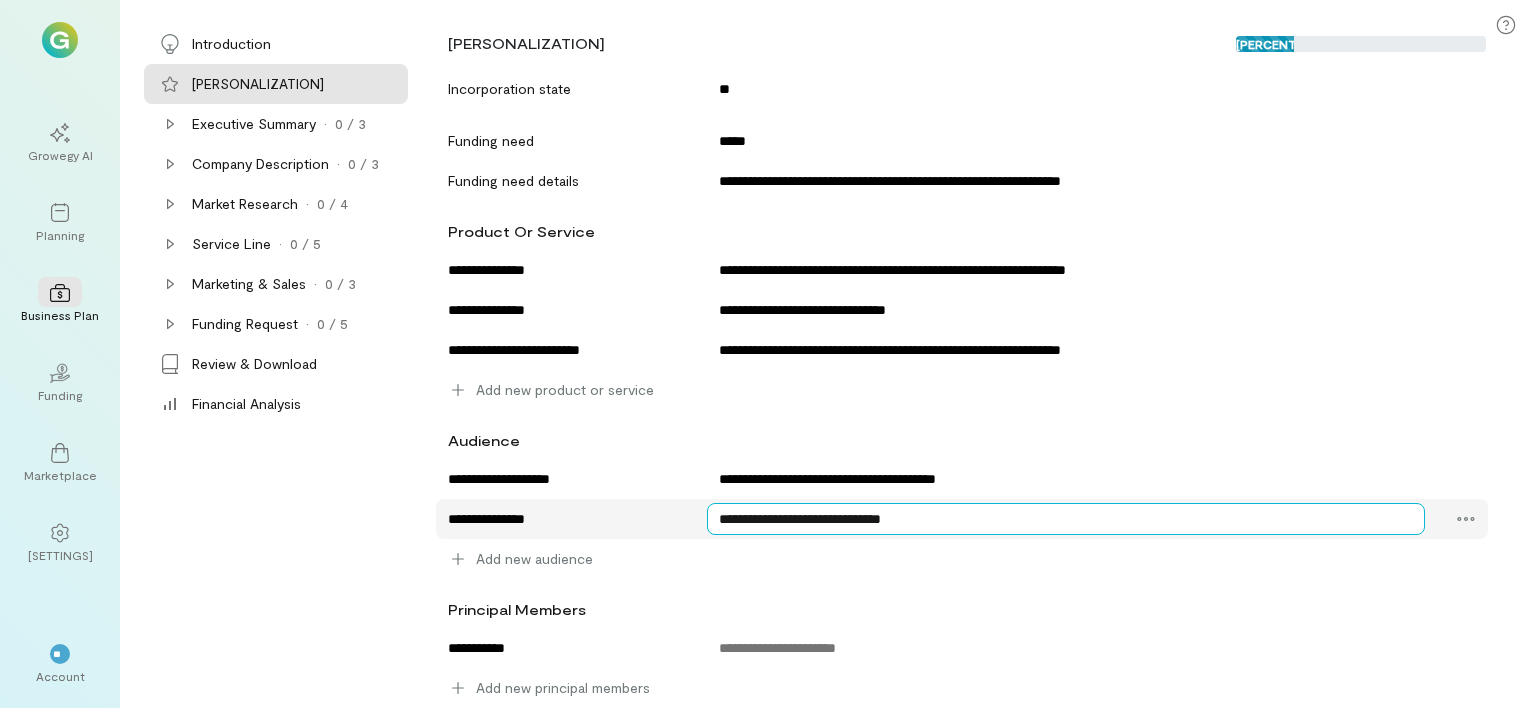type on "**********" 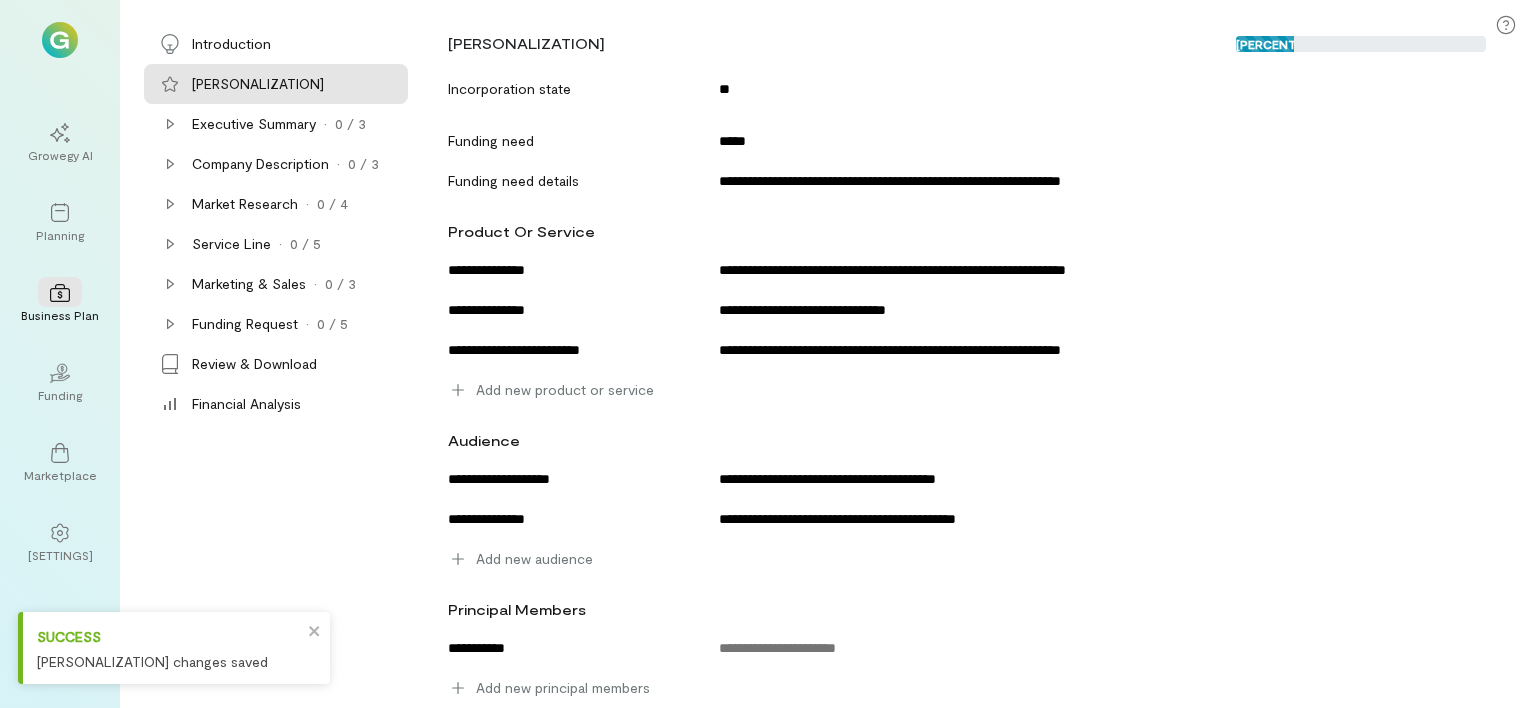 click on "Add new audience" at bounding box center (962, 350) 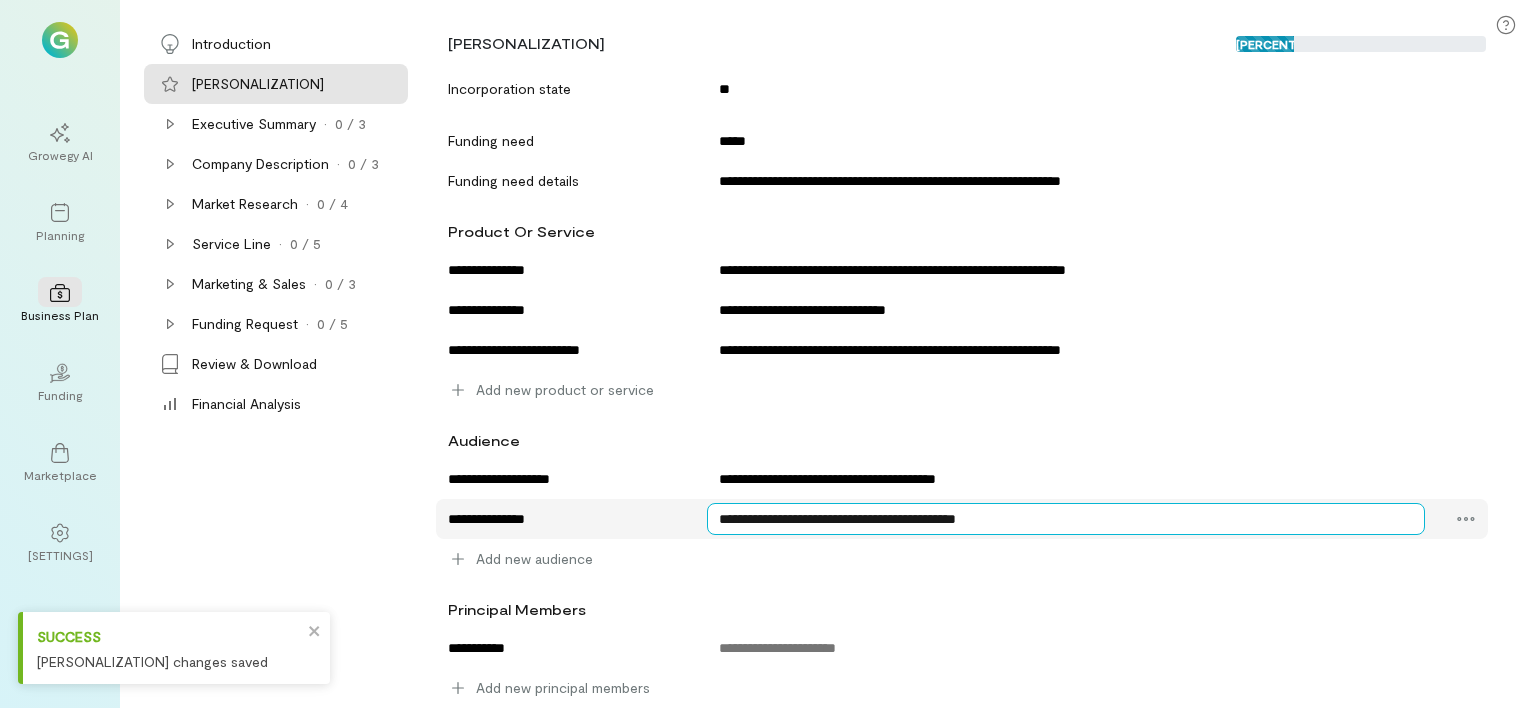 click on "**********" at bounding box center (565, 270) 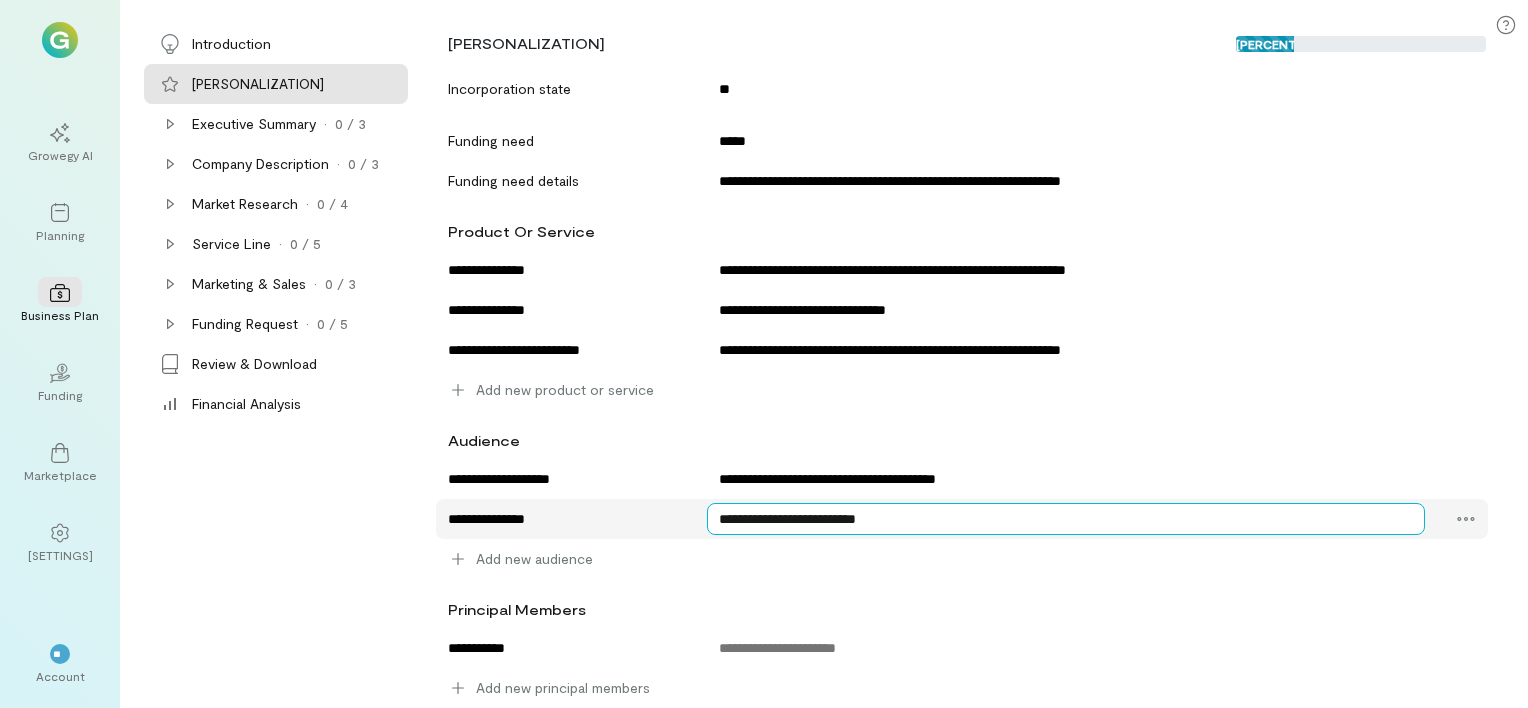click on "**********" at bounding box center [565, 270] 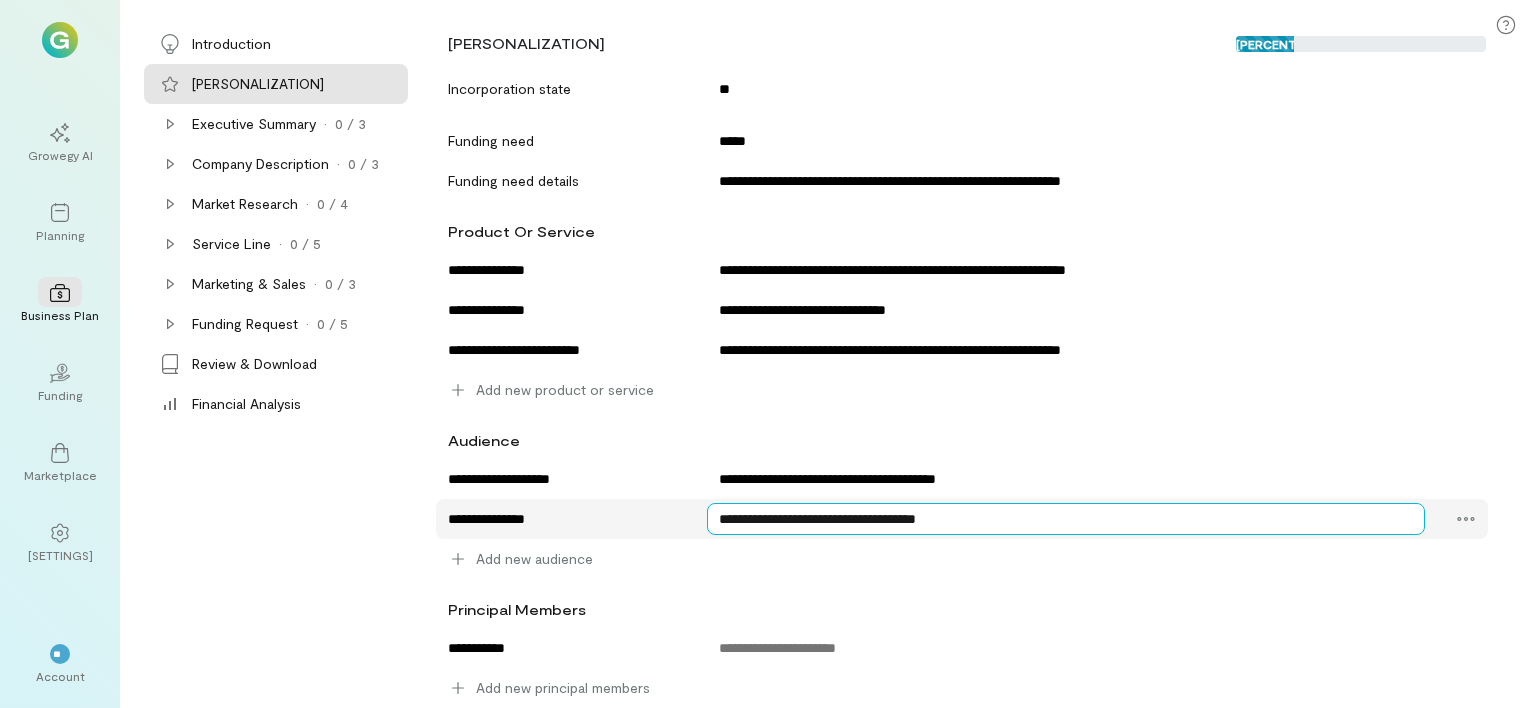 type on "**********" 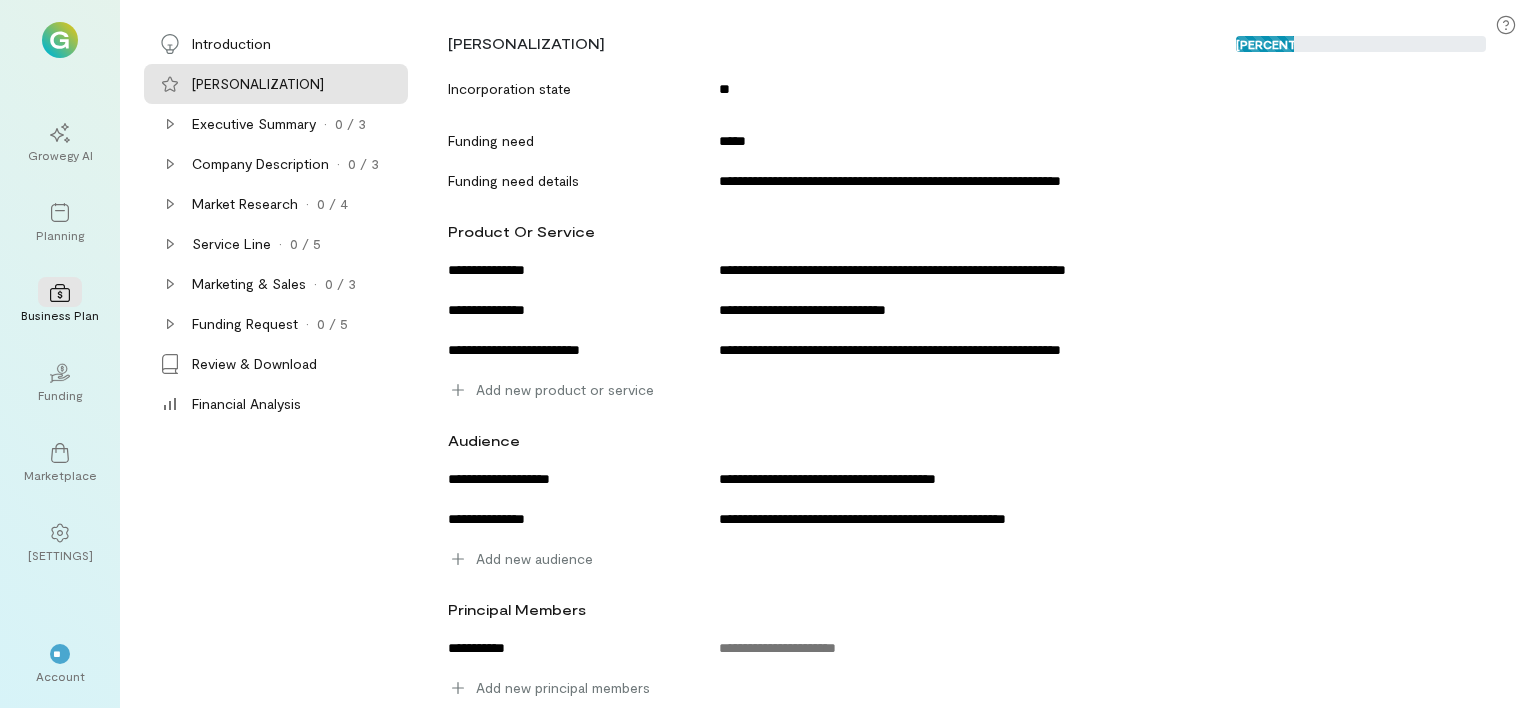 click on "Add new audience" at bounding box center [962, 350] 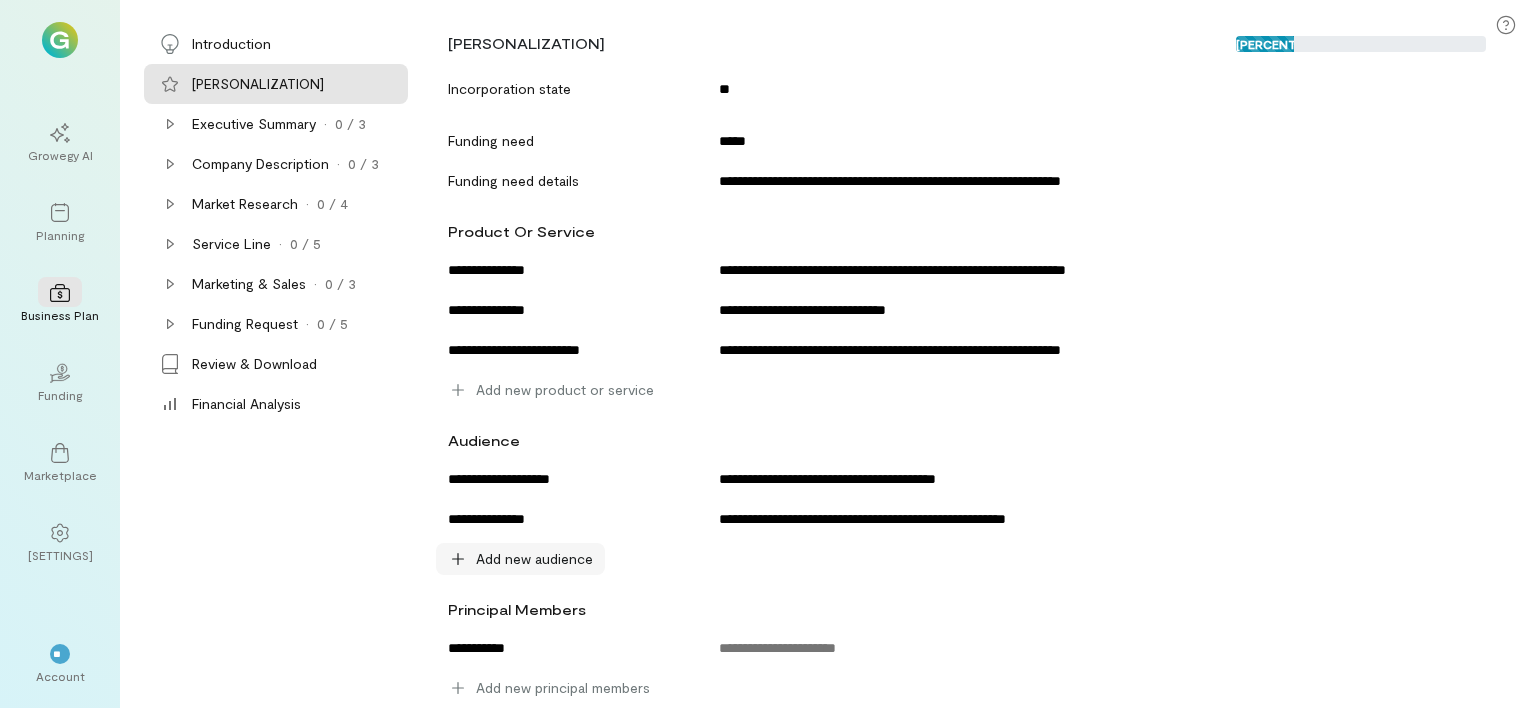 click on "Add new audience" at bounding box center (565, 390) 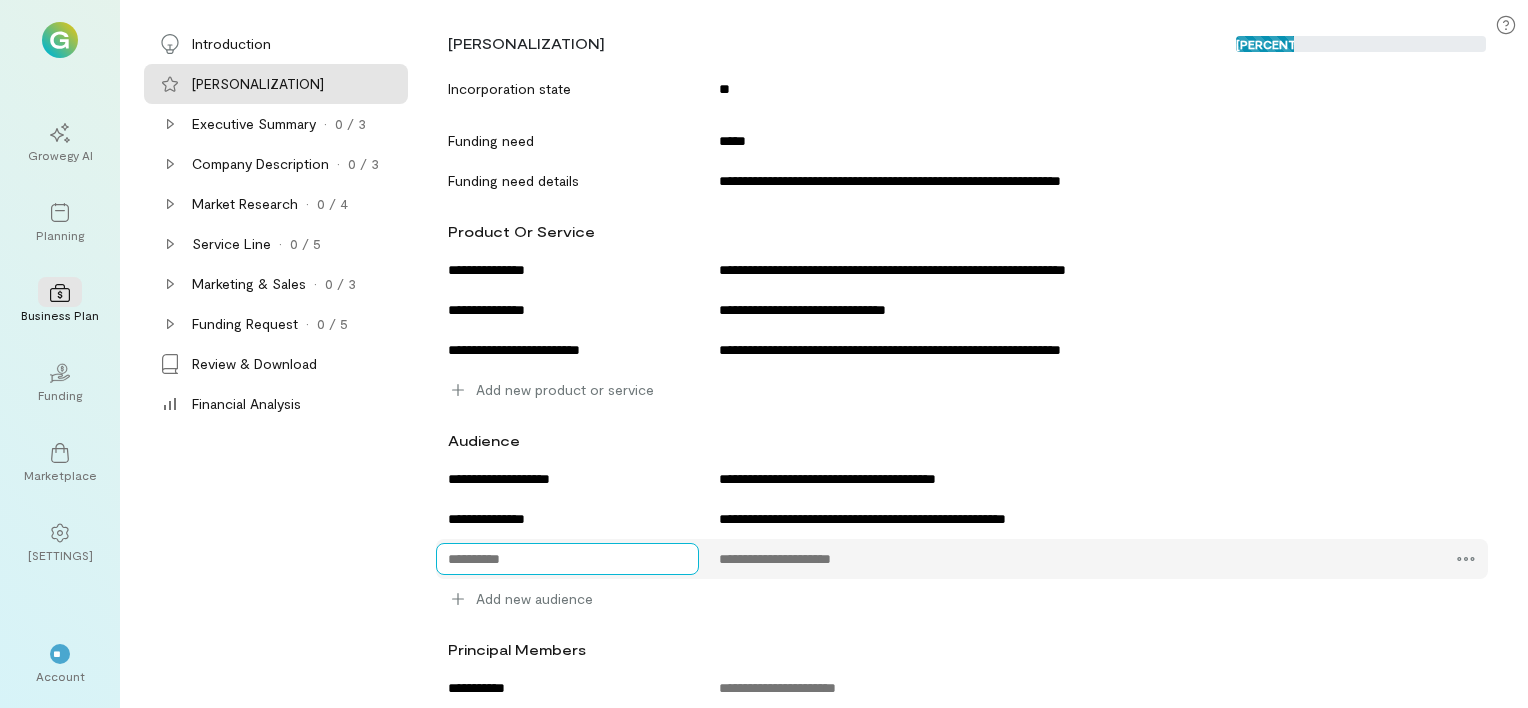 click at bounding box center [565, 270] 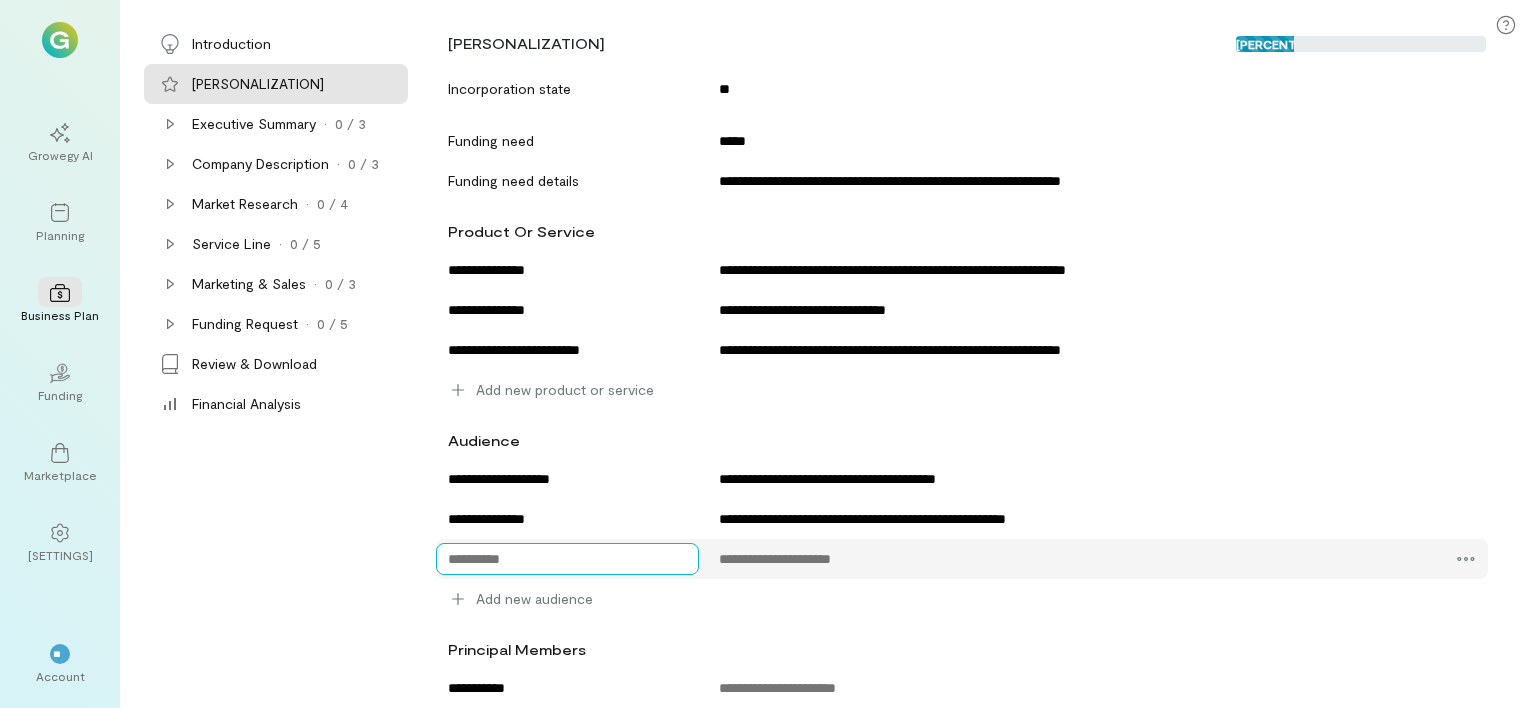 click at bounding box center (565, 270) 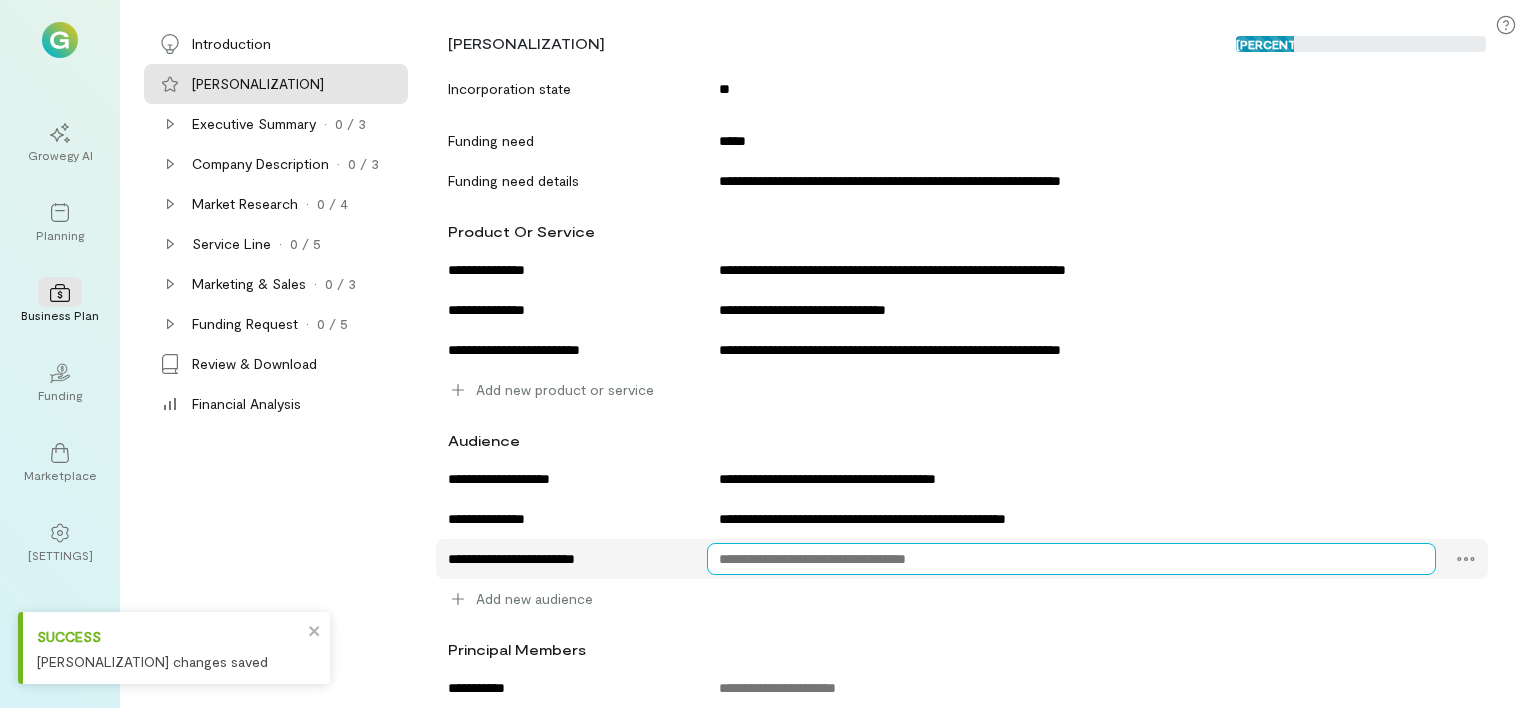 click at bounding box center [565, 270] 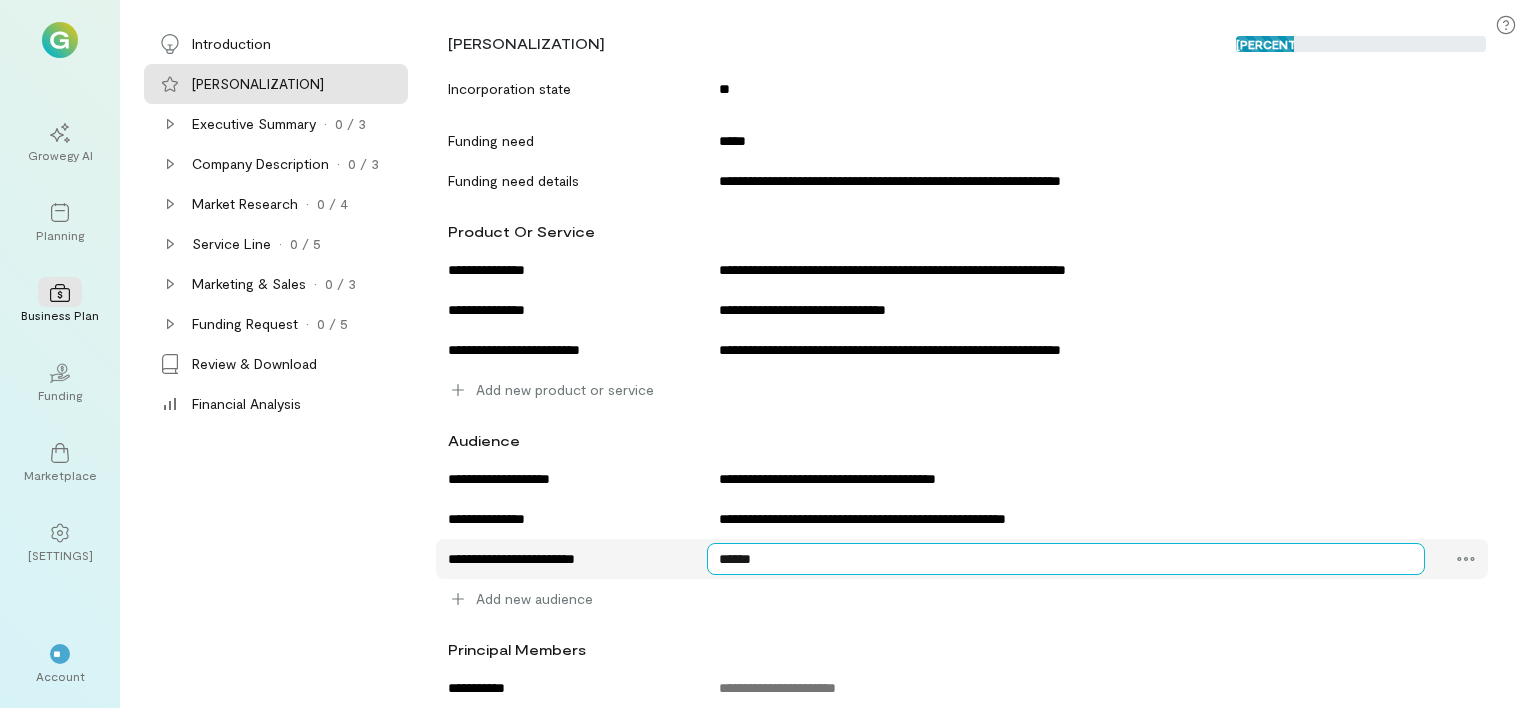 paste on "**********" 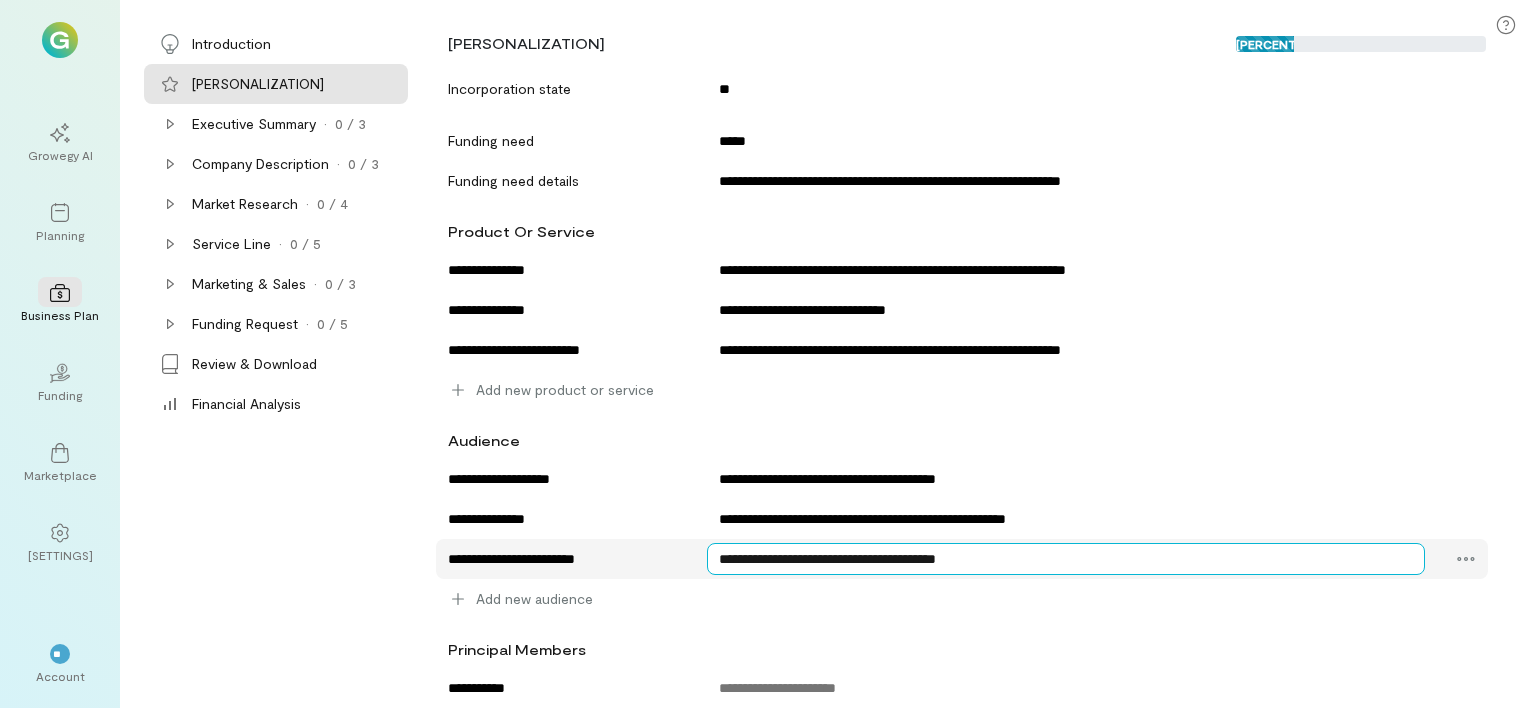 click on "**********" at bounding box center (565, 270) 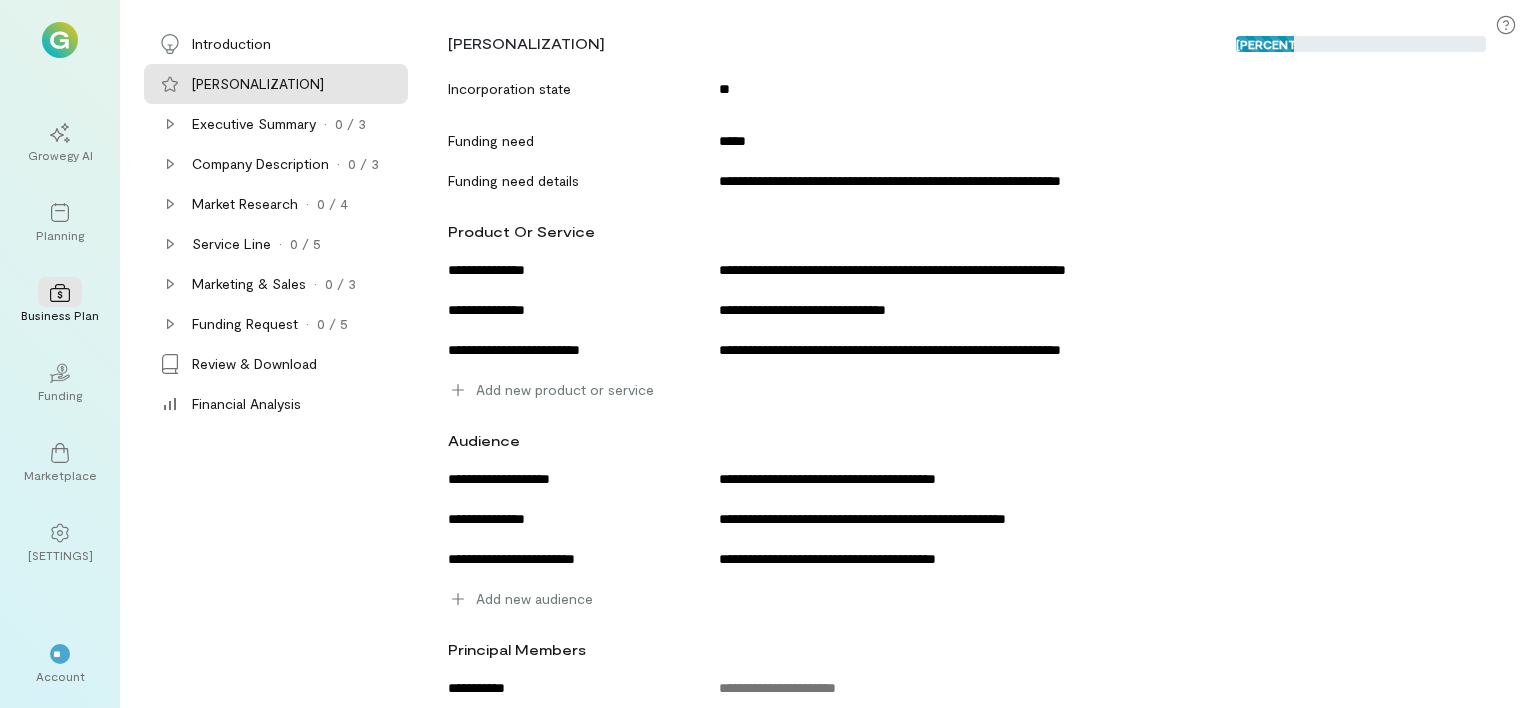 click on "Add new audience" at bounding box center (962, 390) 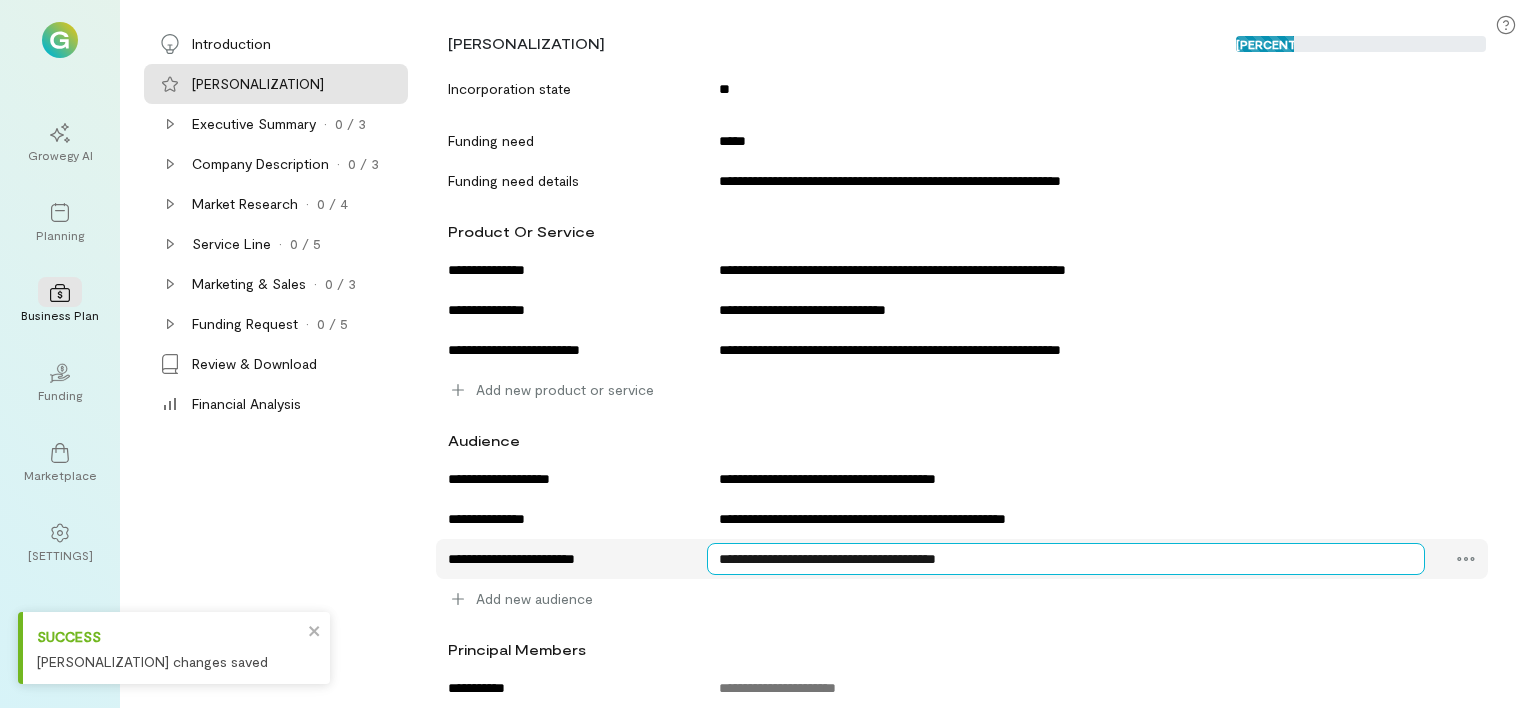 click on "**********" at bounding box center [565, 270] 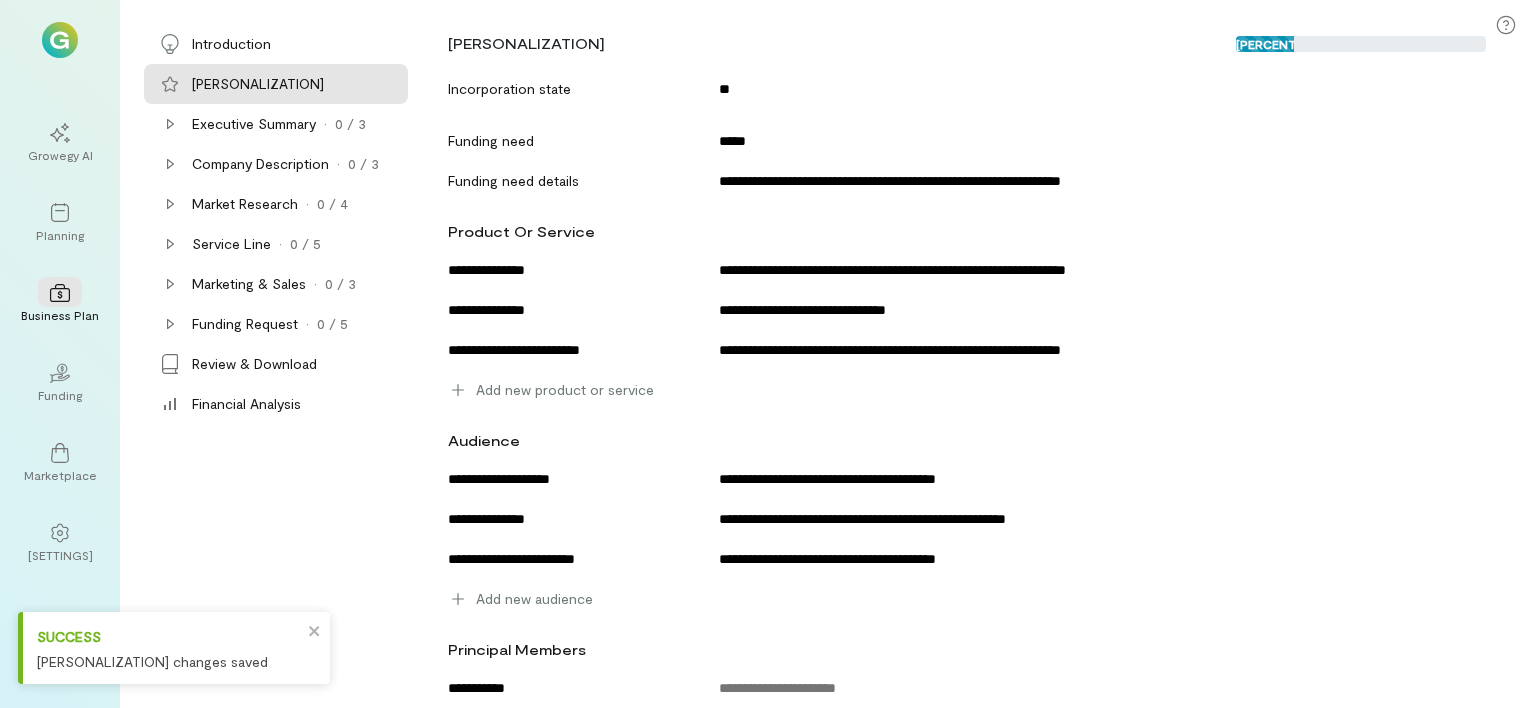 click on "Add new audience" at bounding box center [962, 390] 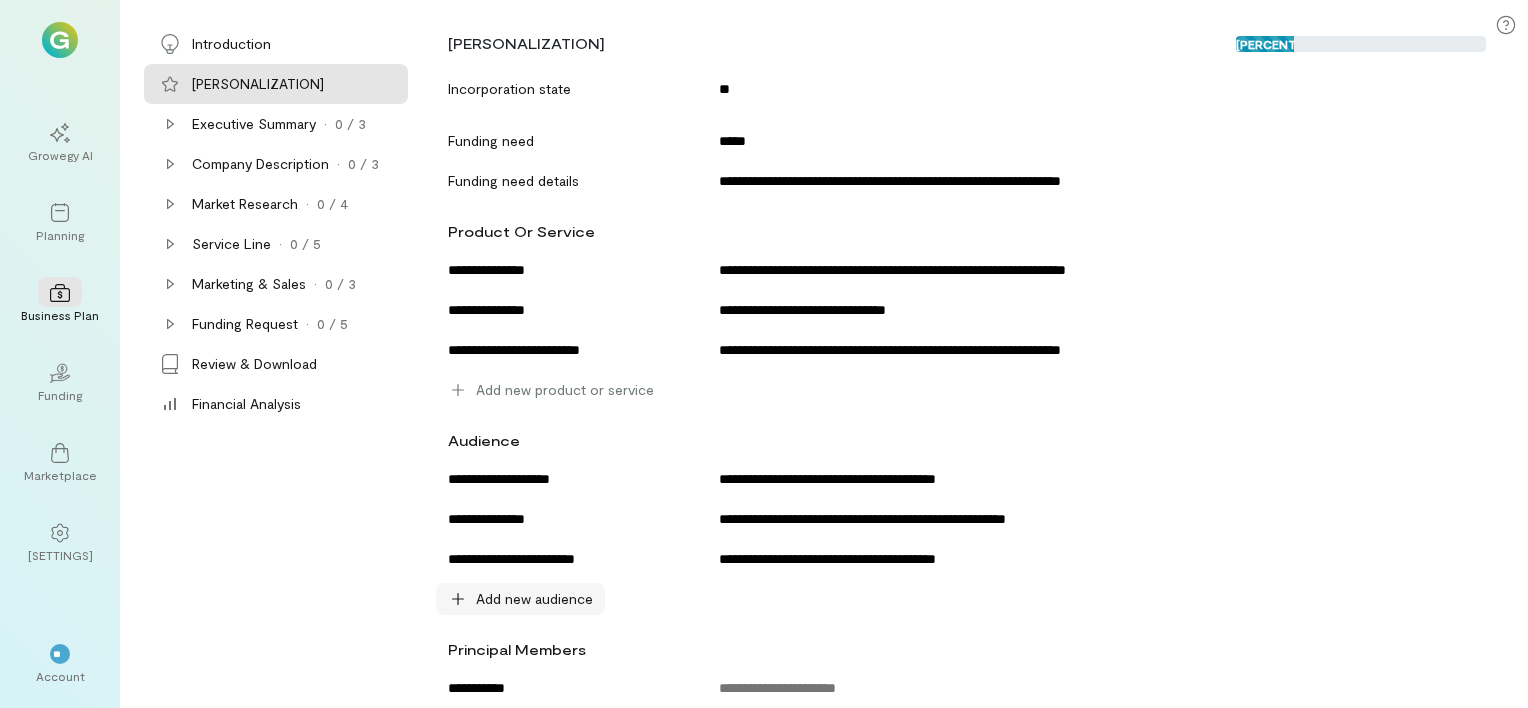 click on "Add new audience" at bounding box center [551, 390] 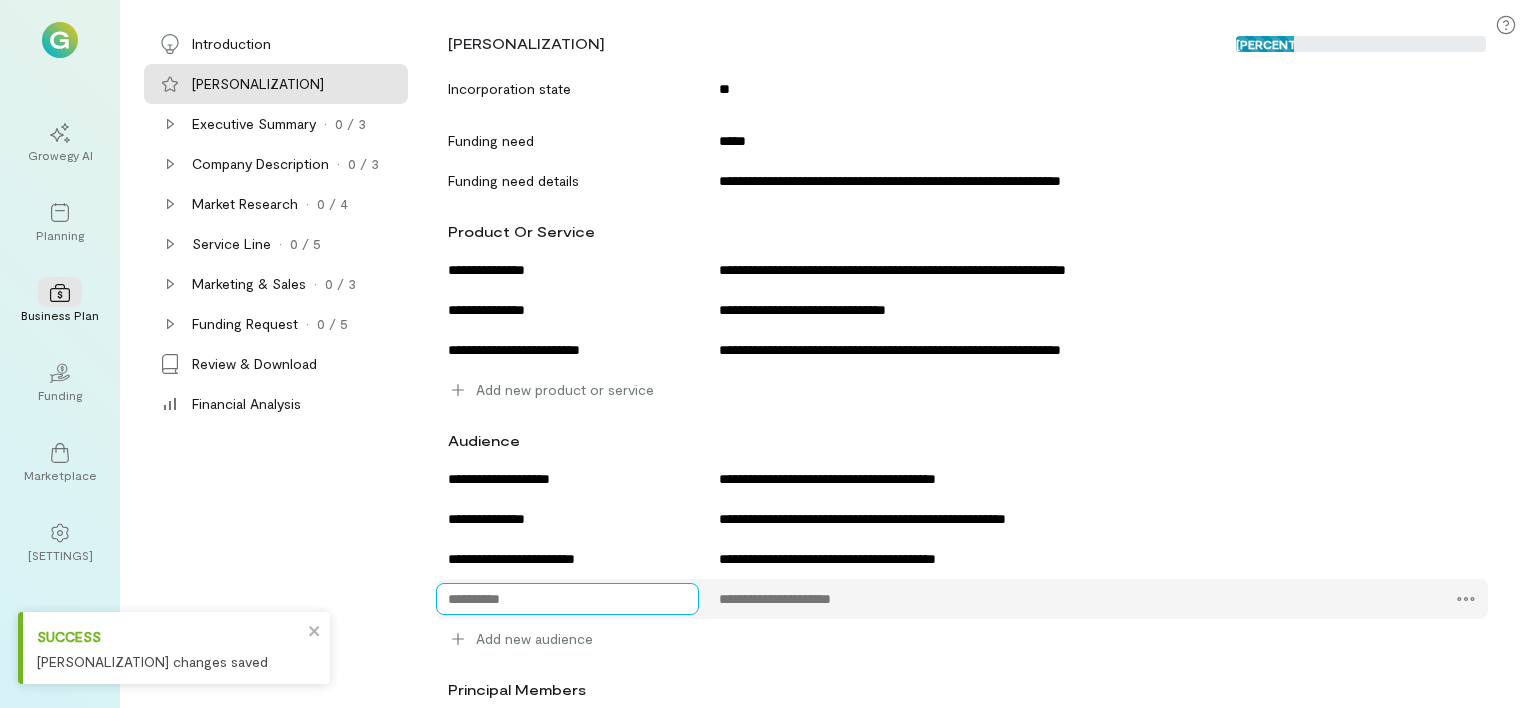 click at bounding box center (565, 270) 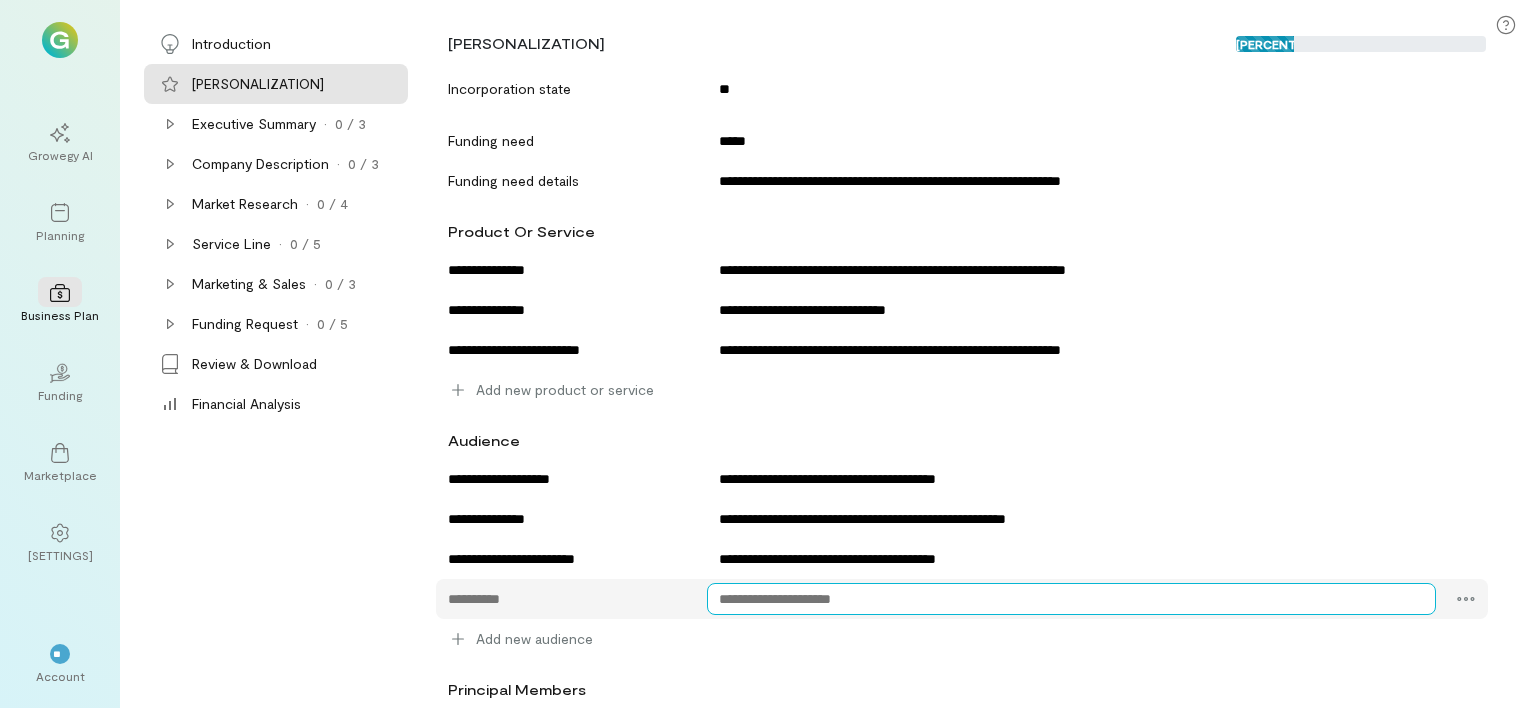 click at bounding box center [565, 270] 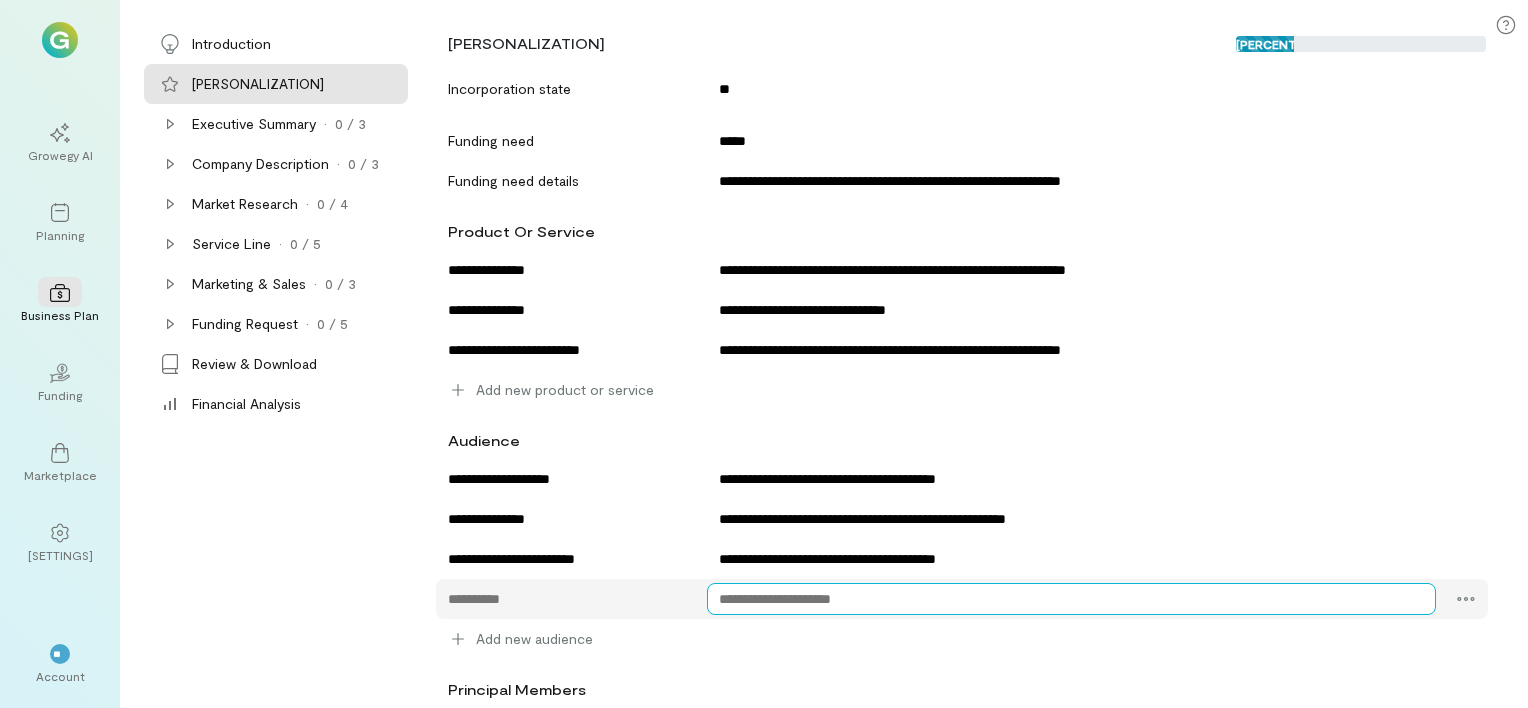 paste on "**********" 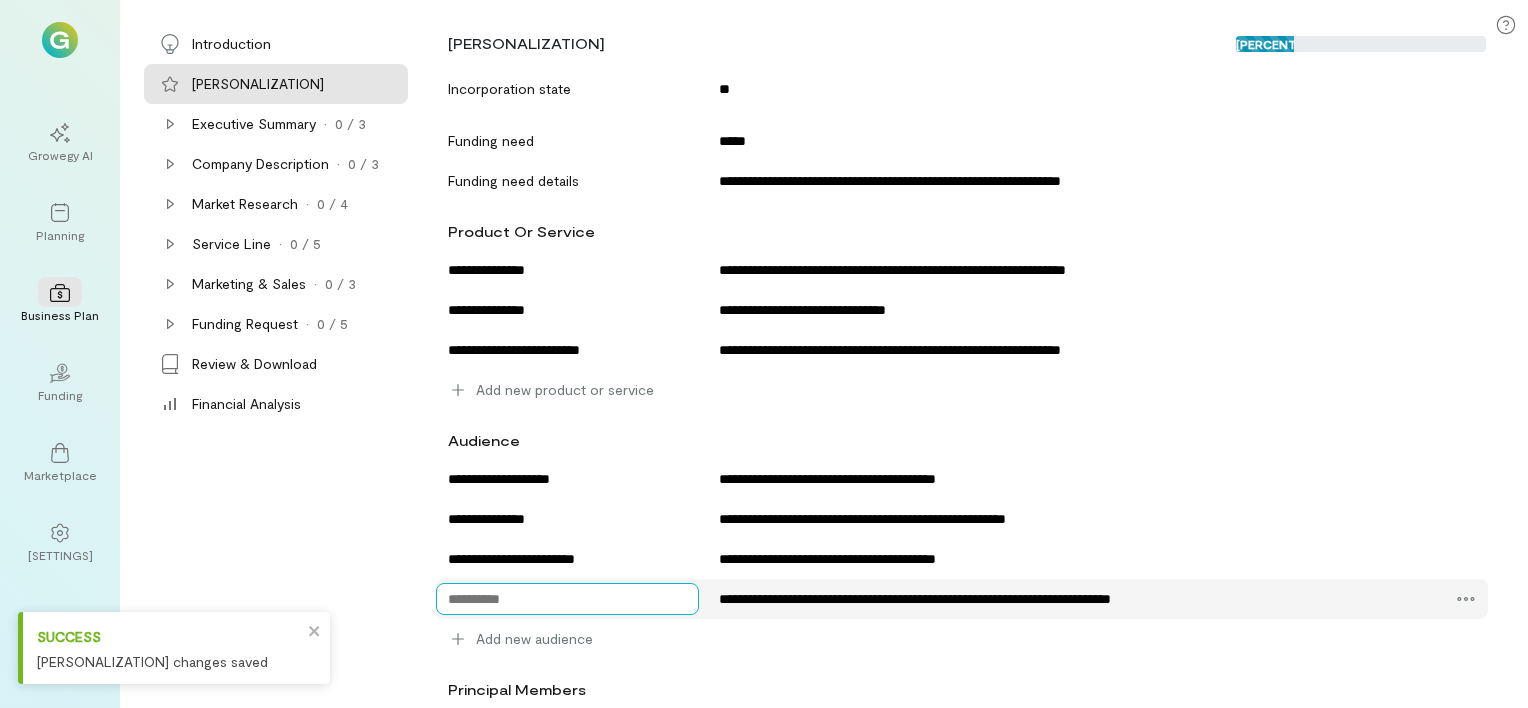 click at bounding box center [565, 270] 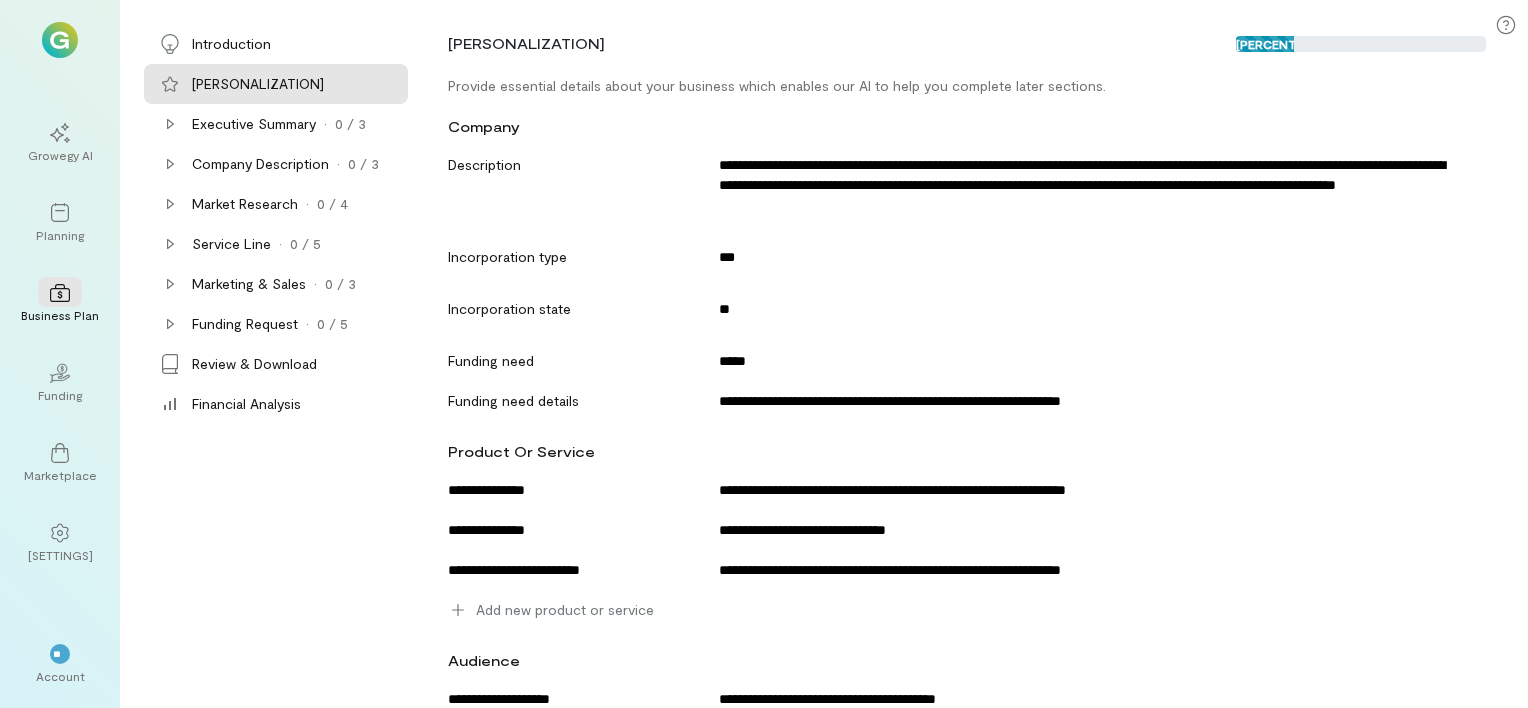 scroll, scrollTop: 0, scrollLeft: 0, axis: both 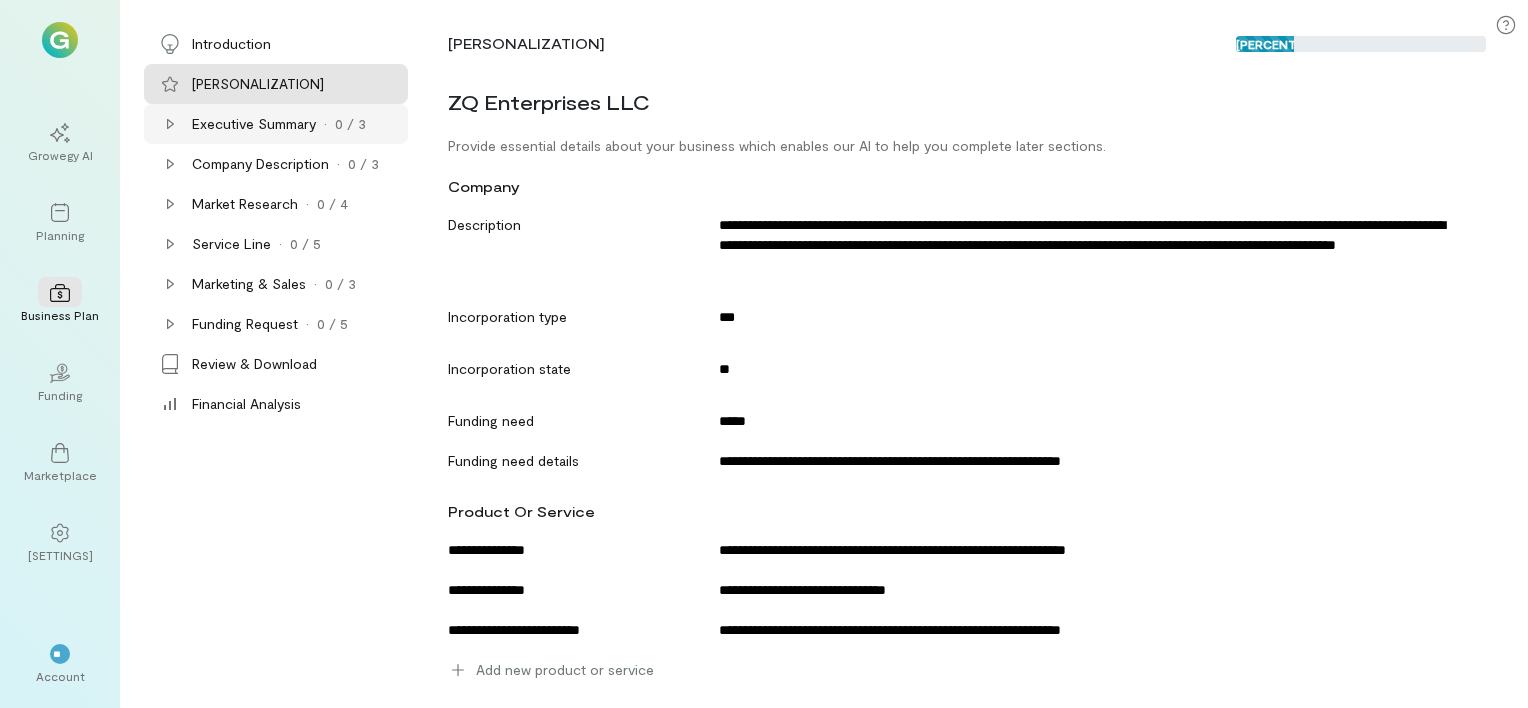 click on "Executive Summary" at bounding box center (231, 44) 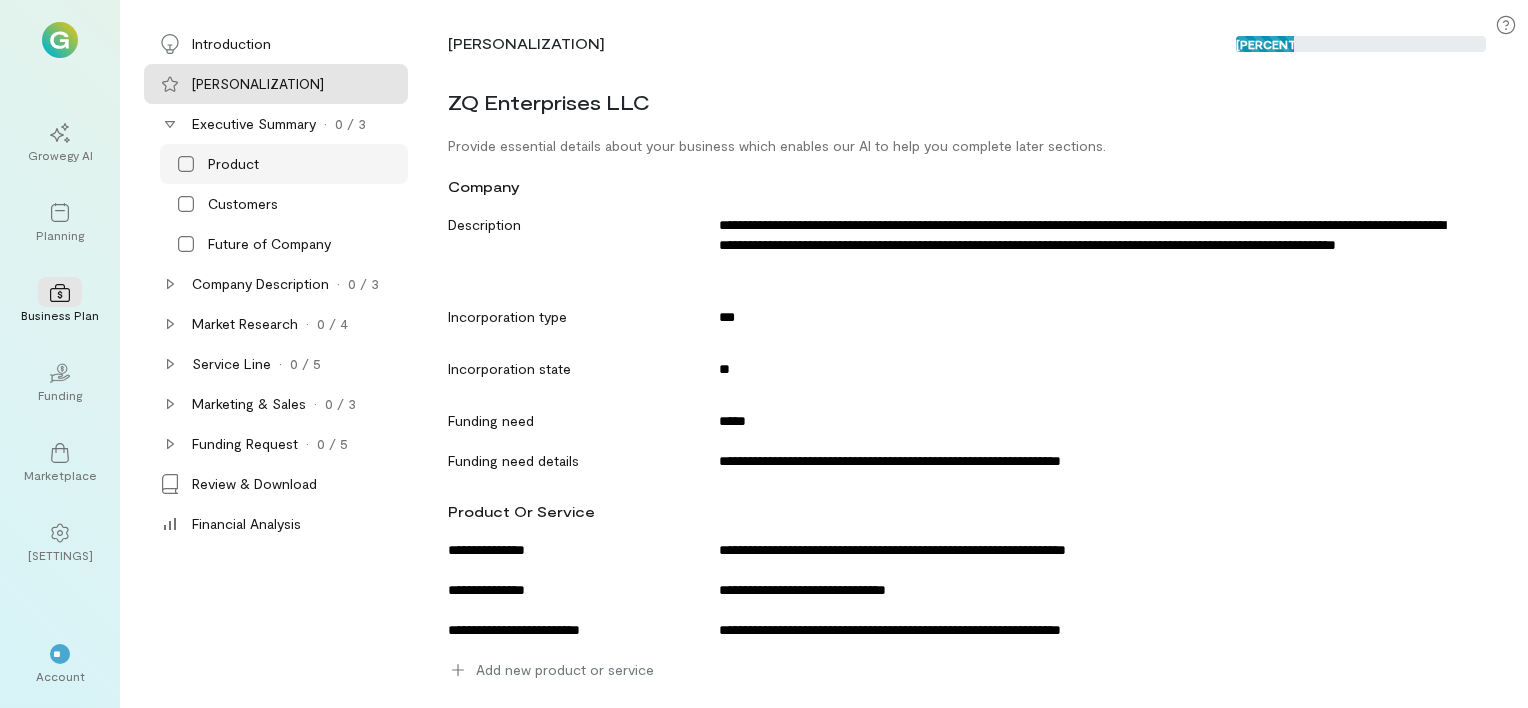 click on "Product" at bounding box center [233, 164] 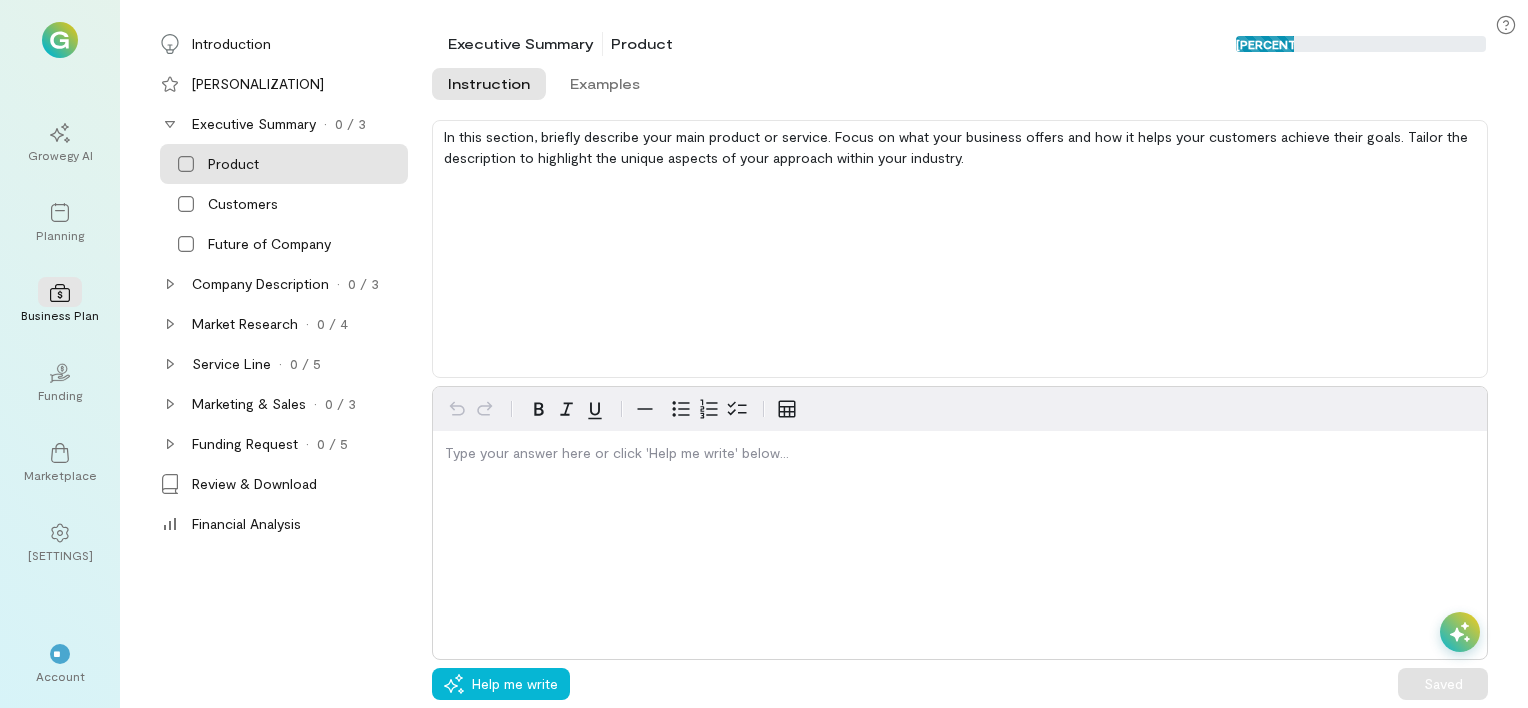 click on "Type your answer here or click 'Help me write' below…" at bounding box center [960, 523] 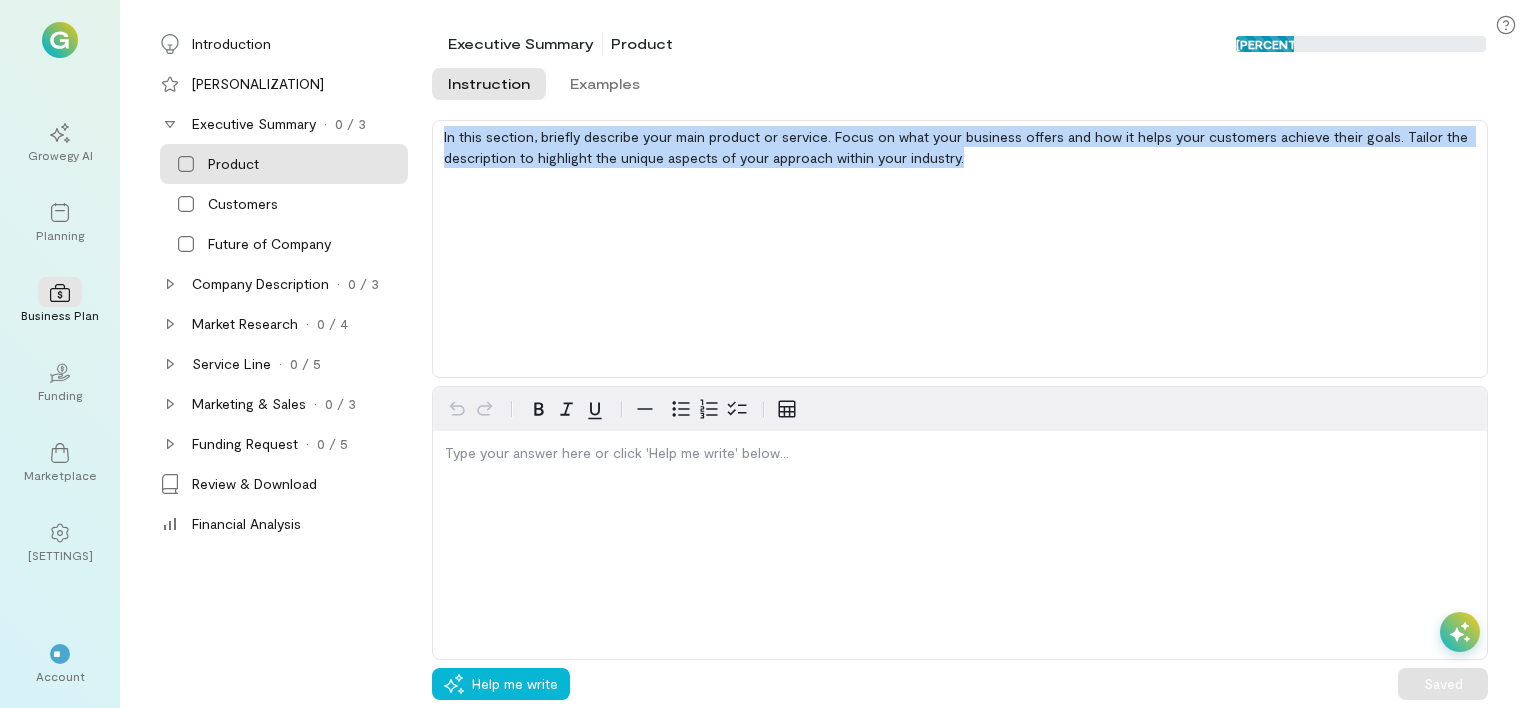 drag, startPoint x: 980, startPoint y: 156, endPoint x: 428, endPoint y: 138, distance: 552.2934 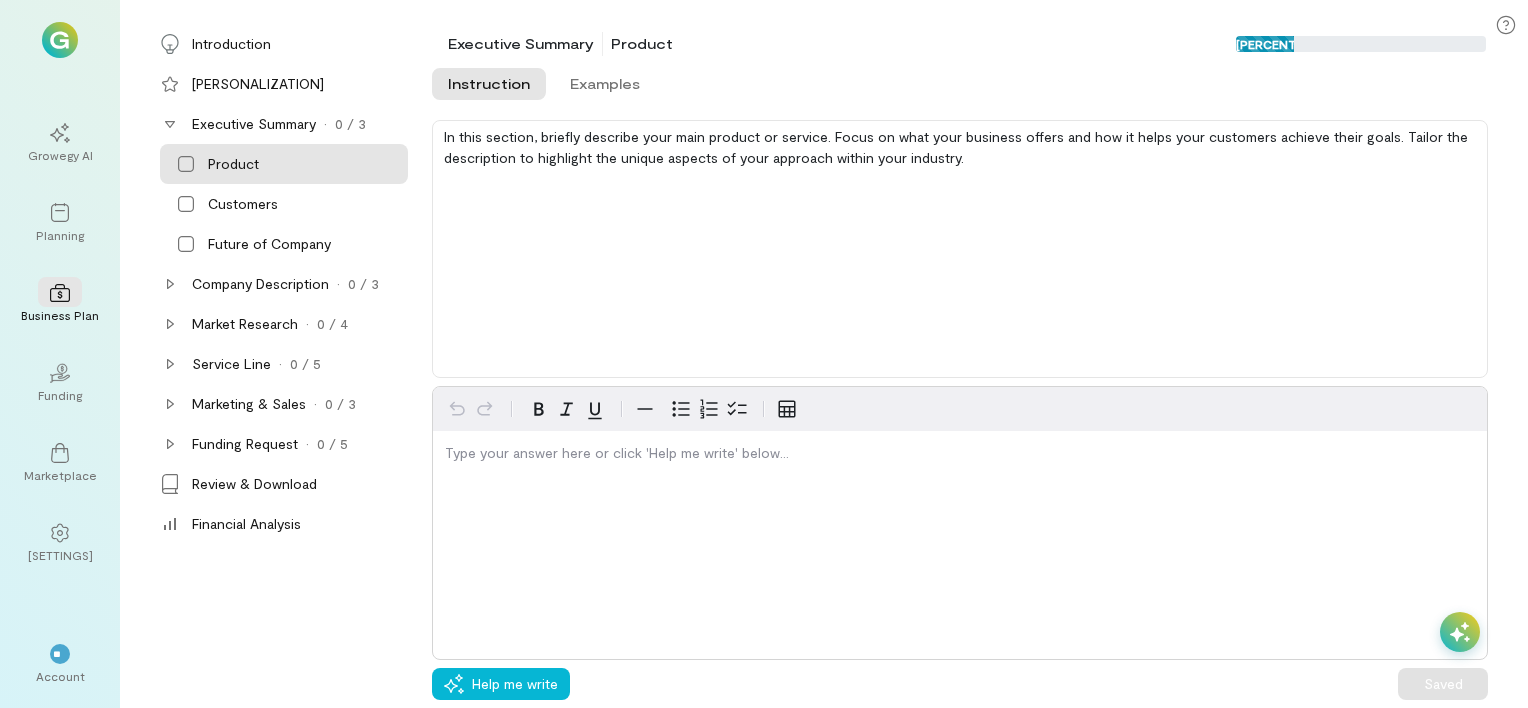 click on "Type your answer here or click 'Help me write' below…" at bounding box center (960, 523) 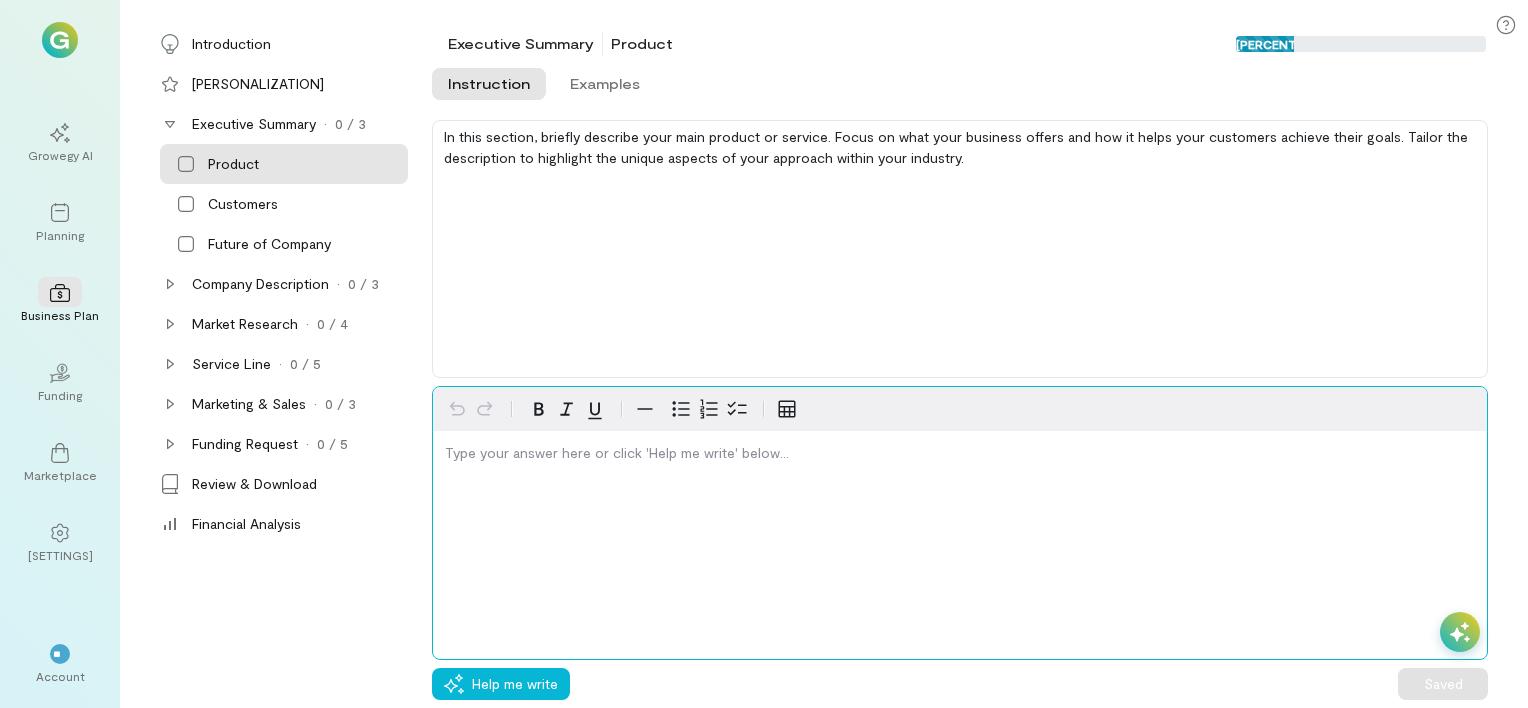 click at bounding box center (960, 457) 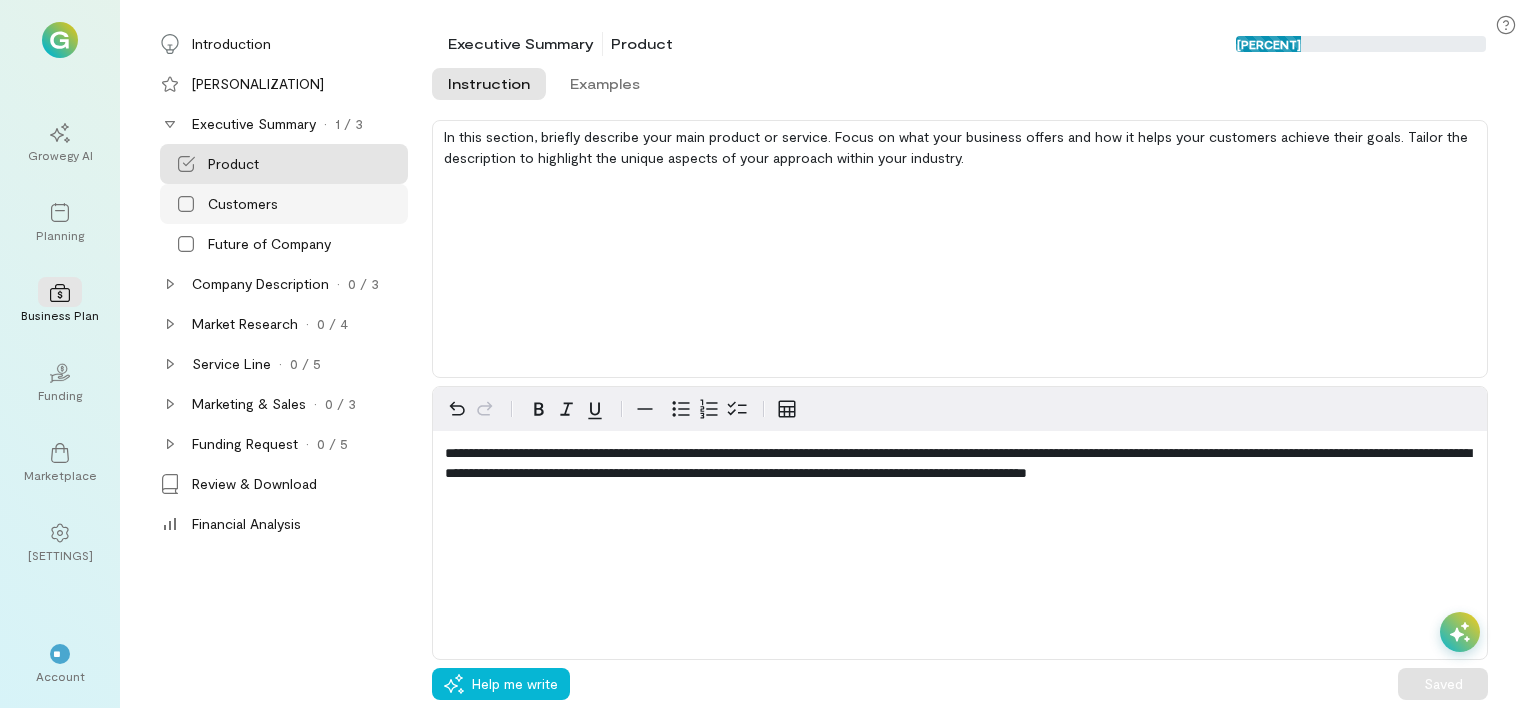 click on "Customers" at bounding box center [306, 164] 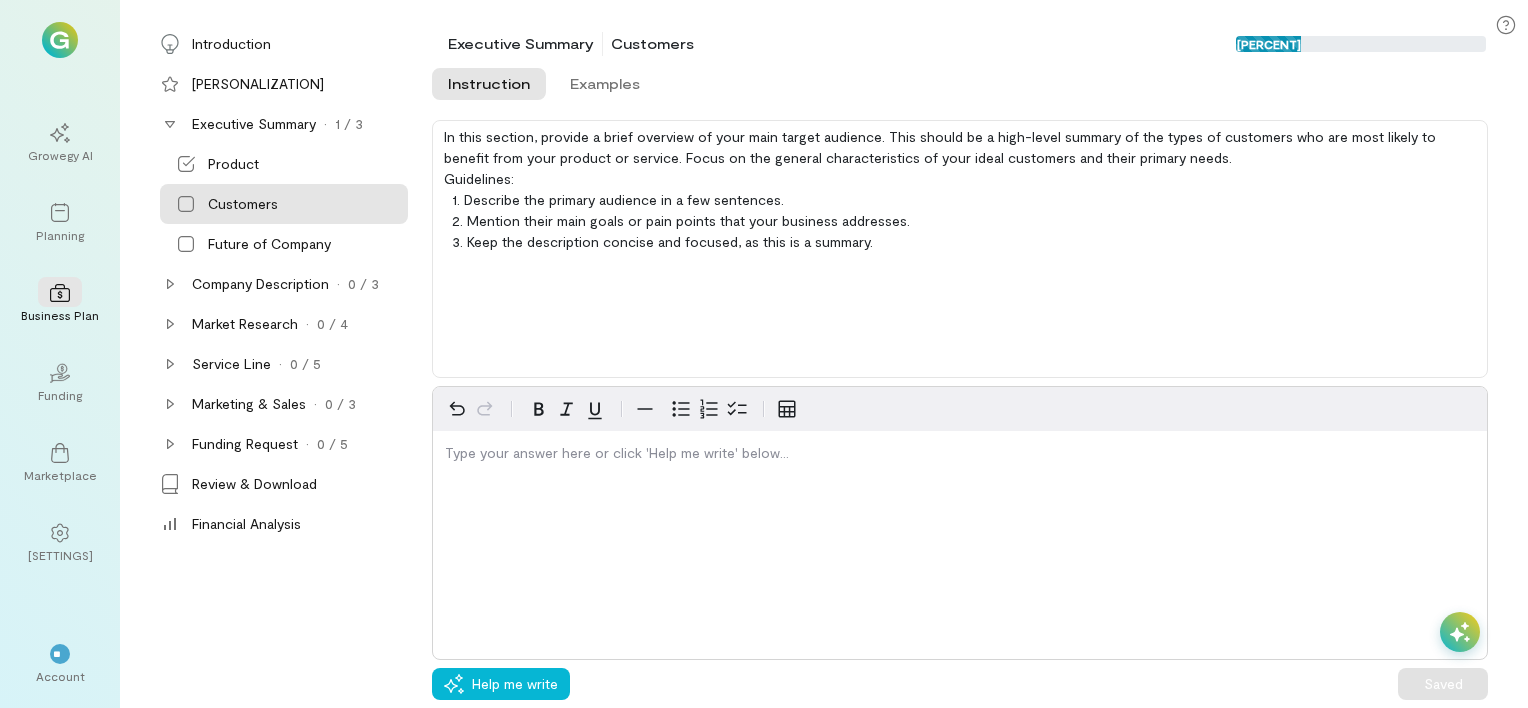 click on "Type your answer here or click 'Help me write' below…" at bounding box center (960, 523) 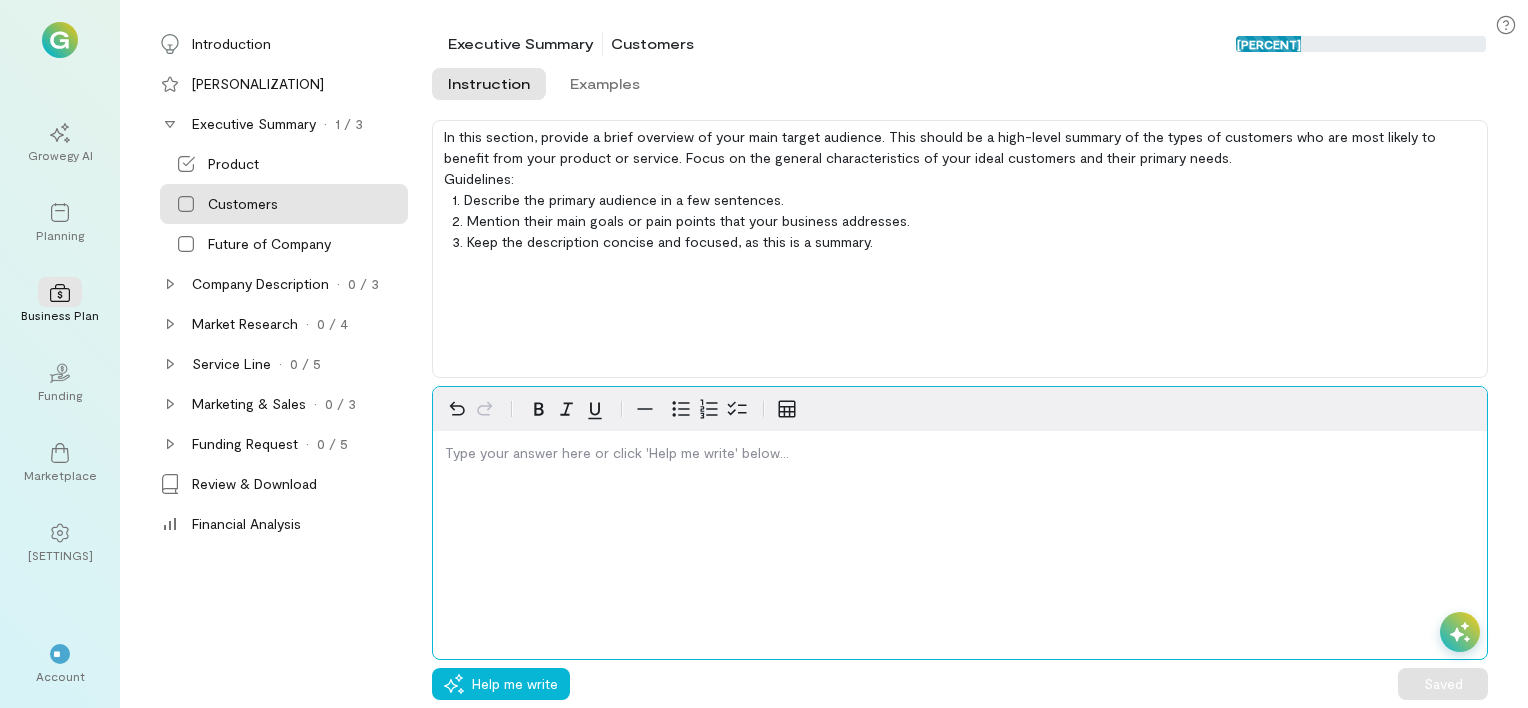 click at bounding box center [960, 457] 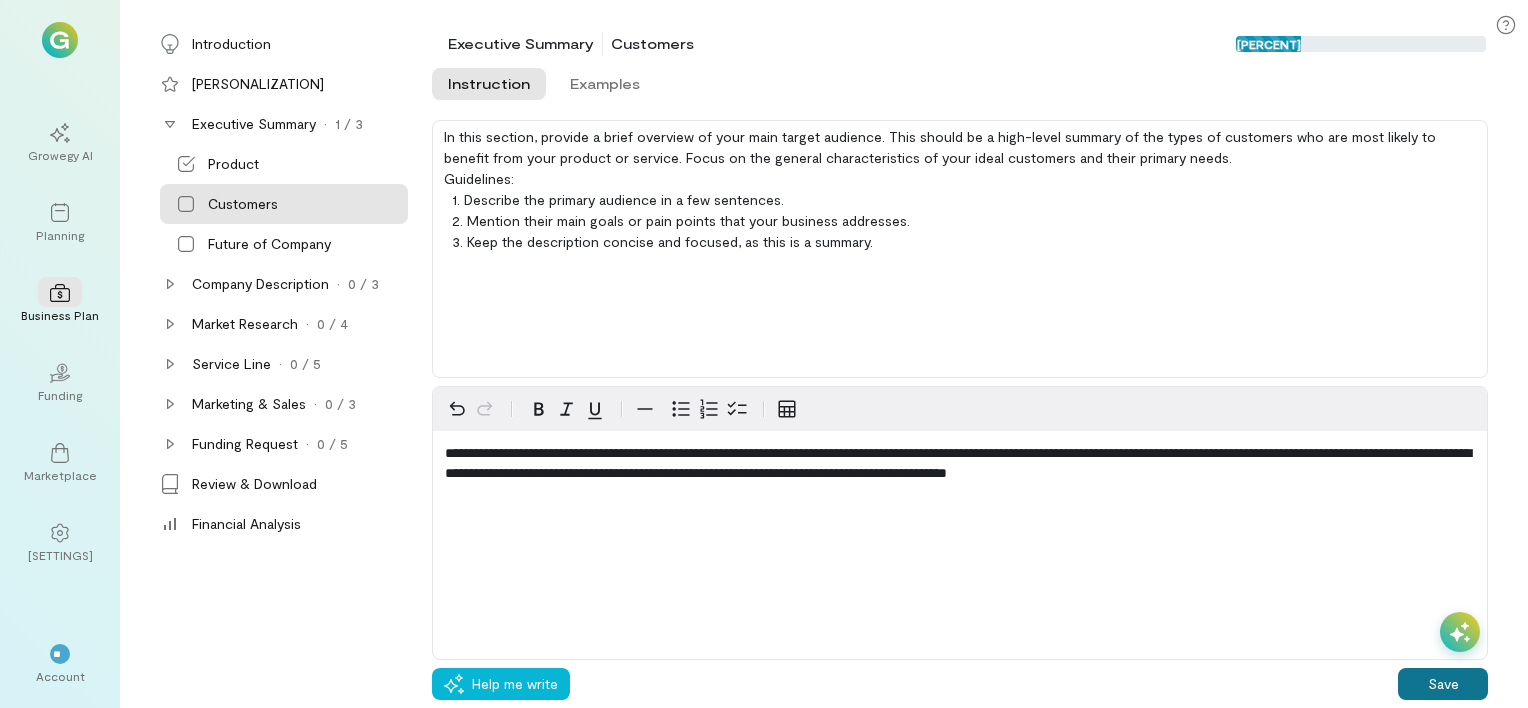 click on "Save" at bounding box center [1443, 684] 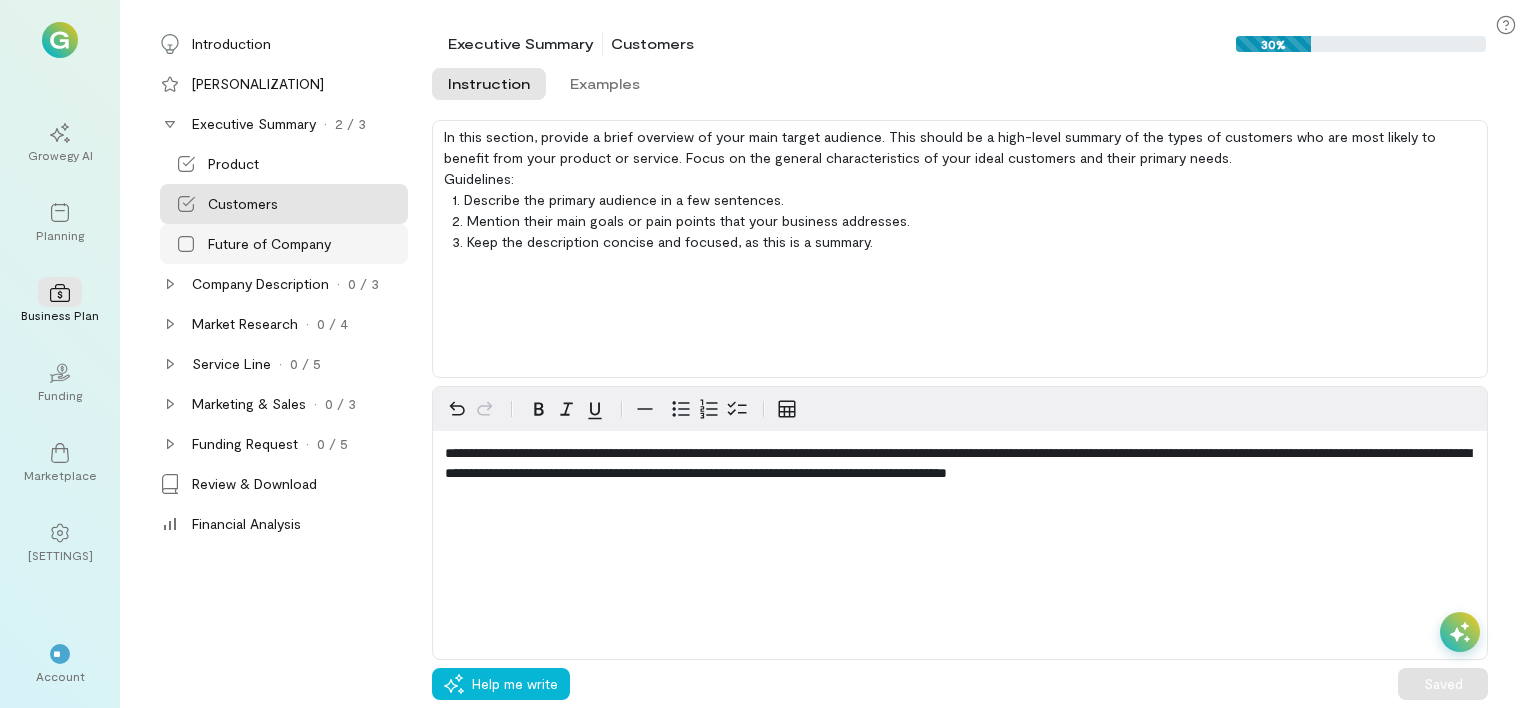 click on "Future of Company" at bounding box center (284, 244) 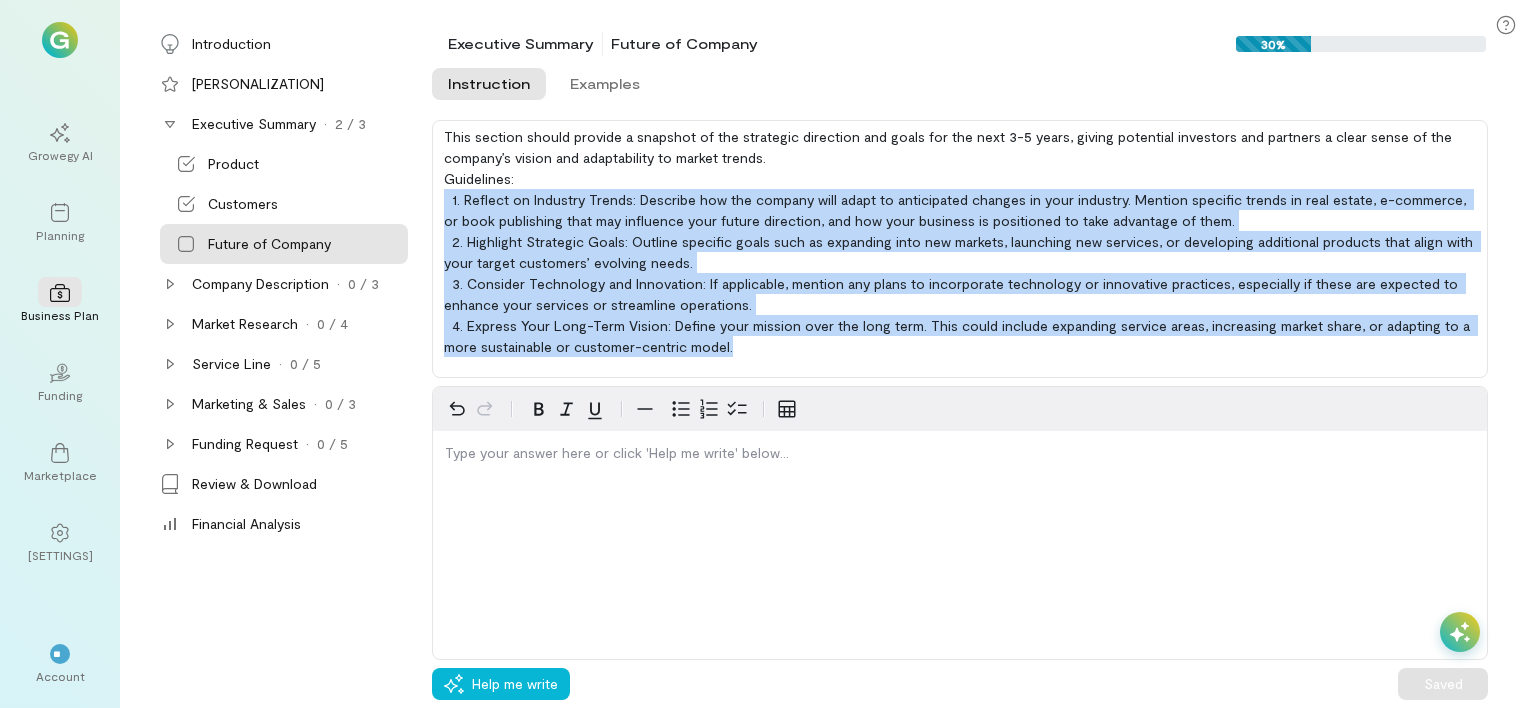 drag, startPoint x: 729, startPoint y: 350, endPoint x: 441, endPoint y: 193, distance: 328.01373 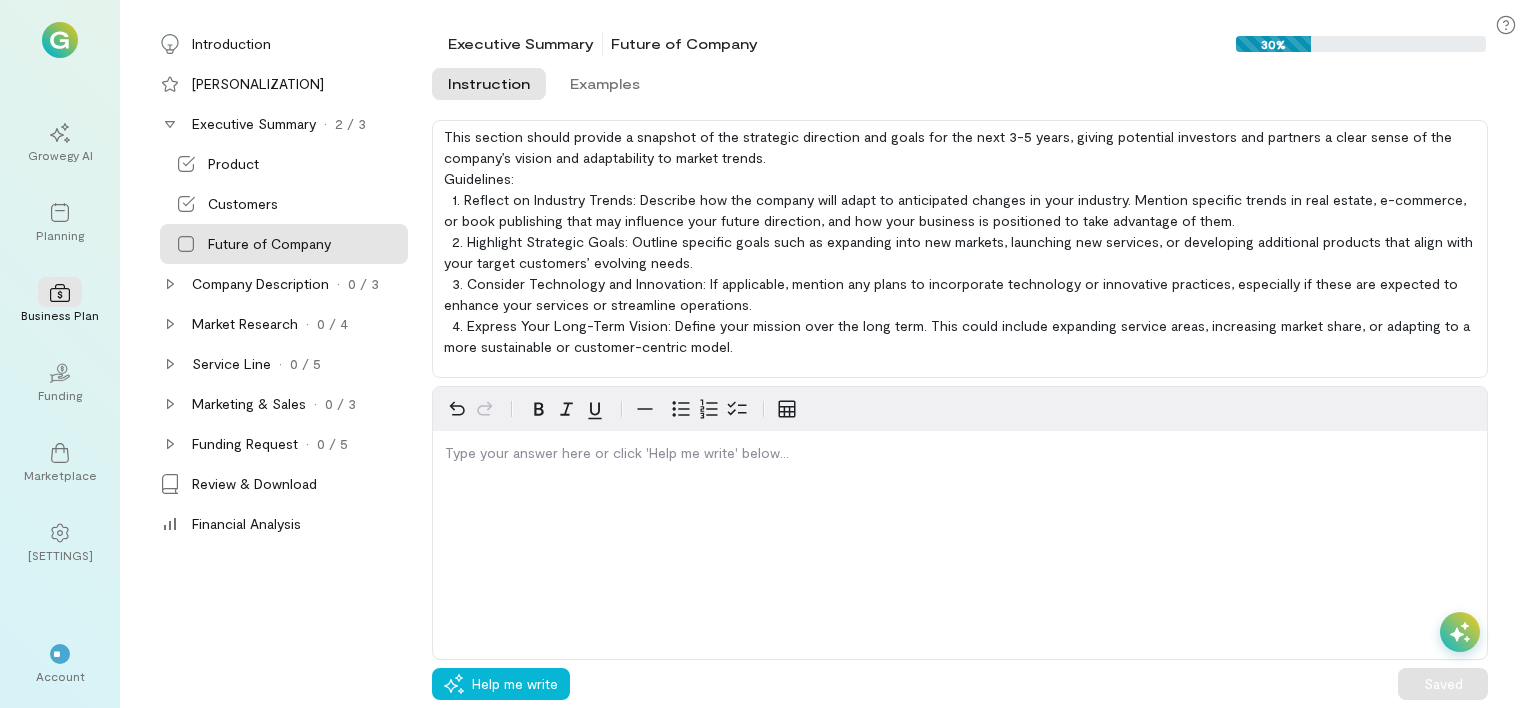 drag, startPoint x: 441, startPoint y: 193, endPoint x: 712, endPoint y: 189, distance: 271.0295 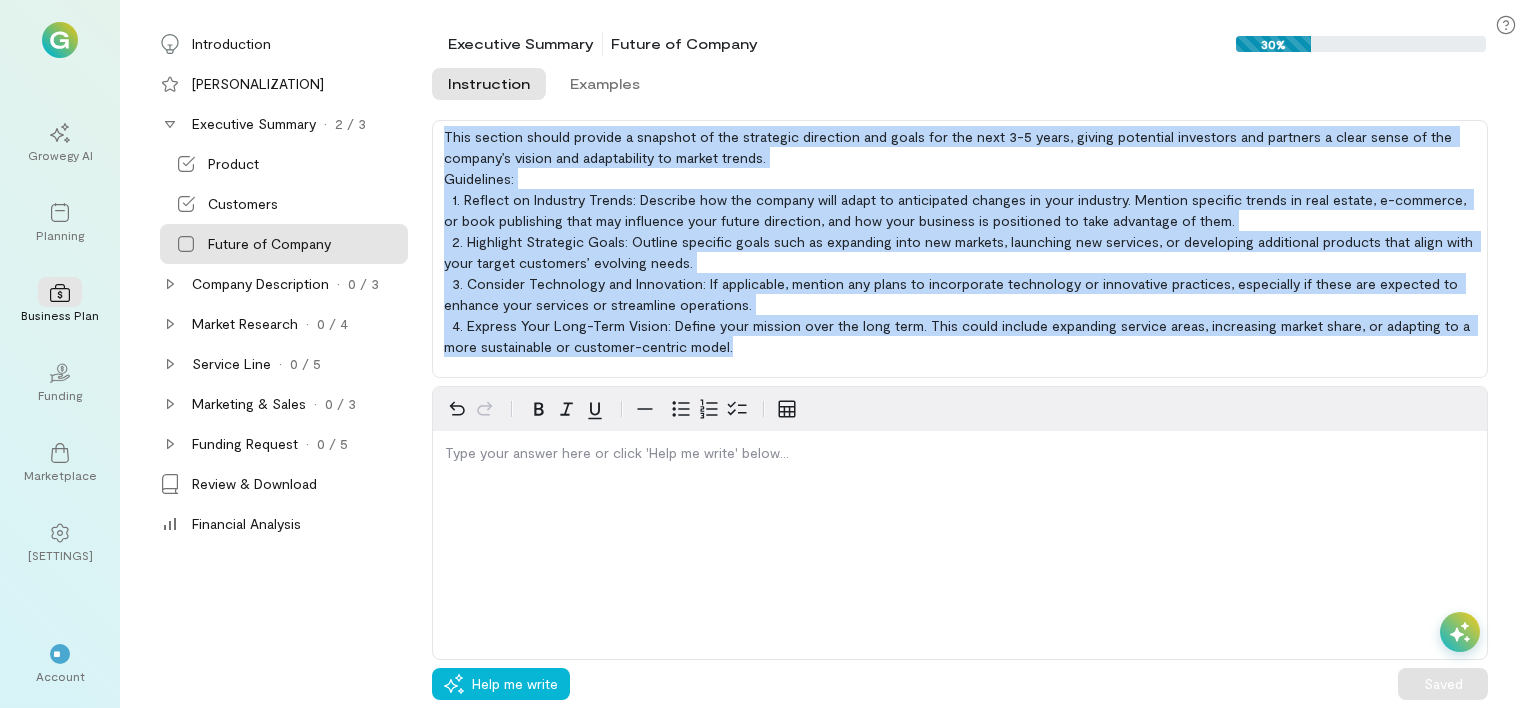 drag, startPoint x: 712, startPoint y: 189, endPoint x: 436, endPoint y: 123, distance: 283.78162 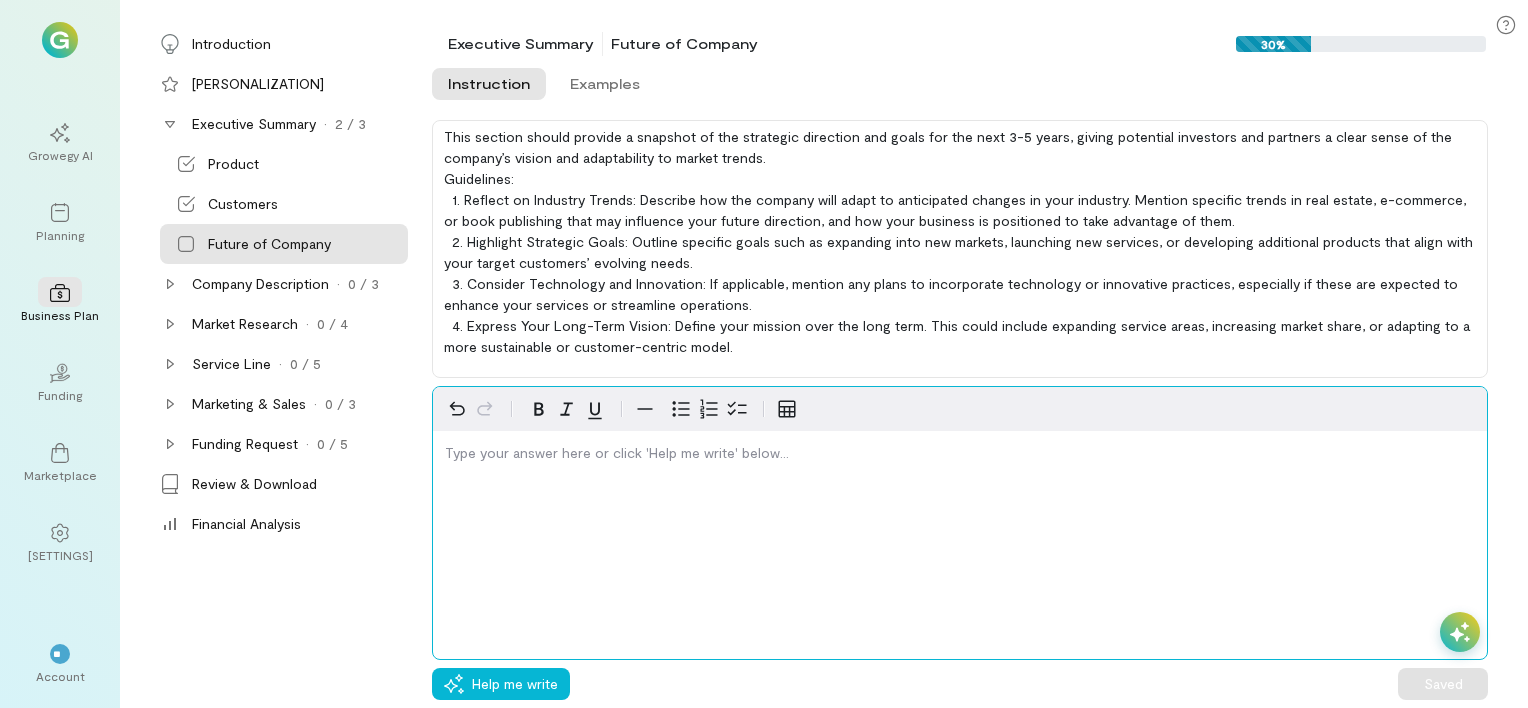 click at bounding box center (960, 457) 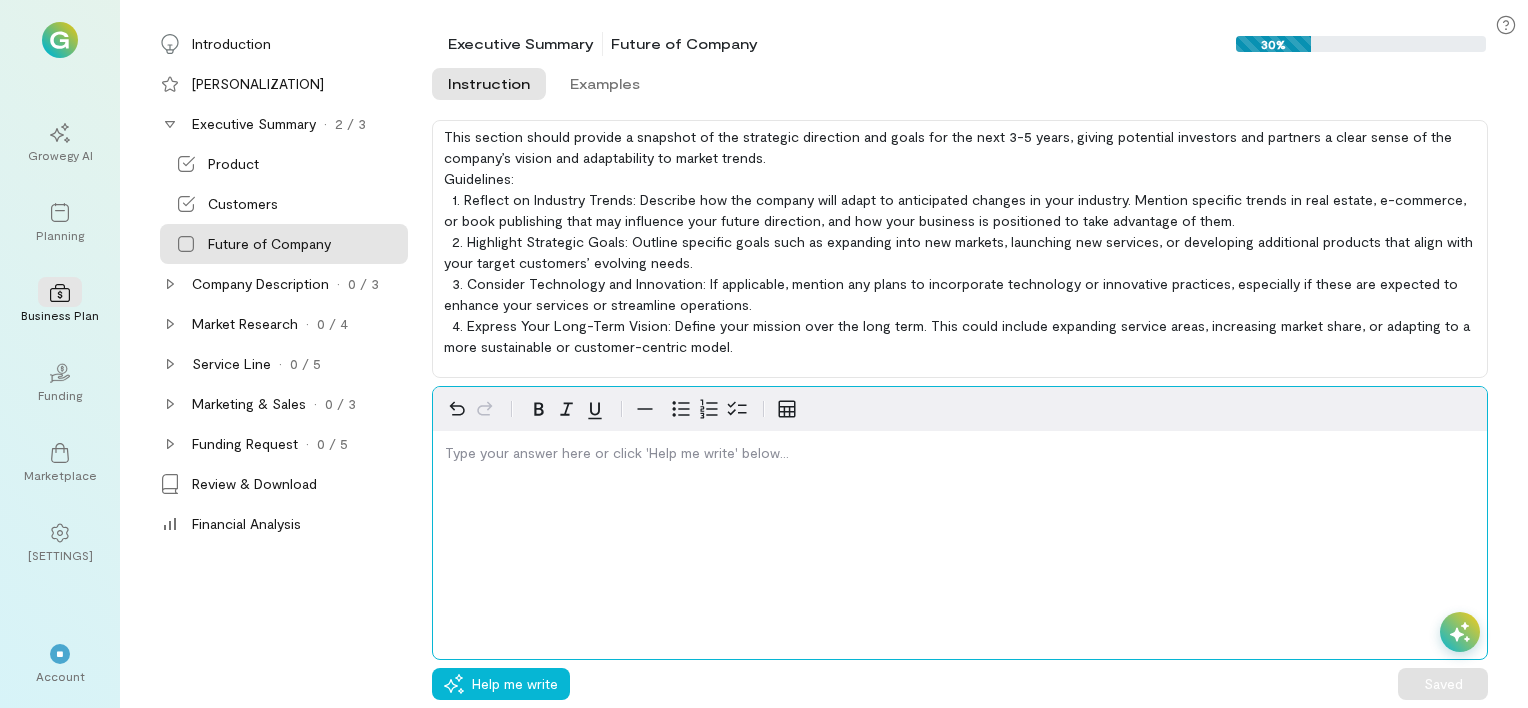 click at bounding box center [960, 457] 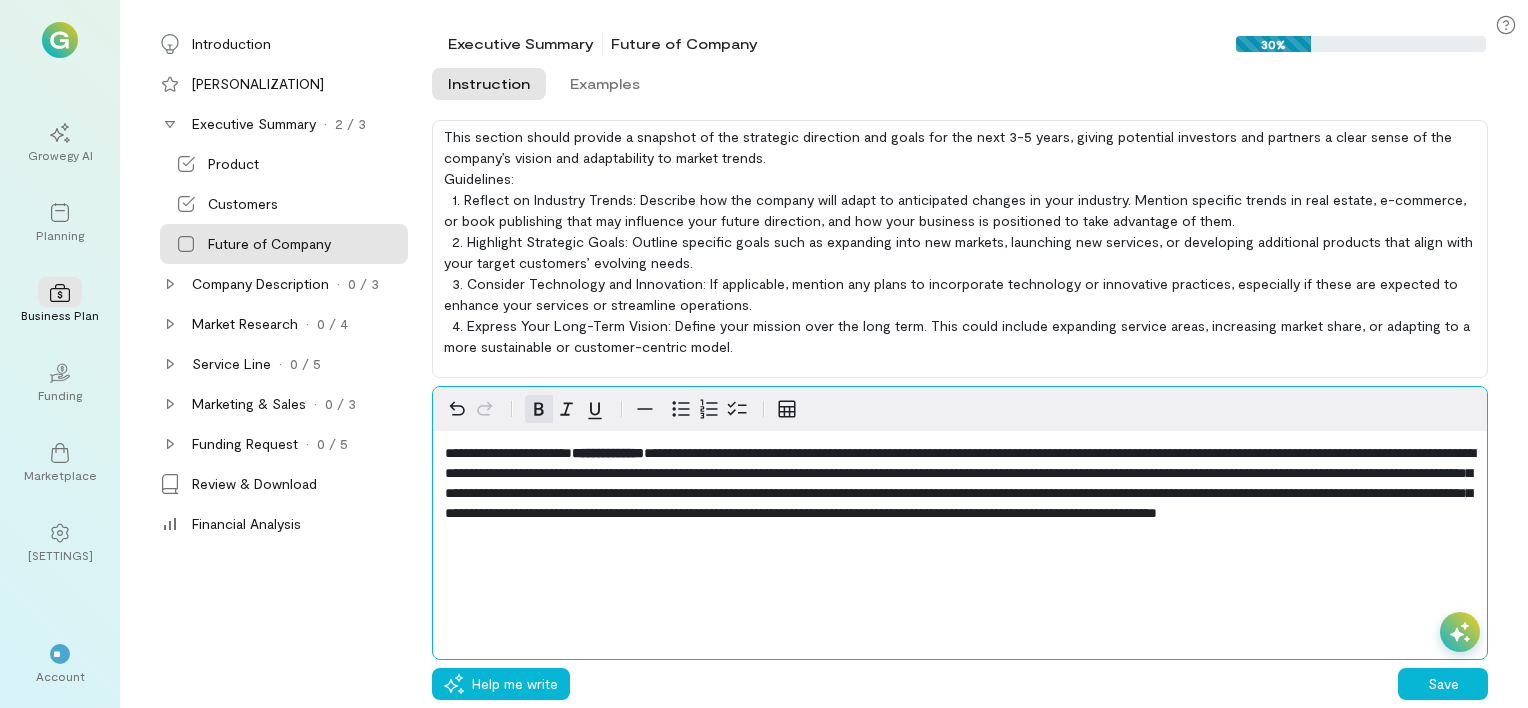 click on "**********" at bounding box center [608, 453] 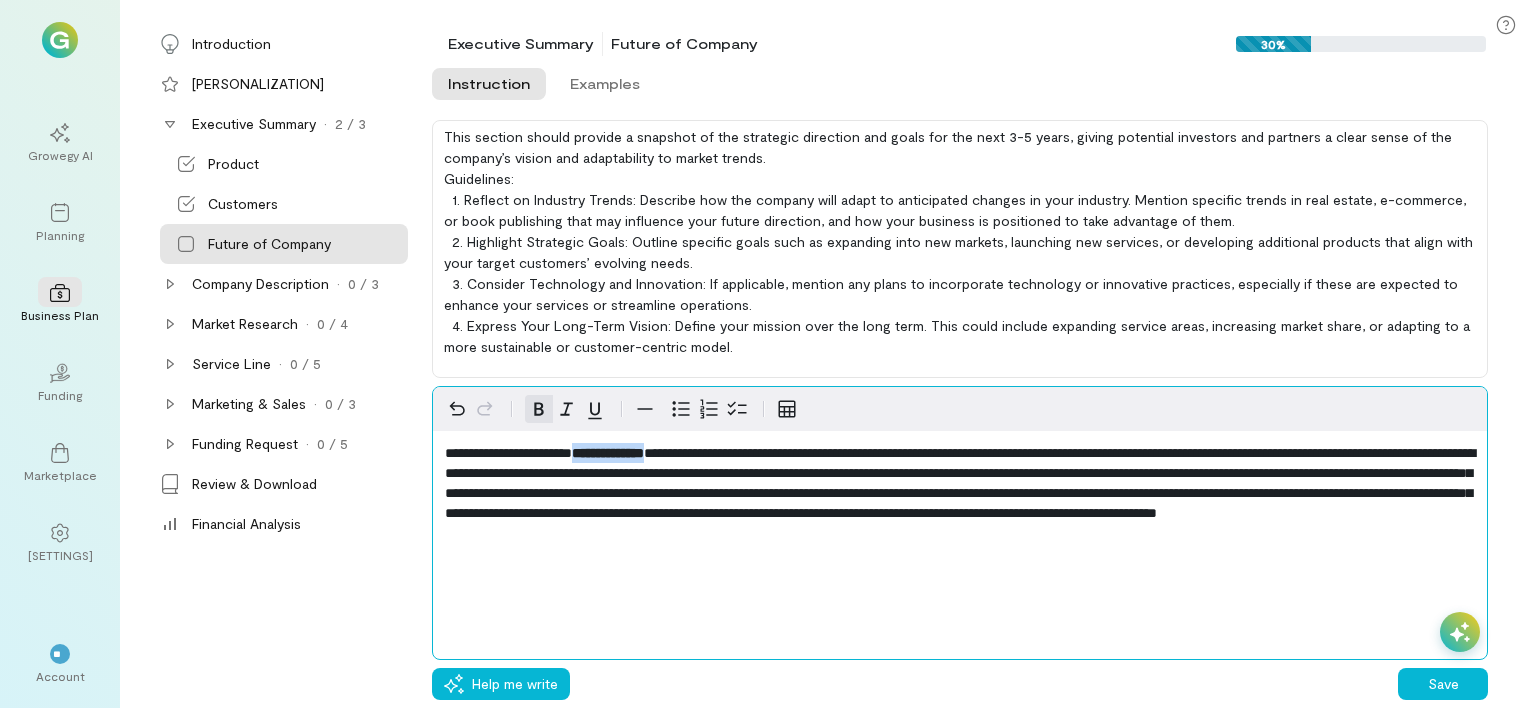 drag, startPoint x: 703, startPoint y: 452, endPoint x: 607, endPoint y: 455, distance: 96.04687 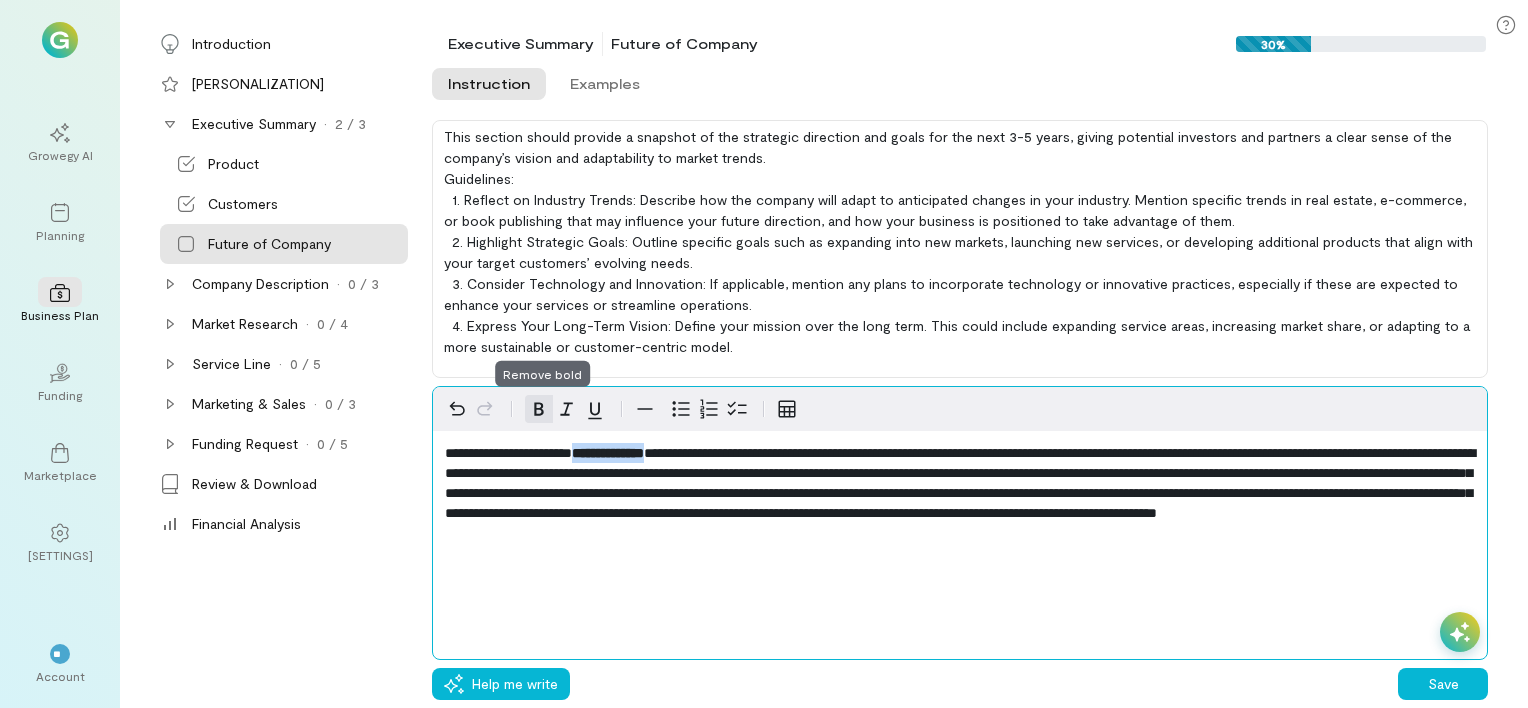click at bounding box center [539, 409] 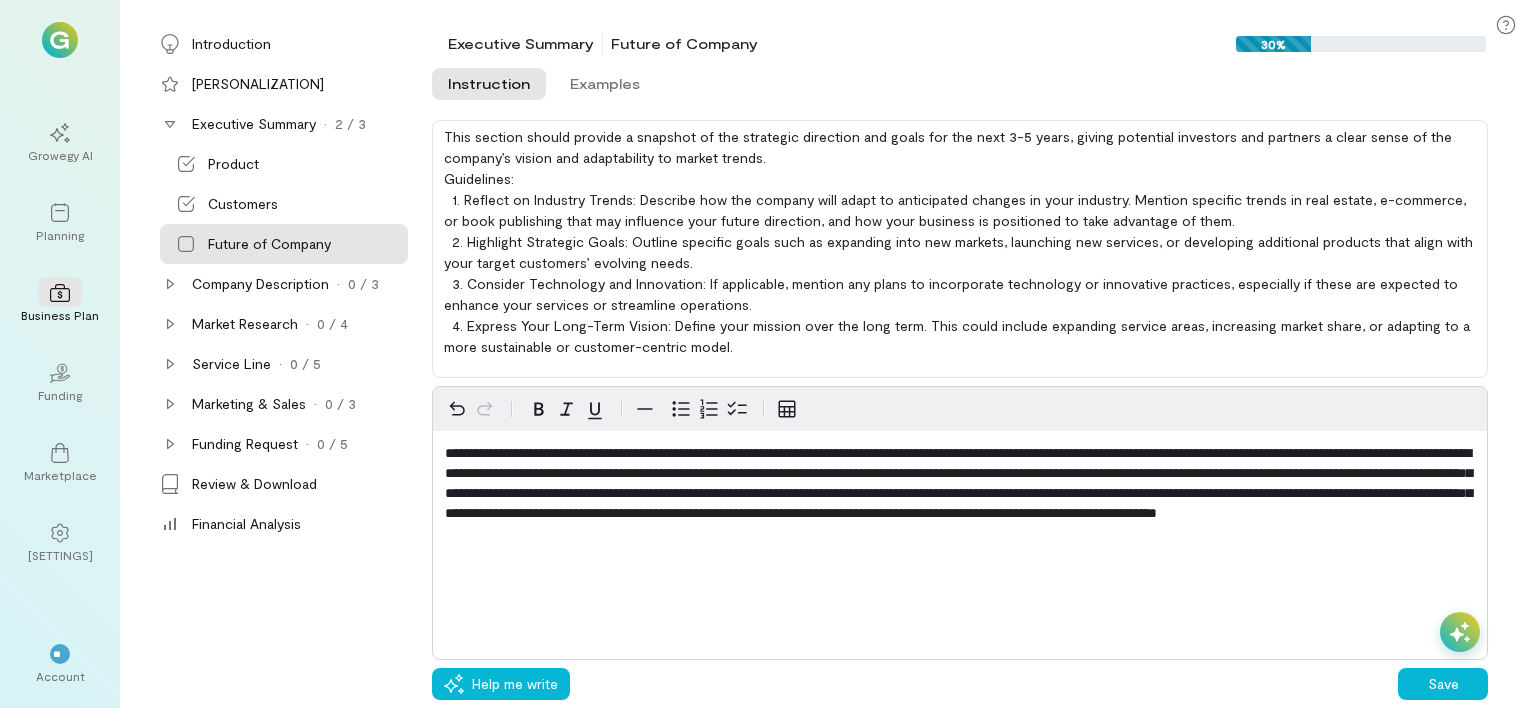 click on "**********" at bounding box center (960, 523) 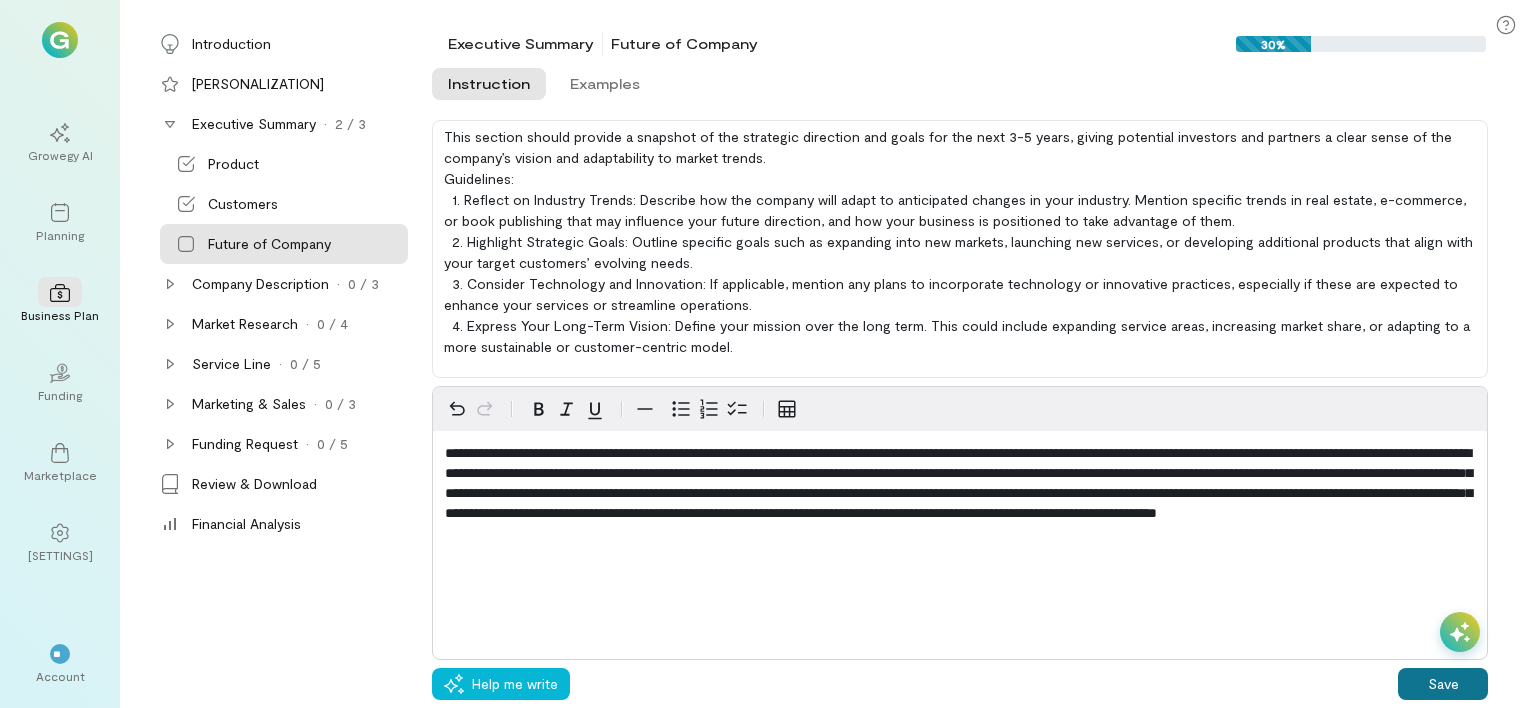 drag, startPoint x: 1436, startPoint y: 675, endPoint x: 1245, endPoint y: 633, distance: 195.5633 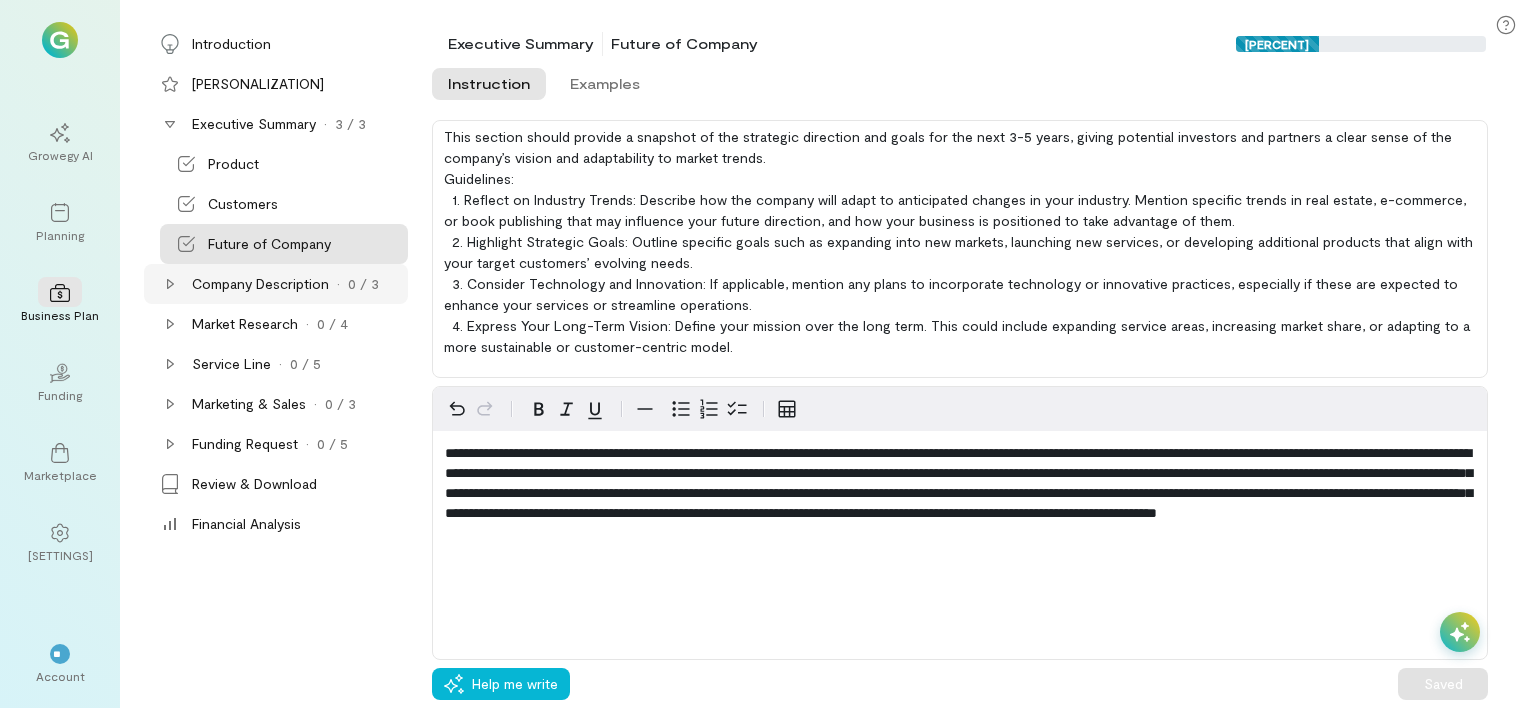 click on "Company Description" at bounding box center (231, 44) 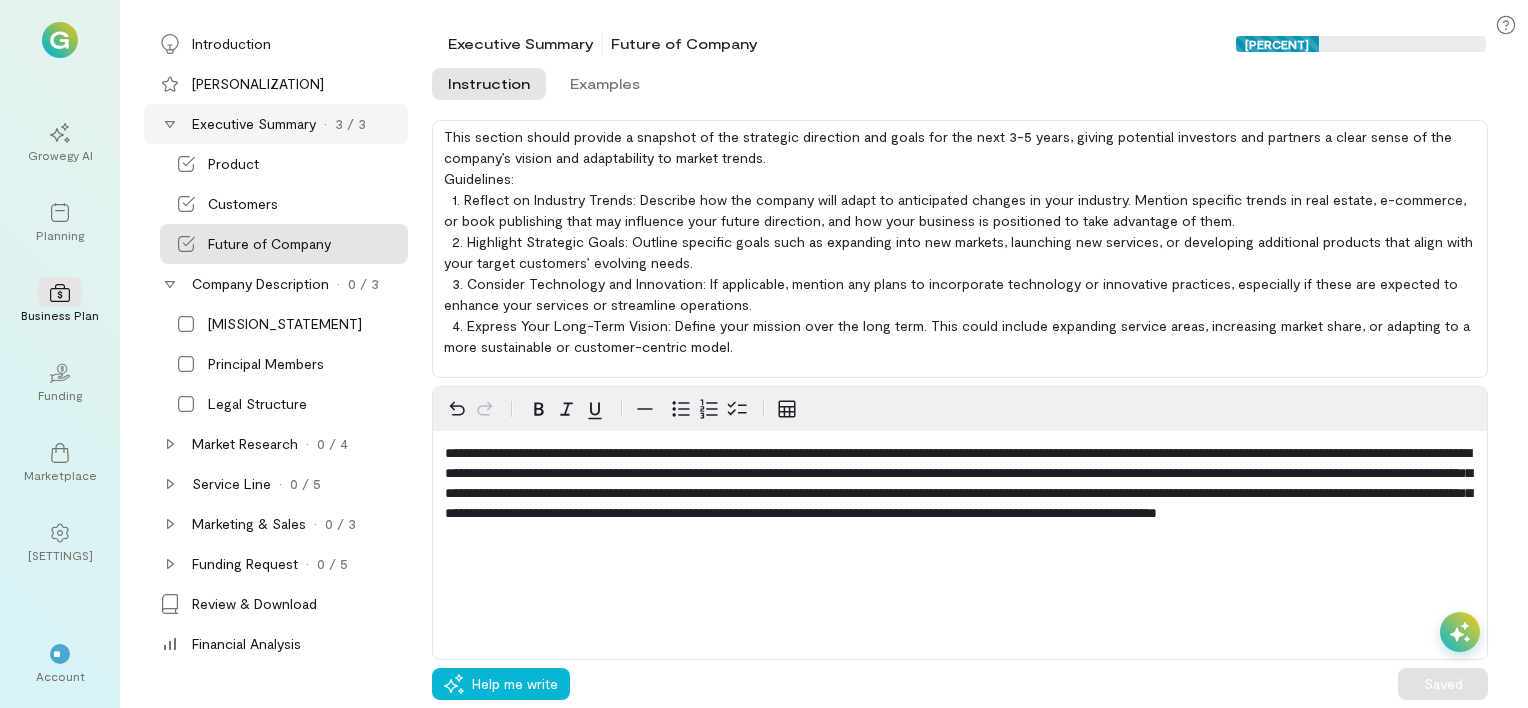 click at bounding box center [170, 44] 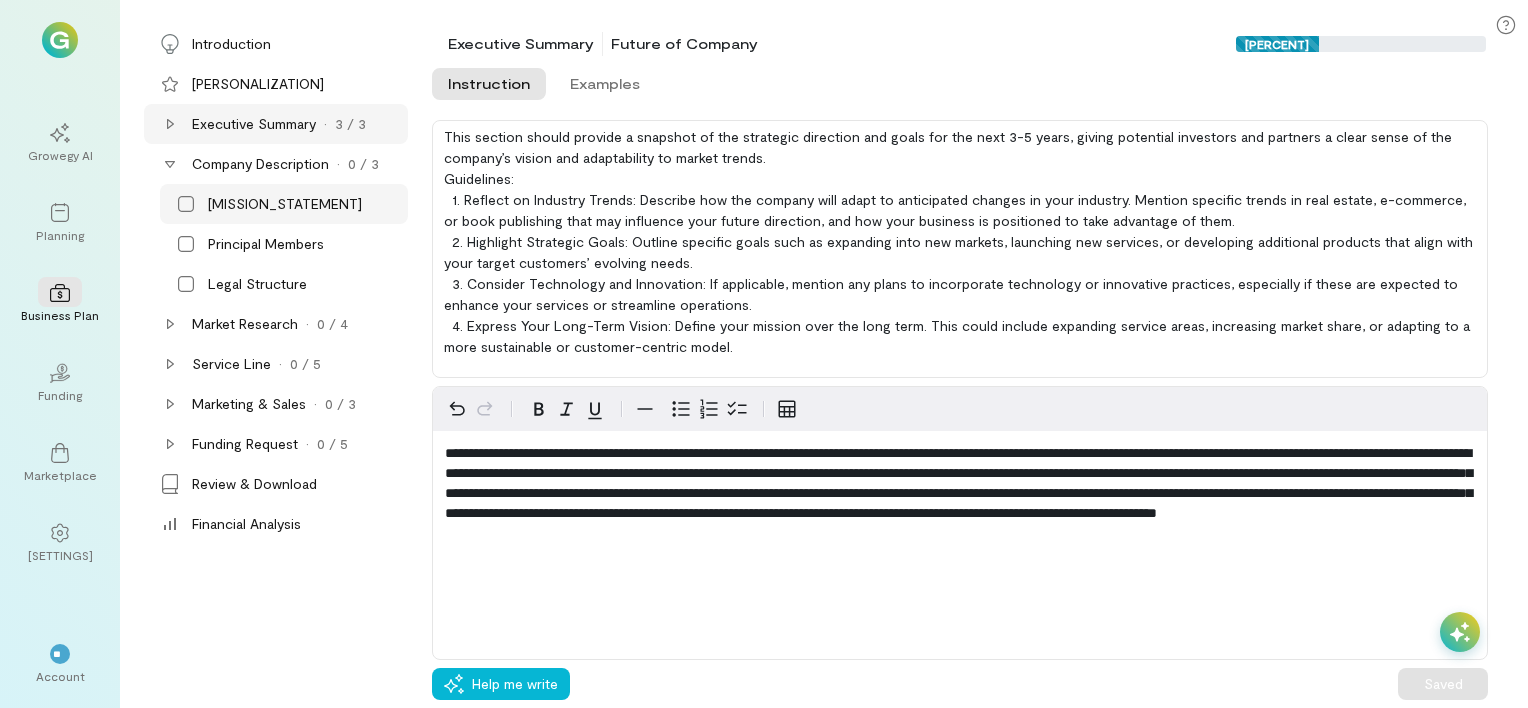 click on "[MISSION_STATEMENT]" at bounding box center (285, 204) 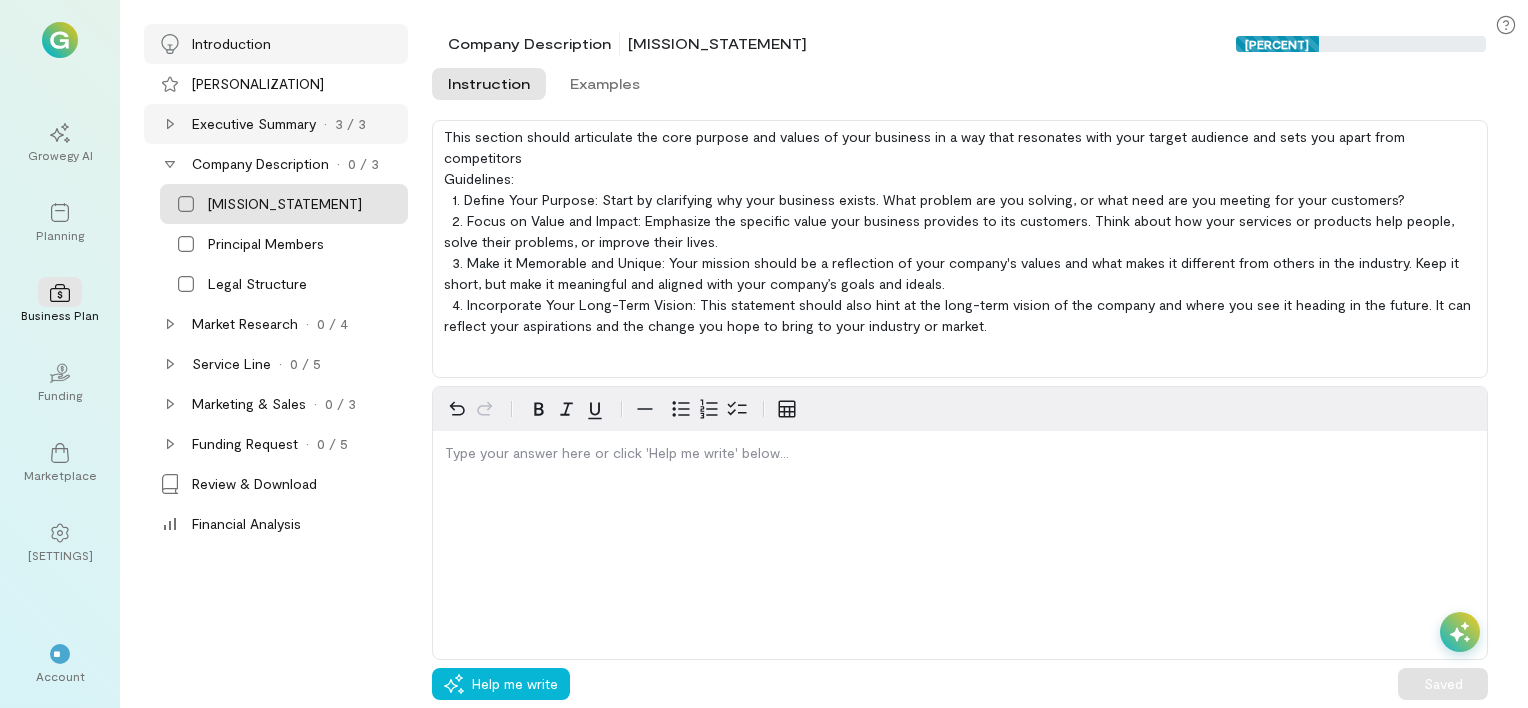 click on "Introduction" at bounding box center (276, 44) 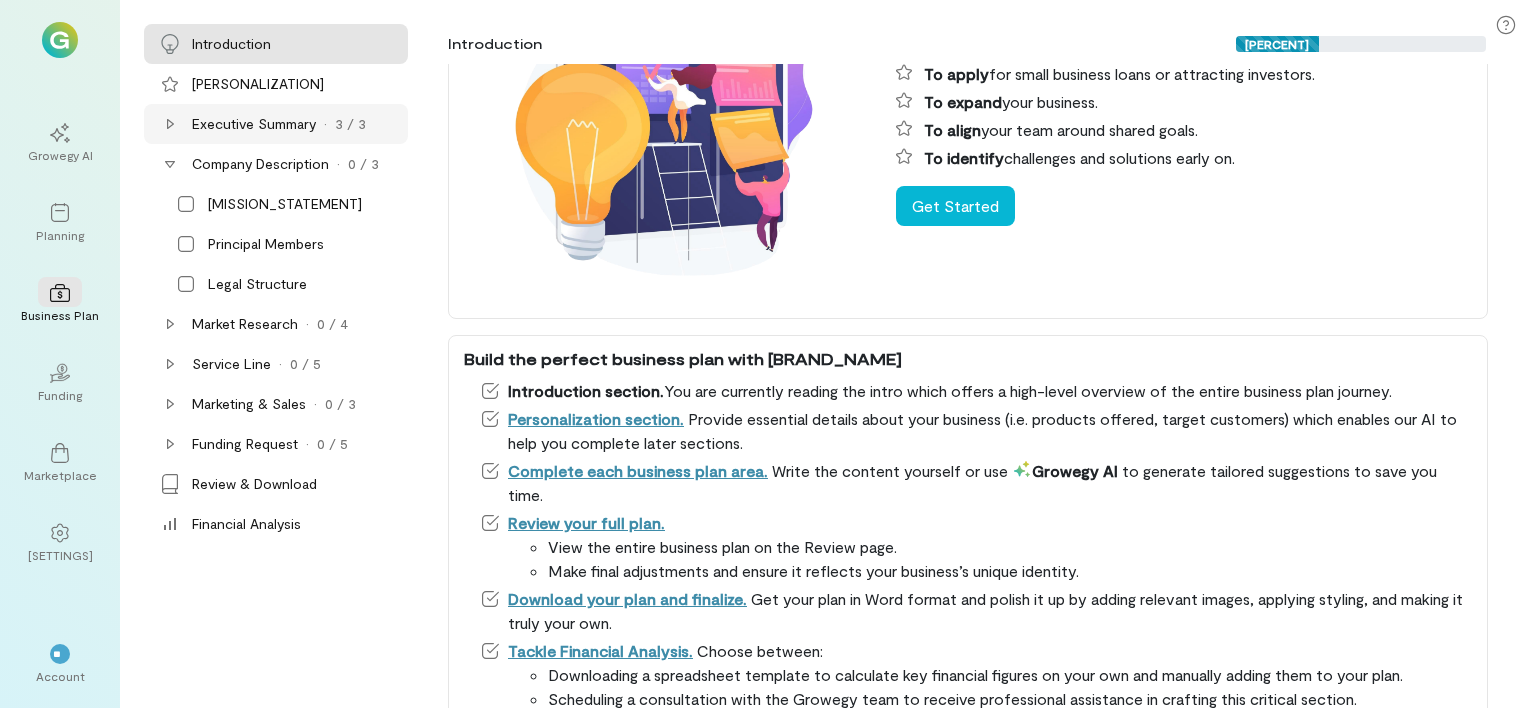 scroll, scrollTop: 0, scrollLeft: 0, axis: both 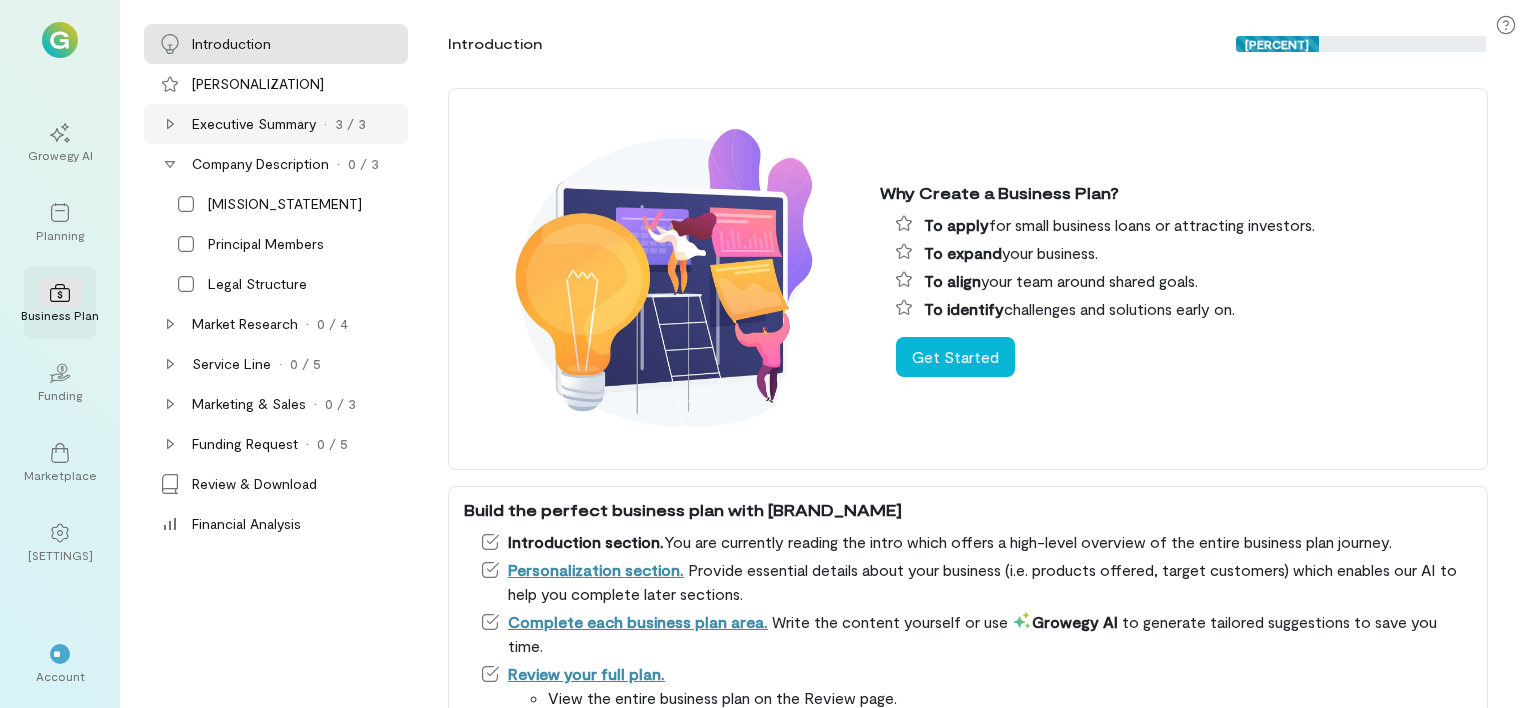 drag, startPoint x: 53, startPoint y: 228, endPoint x: 57, endPoint y: 317, distance: 89.08984 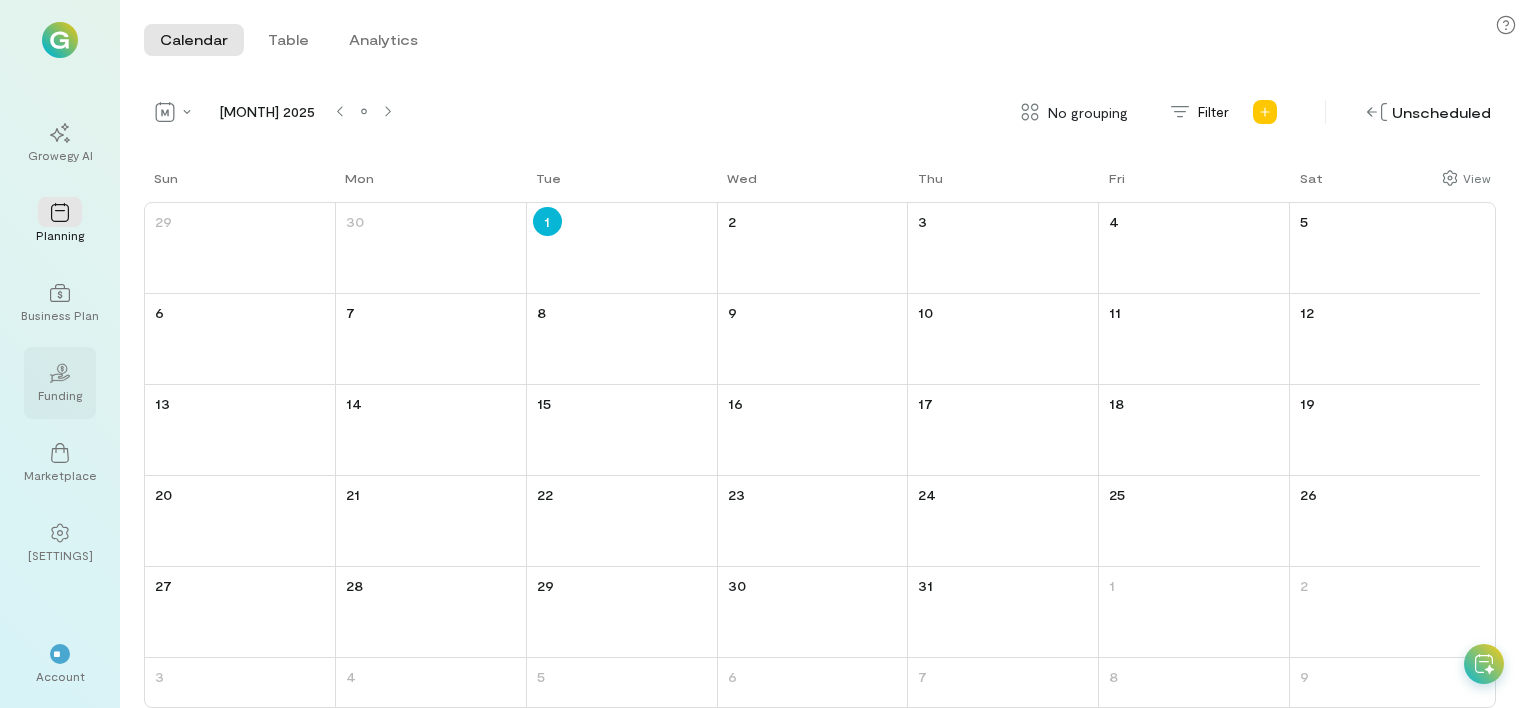 click on "02" at bounding box center (60, 373) 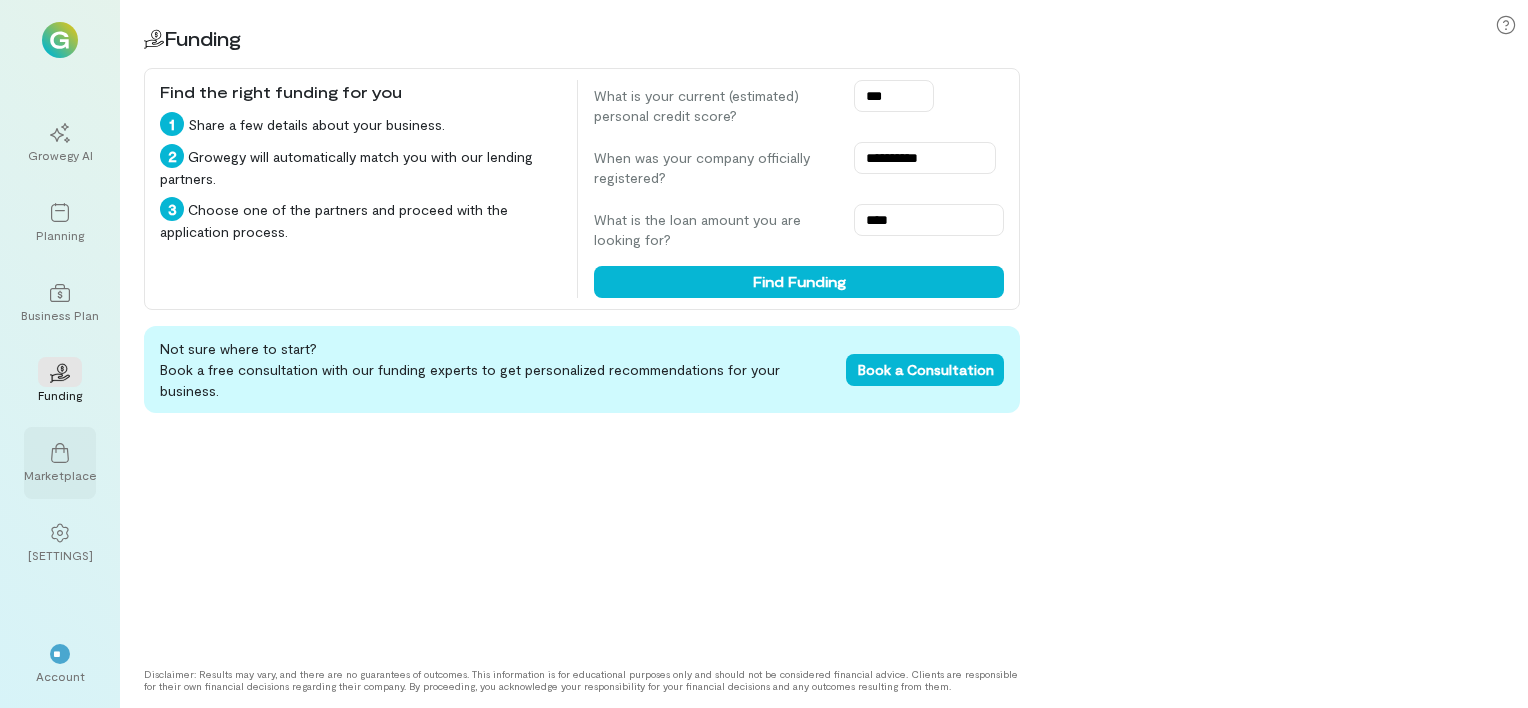 click at bounding box center (60, 453) 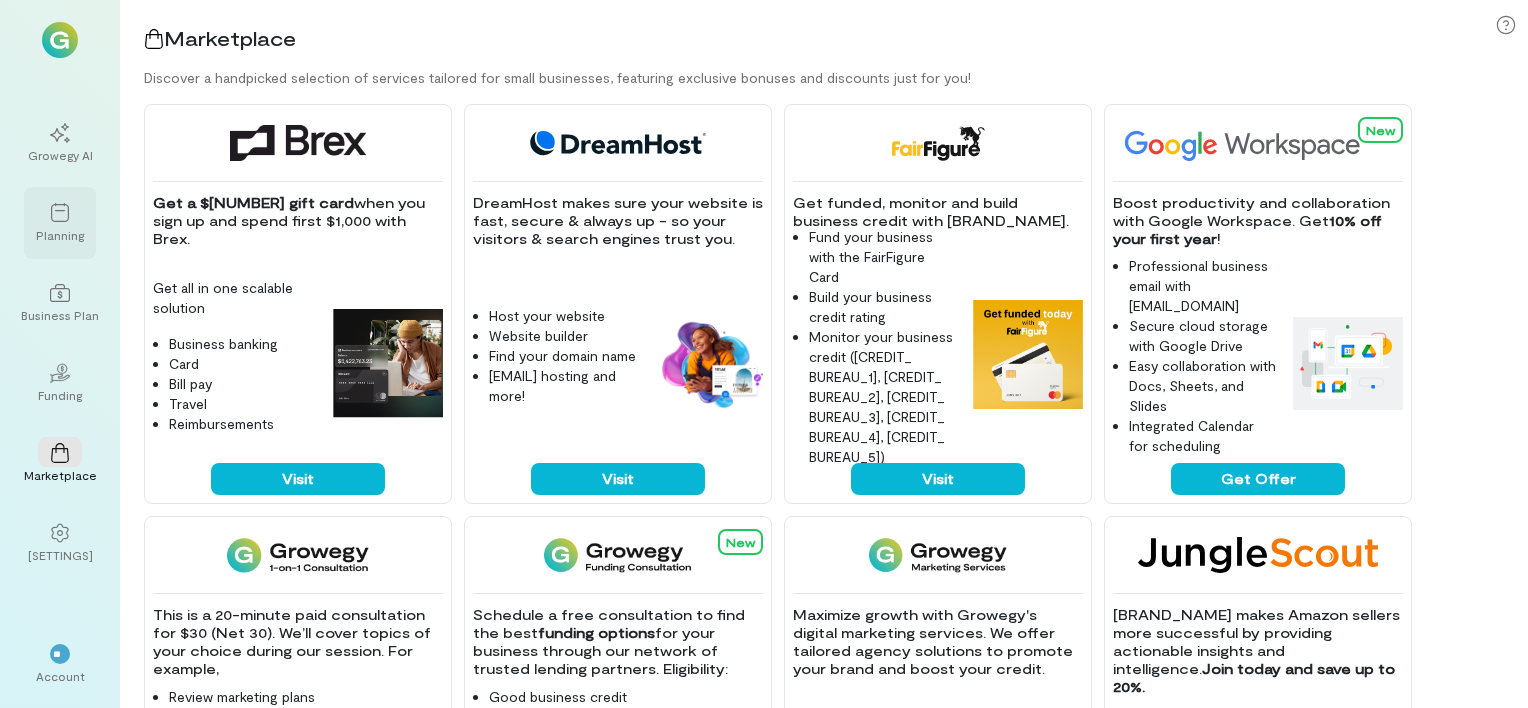 click at bounding box center [60, 213] 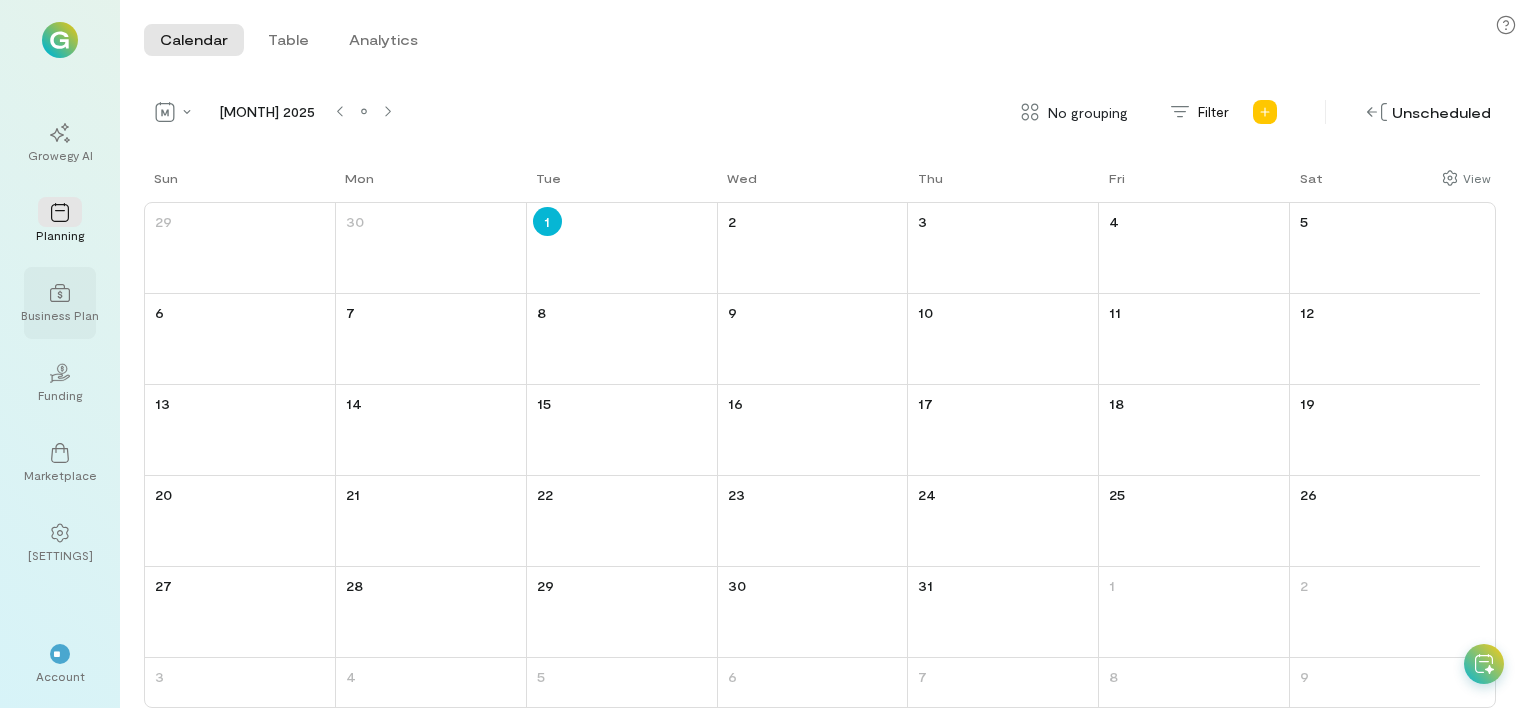 click on "Business Plan" at bounding box center [60, 315] 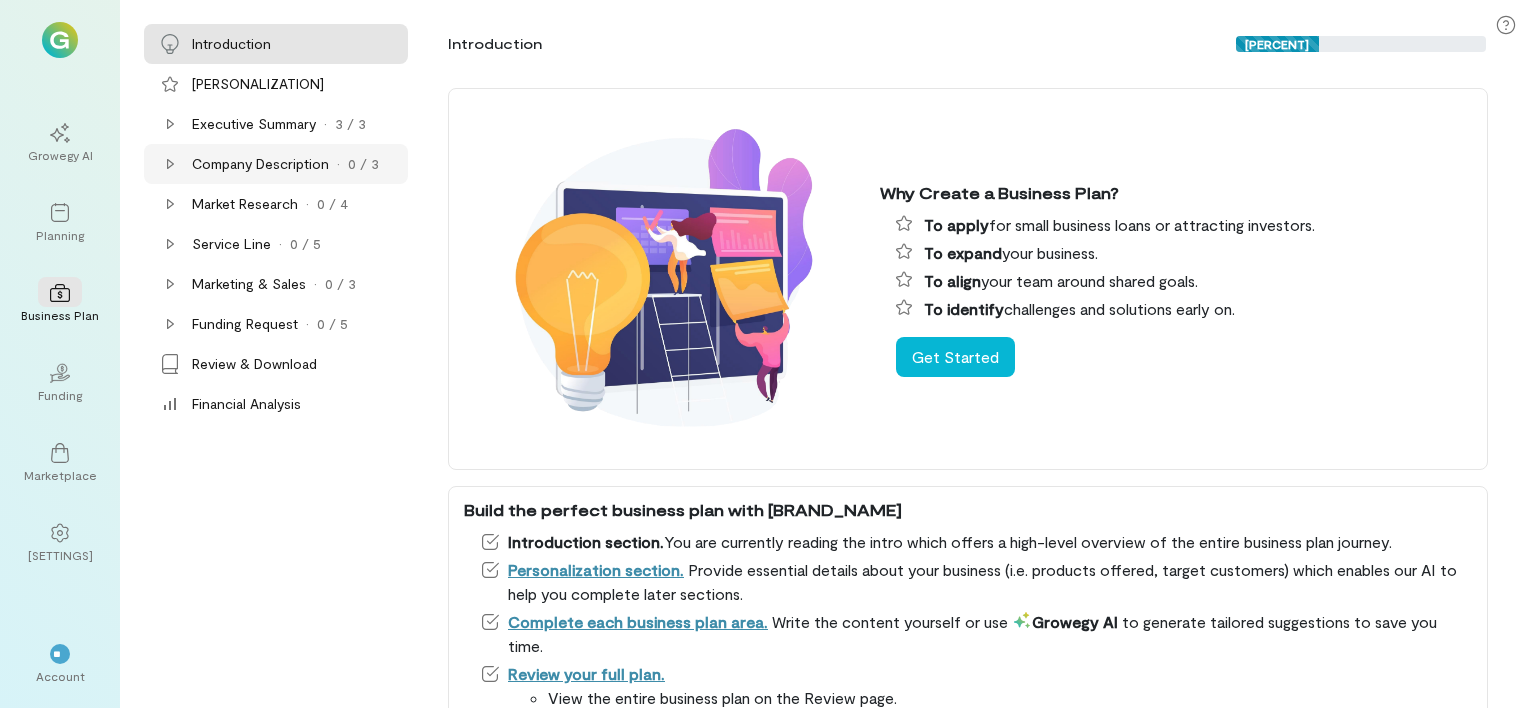 click on "Company Description" at bounding box center (231, 44) 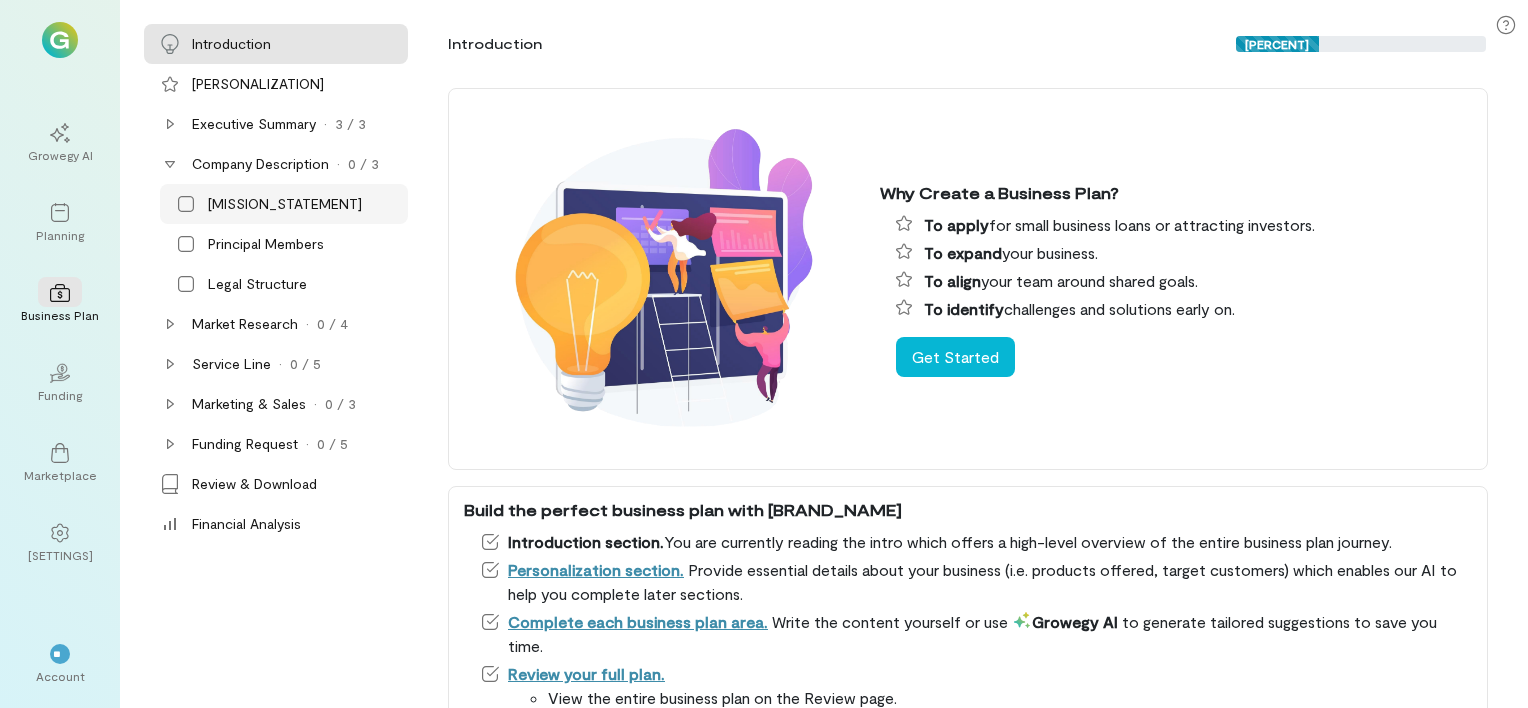 click on "[MISSION_STATEMENT]" at bounding box center [285, 204] 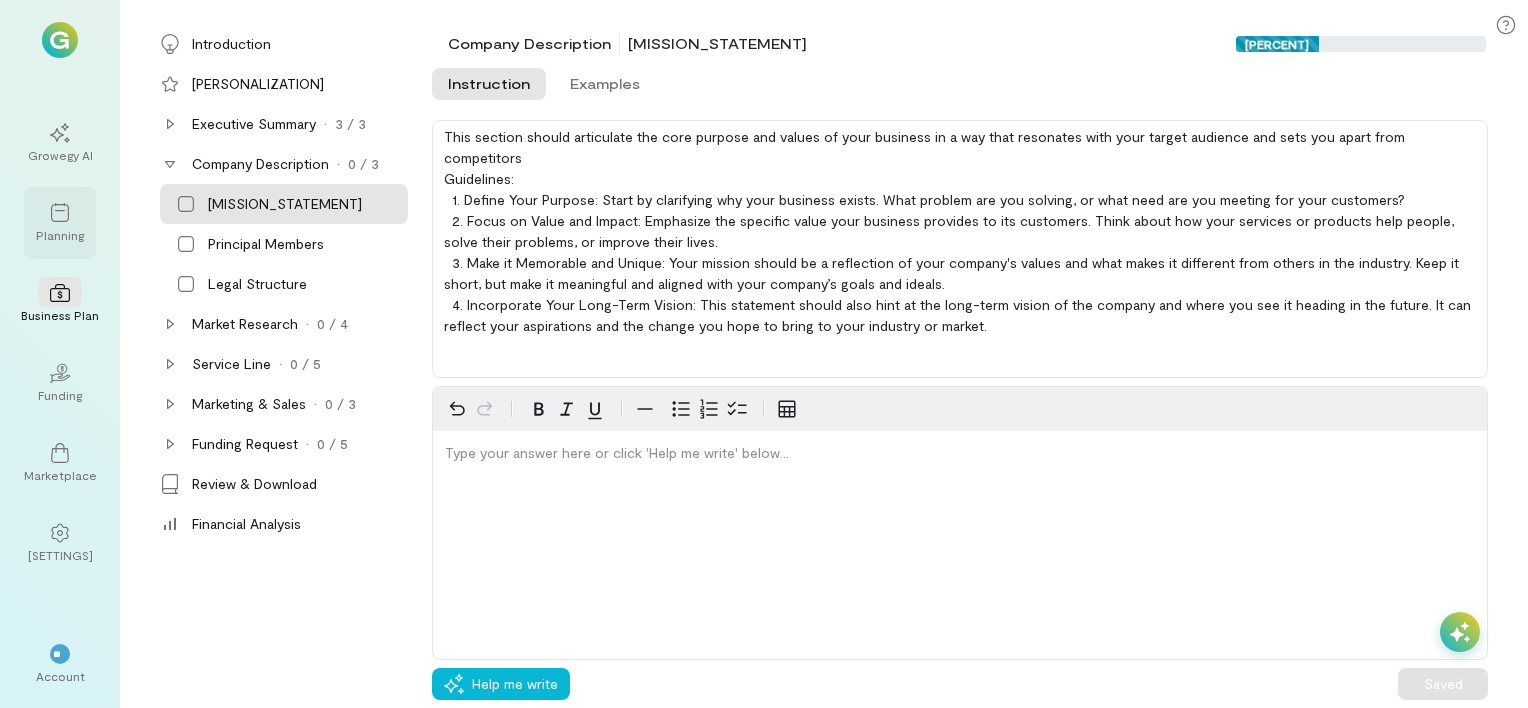 click at bounding box center (60, 212) 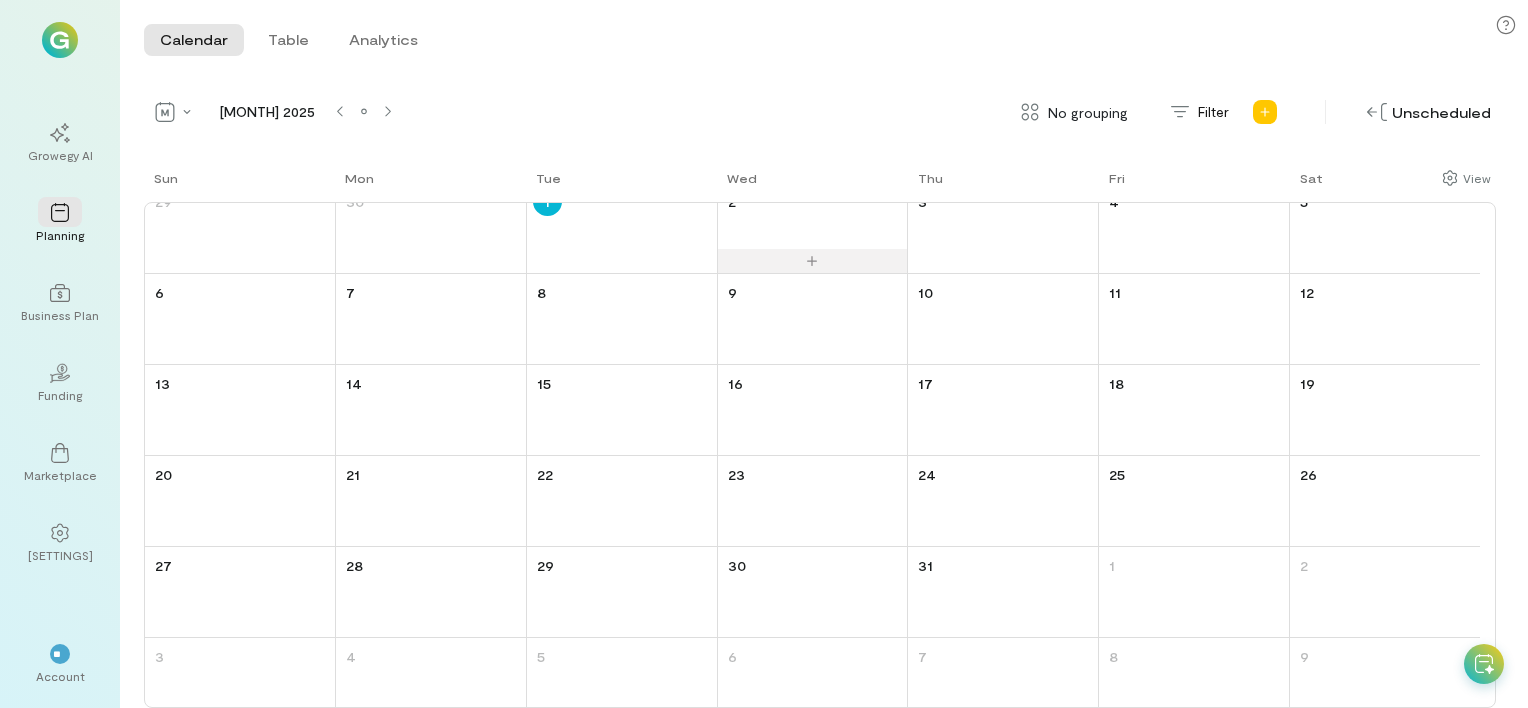 scroll, scrollTop: 39, scrollLeft: 0, axis: vertical 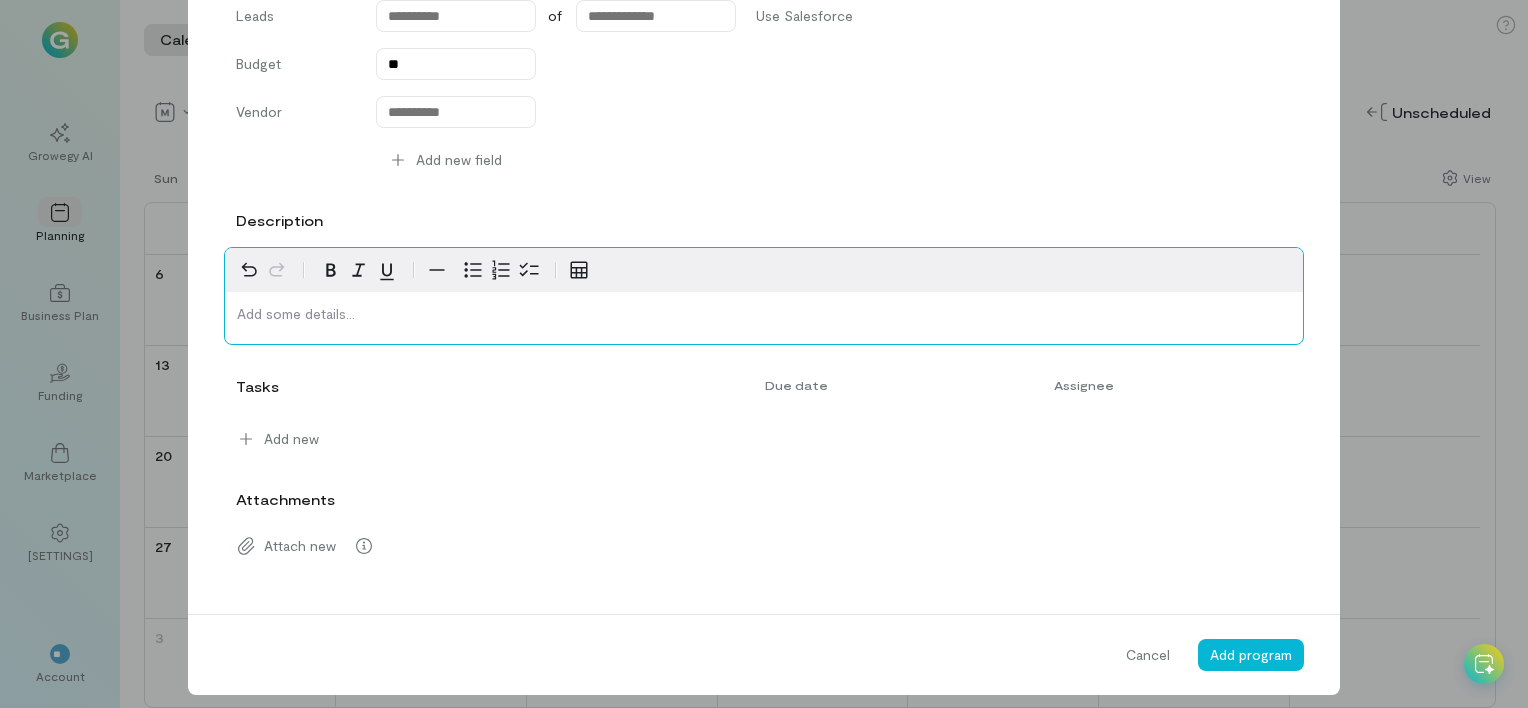 click at bounding box center (764, 314) 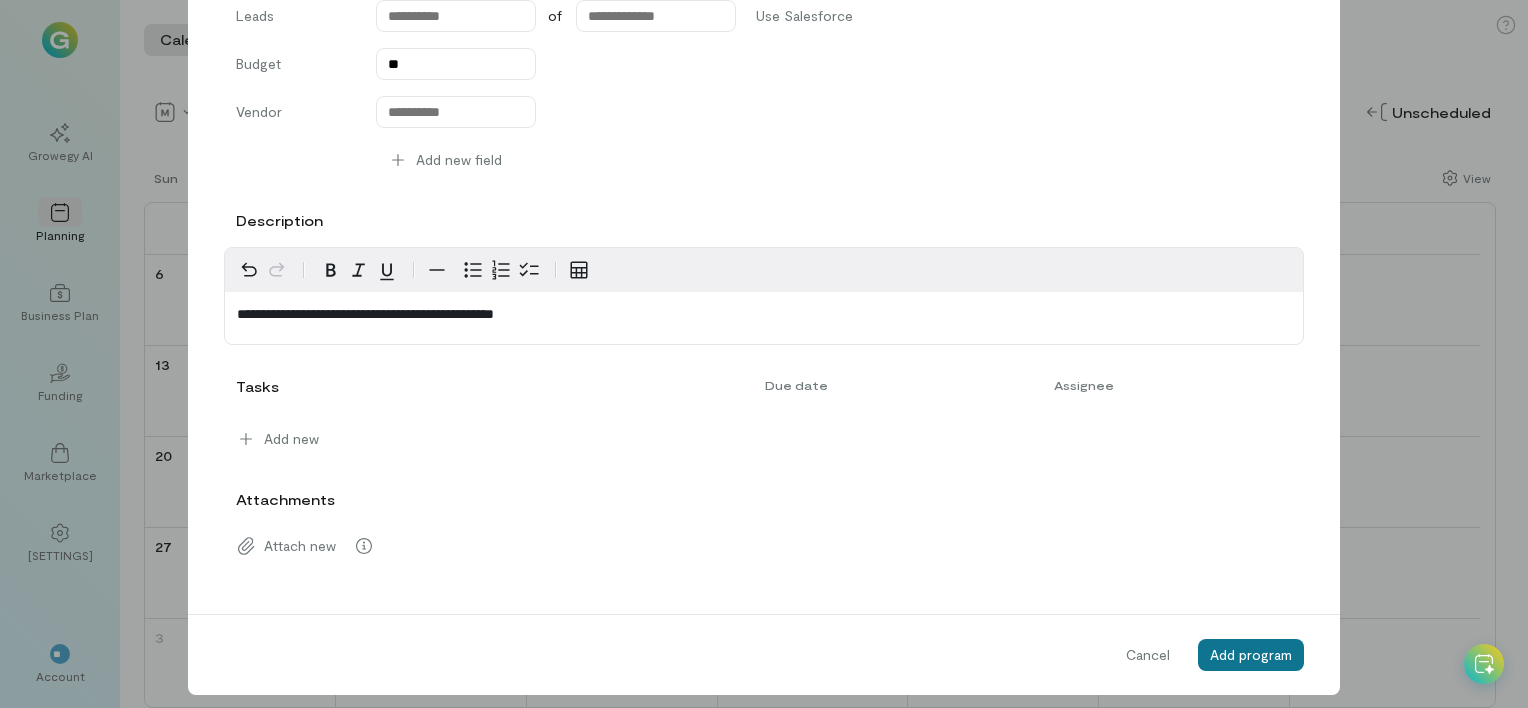 click on "Add program" at bounding box center [1251, 654] 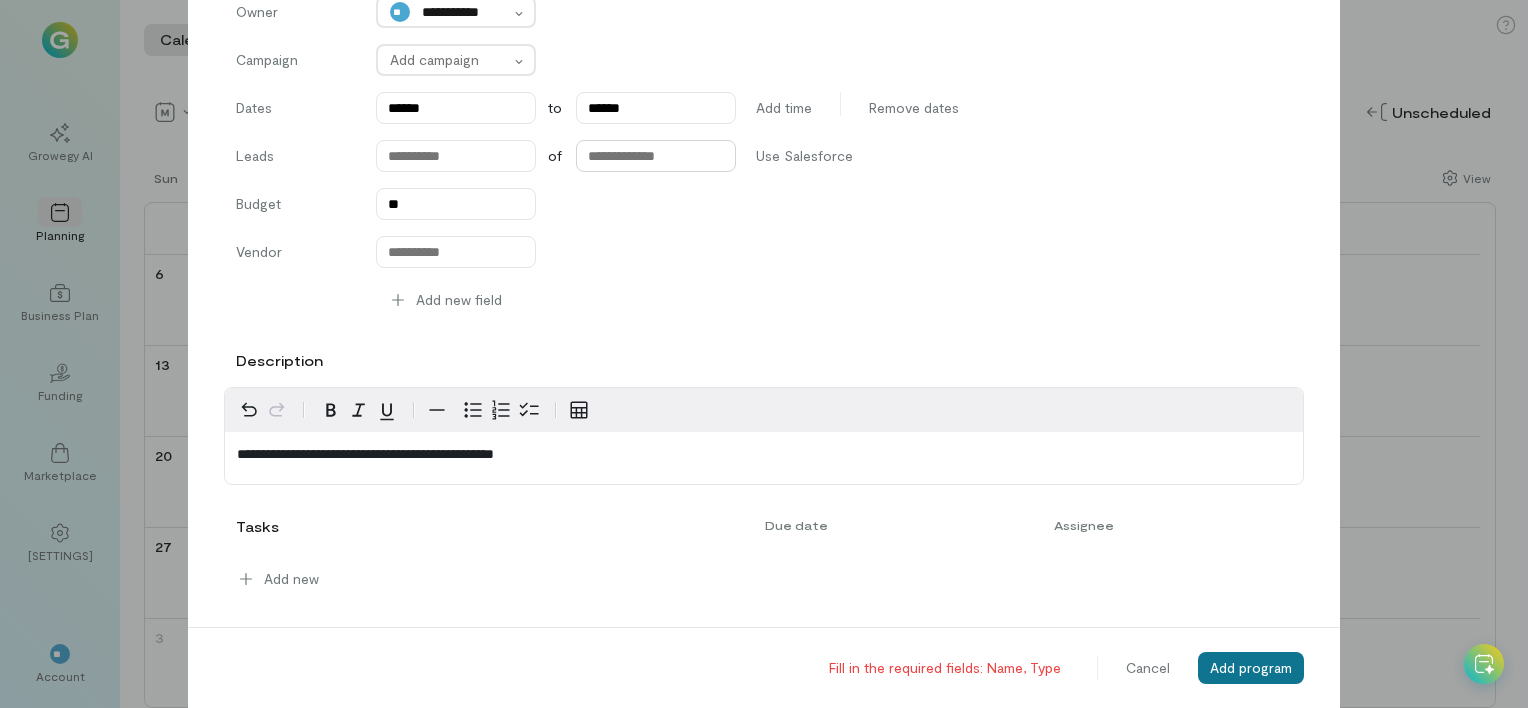 scroll, scrollTop: 100, scrollLeft: 0, axis: vertical 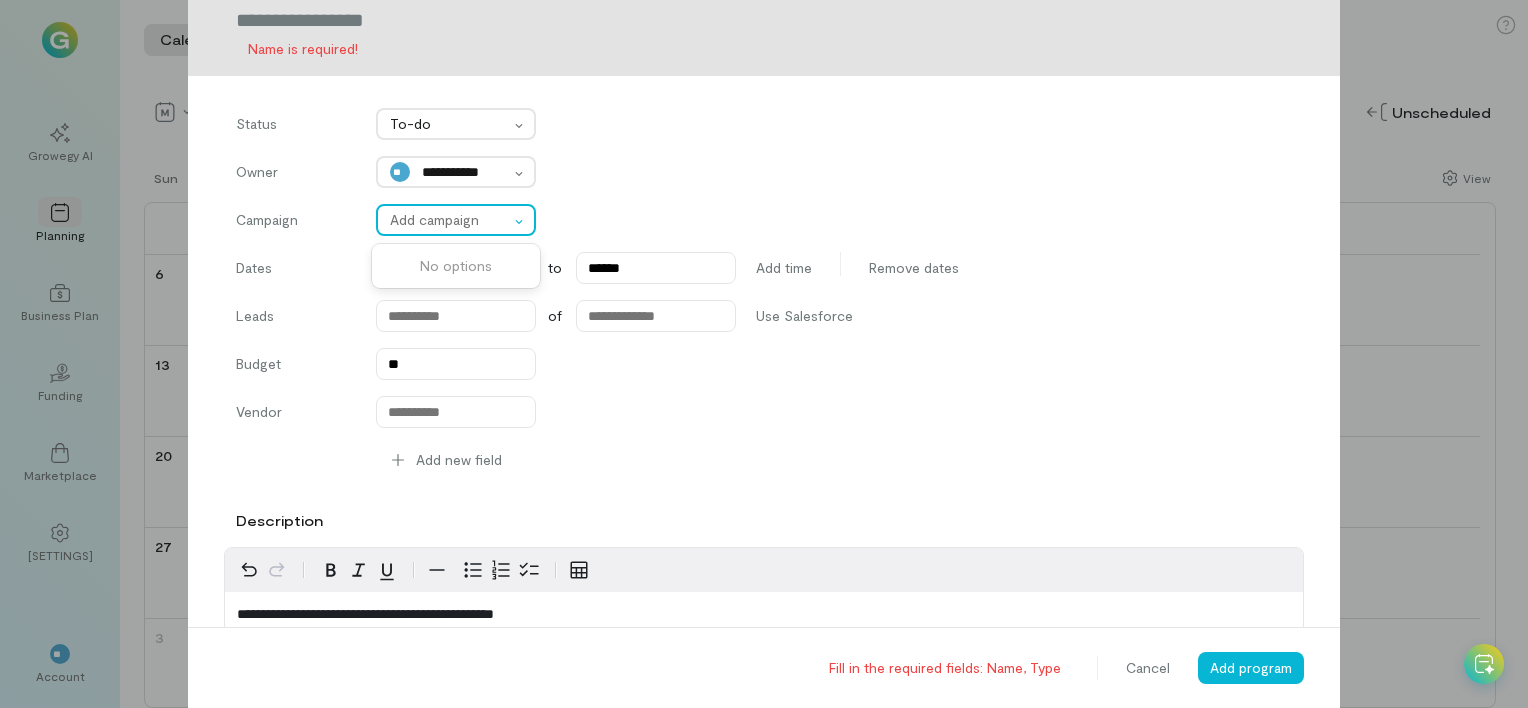 click at bounding box center (449, 220) 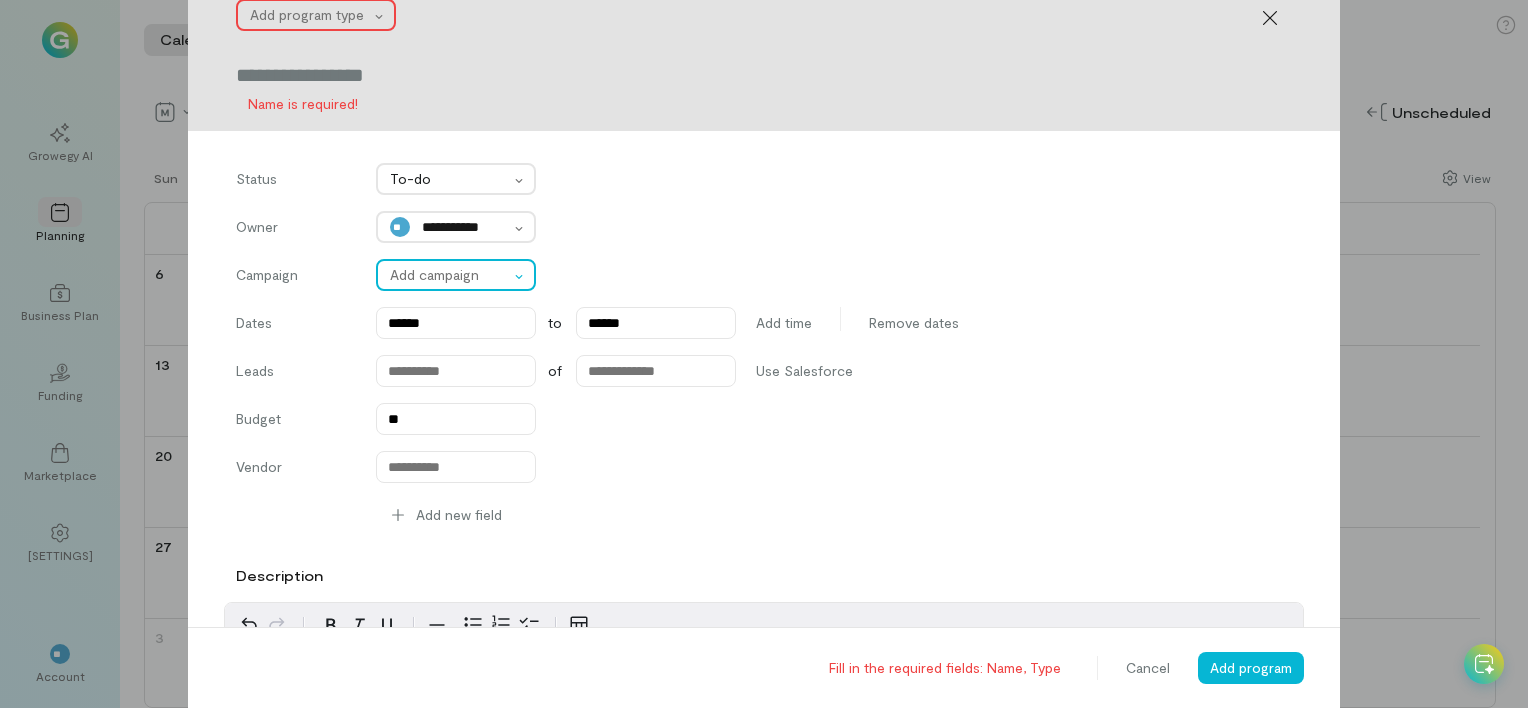 scroll, scrollTop: 0, scrollLeft: 0, axis: both 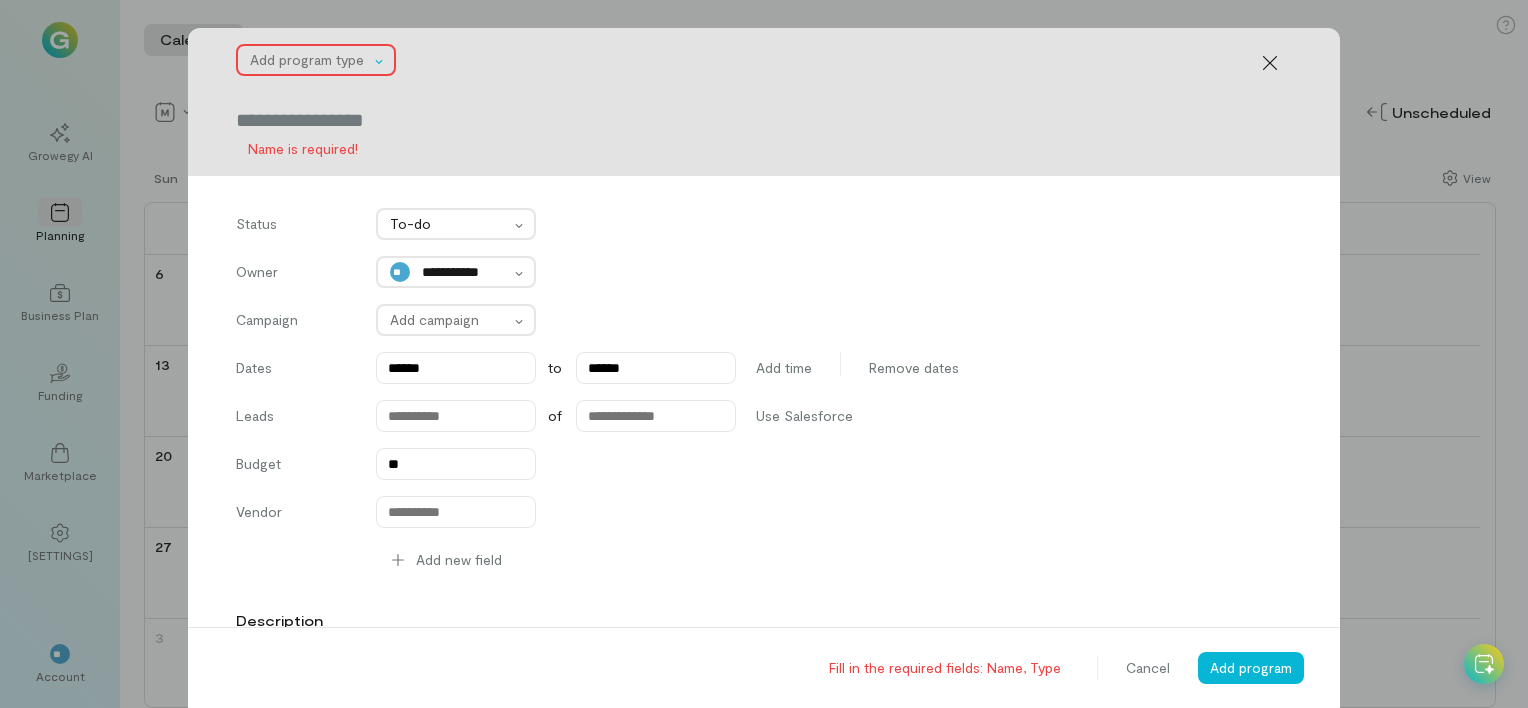 click at bounding box center [309, 60] 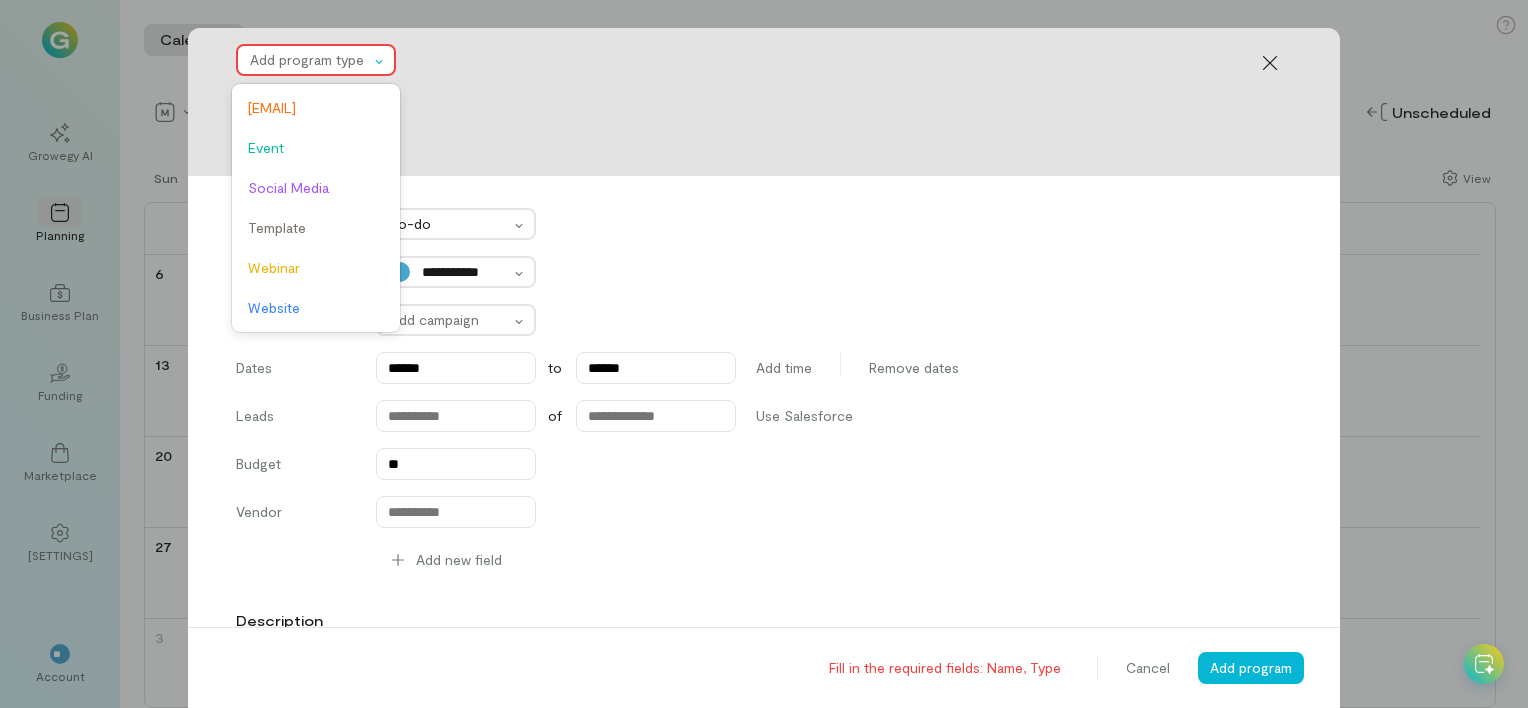 click on "[EMAIL]" at bounding box center [316, 108] 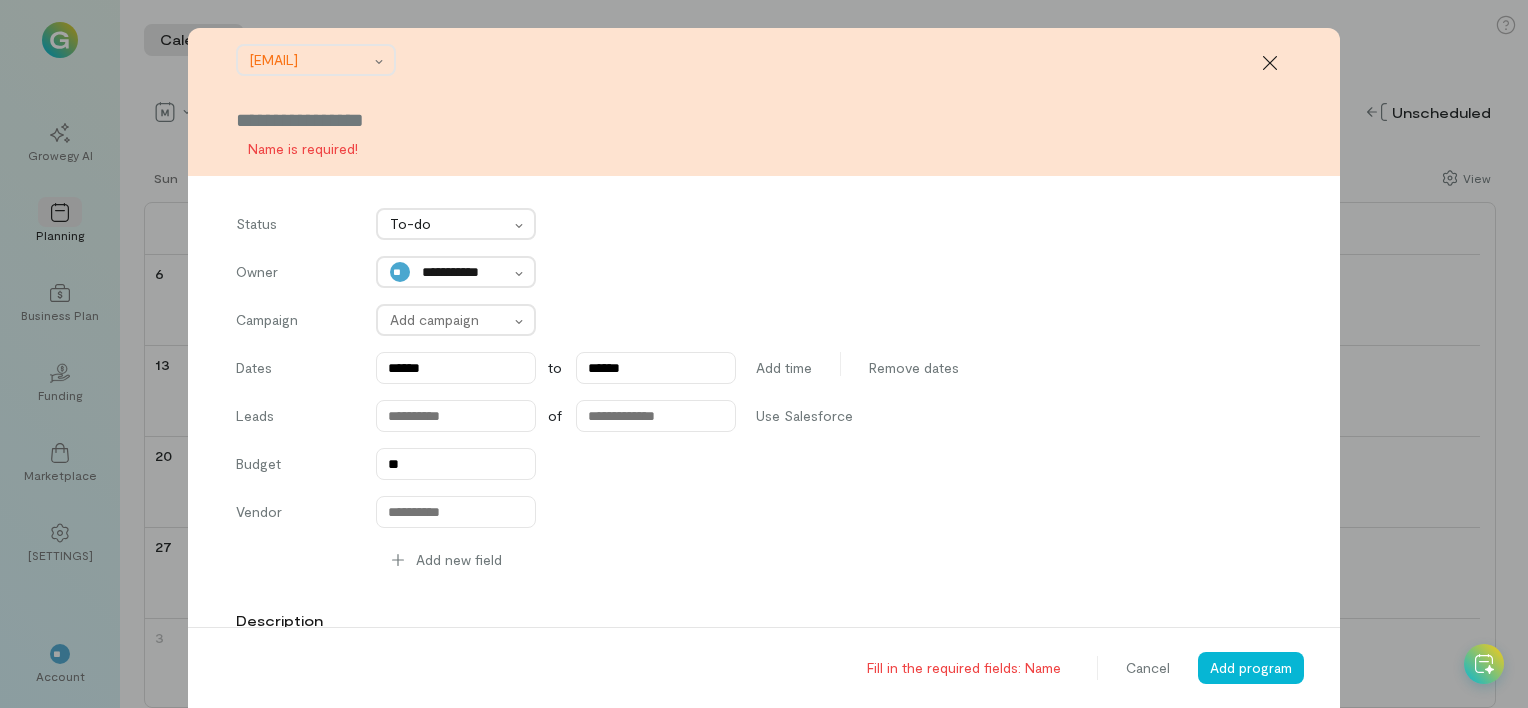 click at bounding box center [764, 120] 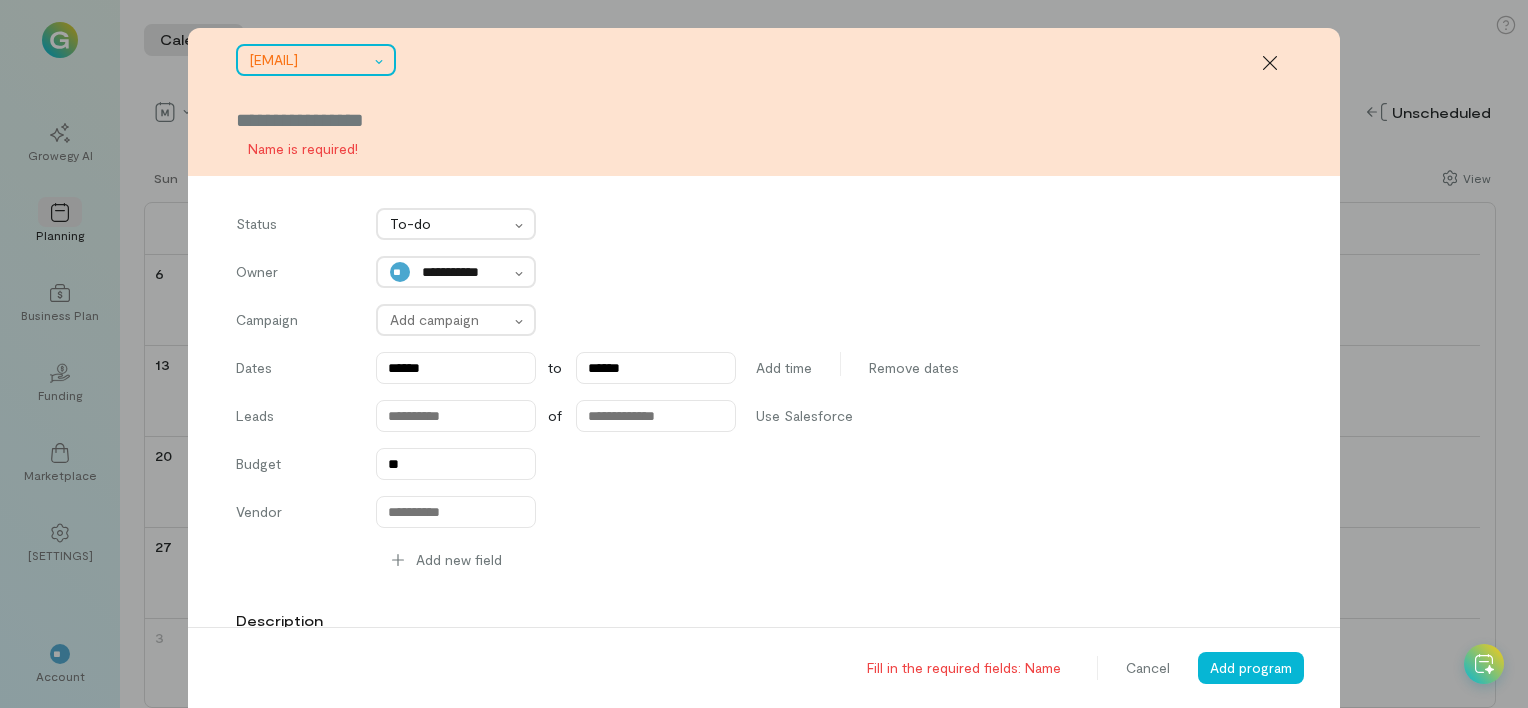 click at bounding box center [309, 60] 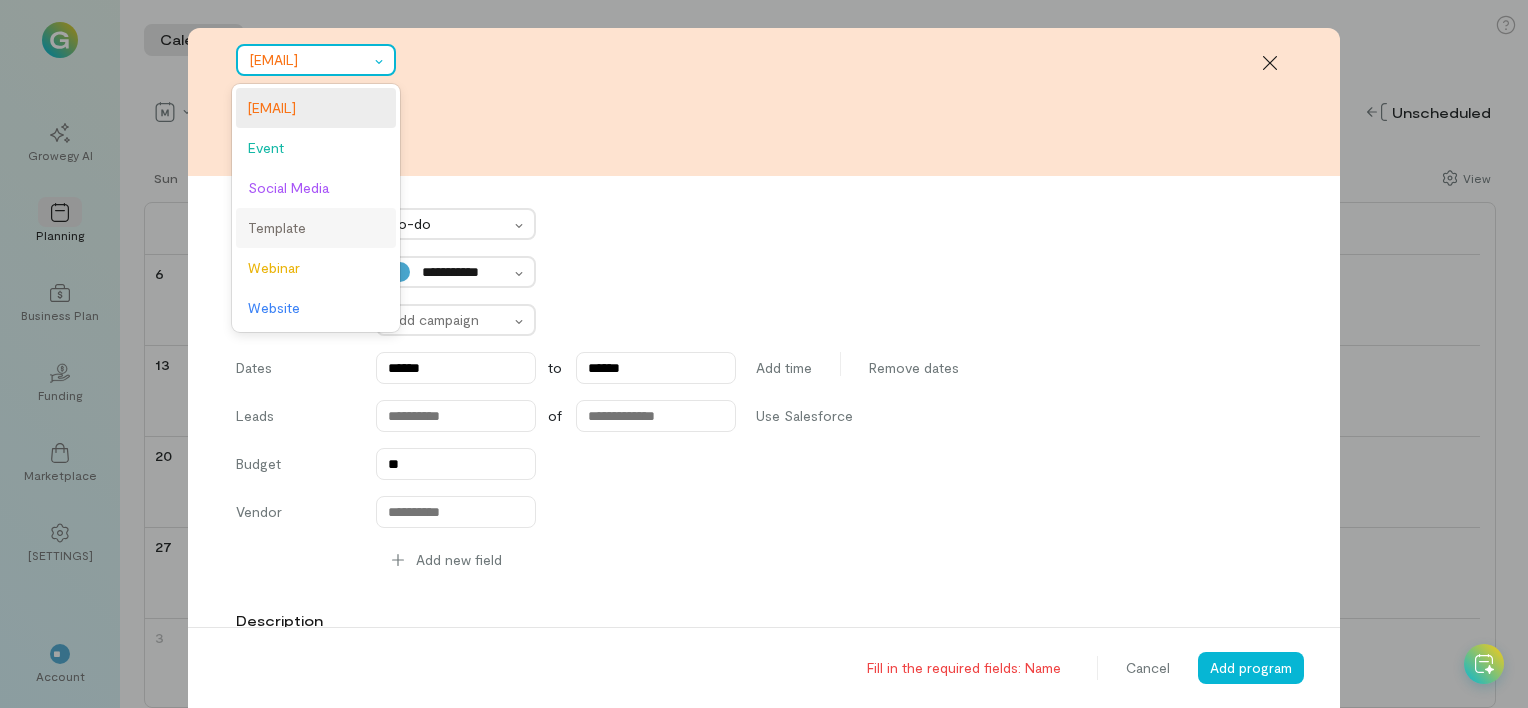 click on "Template" at bounding box center (316, 228) 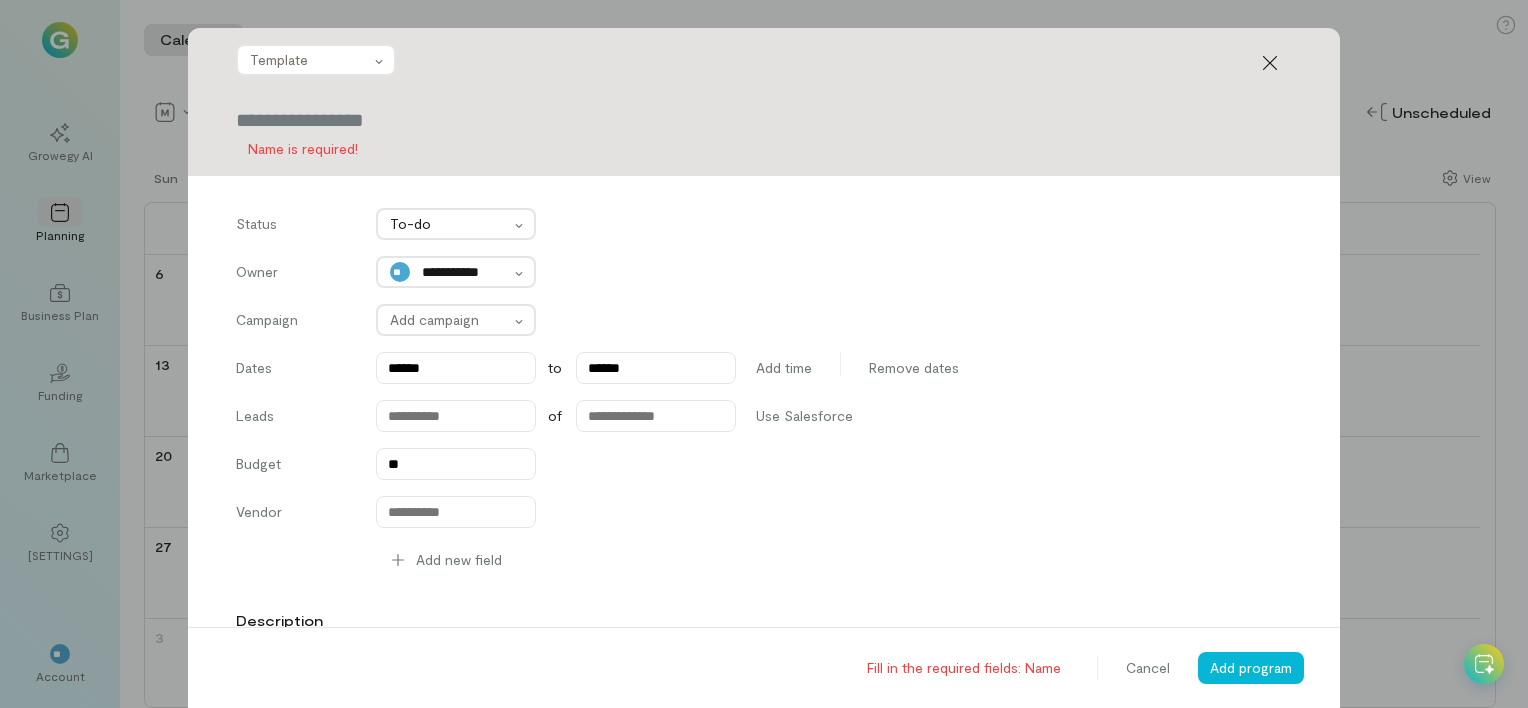 click on "option , selected. Select is focused ,type to refine list, press Down to open the menu, Template Name is required!" at bounding box center [764, 102] 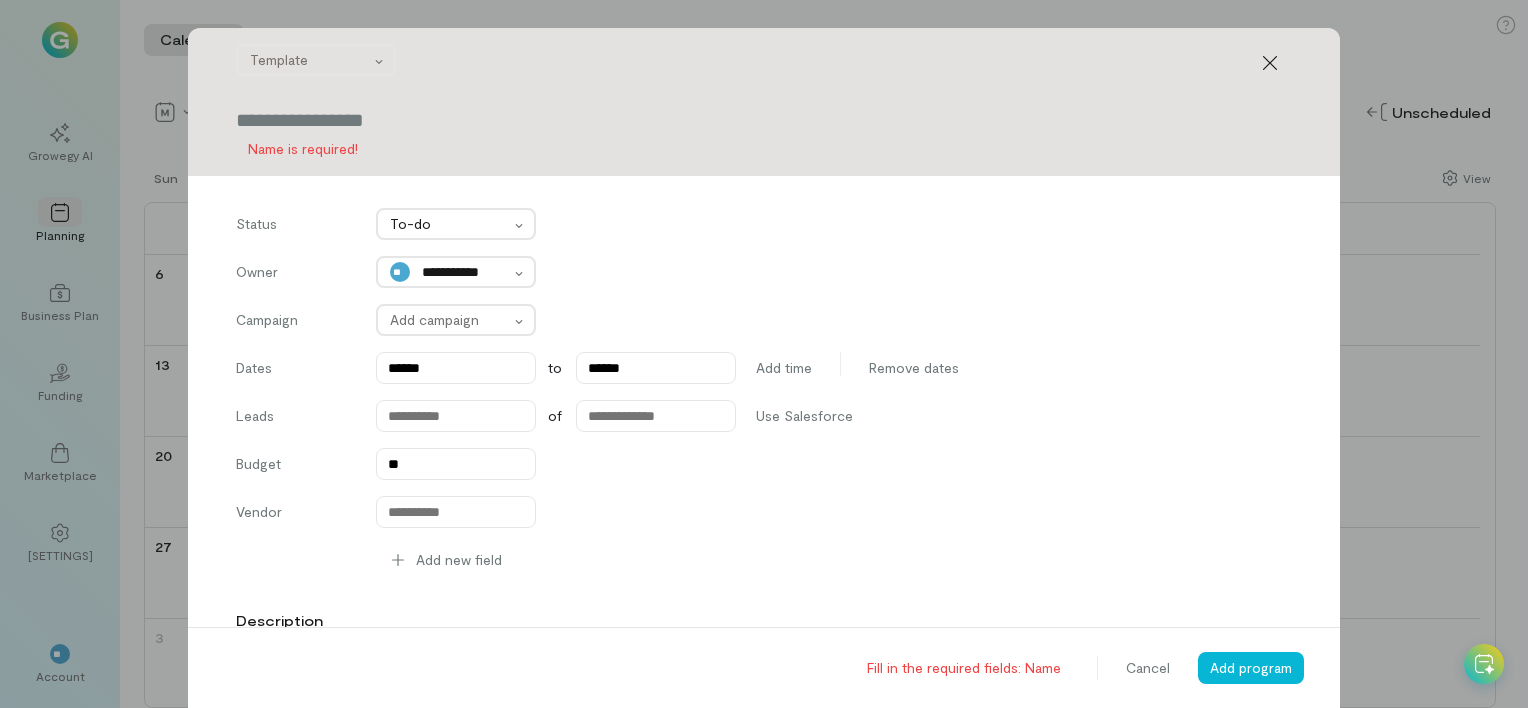 click at bounding box center [764, 120] 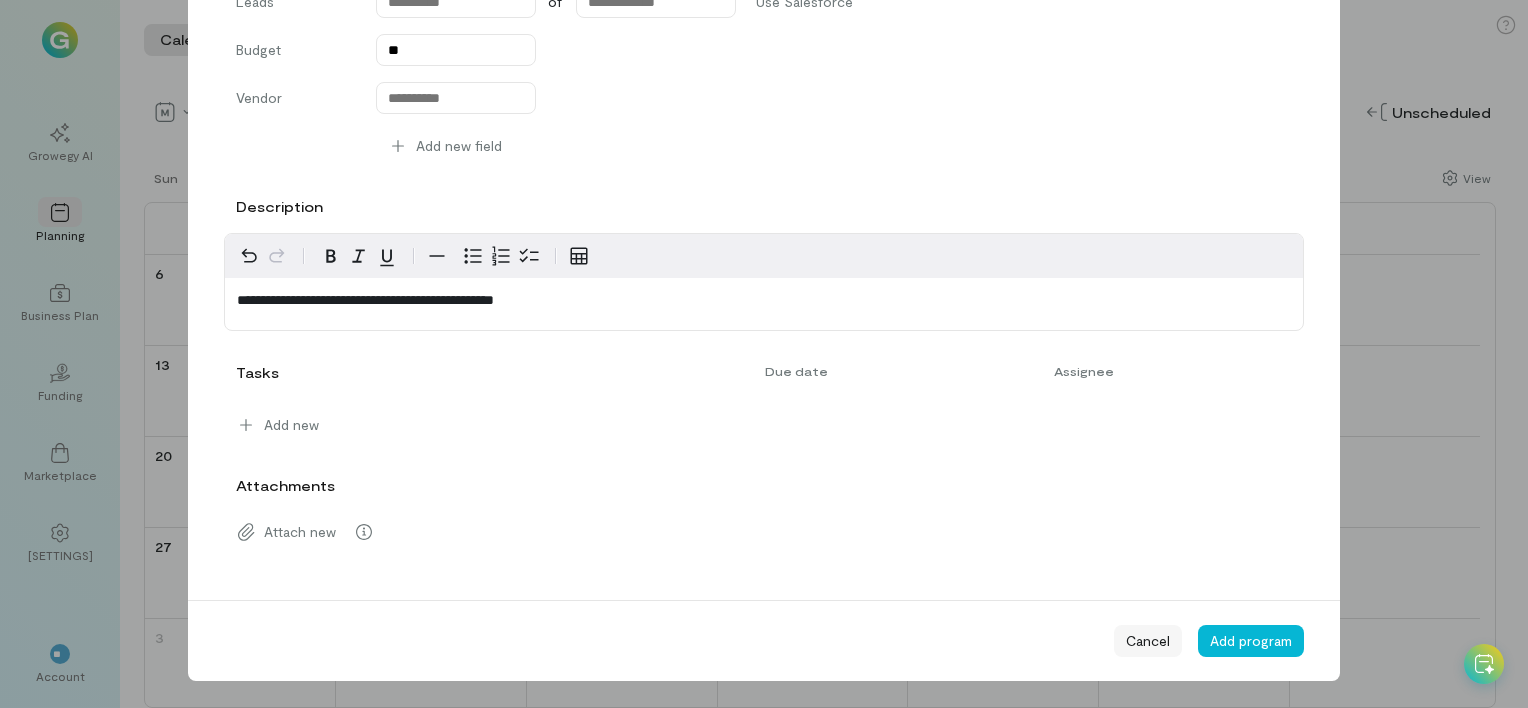 type on "**********" 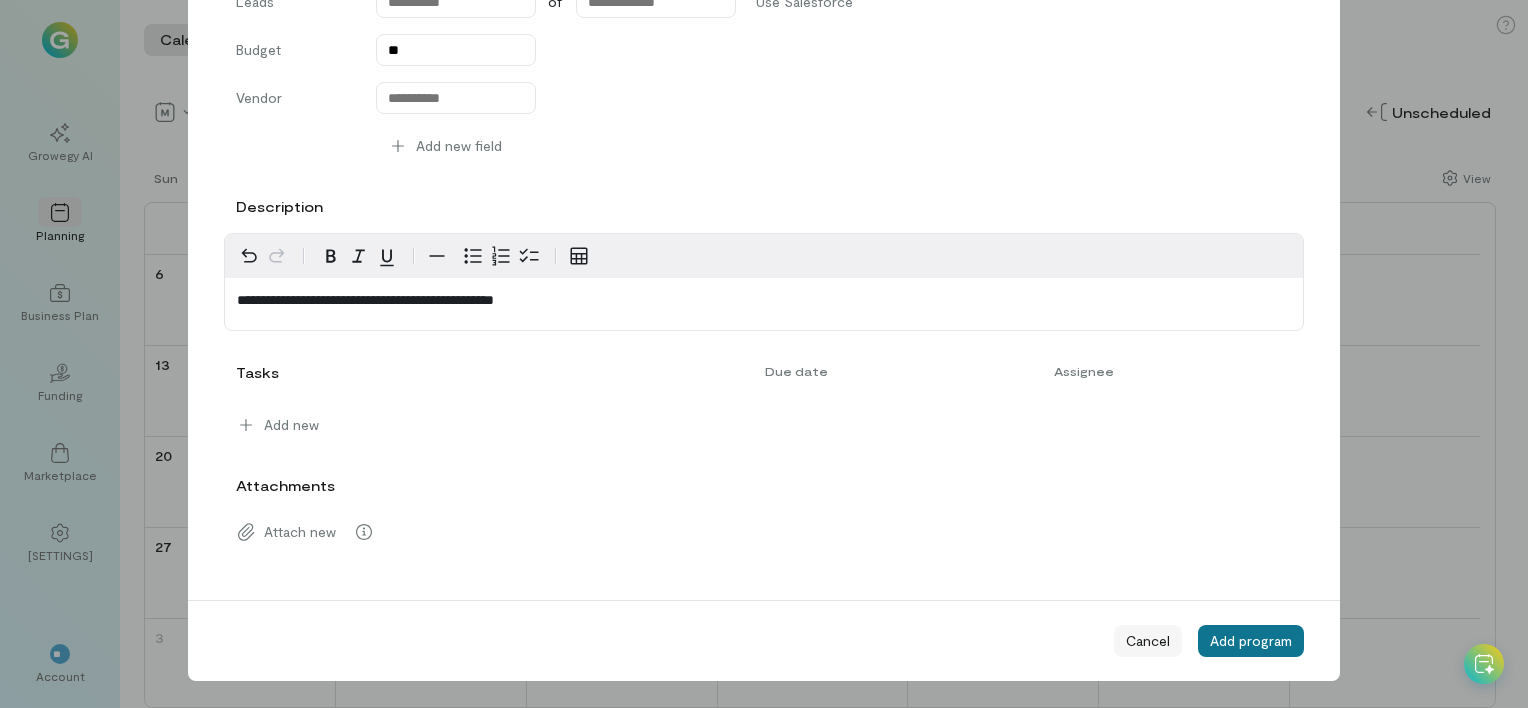 click on "Add program" at bounding box center (1251, 640) 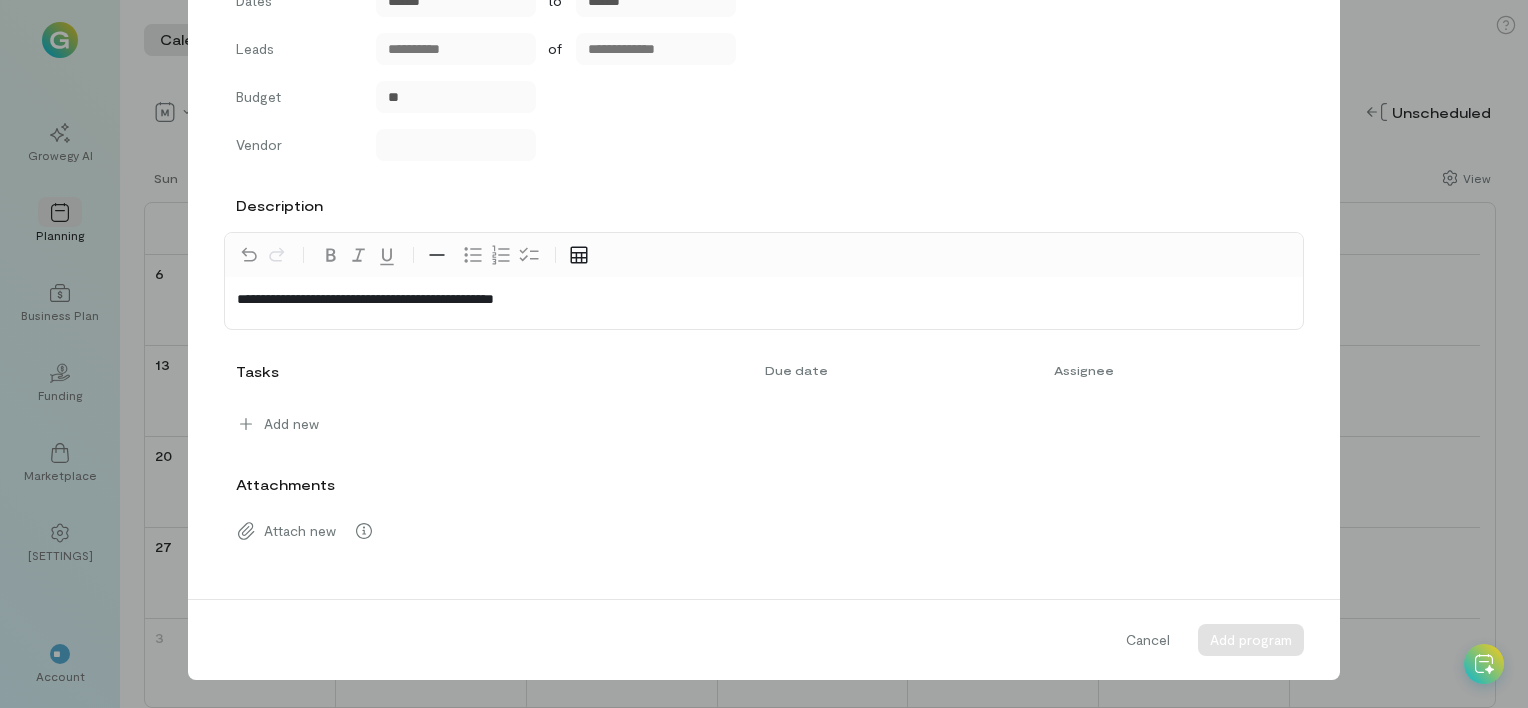 scroll, scrollTop: 366, scrollLeft: 0, axis: vertical 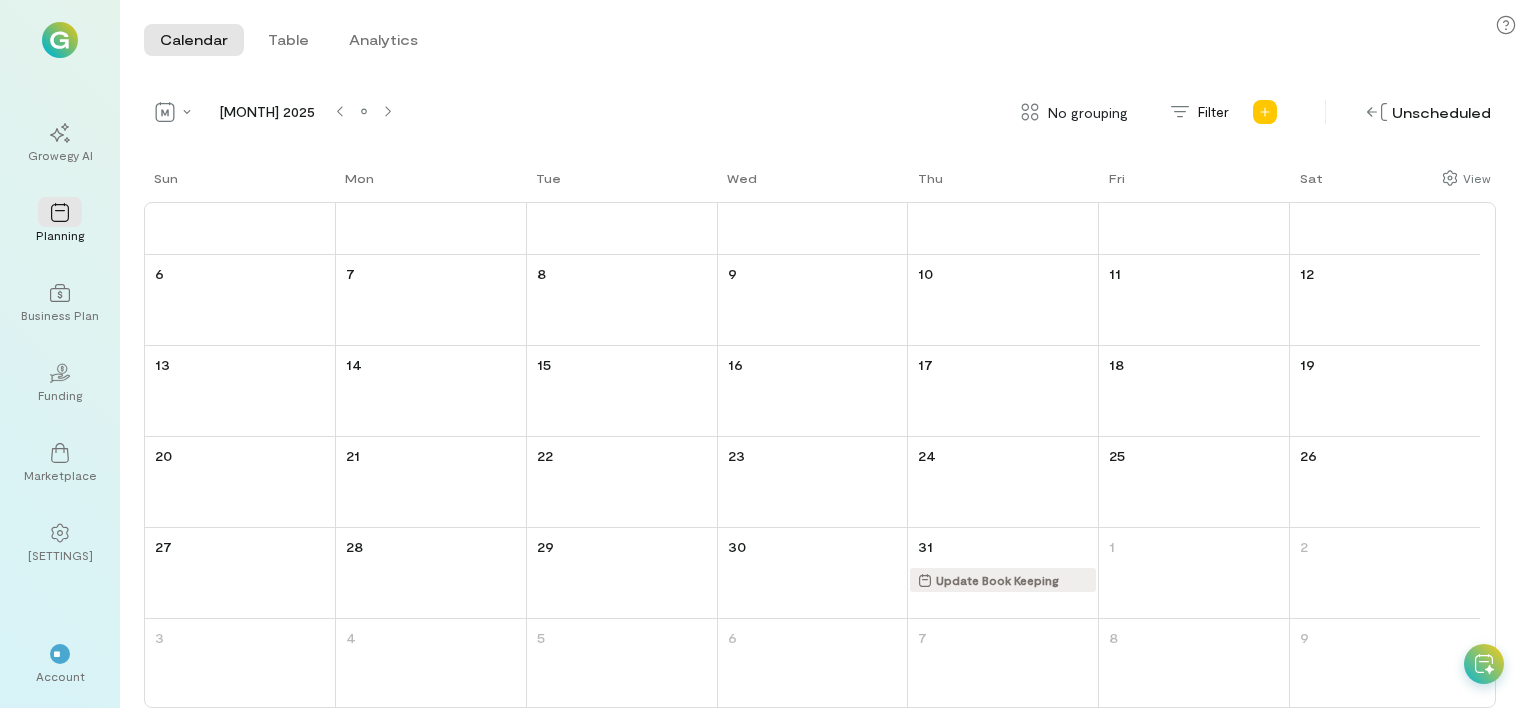 click at bounding box center (60, 40) 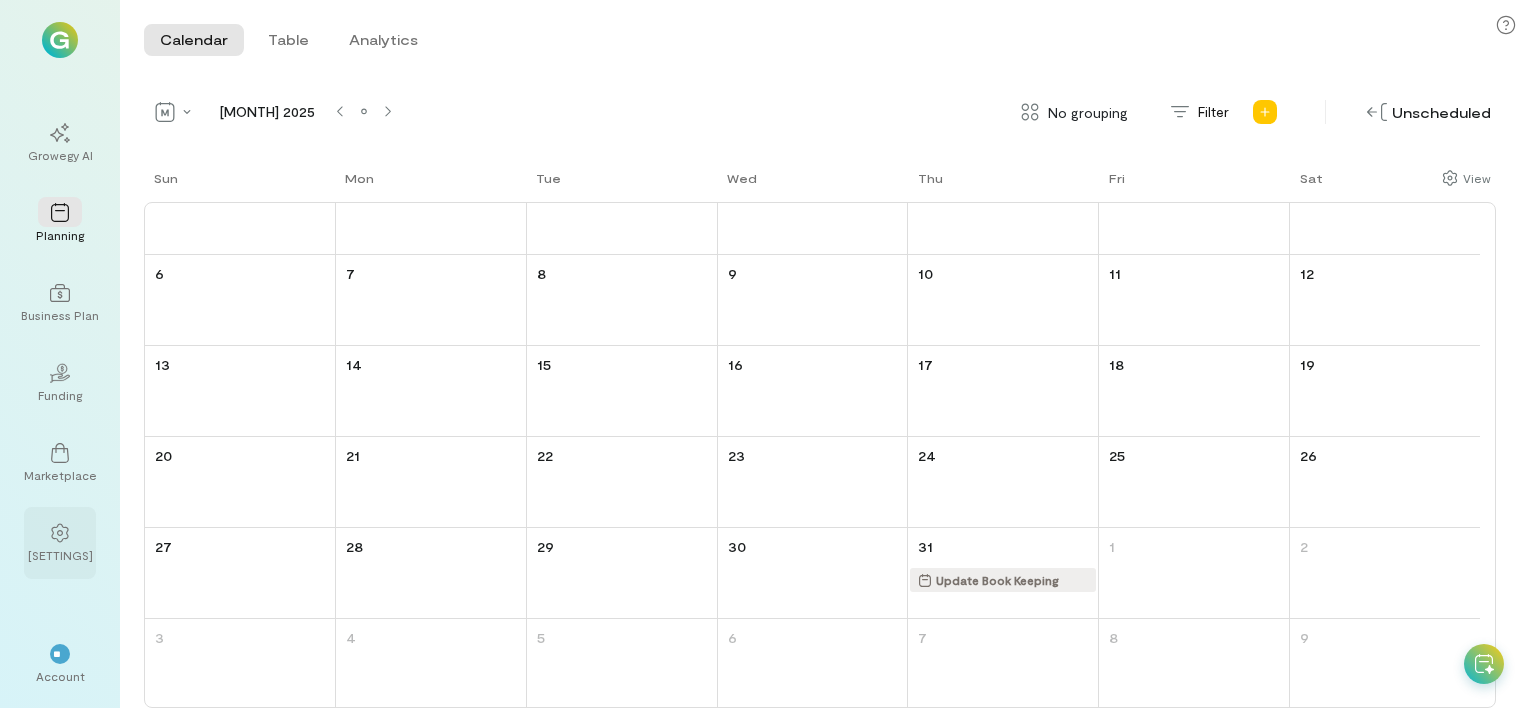 click at bounding box center (60, 532) 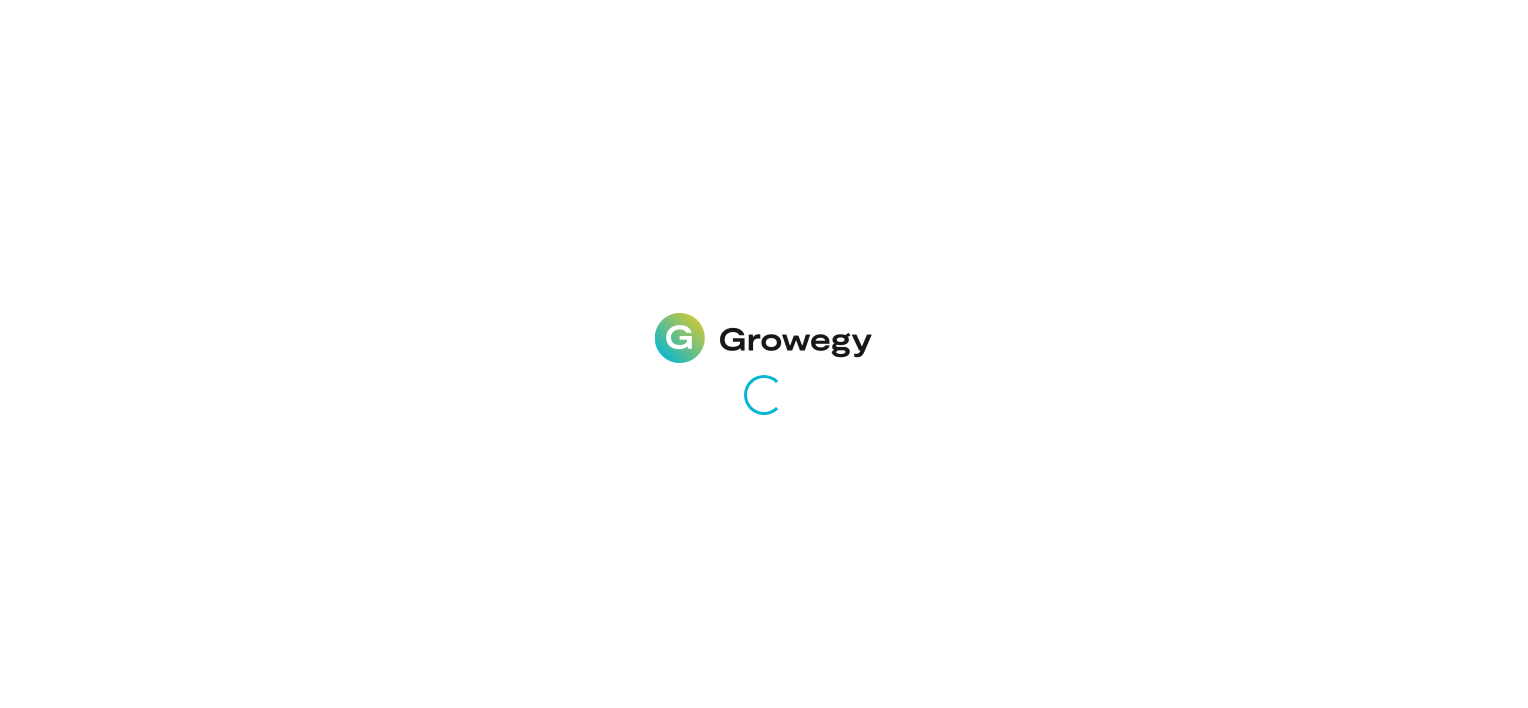scroll, scrollTop: 0, scrollLeft: 0, axis: both 